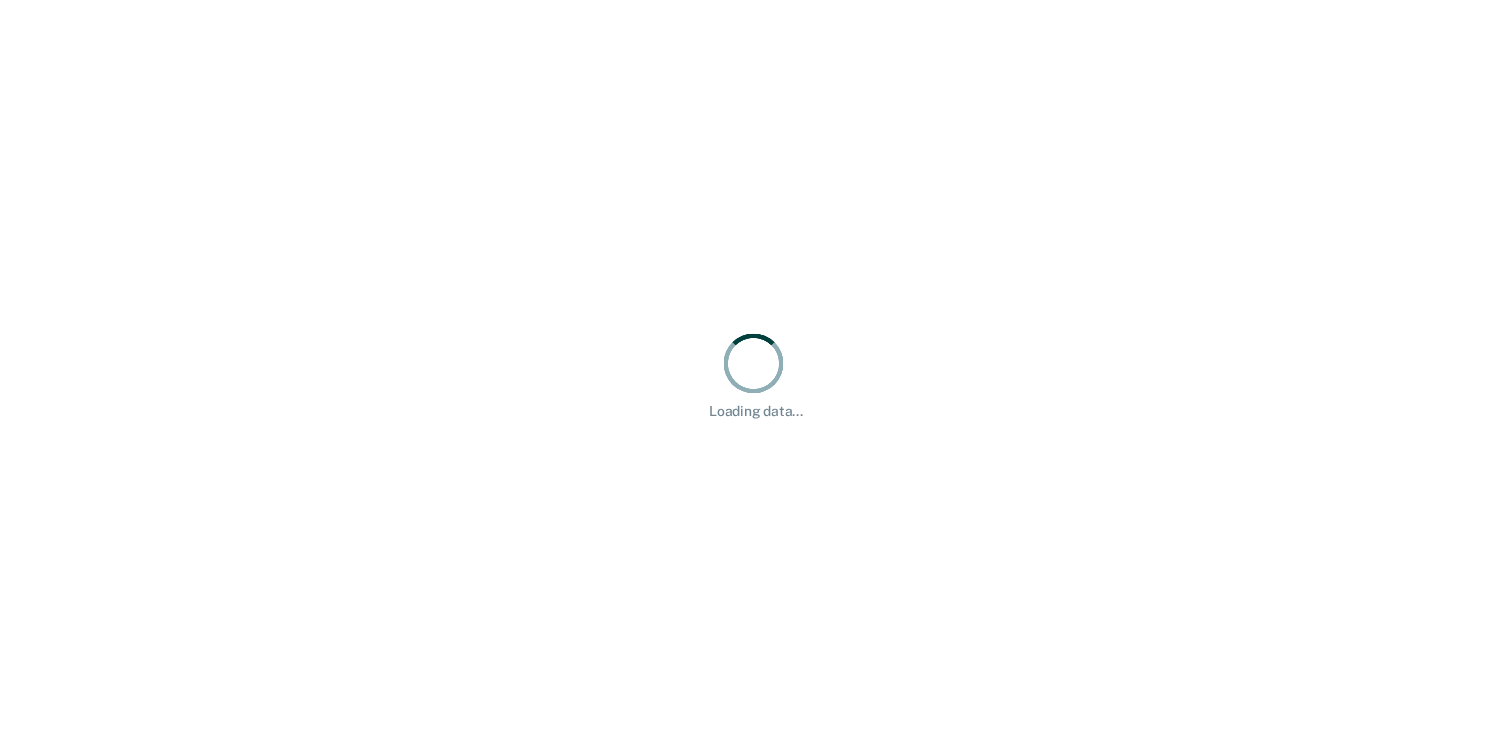 scroll, scrollTop: 0, scrollLeft: 0, axis: both 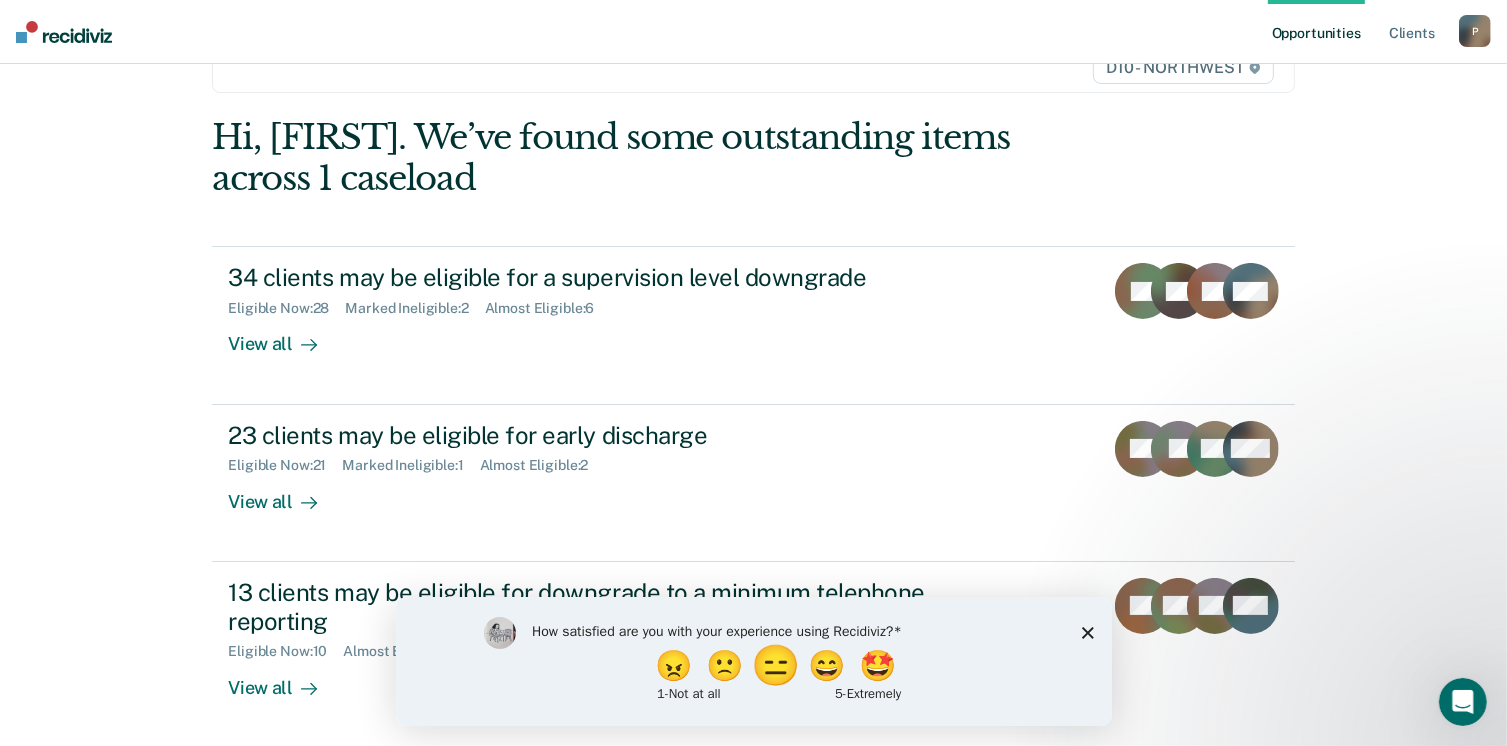 click on "😑" at bounding box center (777, 665) 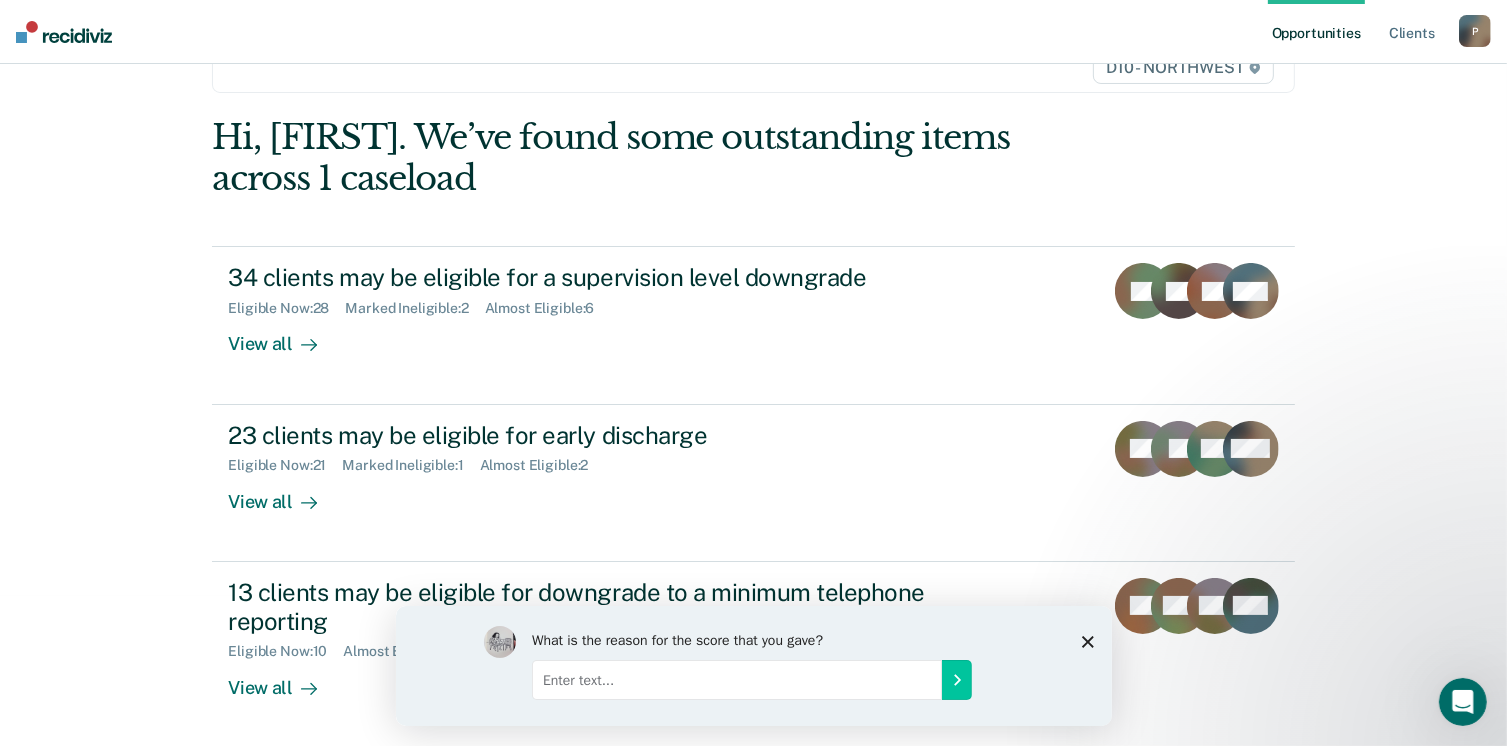 click 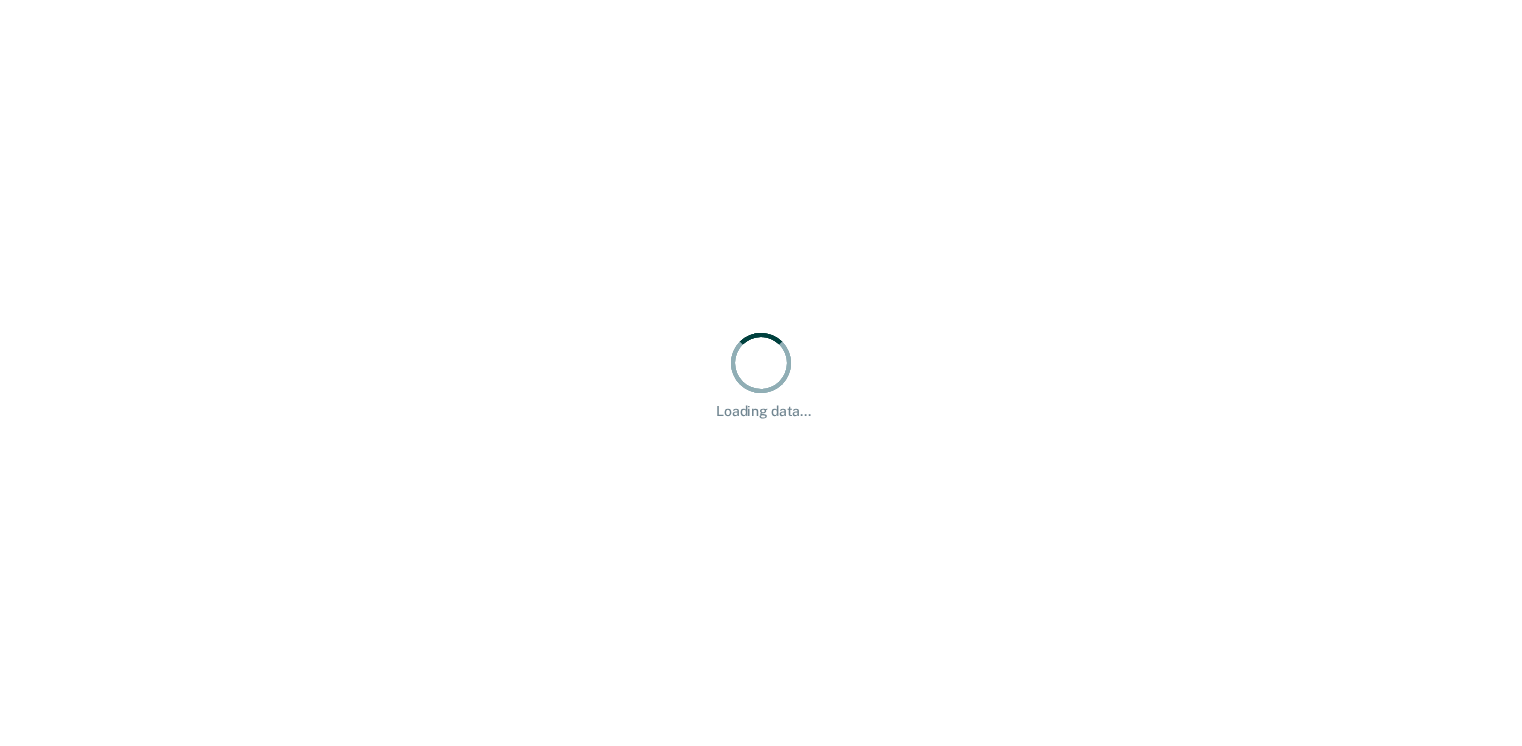 scroll, scrollTop: 0, scrollLeft: 0, axis: both 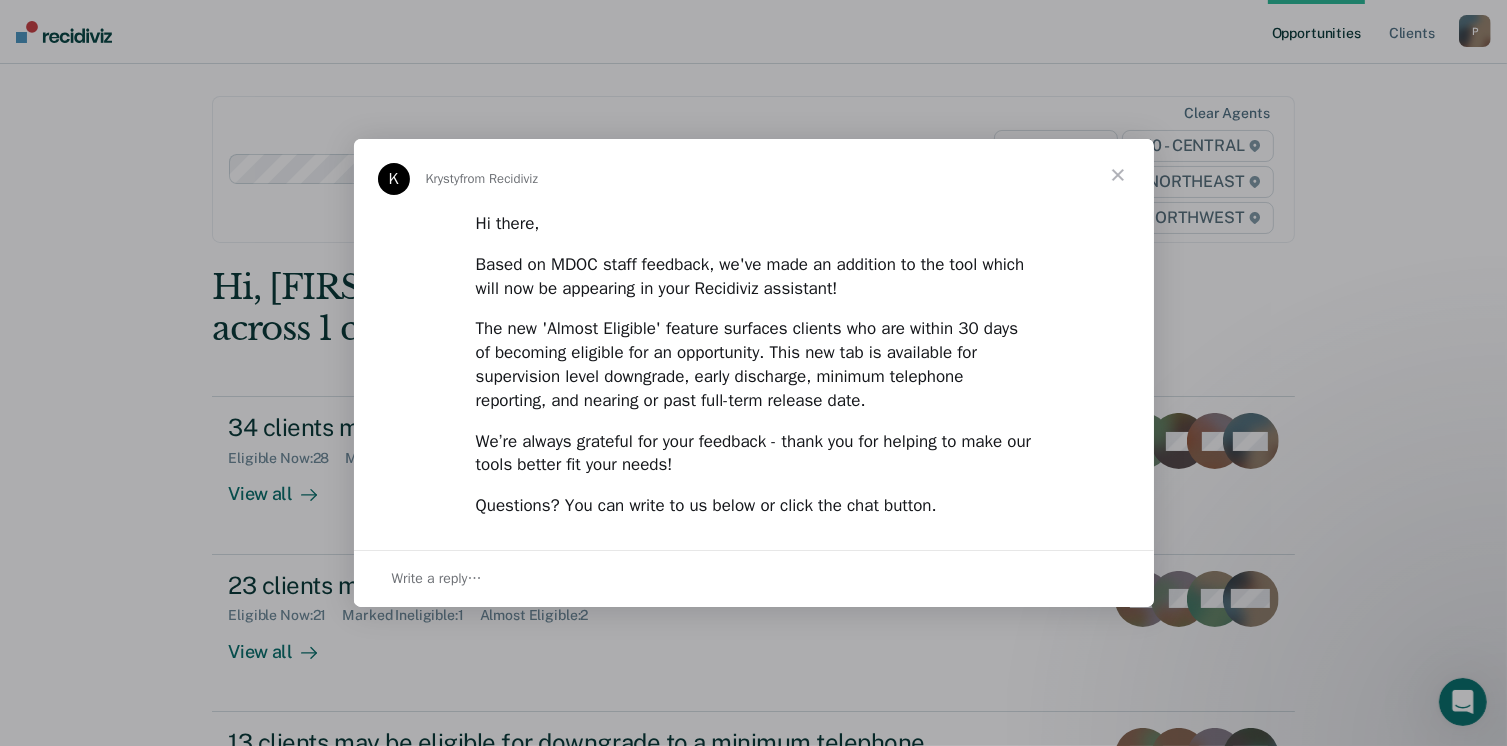 click at bounding box center (1118, 175) 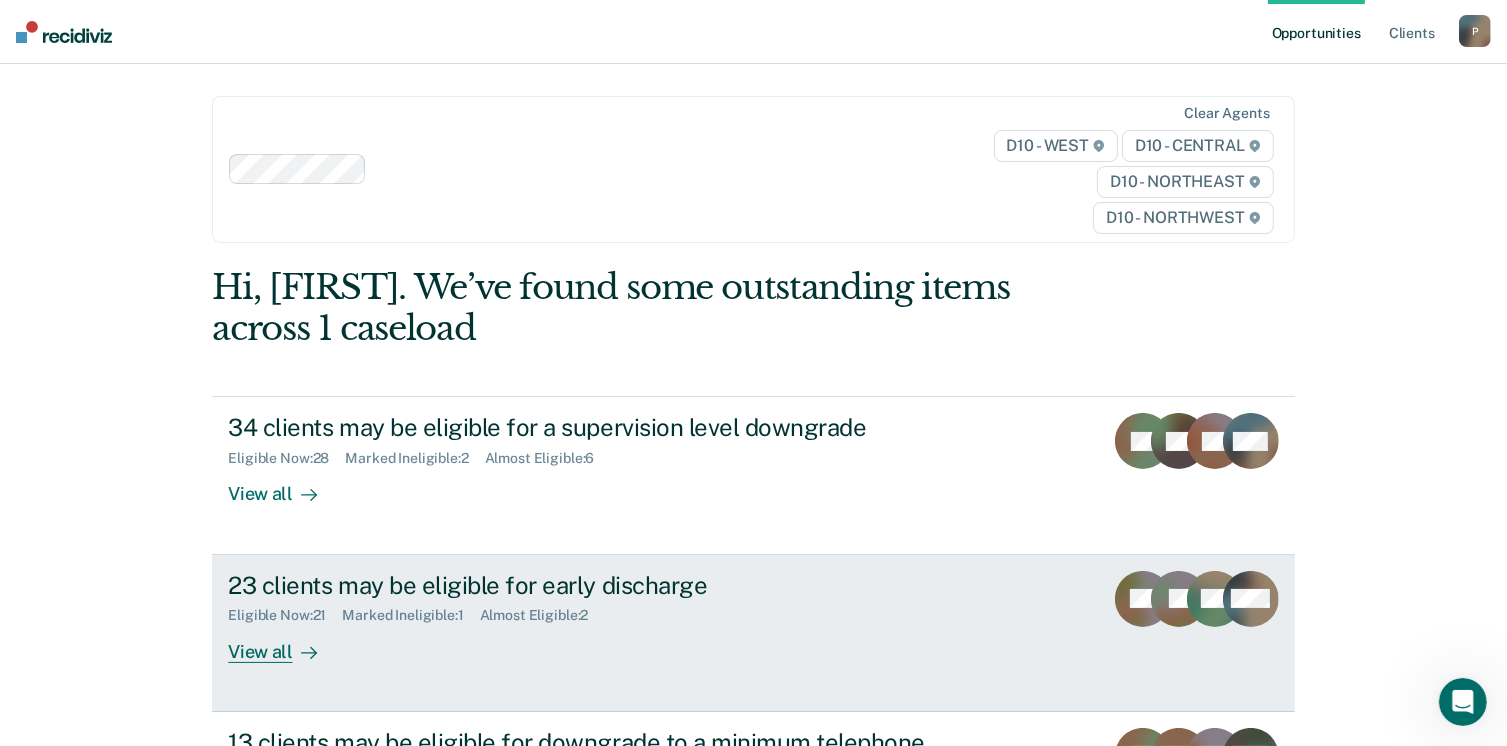 scroll, scrollTop: 200, scrollLeft: 0, axis: vertical 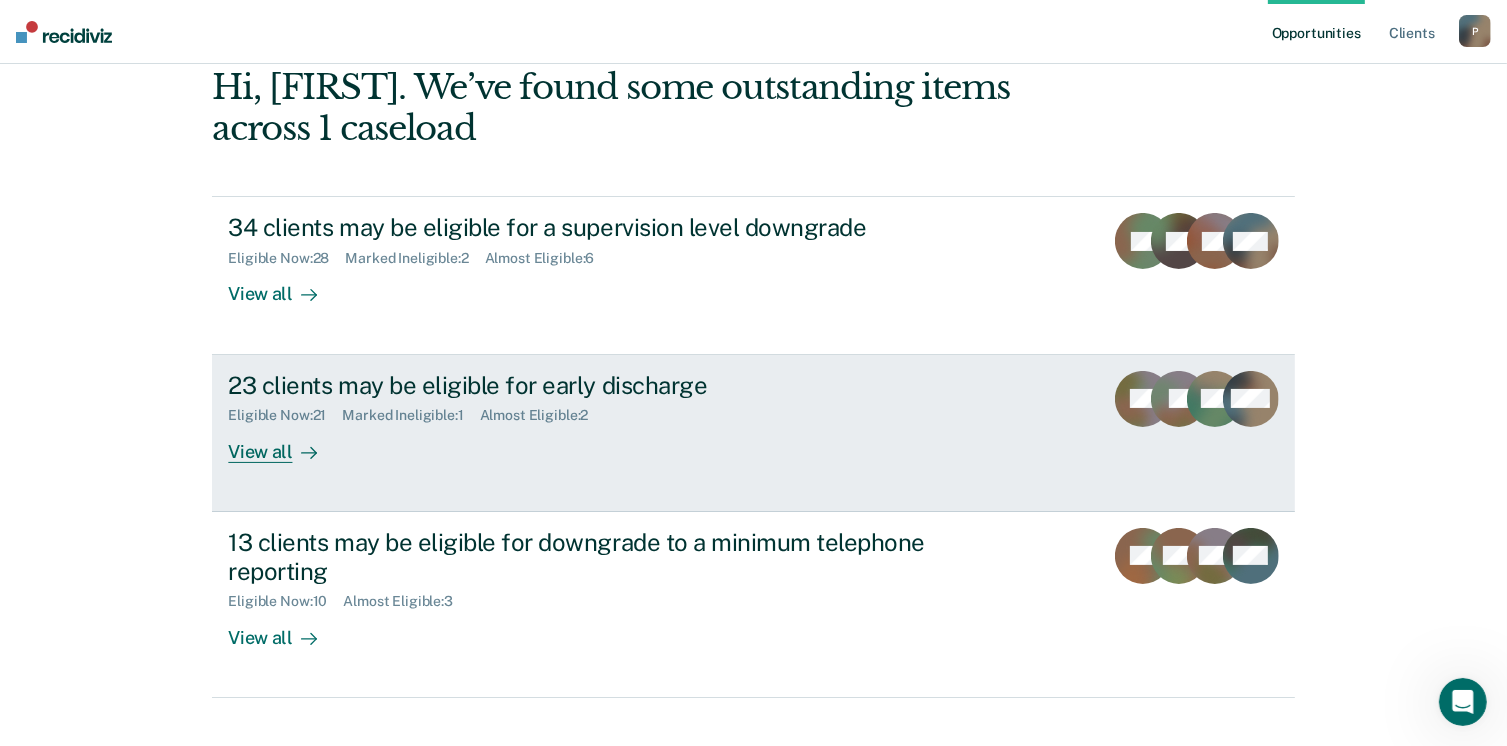 click on "View all" at bounding box center (284, 443) 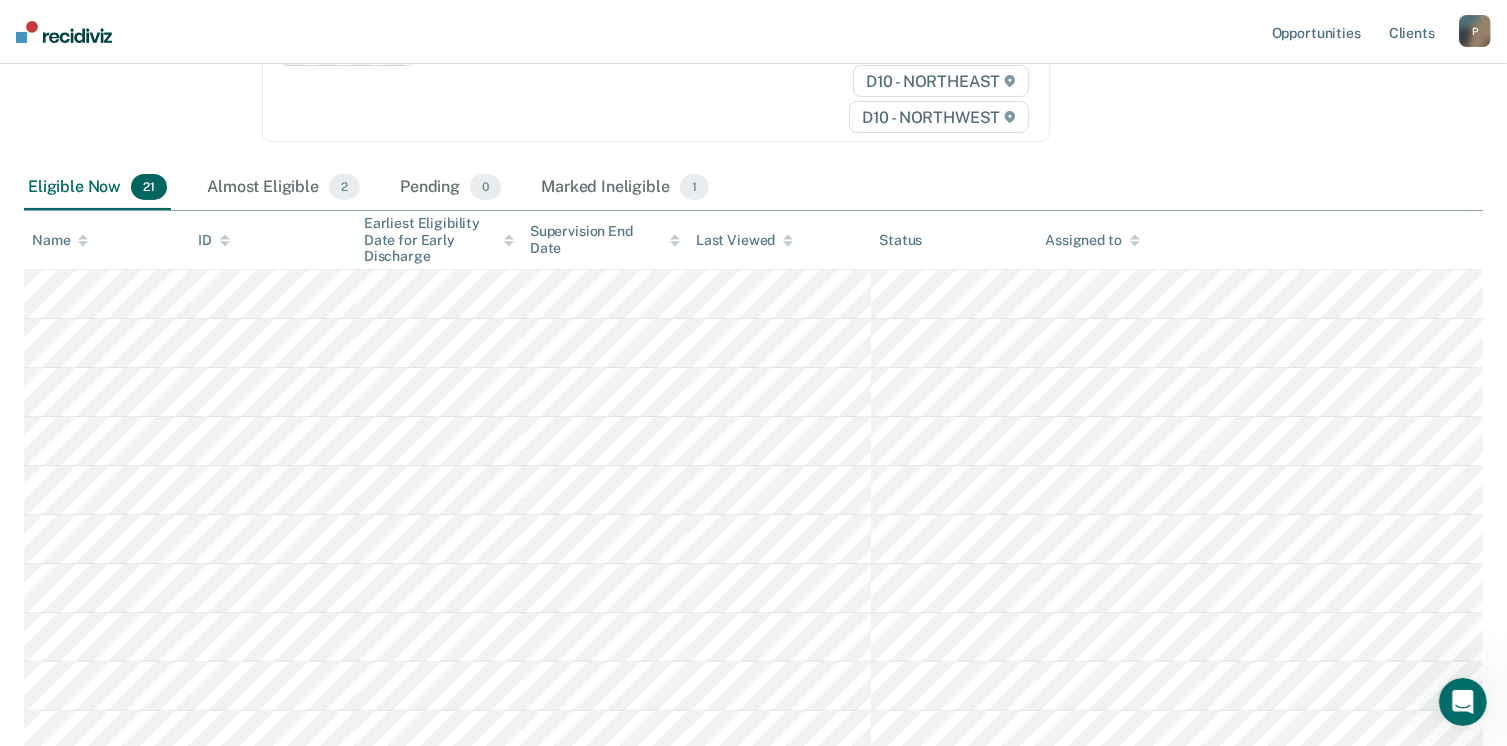 scroll, scrollTop: 400, scrollLeft: 0, axis: vertical 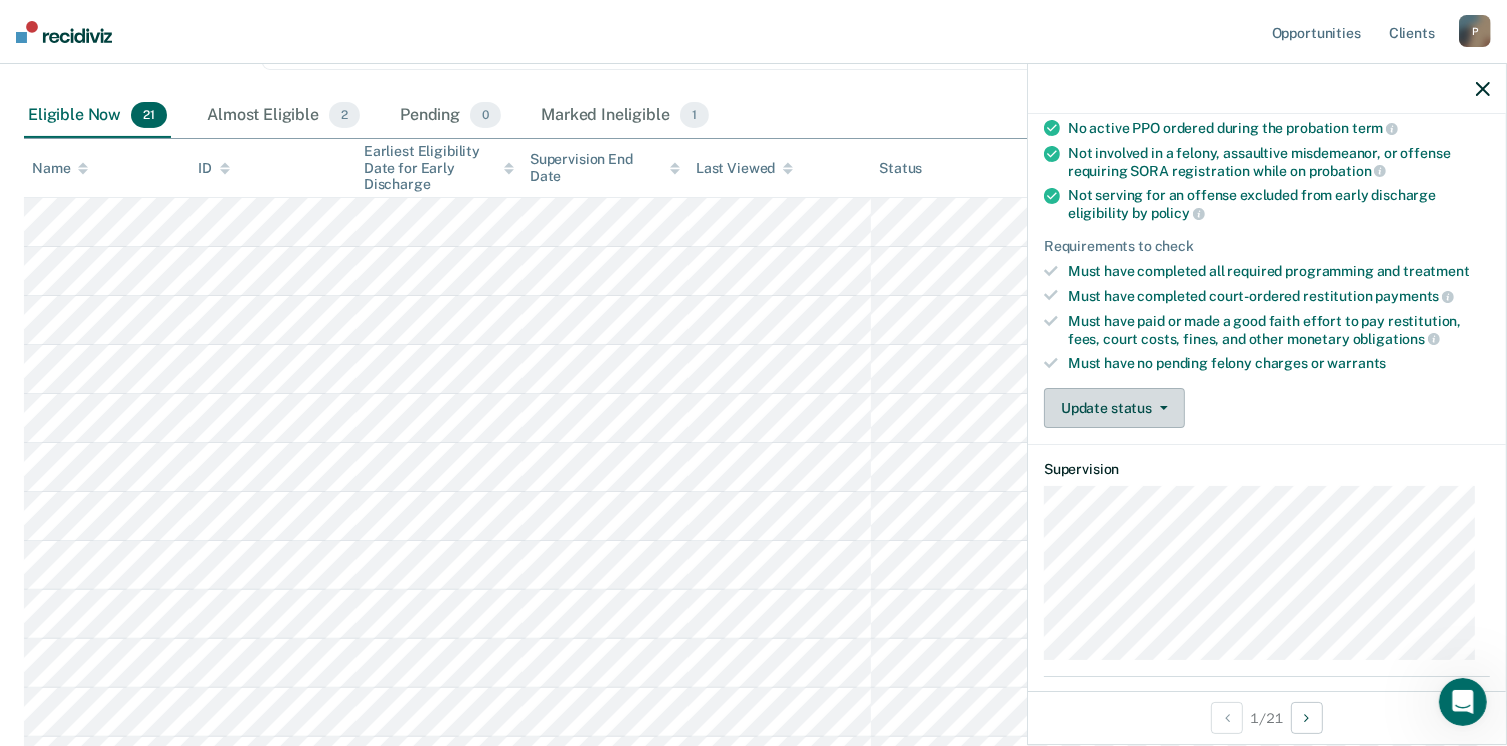 click on "Update status" at bounding box center [1114, 408] 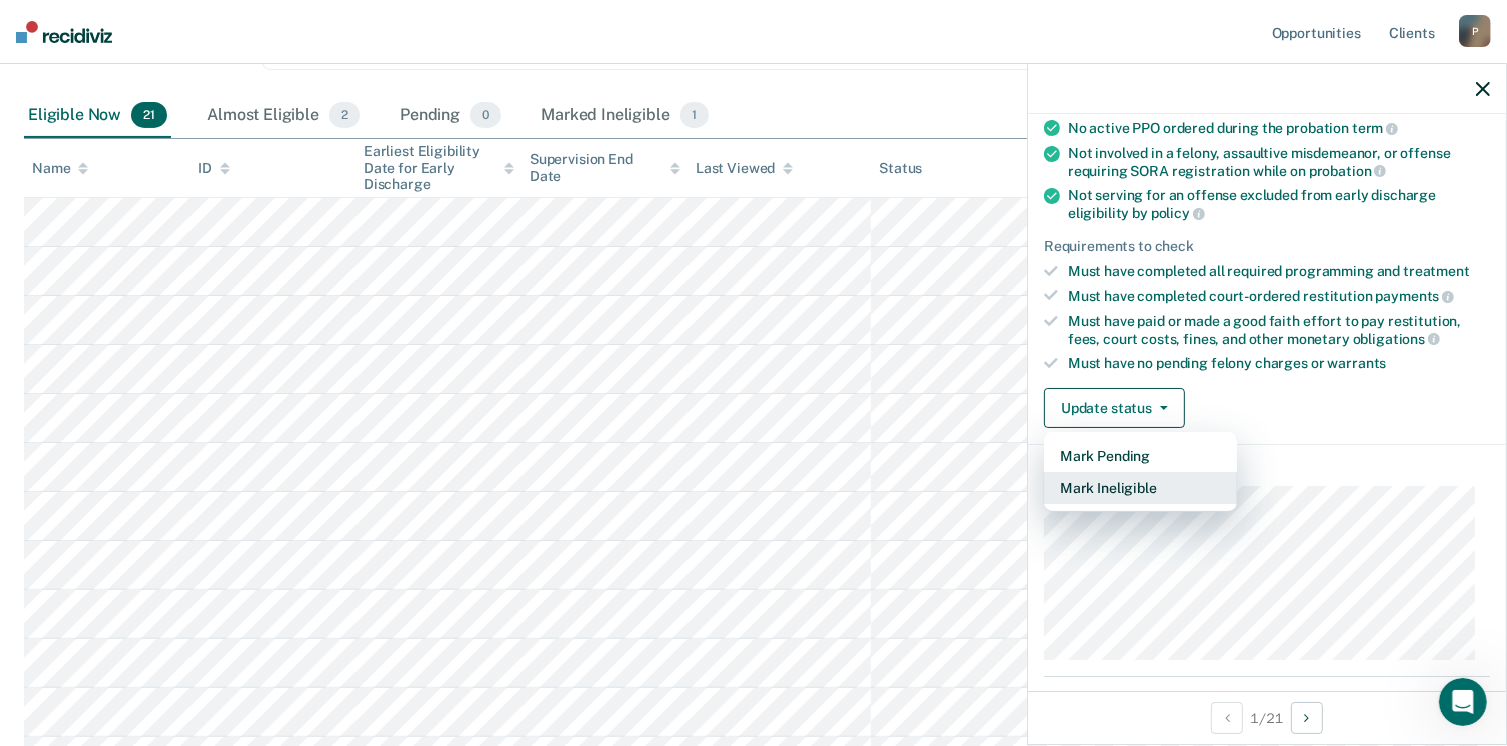 click on "Mark Ineligible" at bounding box center [1140, 488] 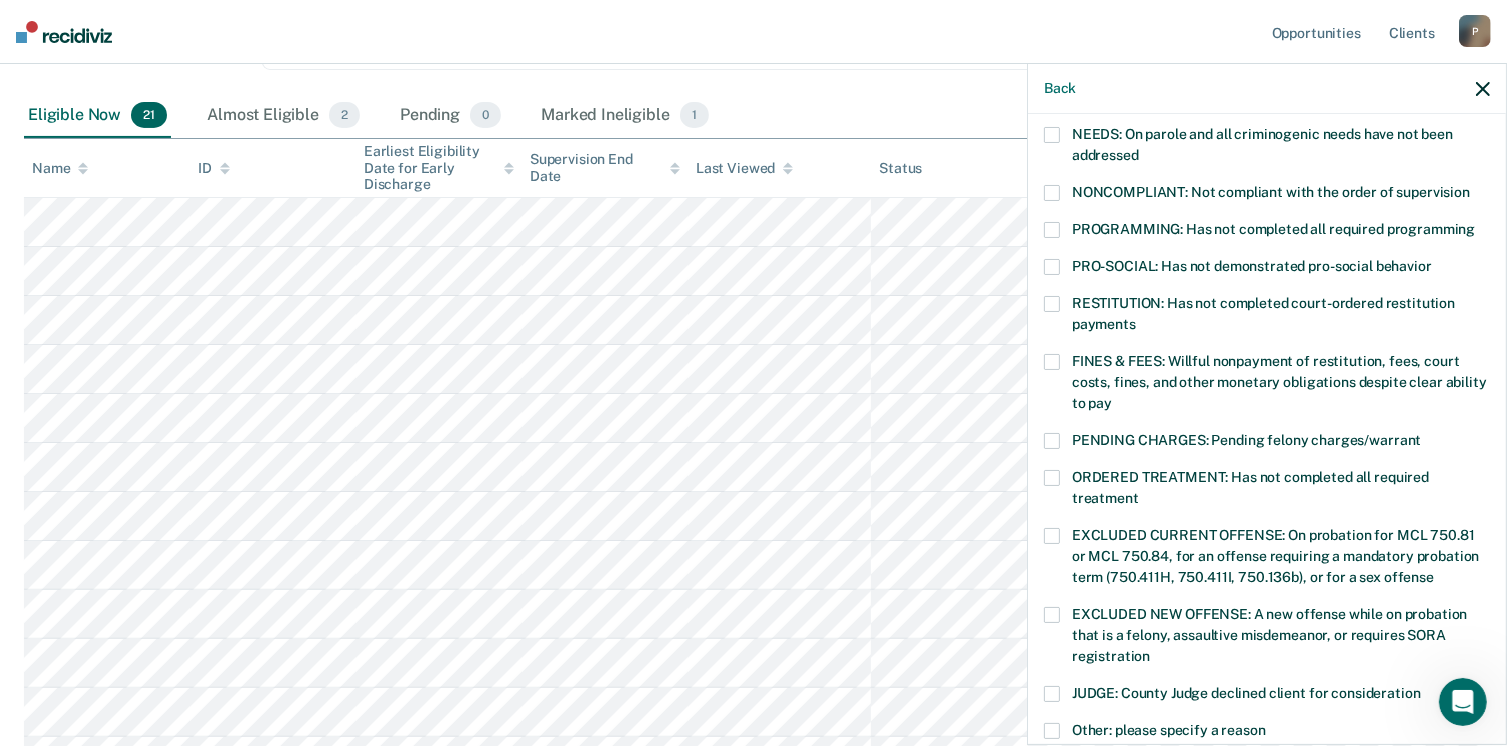 scroll, scrollTop: 300, scrollLeft: 0, axis: vertical 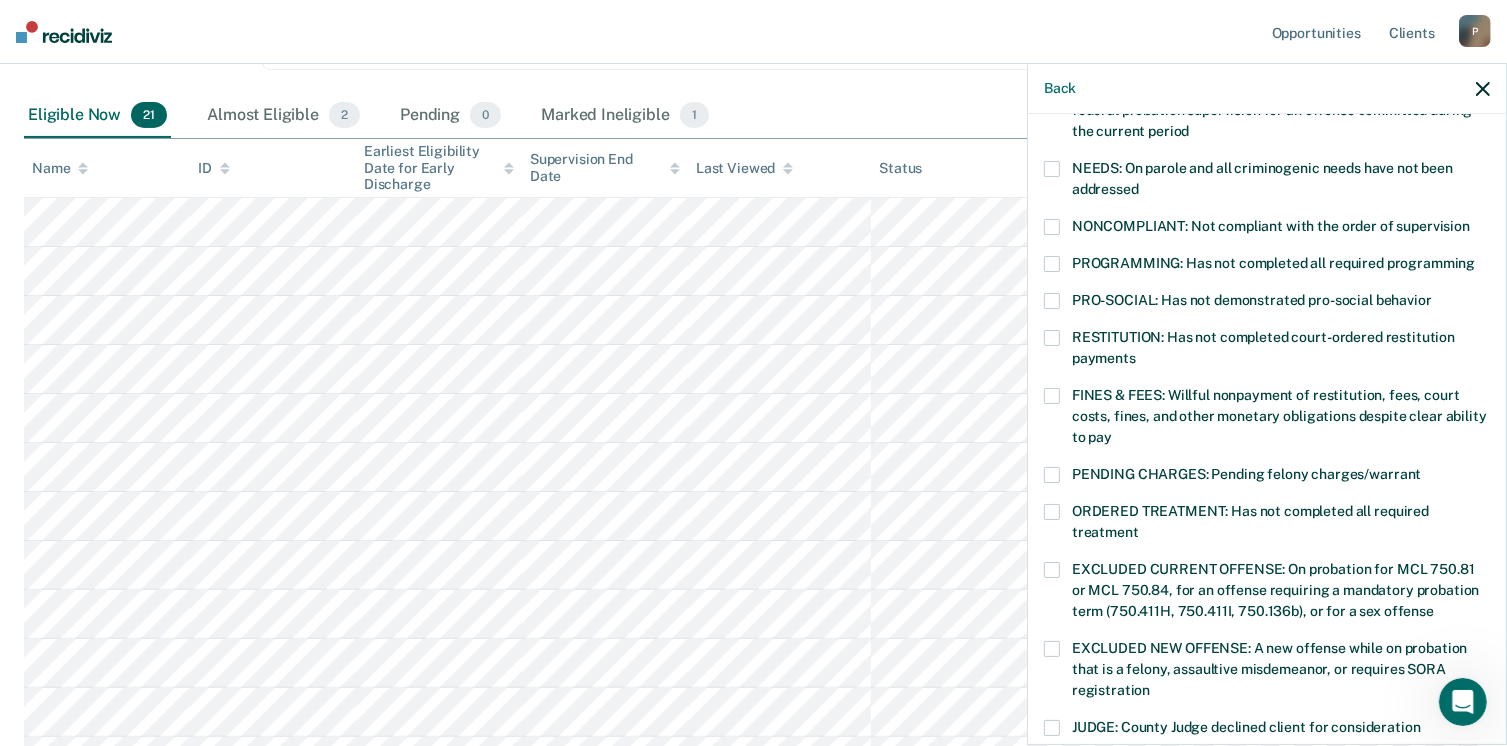 click at bounding box center (1052, 264) 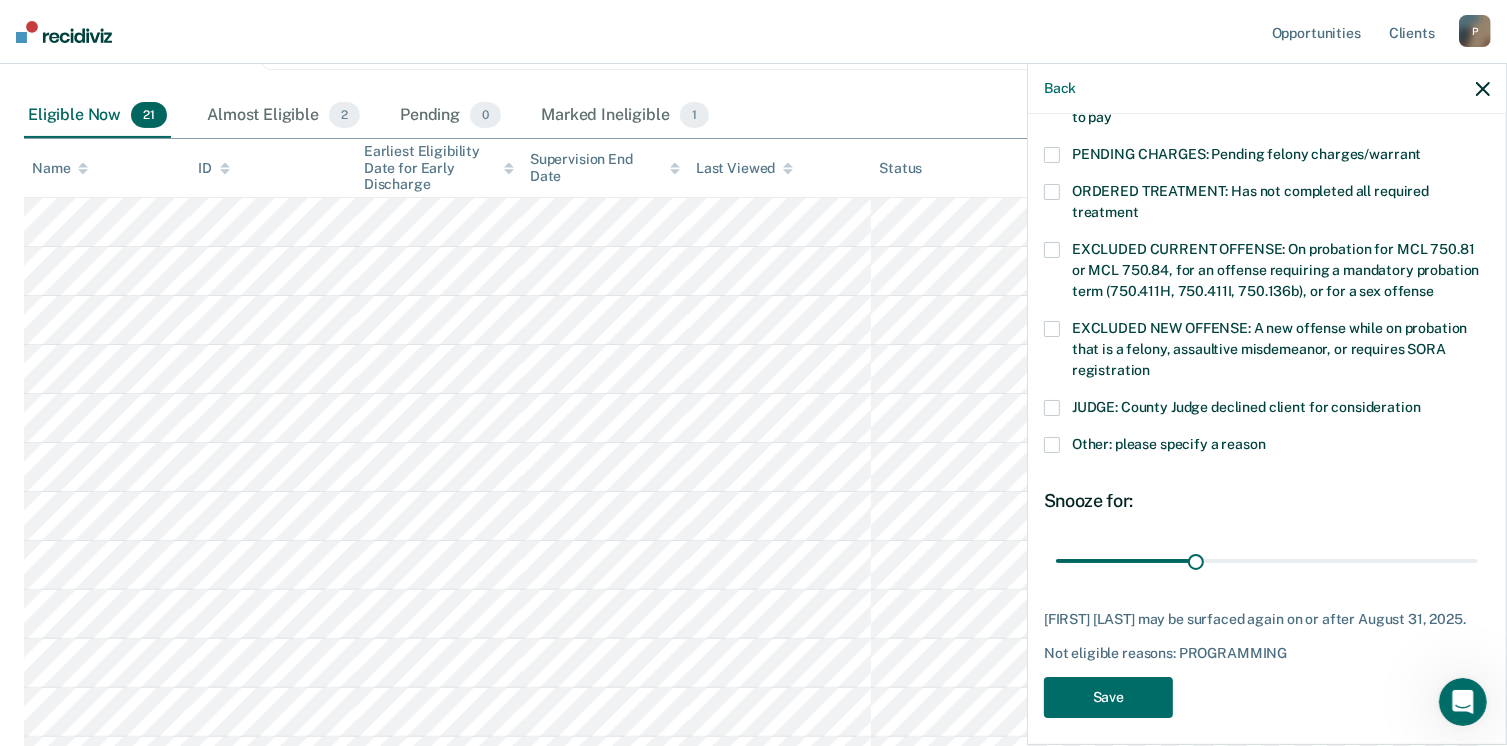 scroll, scrollTop: 630, scrollLeft: 0, axis: vertical 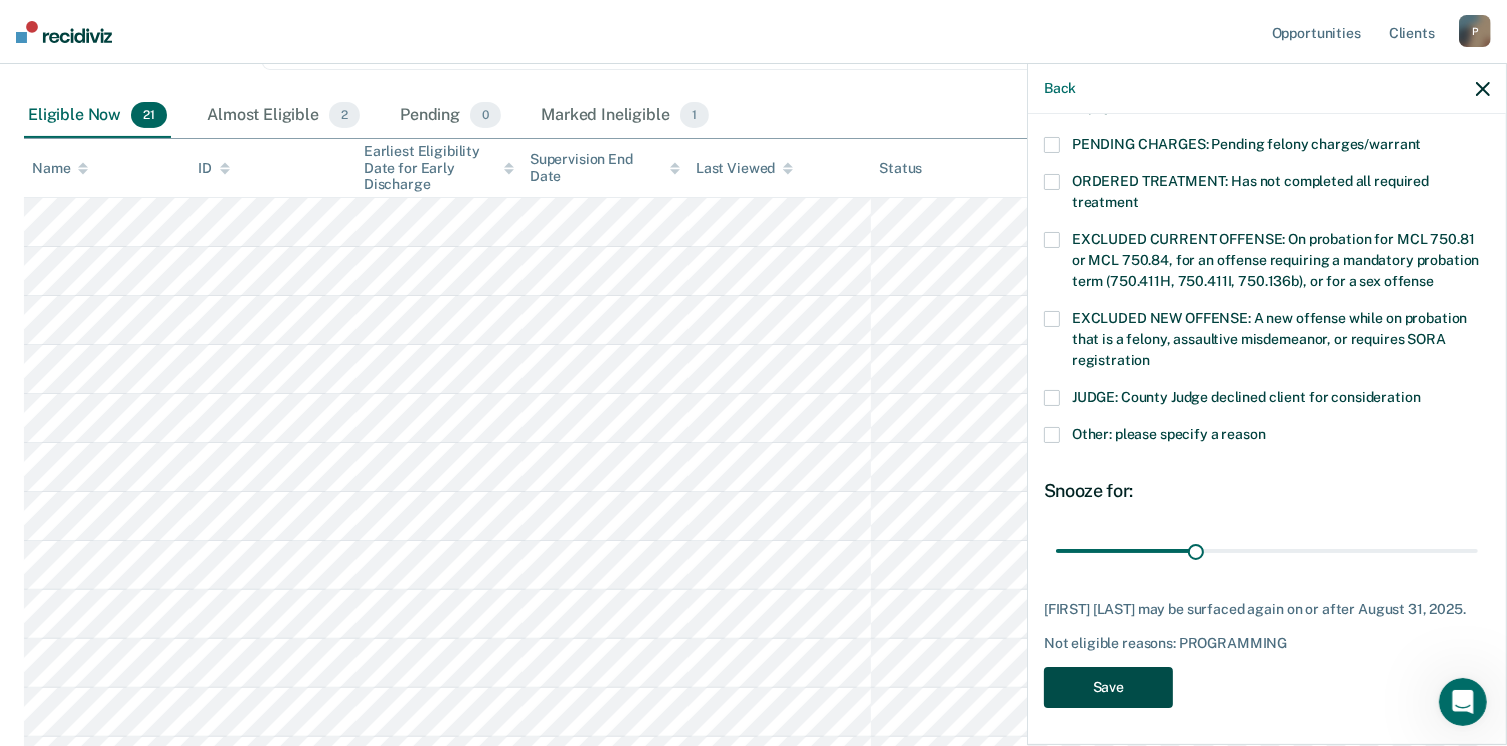 click on "Save" at bounding box center (1108, 687) 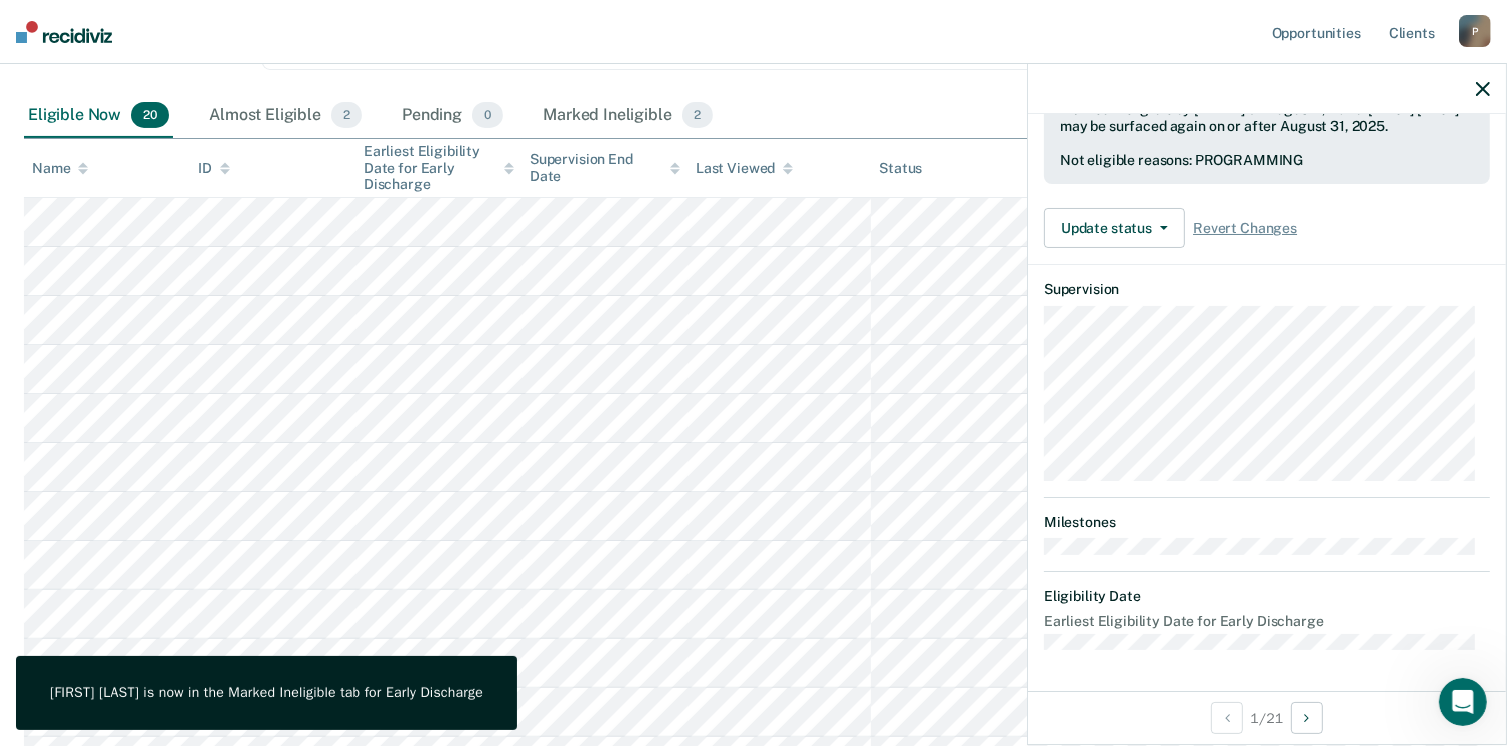 scroll, scrollTop: 371, scrollLeft: 0, axis: vertical 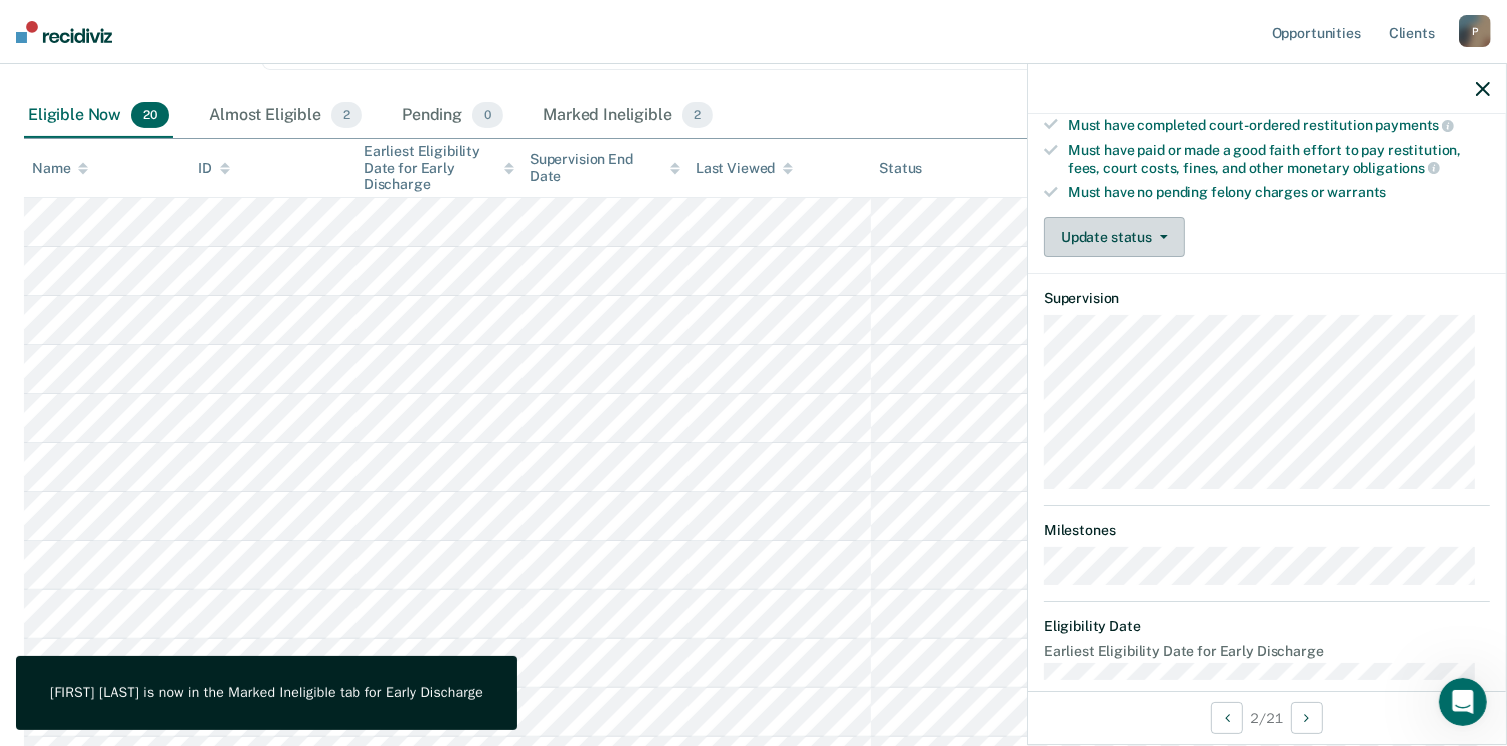 click on "Update status" at bounding box center (1114, 237) 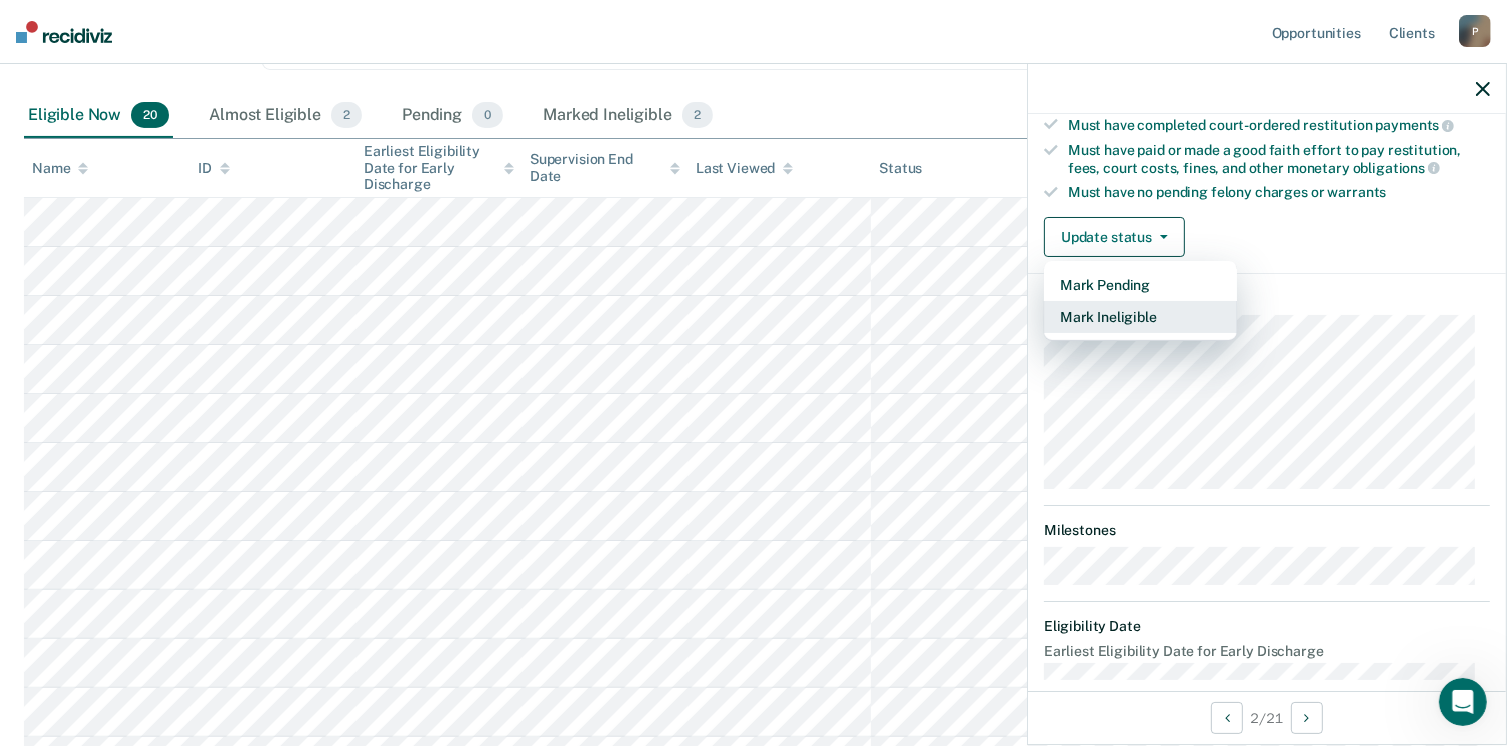 click on "Mark Ineligible" at bounding box center (1140, 317) 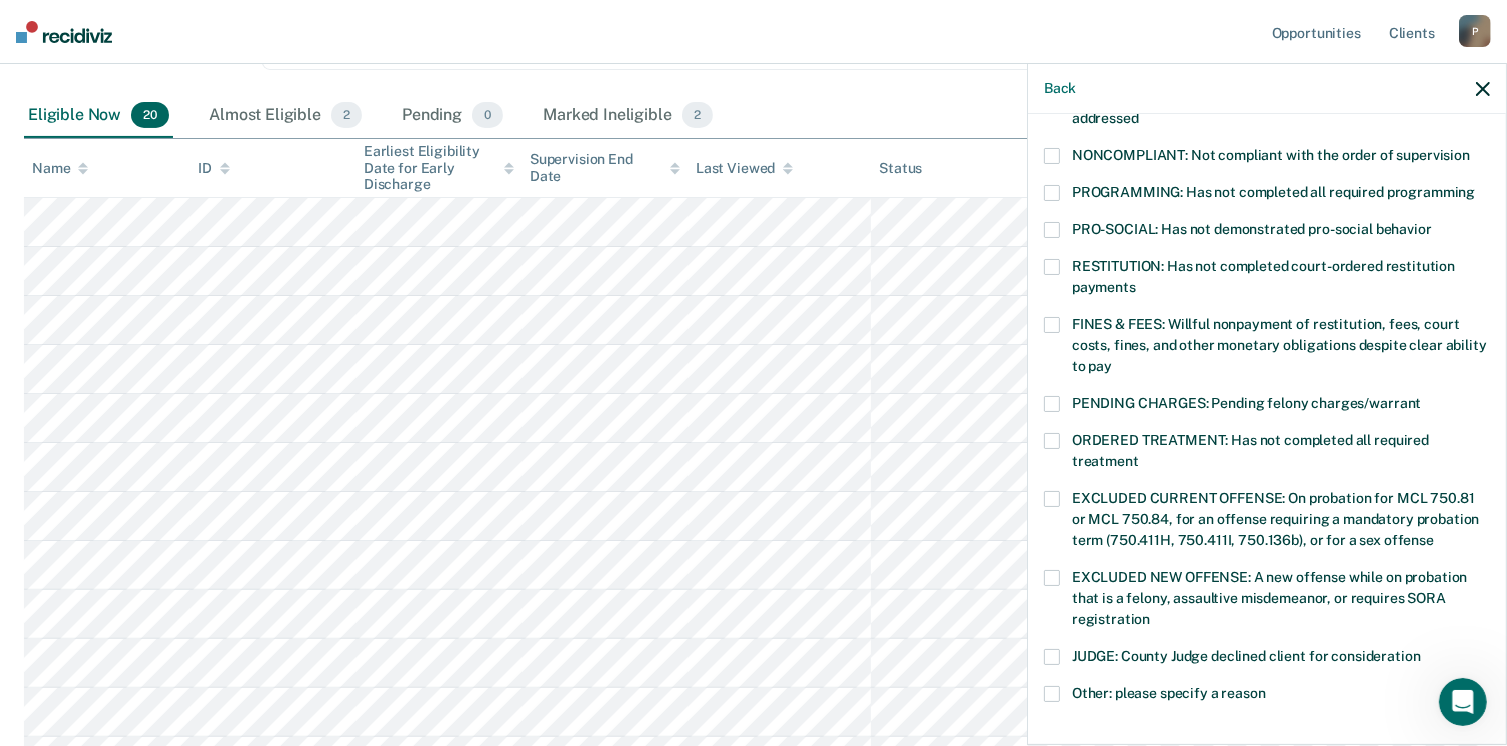 scroll, scrollTop: 271, scrollLeft: 0, axis: vertical 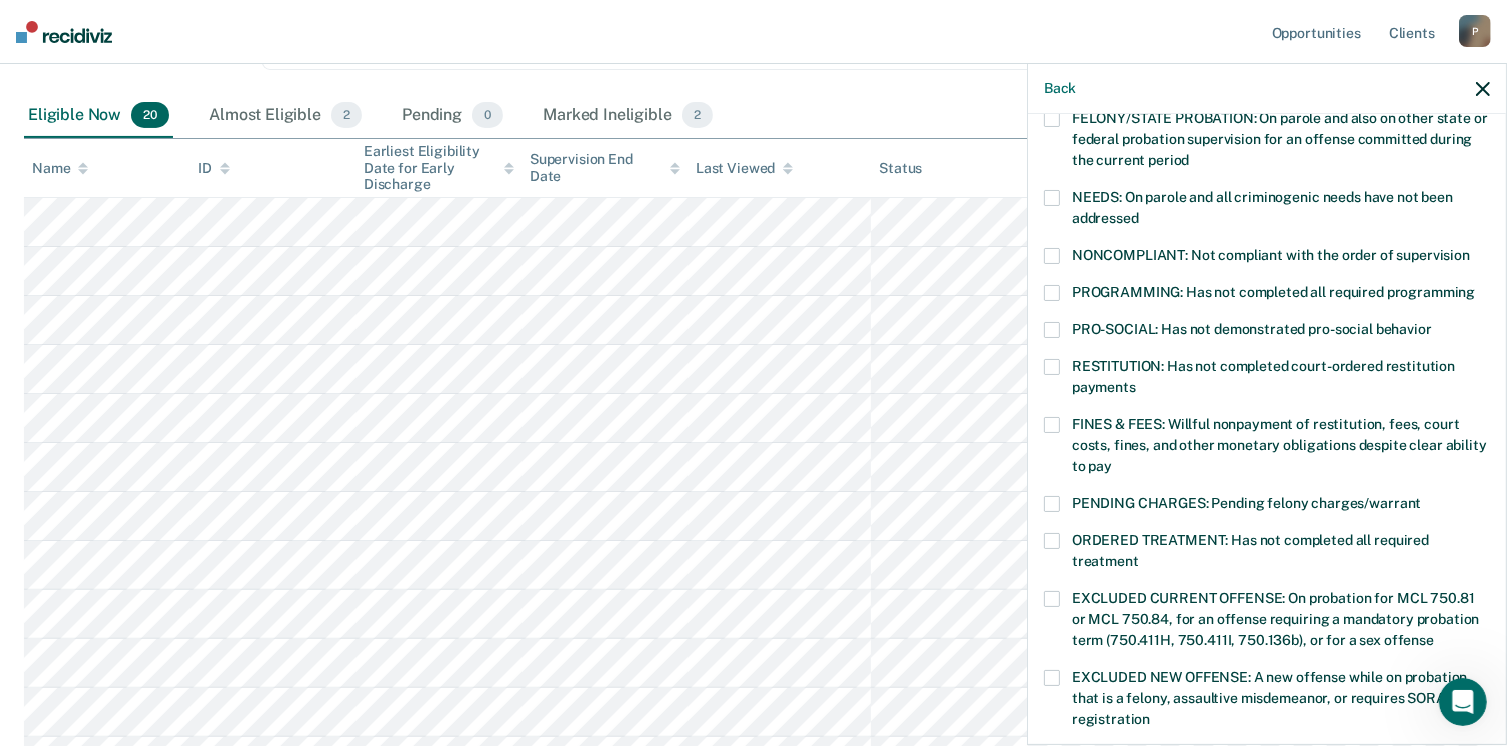 click at bounding box center [1052, 293] 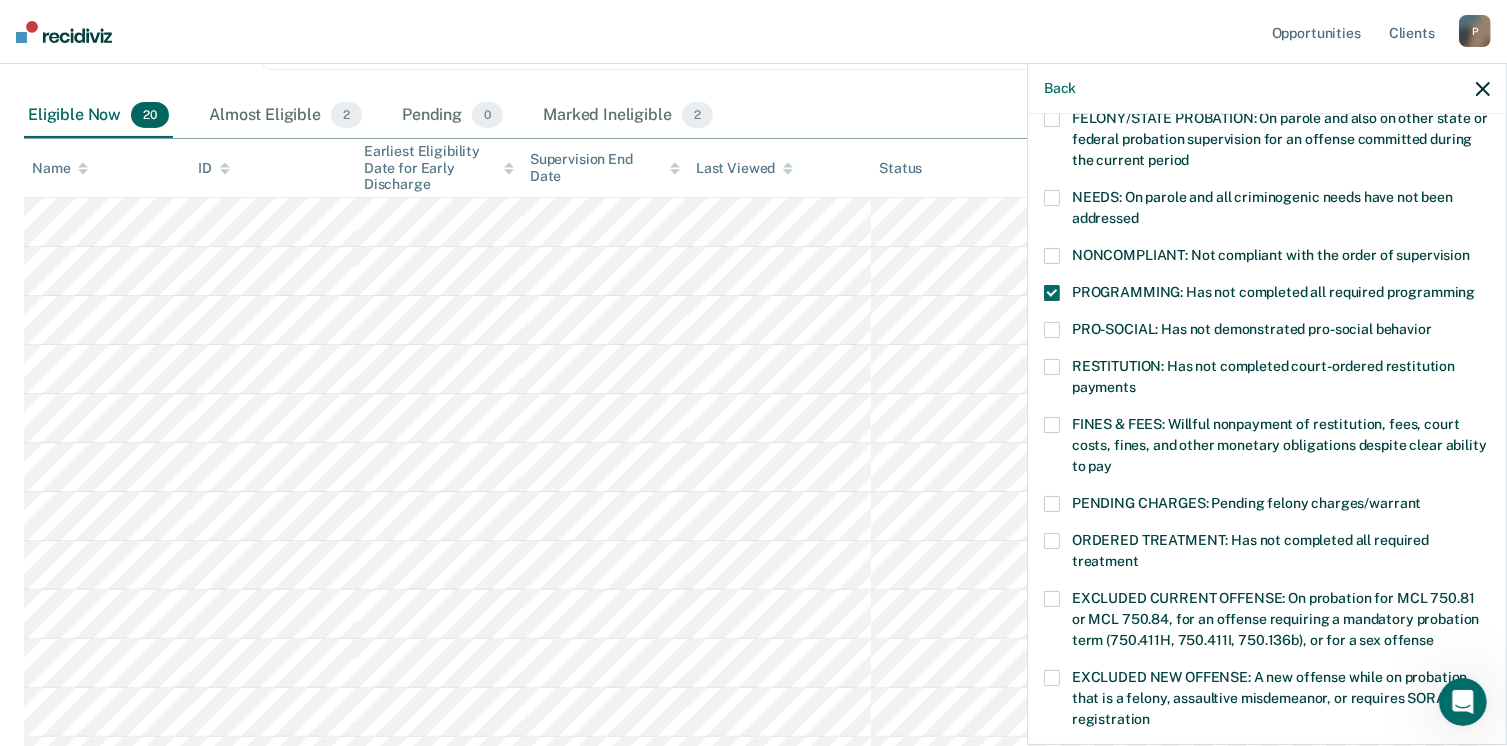 click at bounding box center [1052, 425] 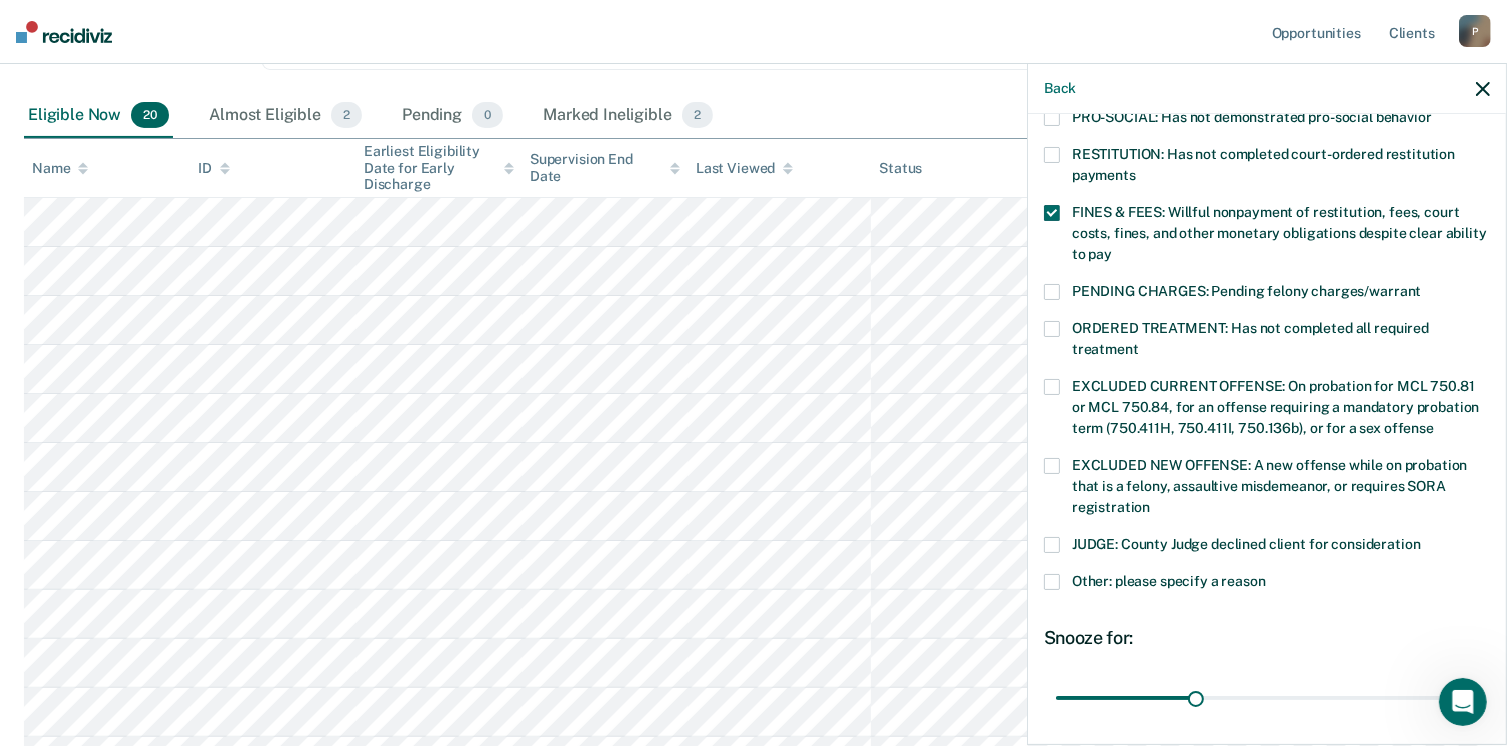 scroll, scrollTop: 630, scrollLeft: 0, axis: vertical 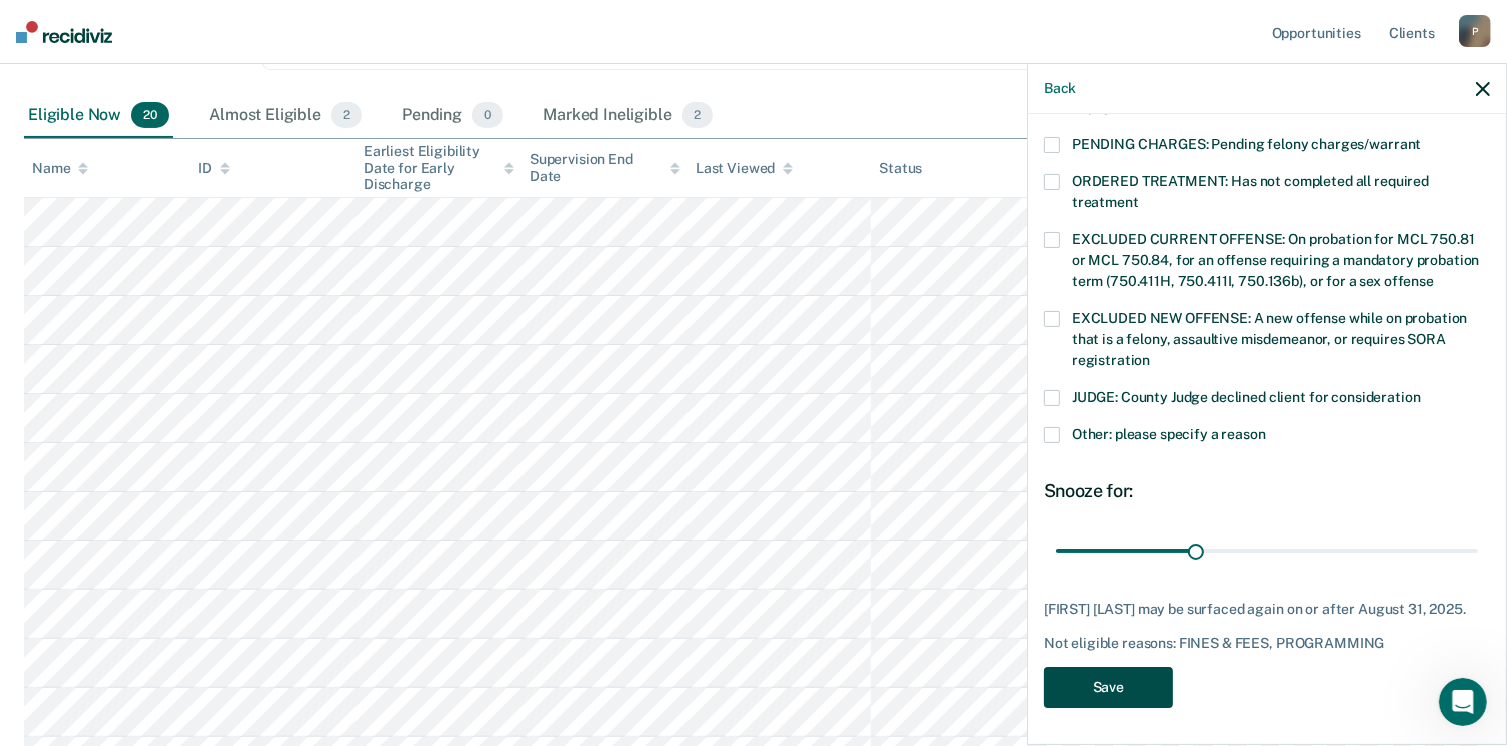 click on "Save" at bounding box center [1108, 687] 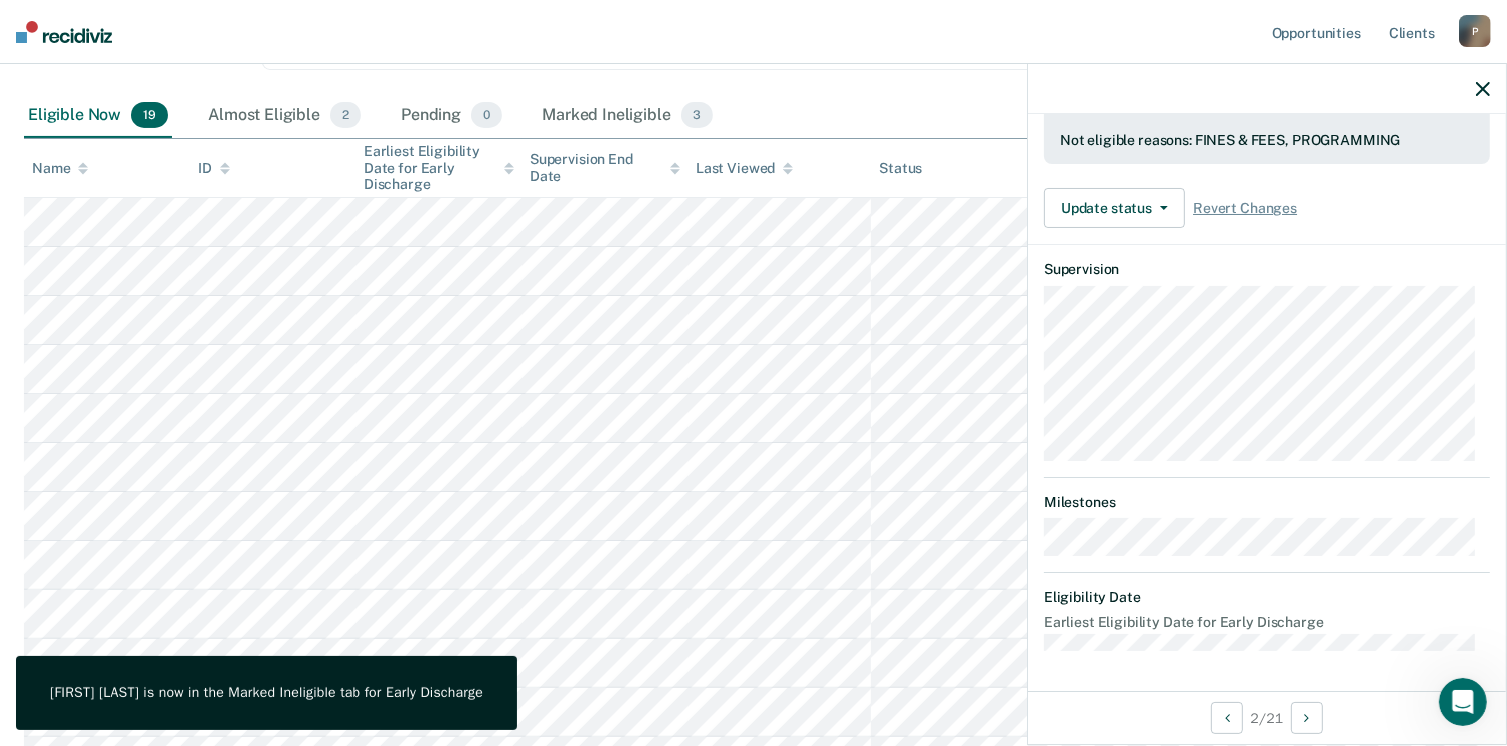 scroll, scrollTop: 371, scrollLeft: 0, axis: vertical 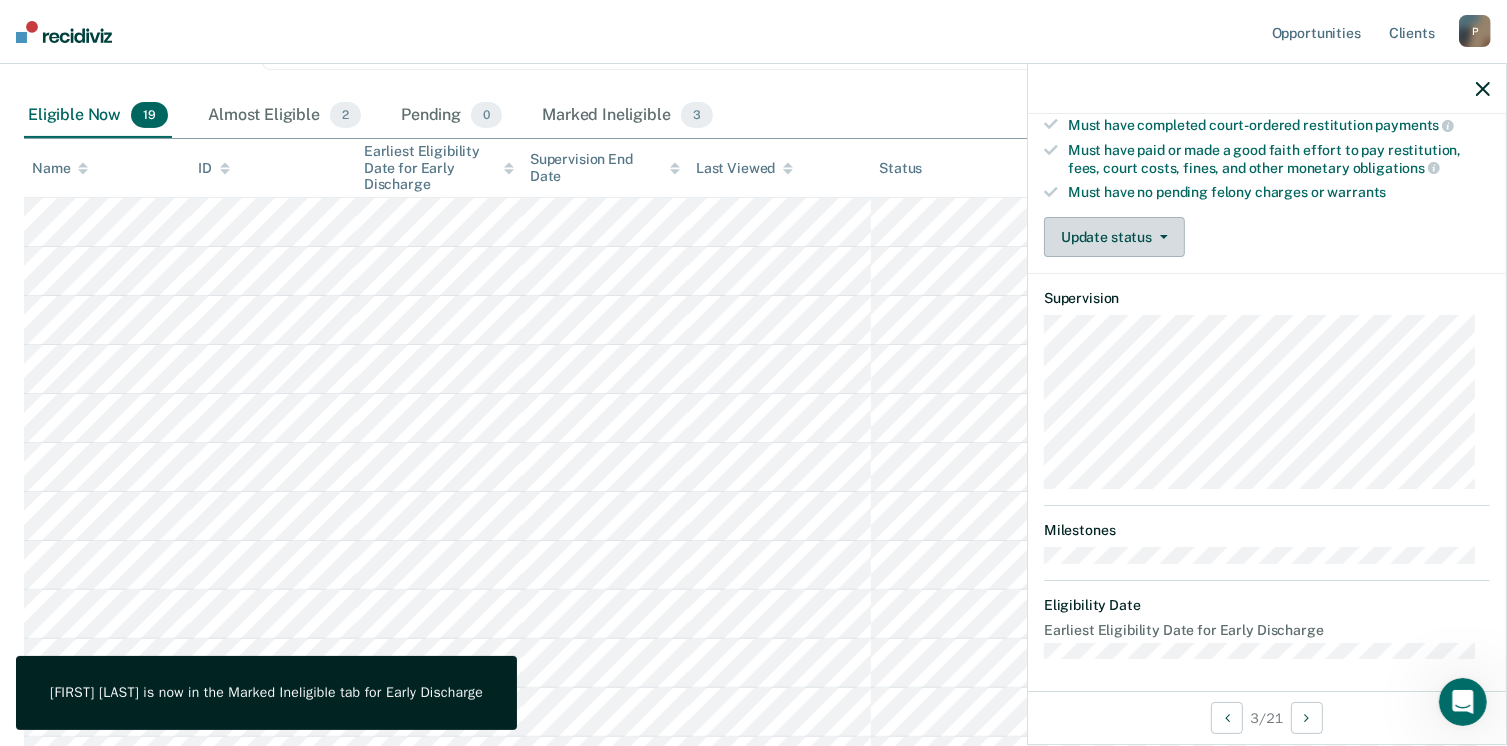 click on "Update status" at bounding box center [1114, 237] 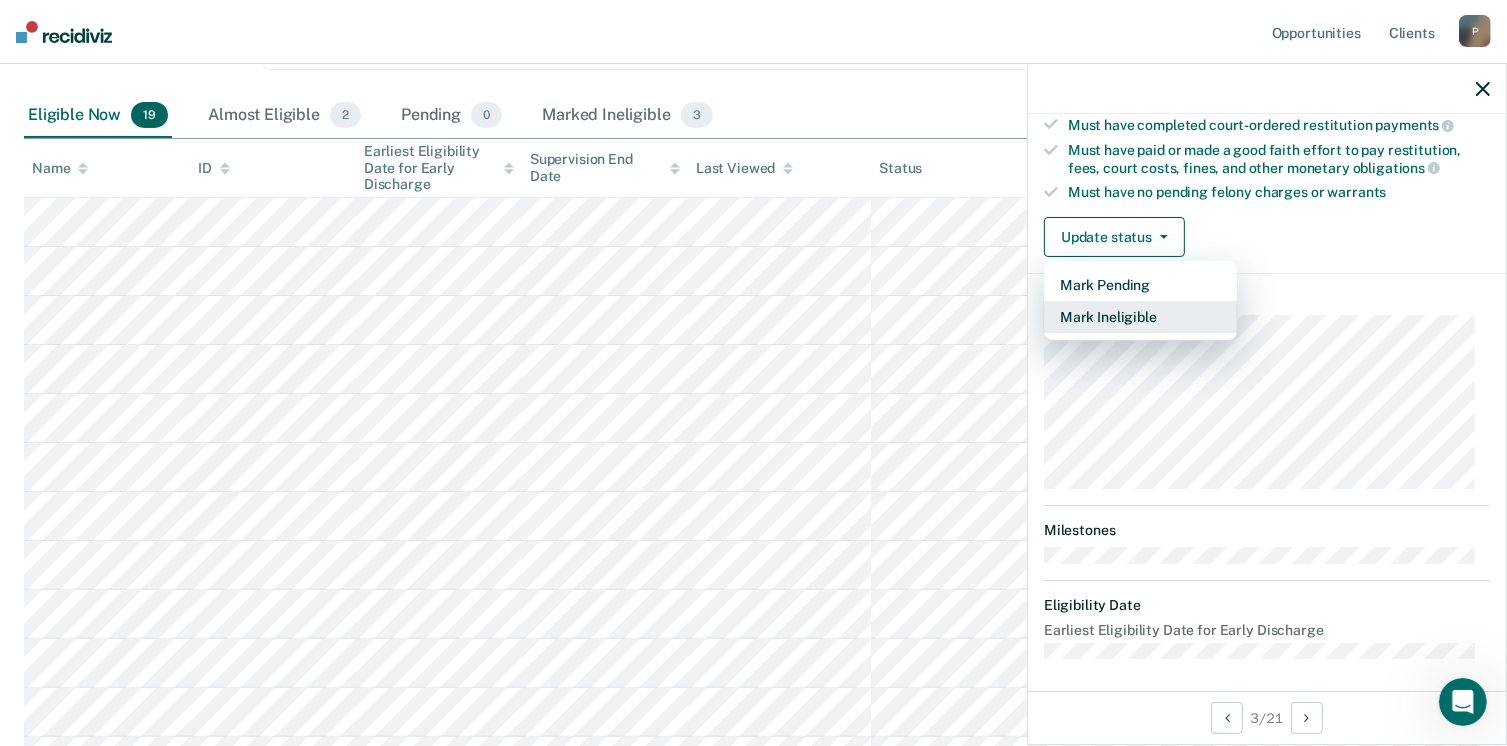 click on "Mark Ineligible" at bounding box center (1140, 317) 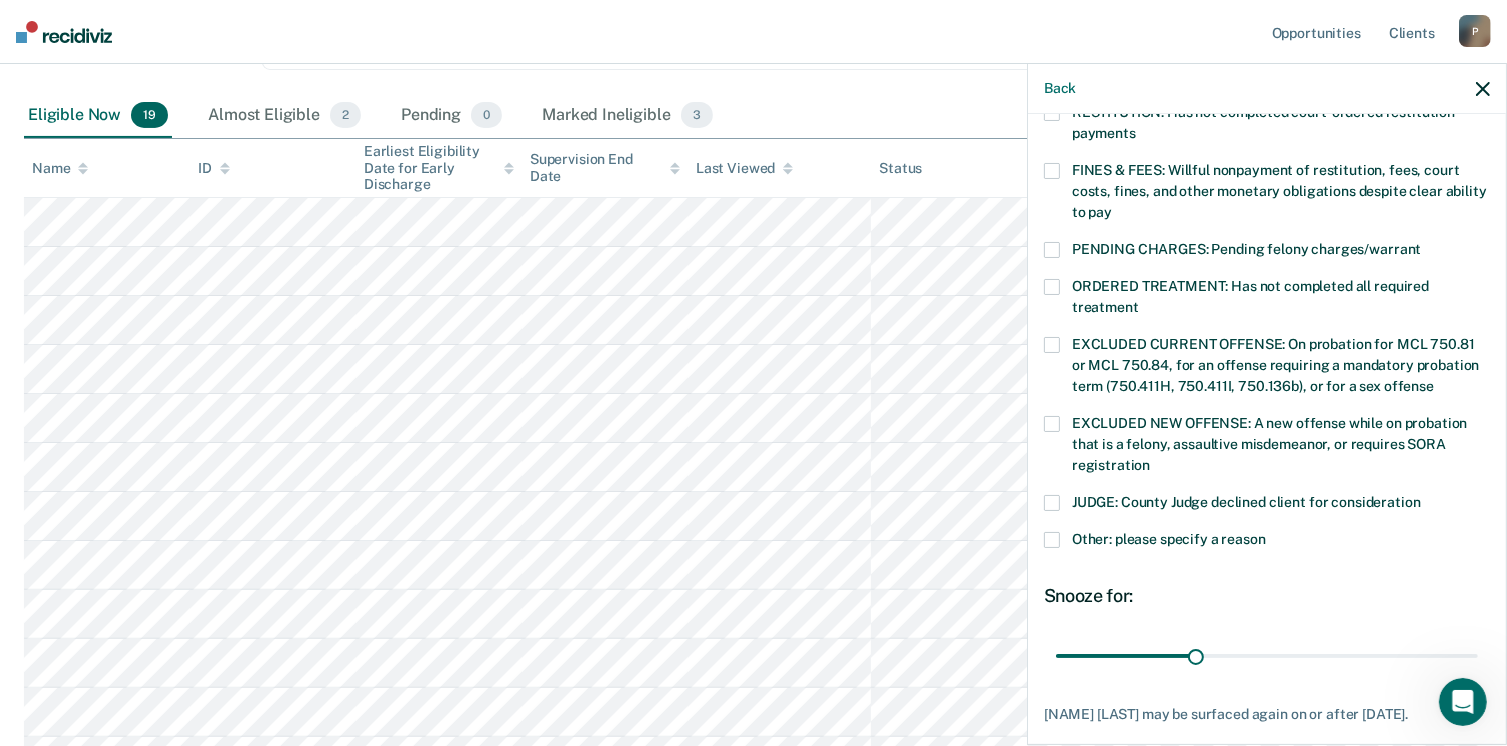 scroll, scrollTop: 571, scrollLeft: 0, axis: vertical 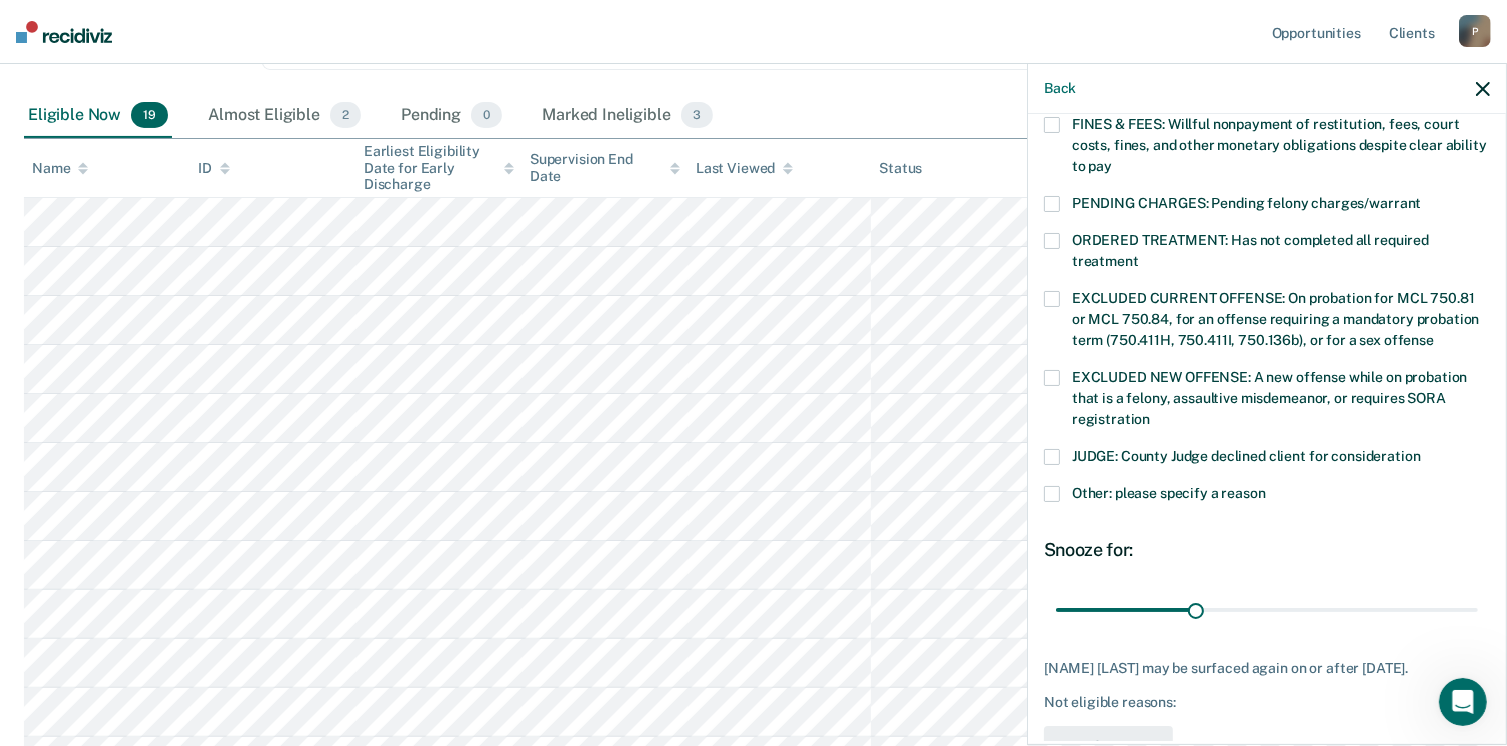 click at bounding box center (1052, 494) 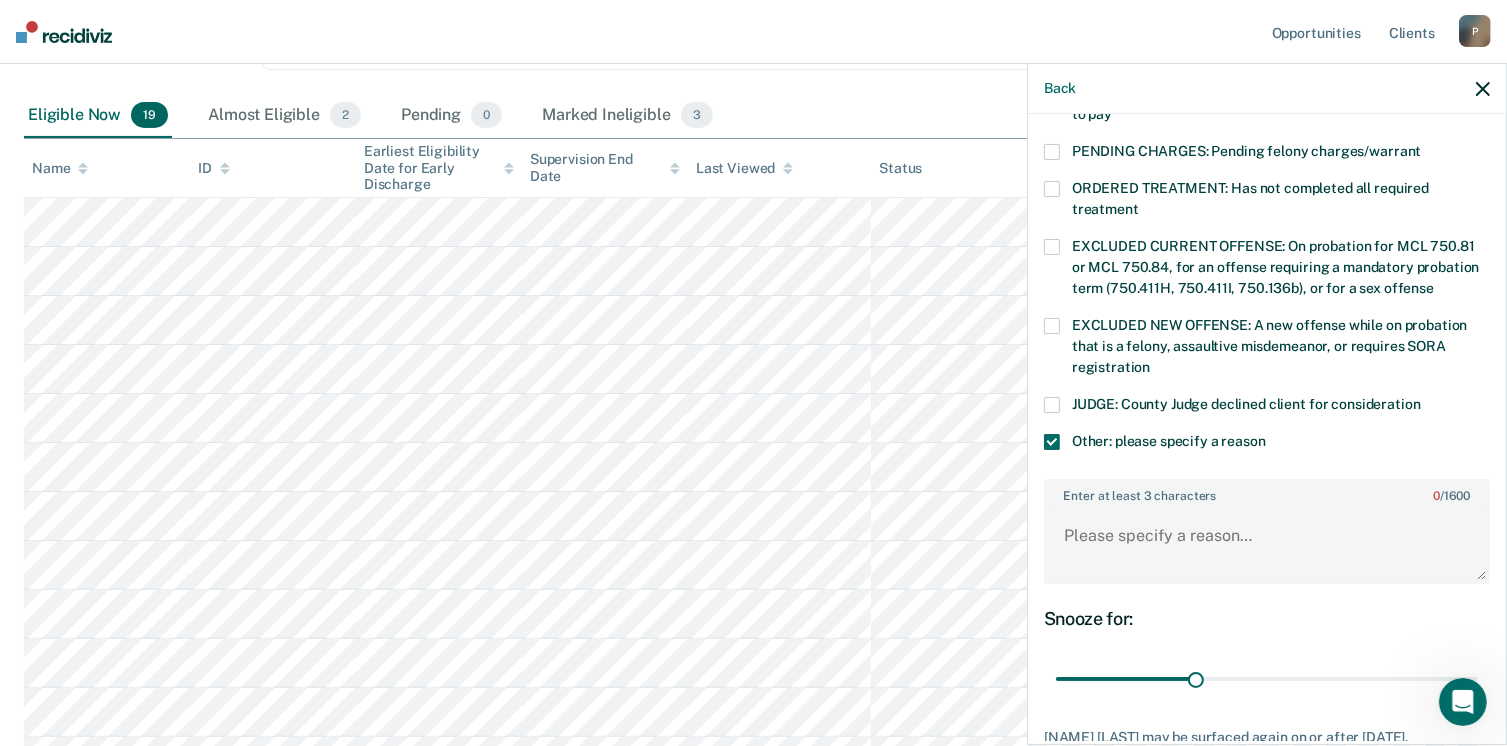 scroll, scrollTop: 671, scrollLeft: 0, axis: vertical 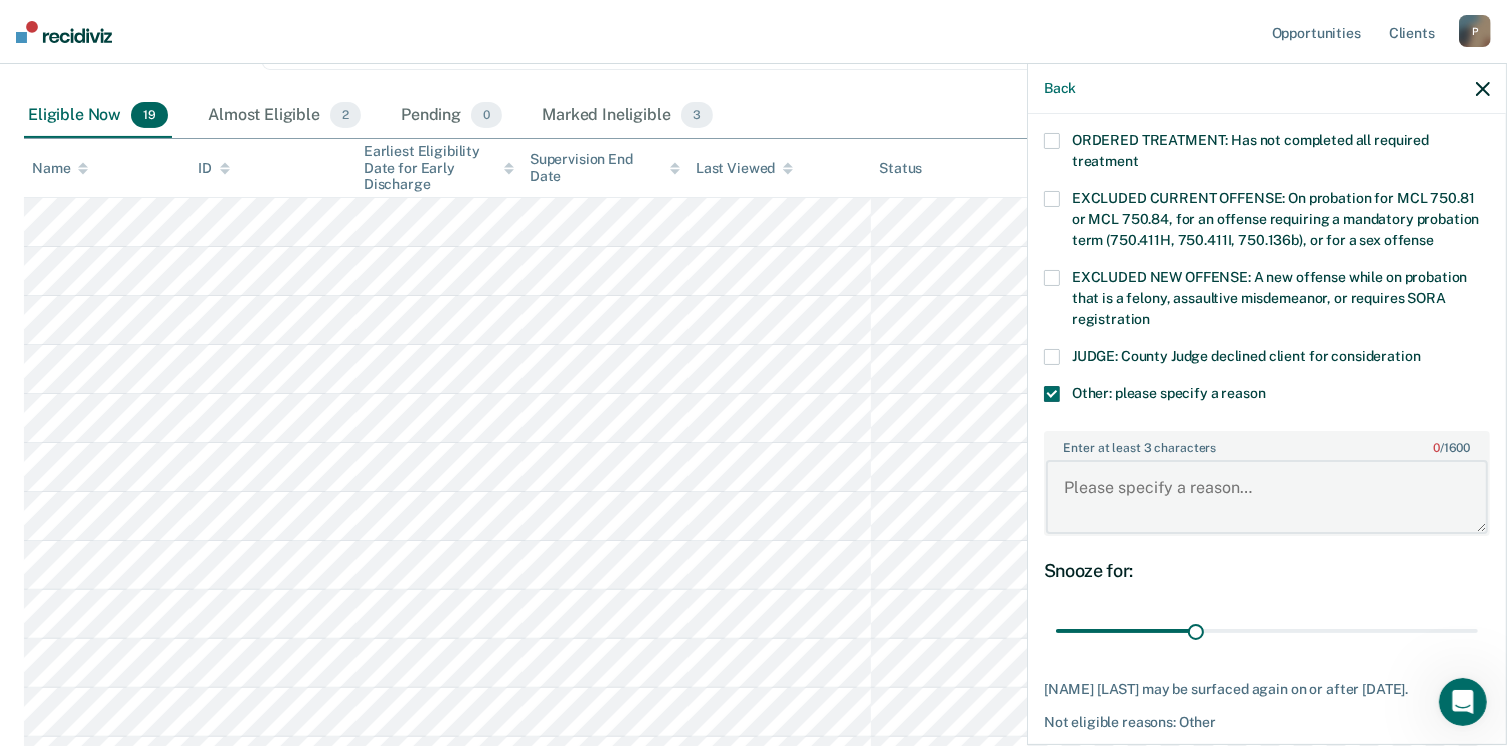 click on "Enter at least 3 characters 0  /  1600" at bounding box center (1267, 497) 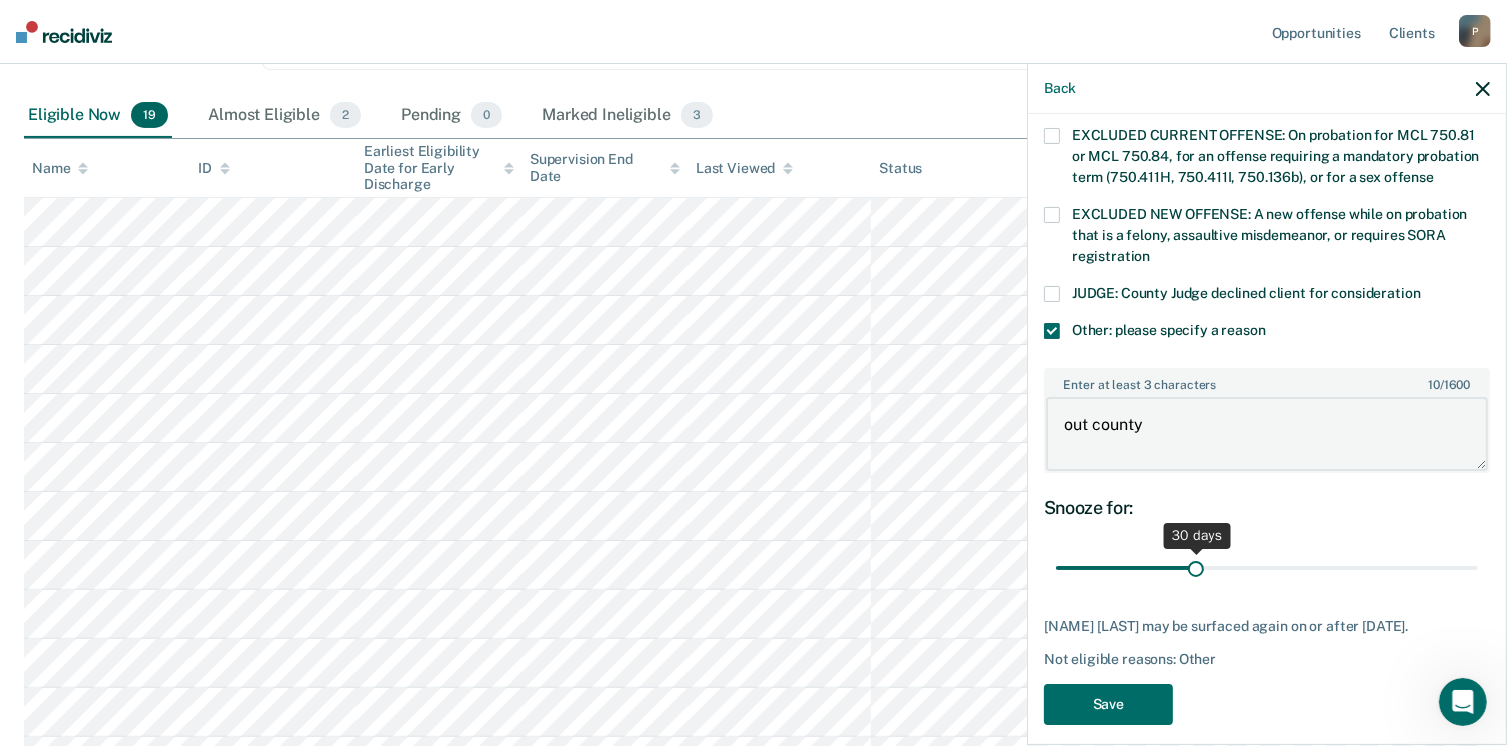 scroll, scrollTop: 766, scrollLeft: 0, axis: vertical 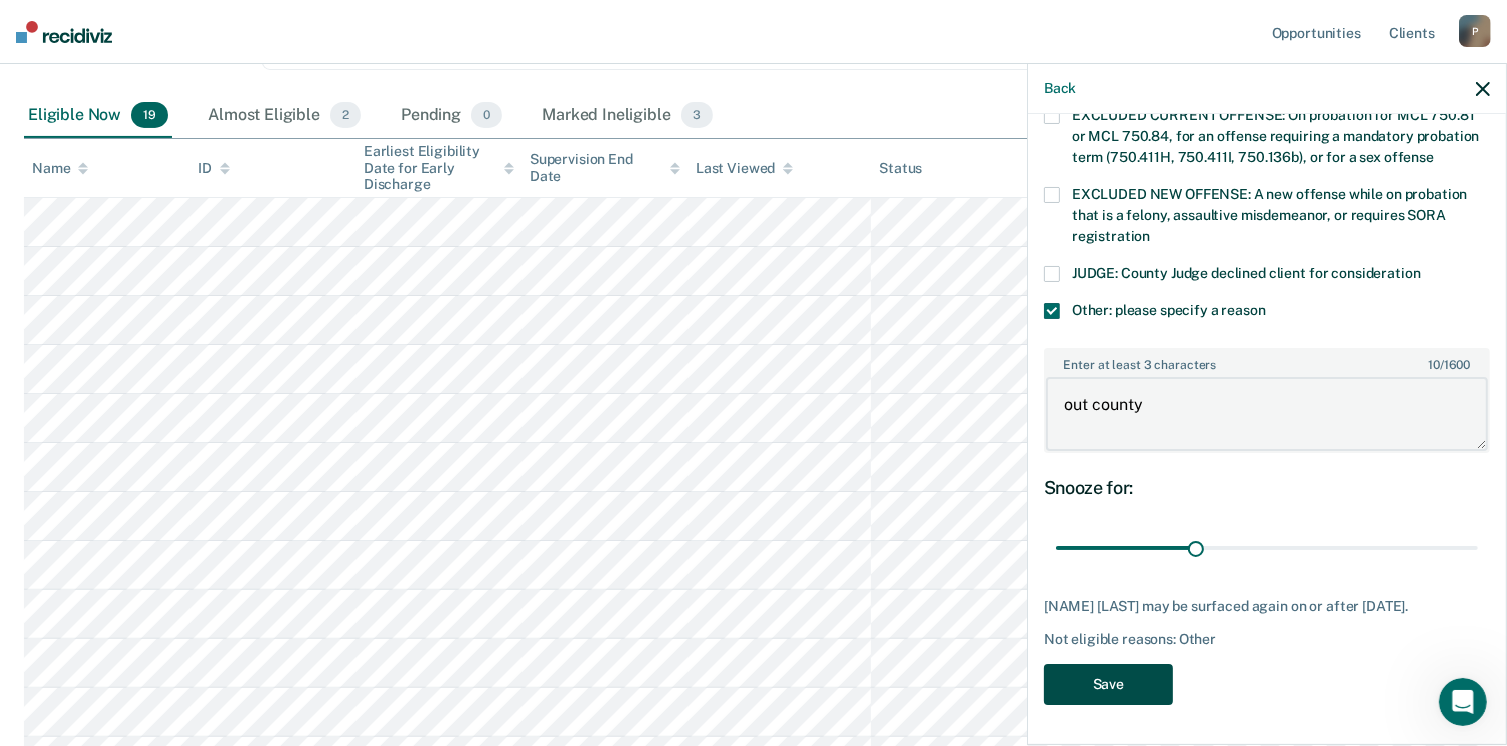 type on "out county" 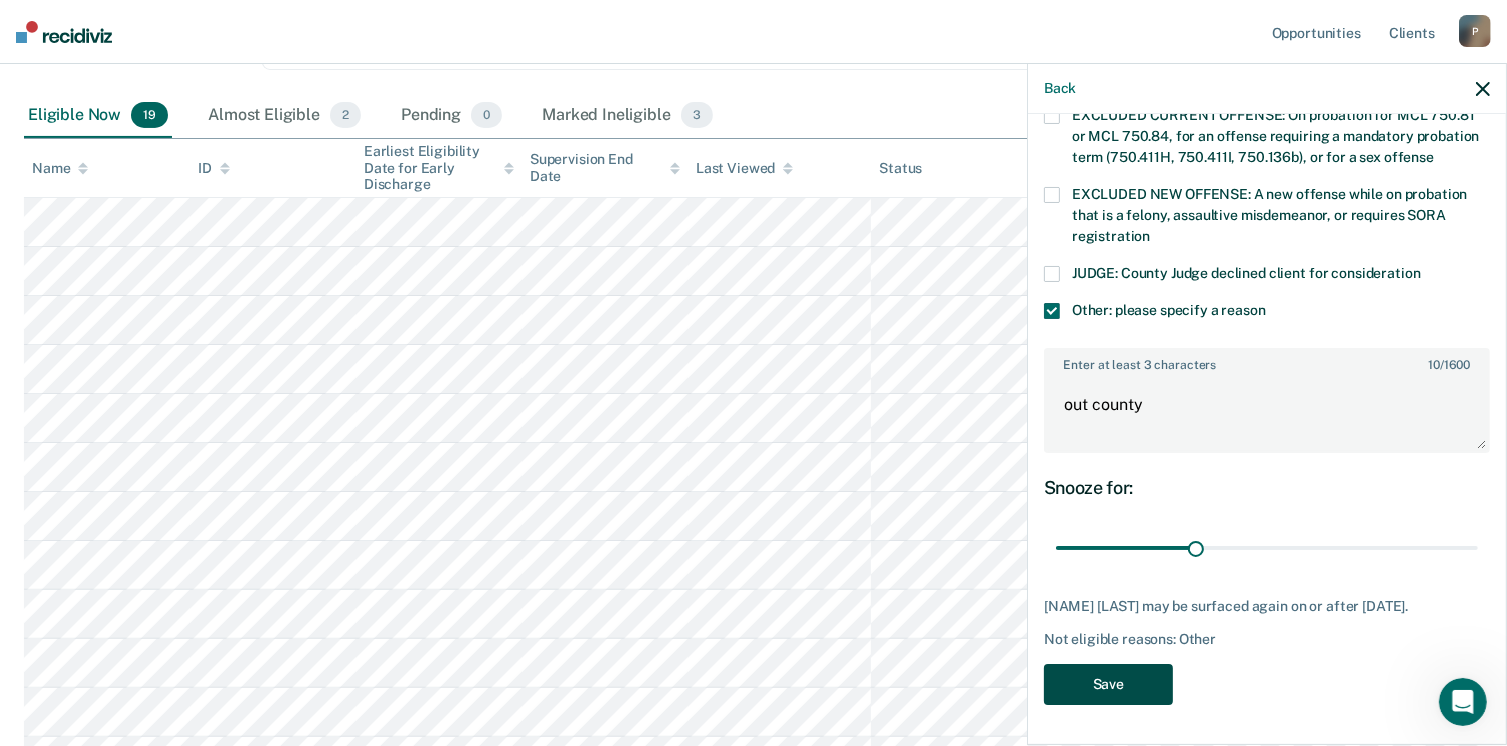 click on "Save" at bounding box center [1108, 684] 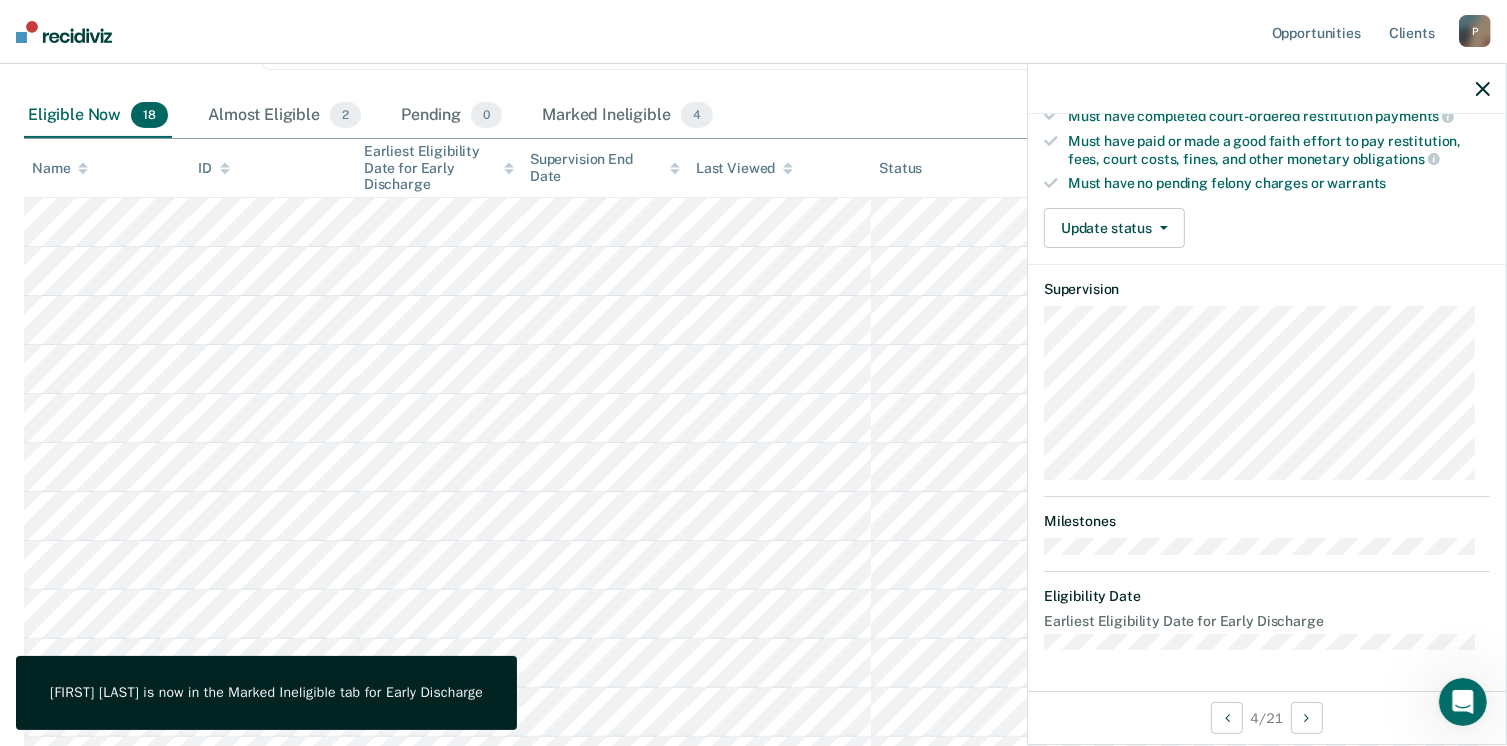 scroll, scrollTop: 371, scrollLeft: 0, axis: vertical 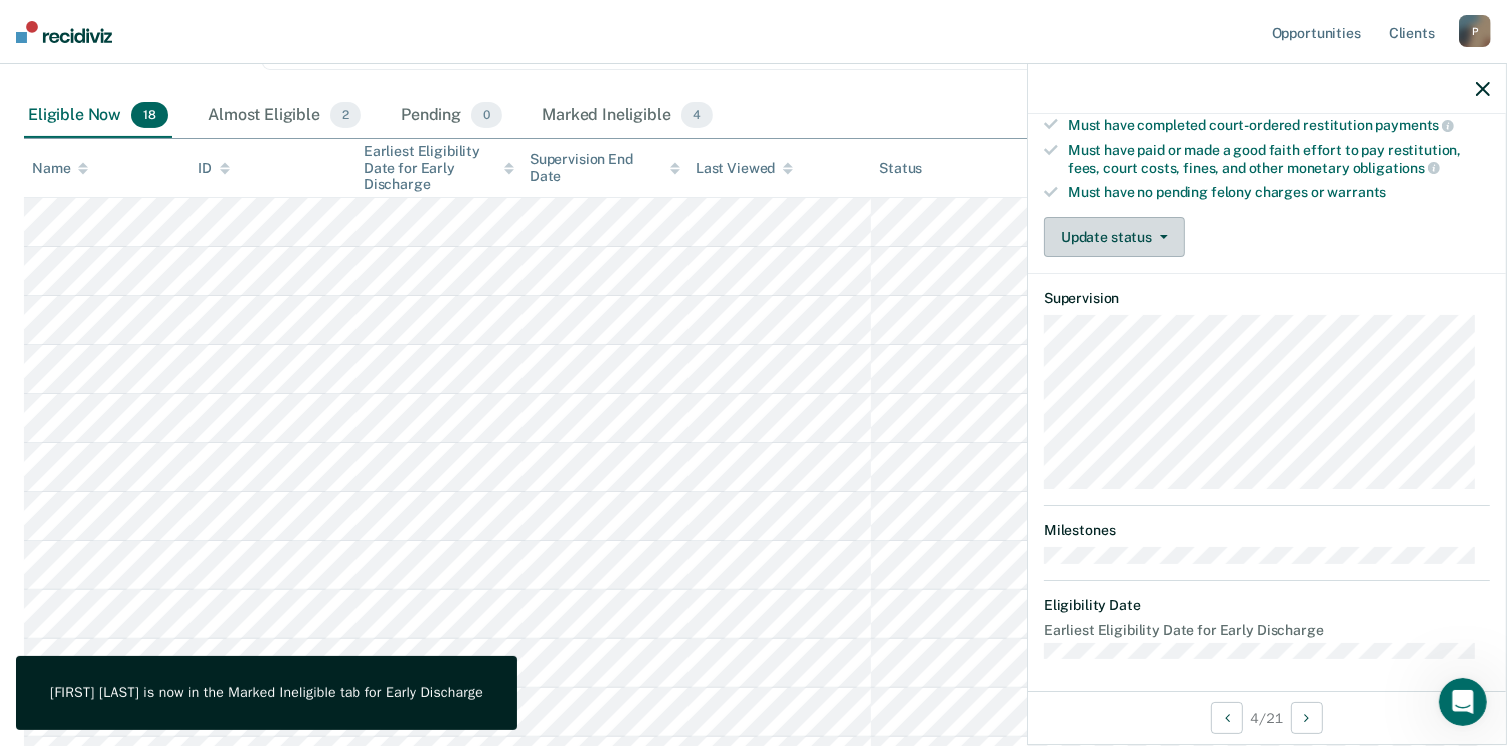 click on "Update status" at bounding box center (1114, 237) 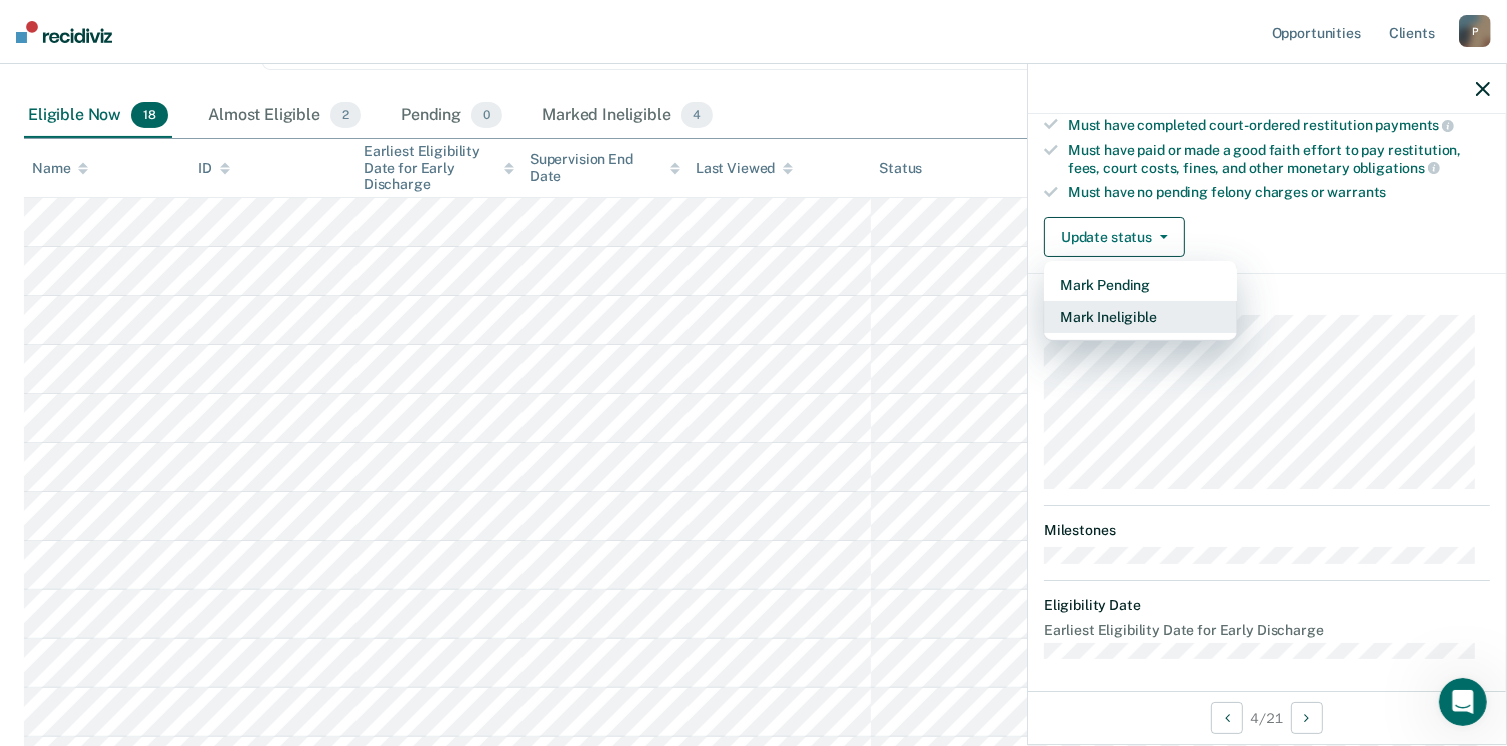 click on "Mark Ineligible" at bounding box center [1140, 317] 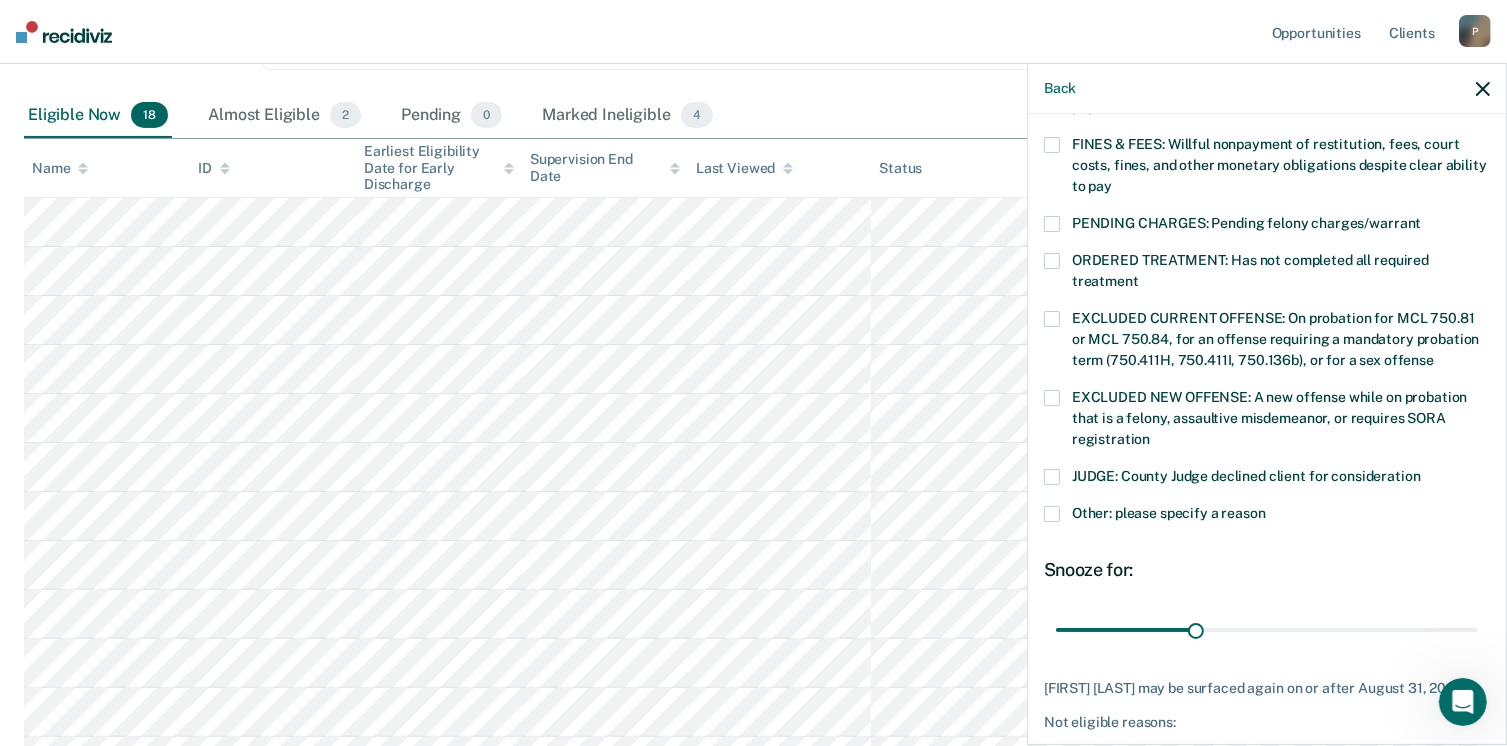 scroll, scrollTop: 600, scrollLeft: 0, axis: vertical 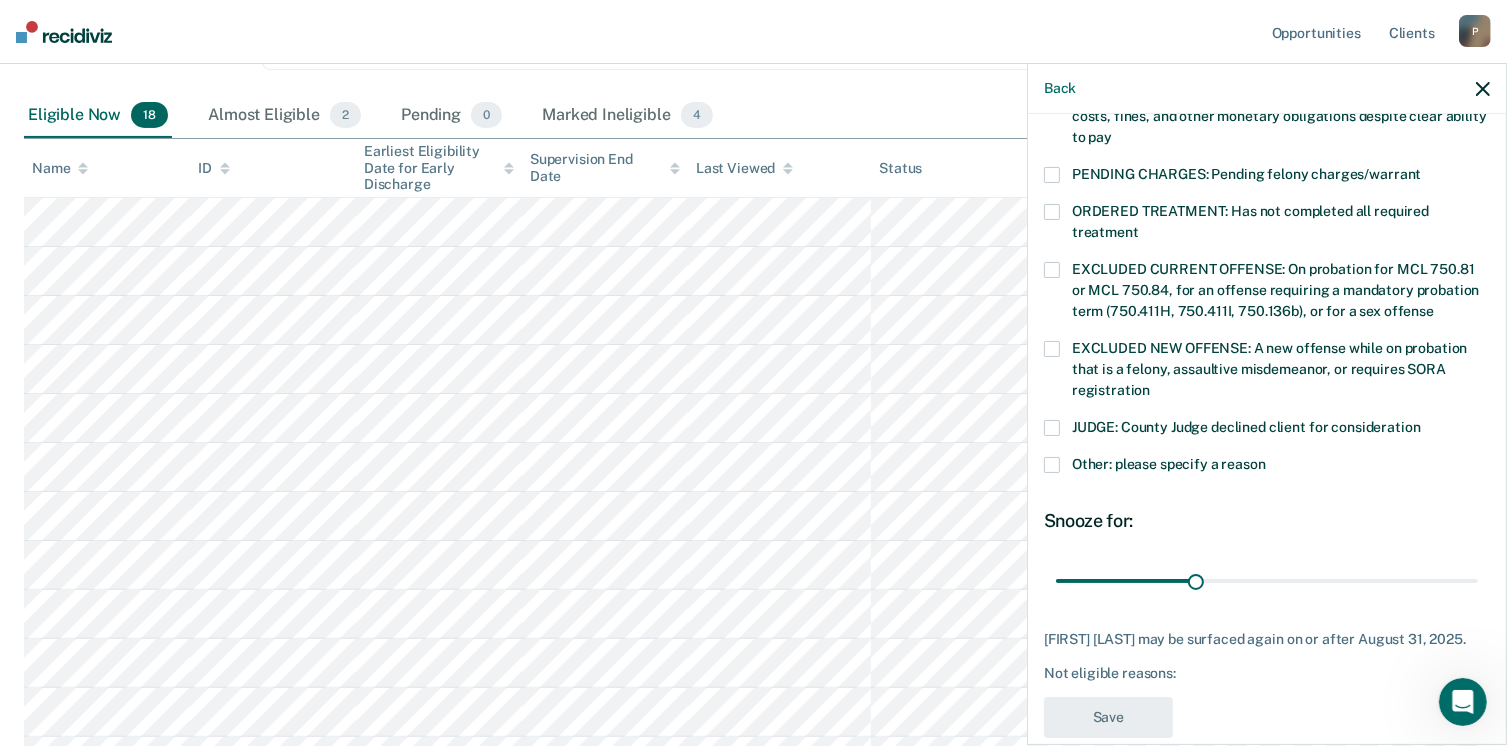 click at bounding box center [1052, 465] 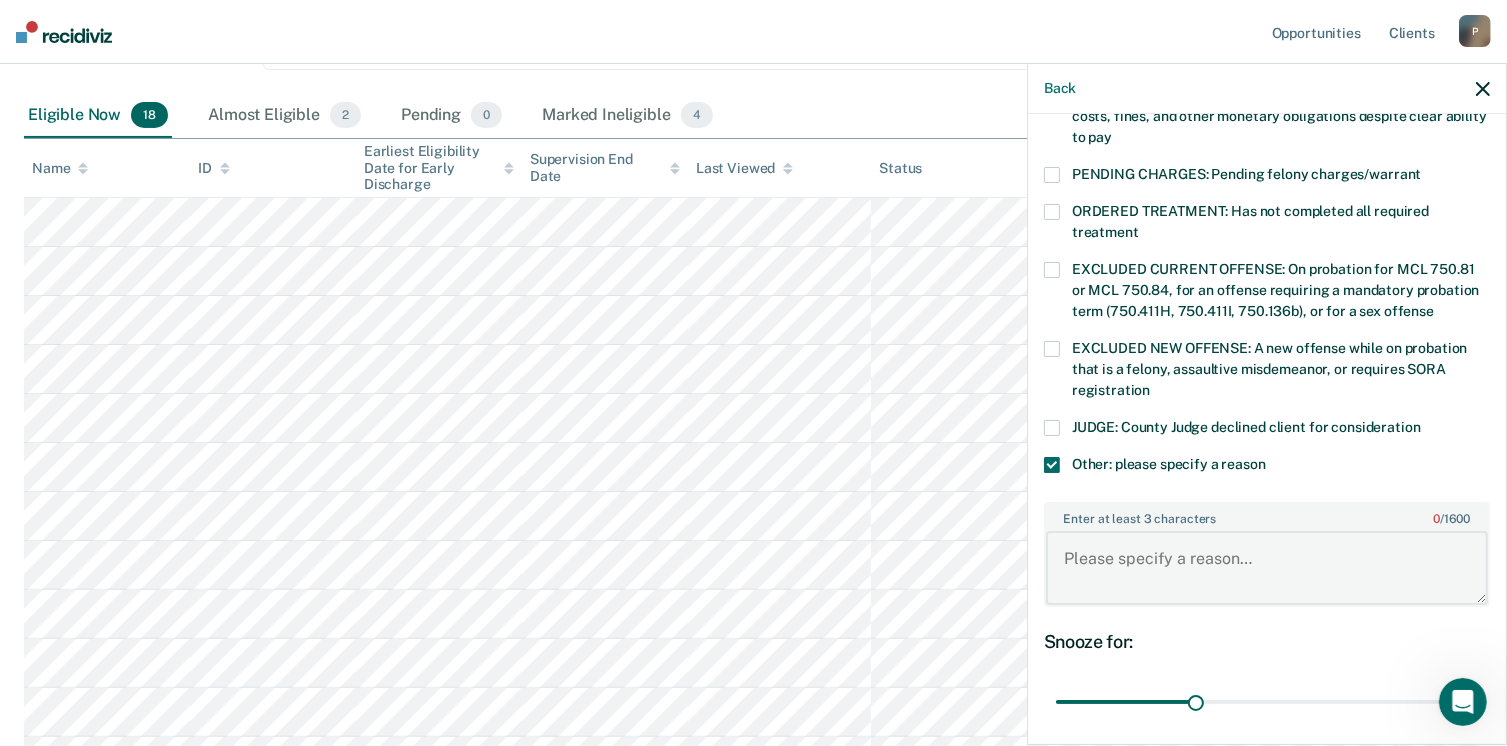 click on "Enter at least 3 characters 0  /  1600" at bounding box center (1267, 568) 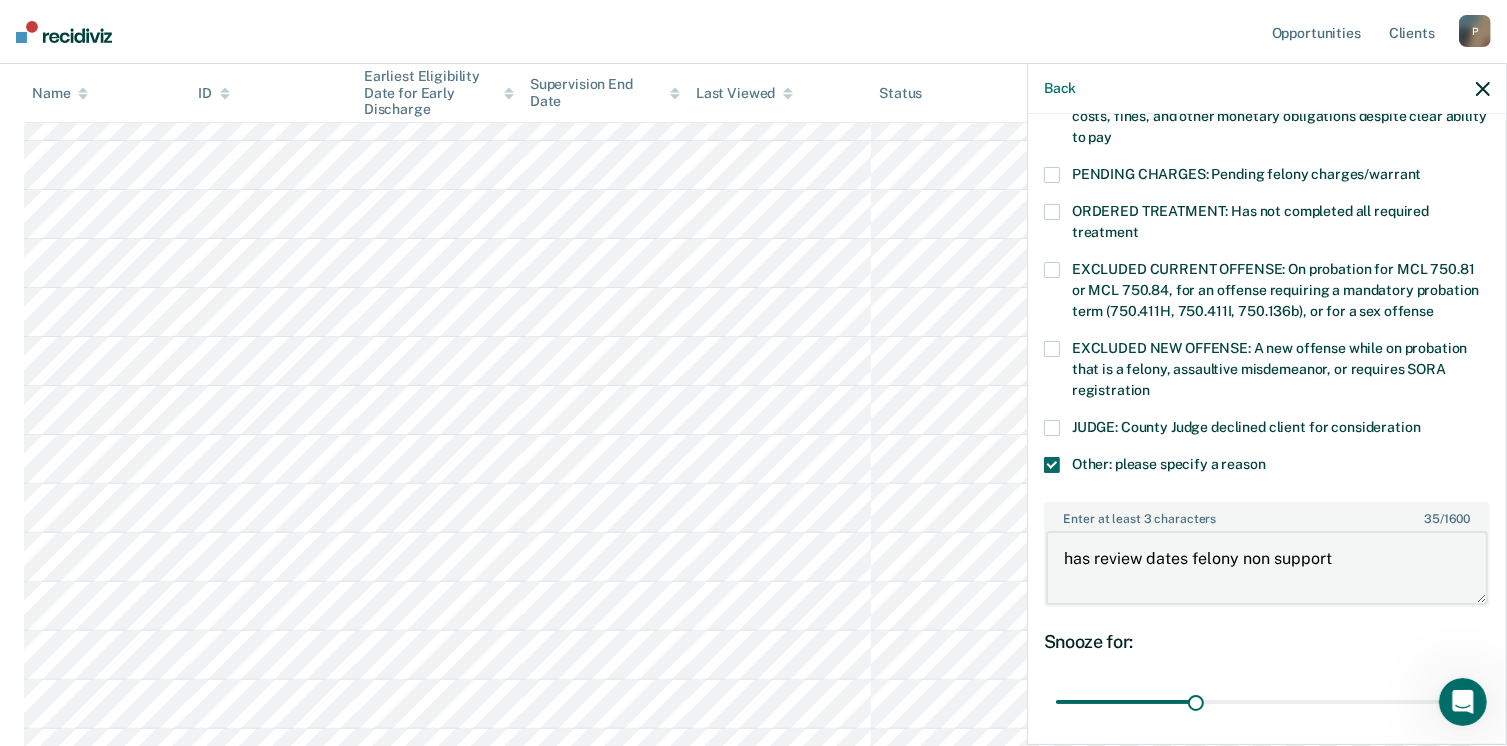 scroll, scrollTop: 700, scrollLeft: 0, axis: vertical 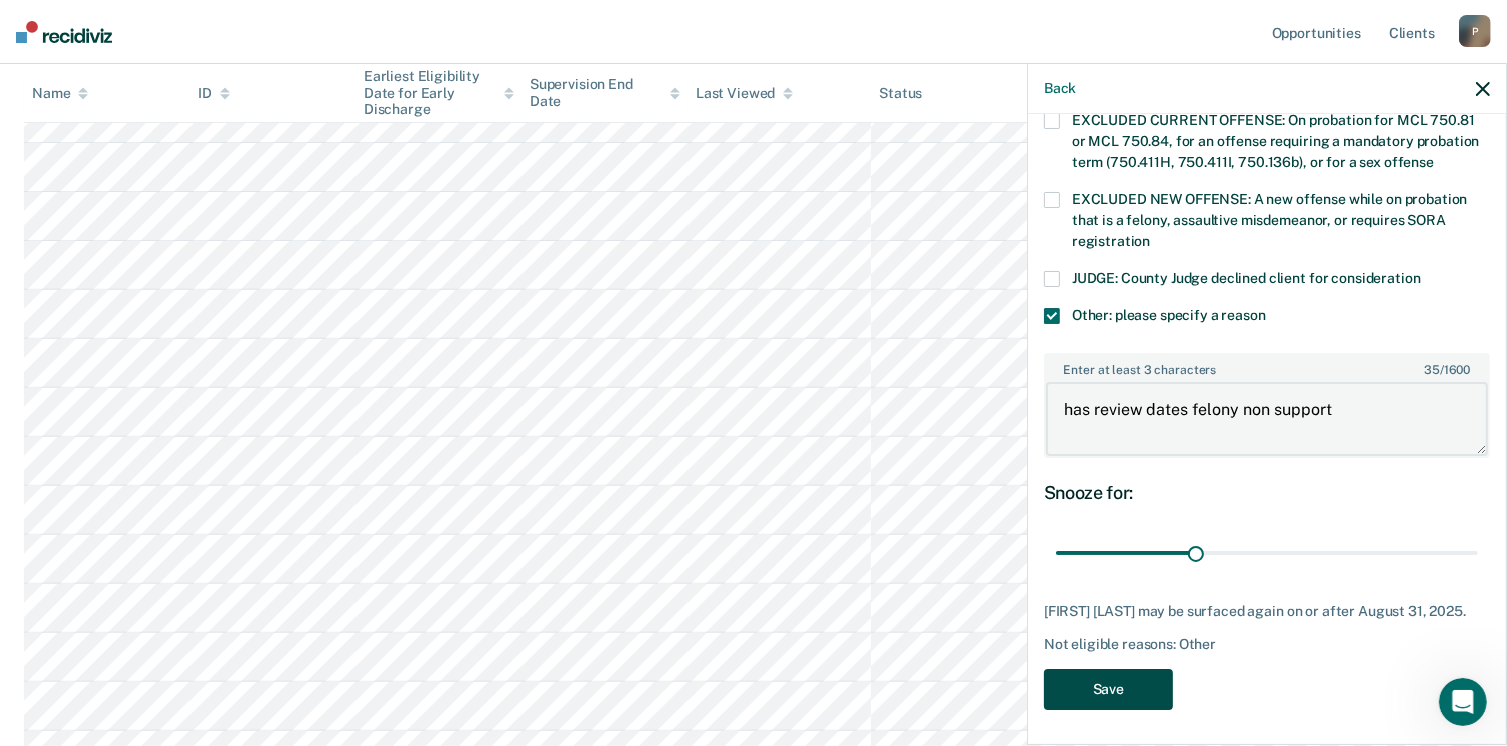 type on "has review dates felony non support" 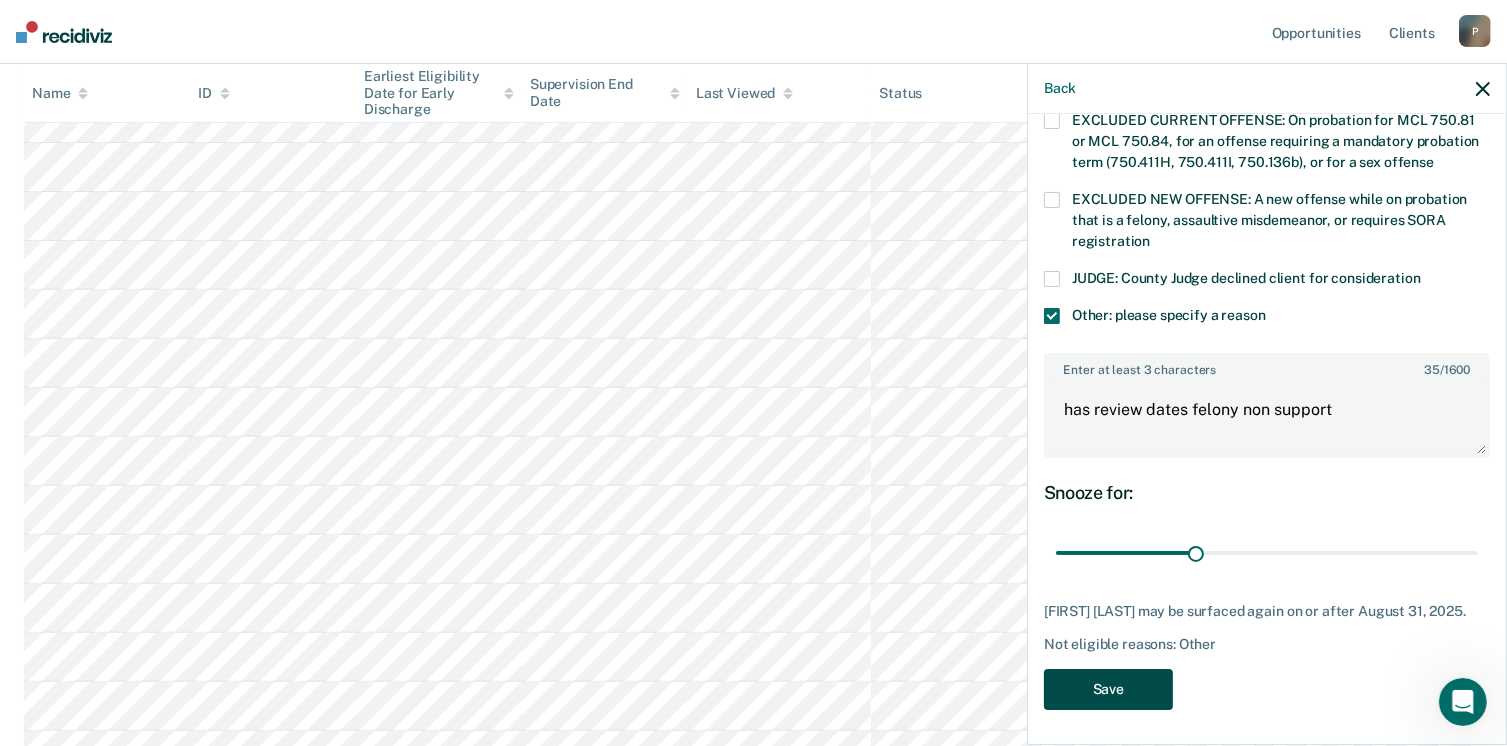 click on "Save" at bounding box center (1108, 689) 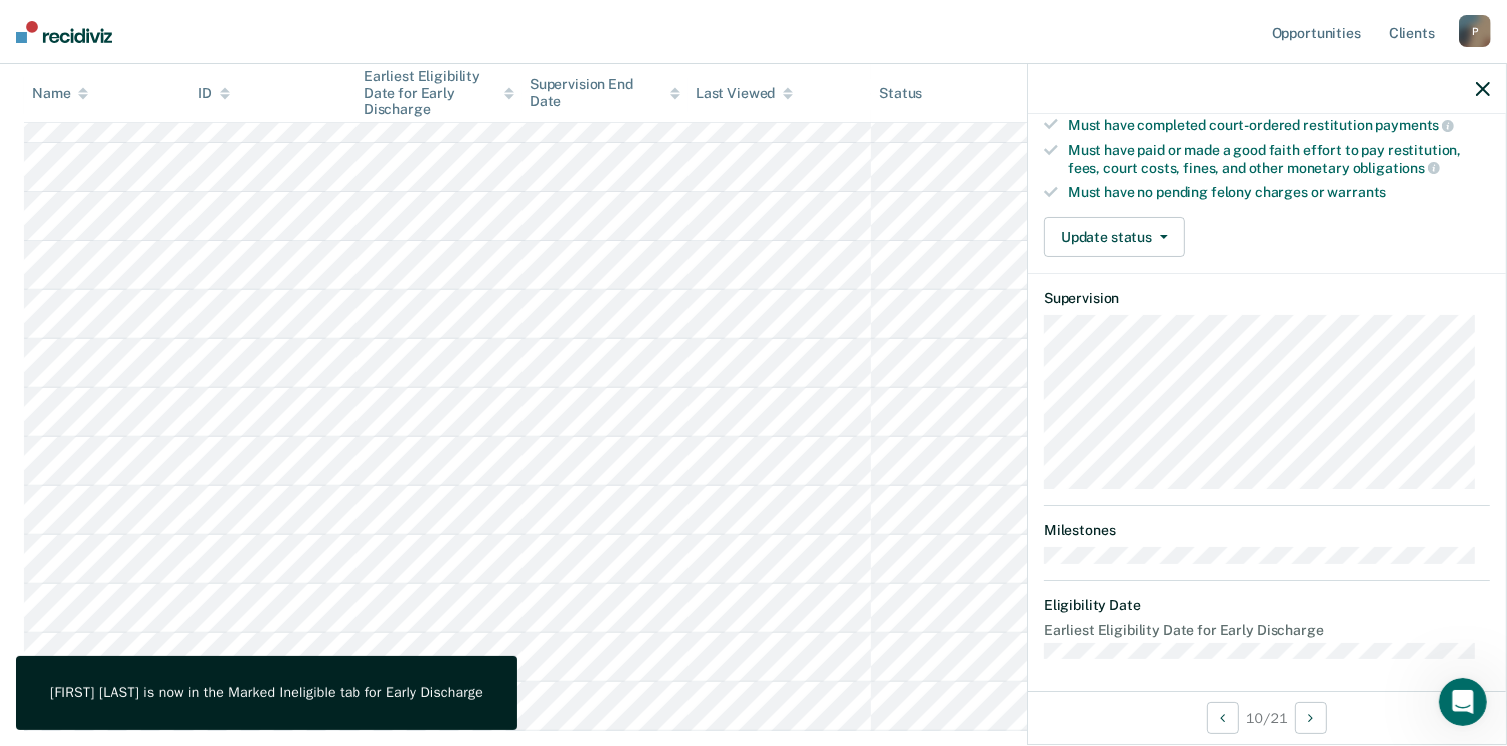 scroll, scrollTop: 271, scrollLeft: 0, axis: vertical 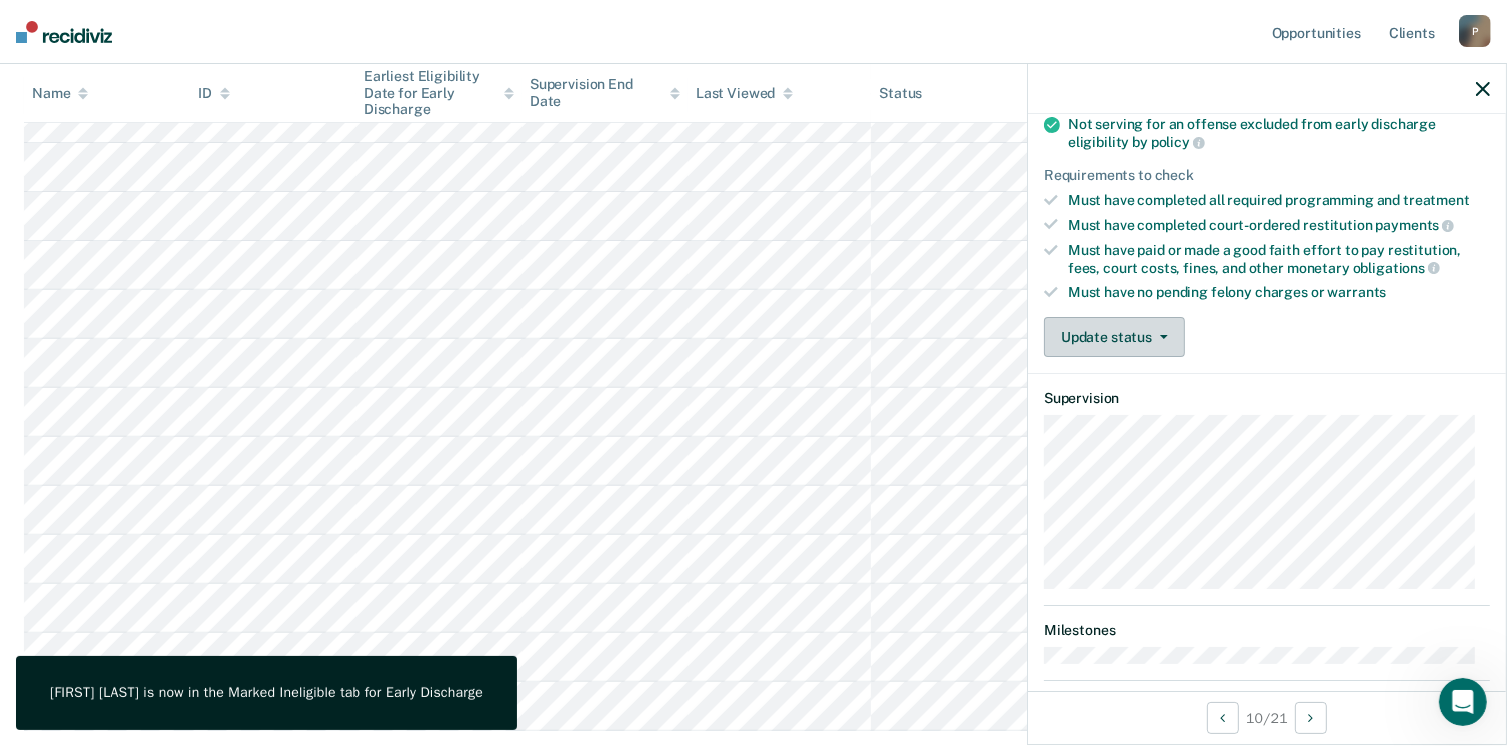click on "Update status" at bounding box center [1114, 337] 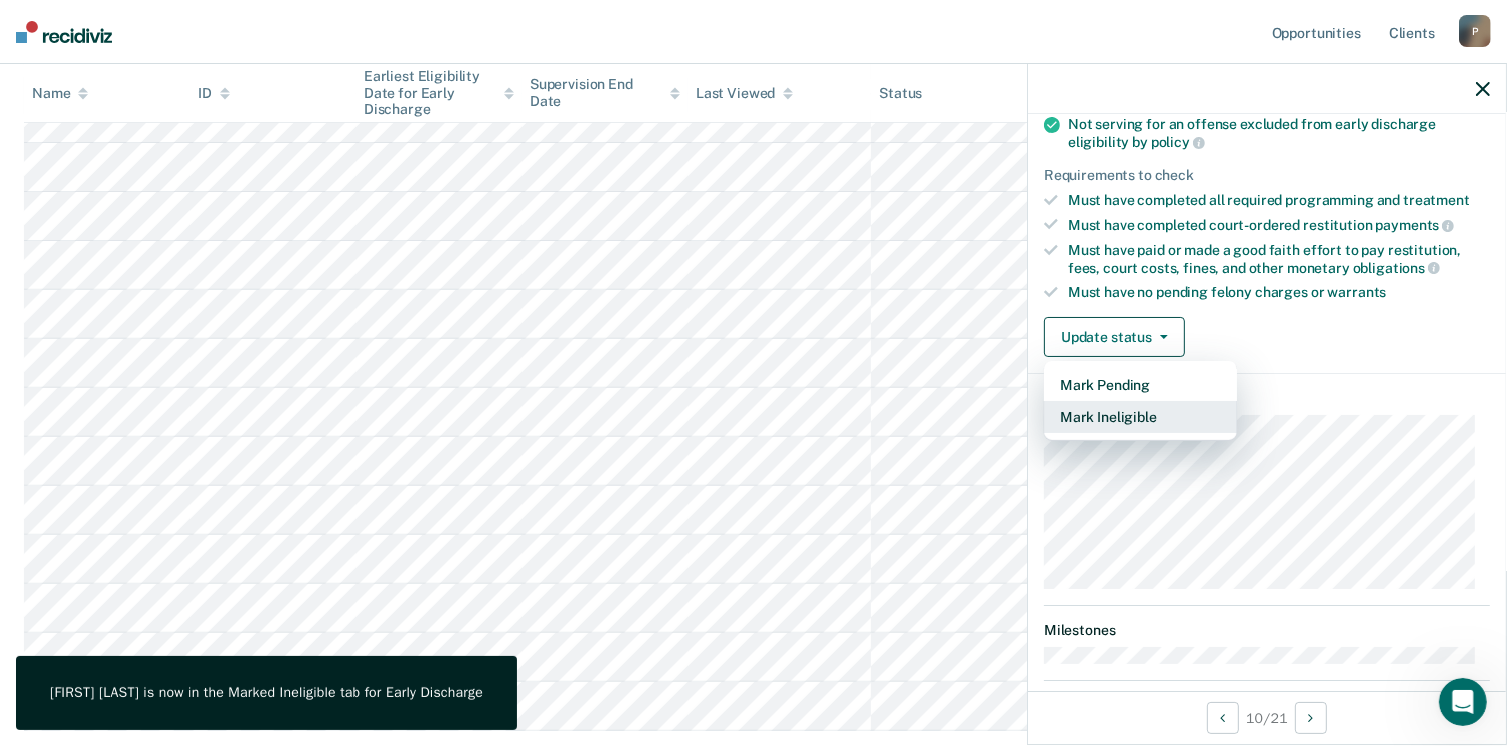 click on "Mark Ineligible" at bounding box center (1140, 417) 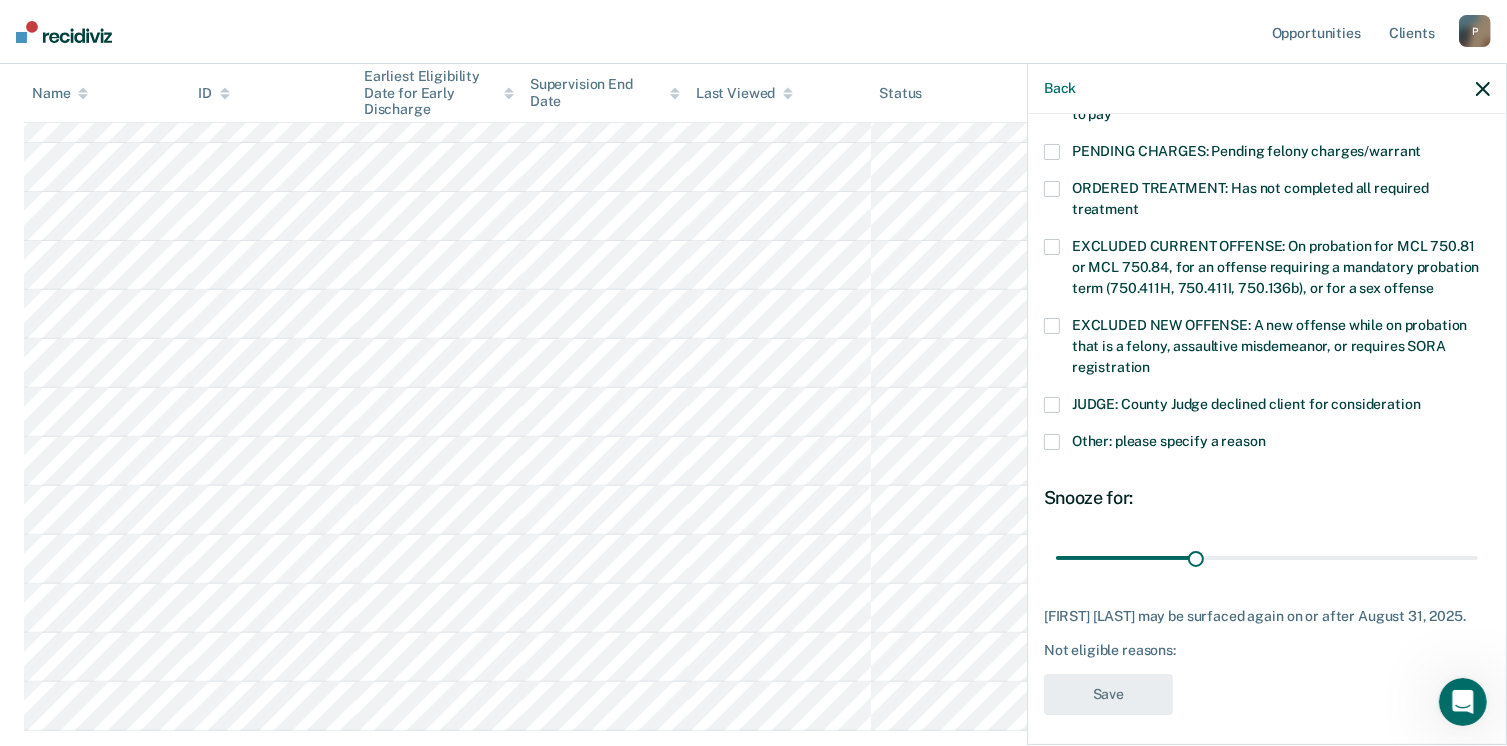 scroll, scrollTop: 647, scrollLeft: 0, axis: vertical 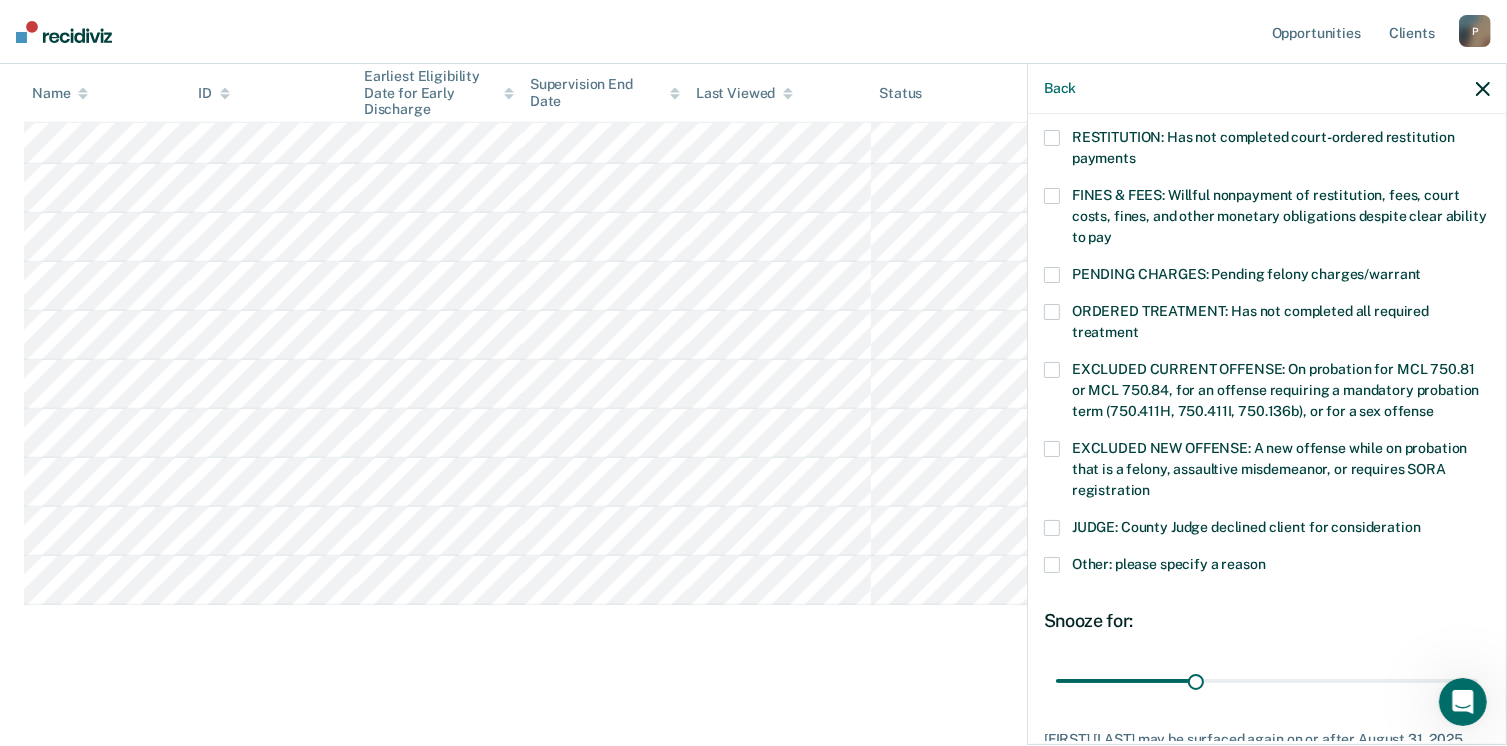 click at bounding box center (1052, 565) 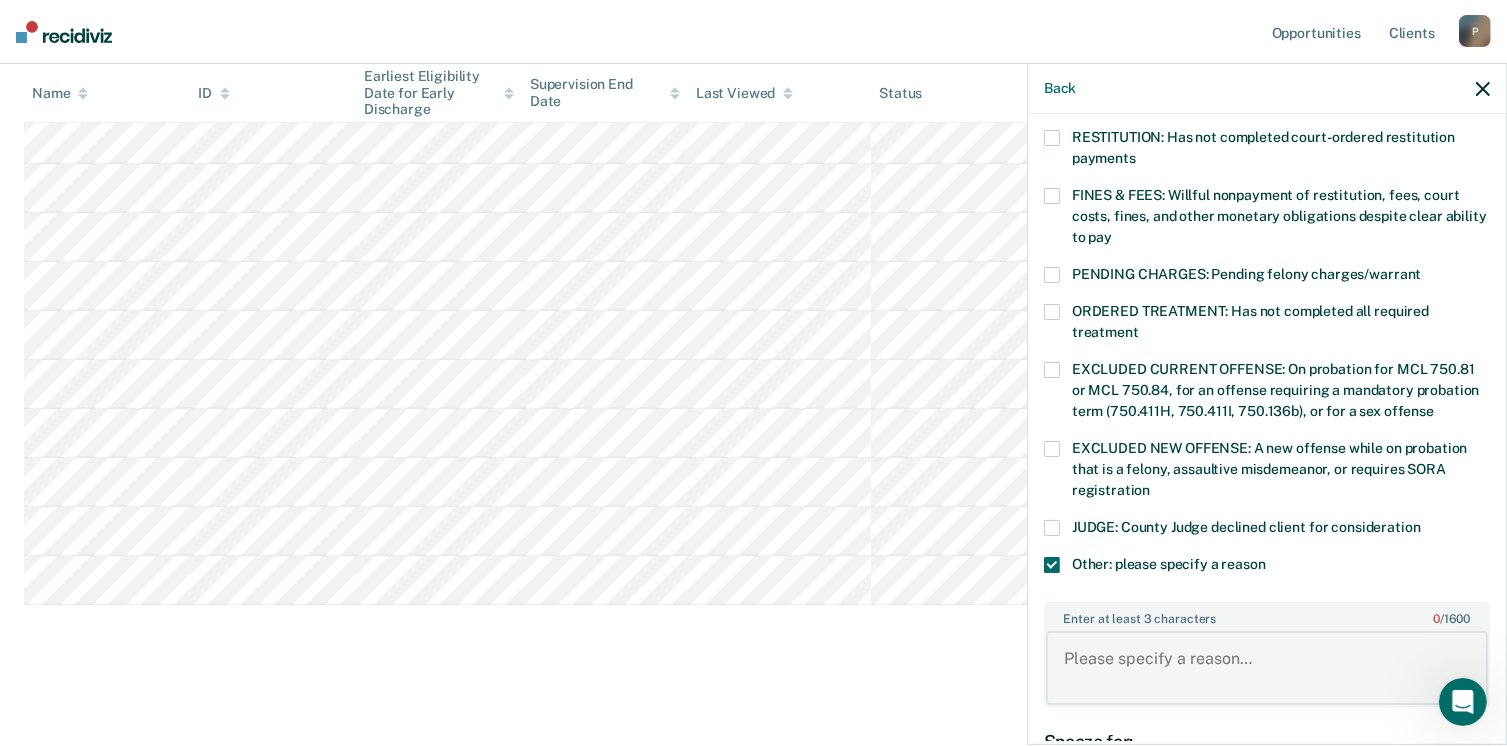 click on "Enter at least 3 characters 0  /  1600" at bounding box center (1267, 668) 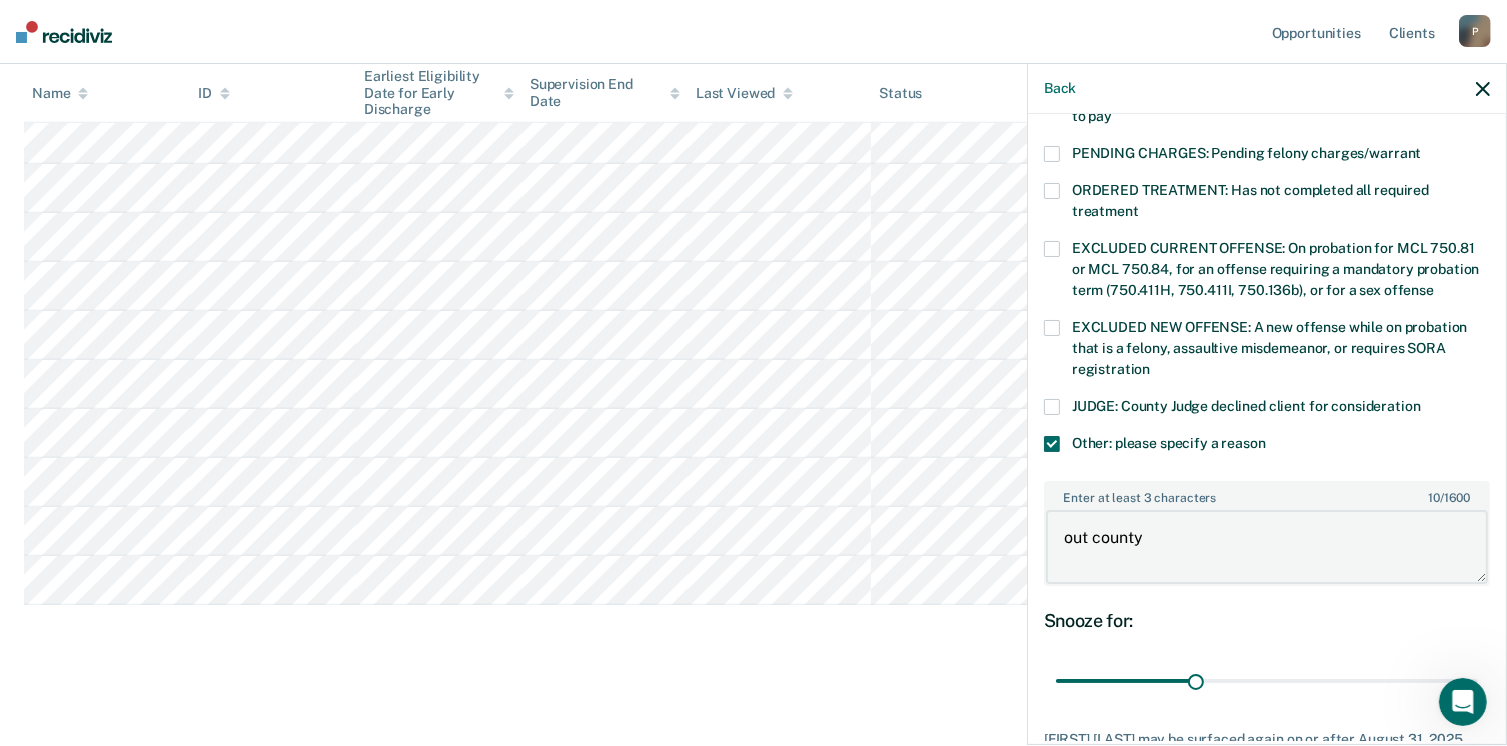 scroll, scrollTop: 766, scrollLeft: 0, axis: vertical 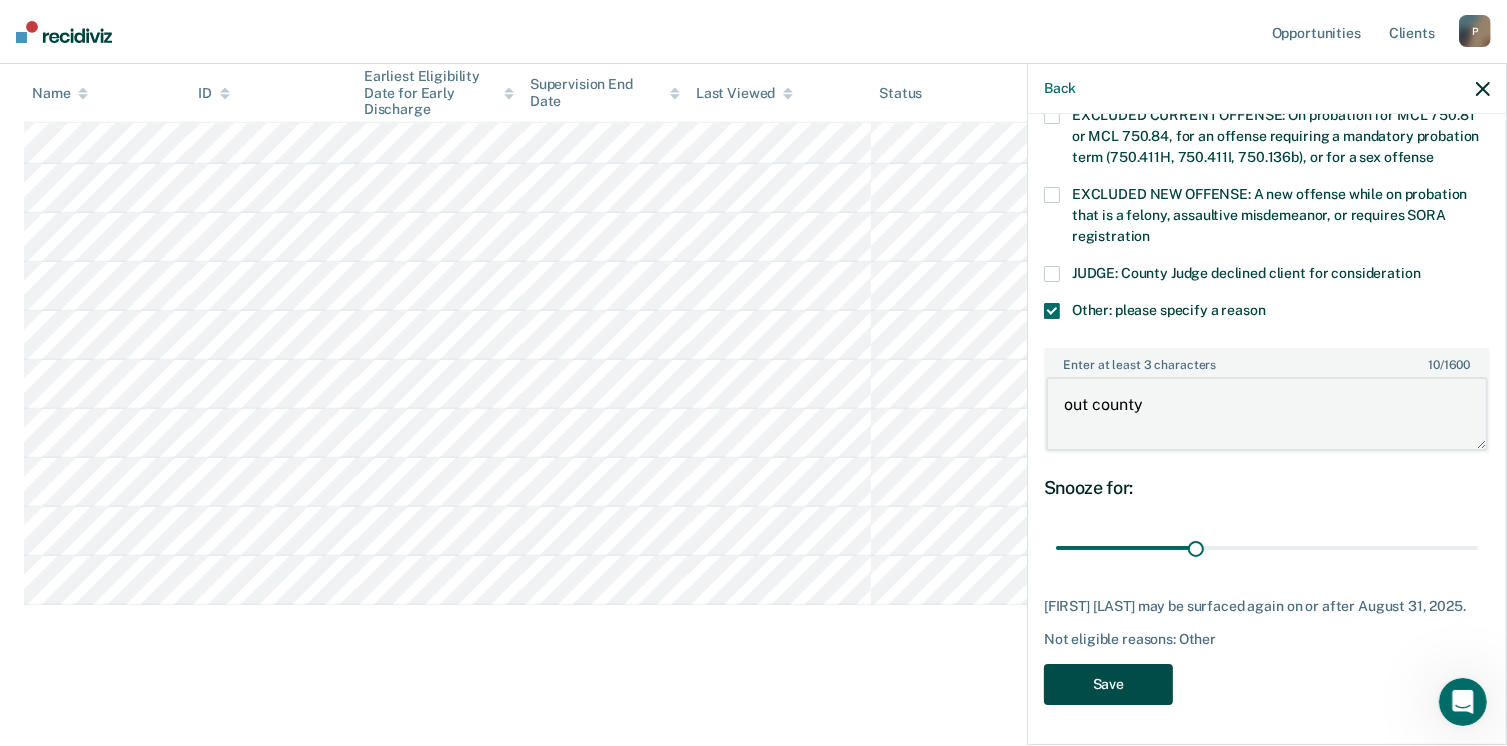 type on "out county" 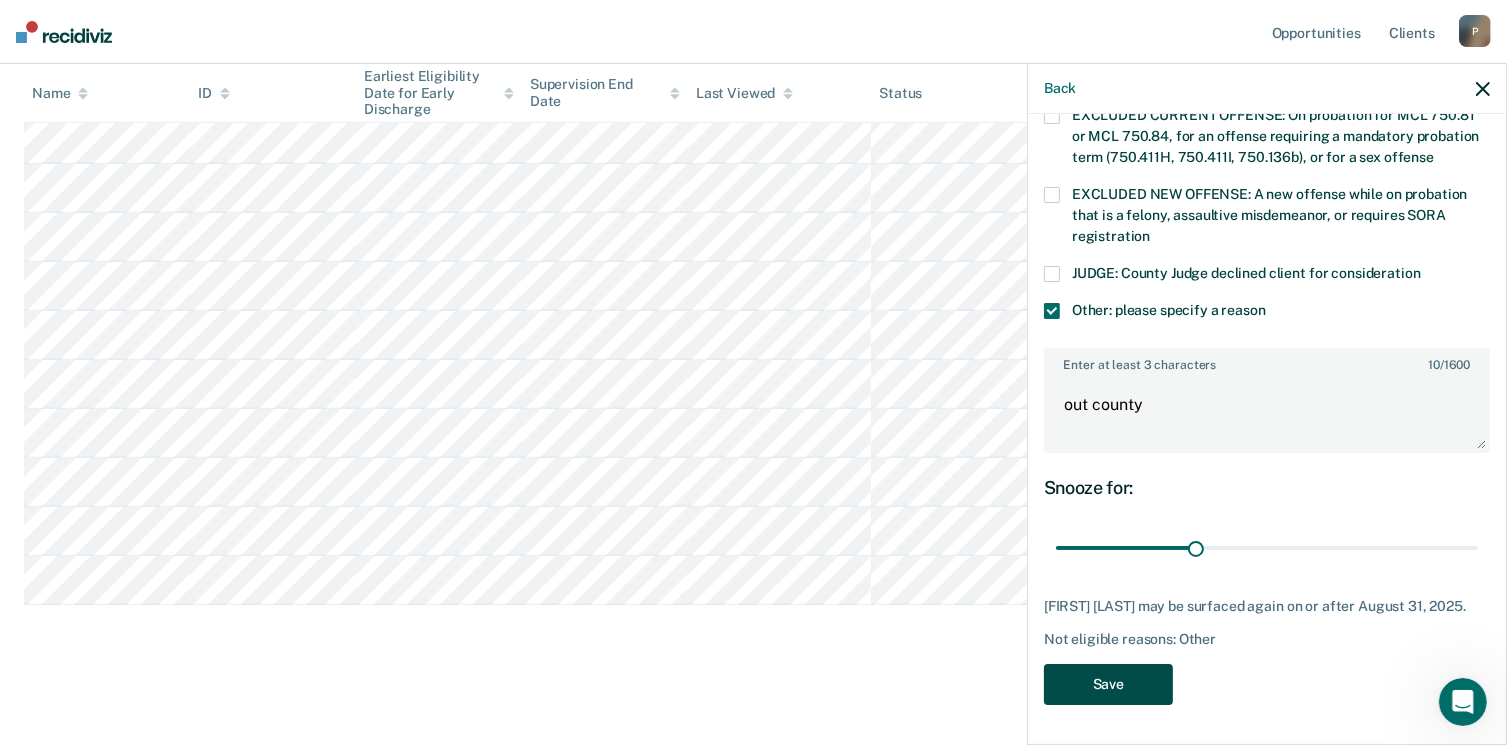 click on "Save" at bounding box center [1108, 684] 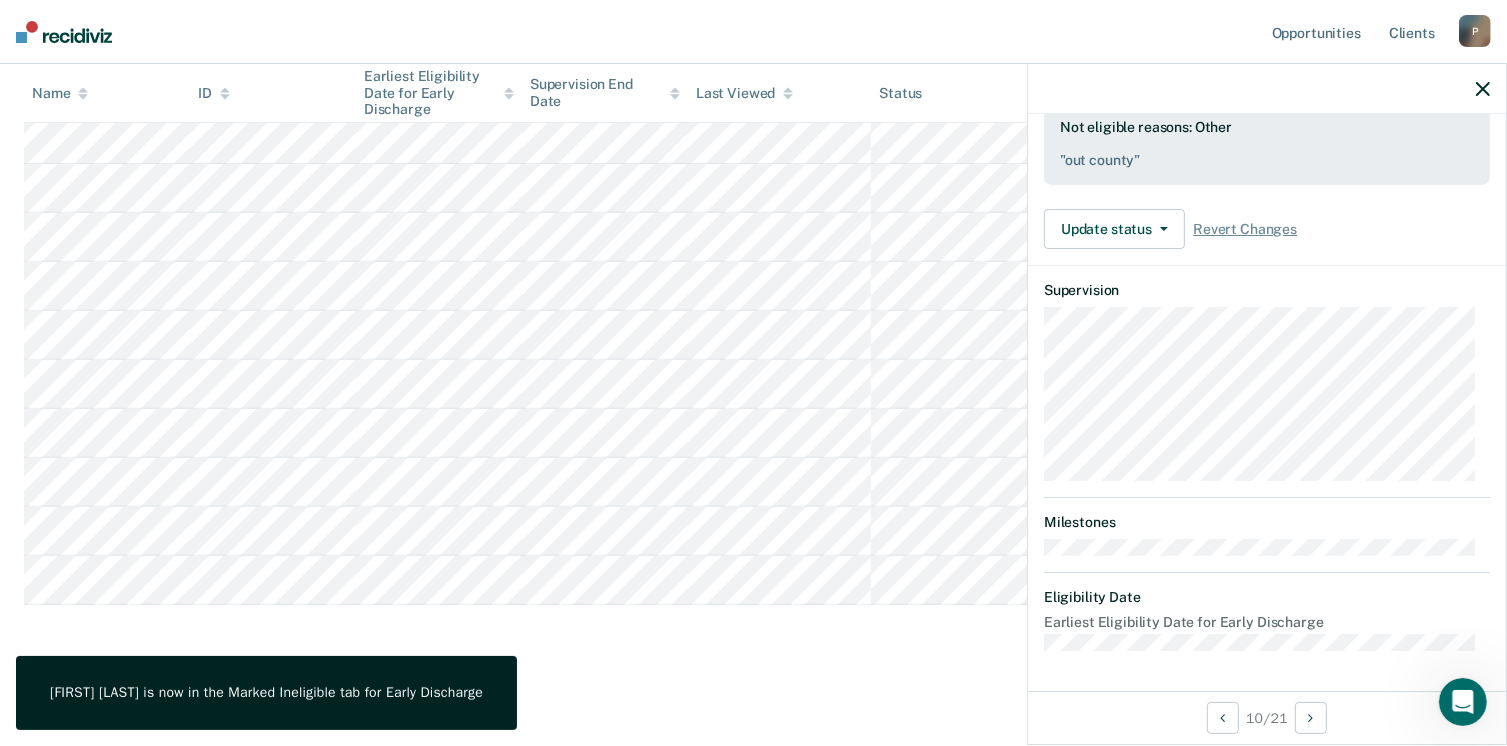 scroll, scrollTop: 552, scrollLeft: 0, axis: vertical 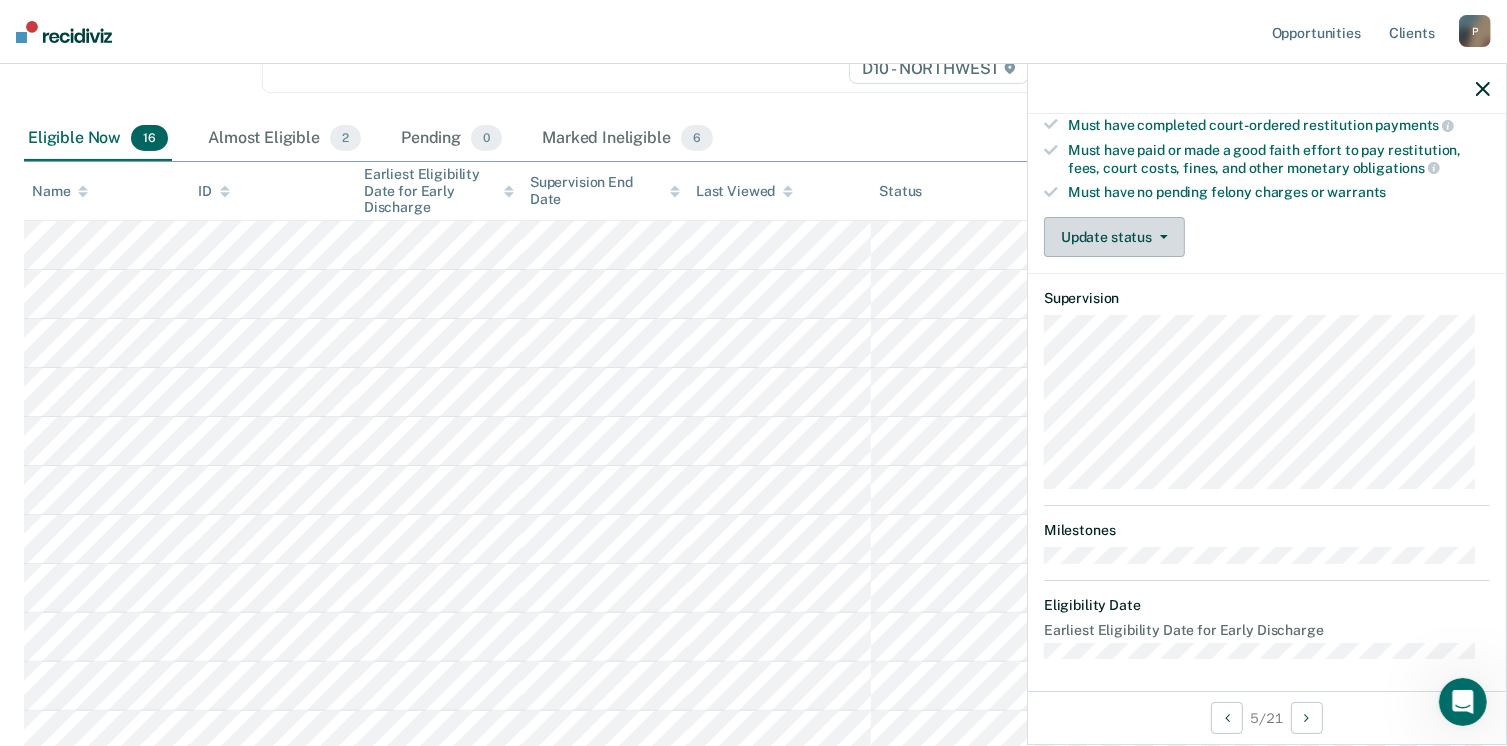 click on "Update status" at bounding box center (1114, 237) 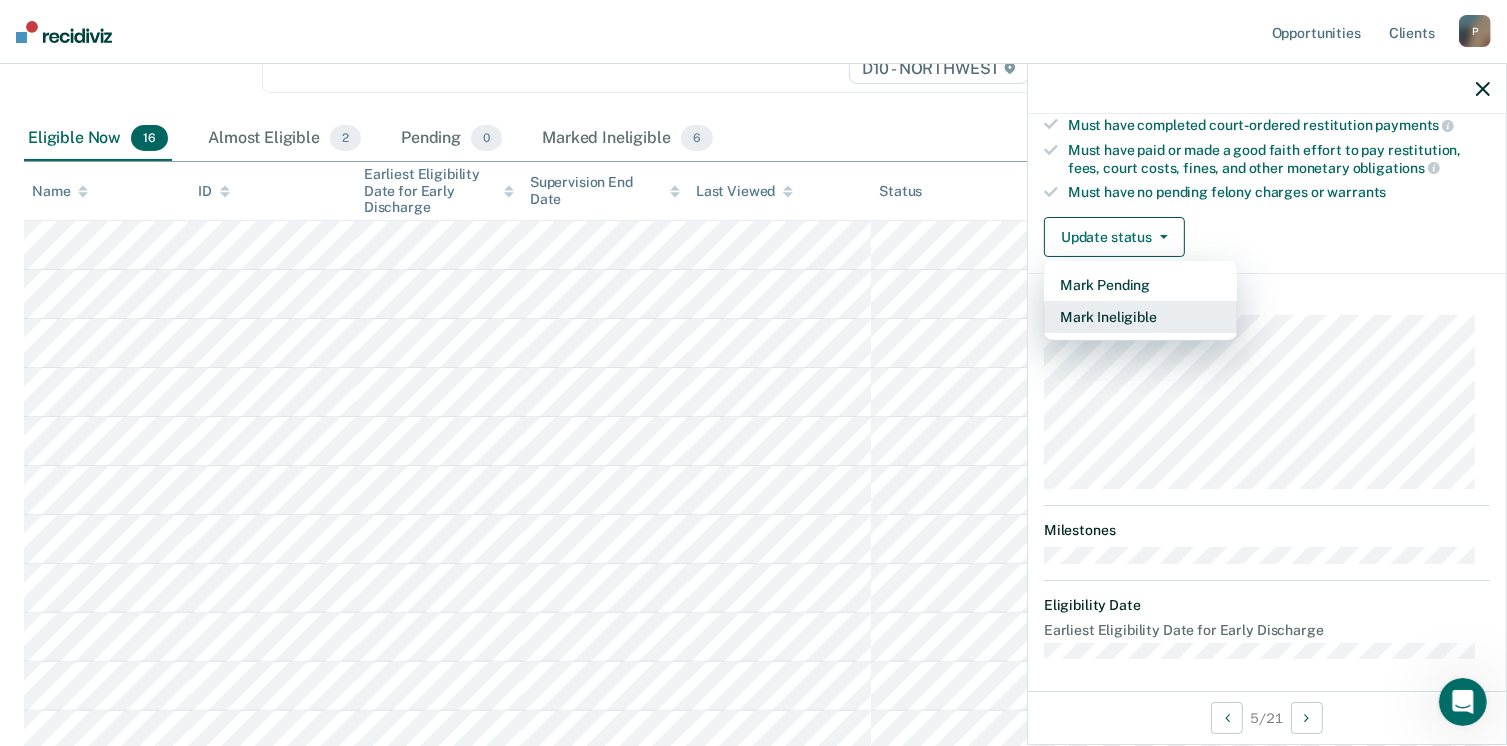 click on "Mark Ineligible" at bounding box center (1140, 317) 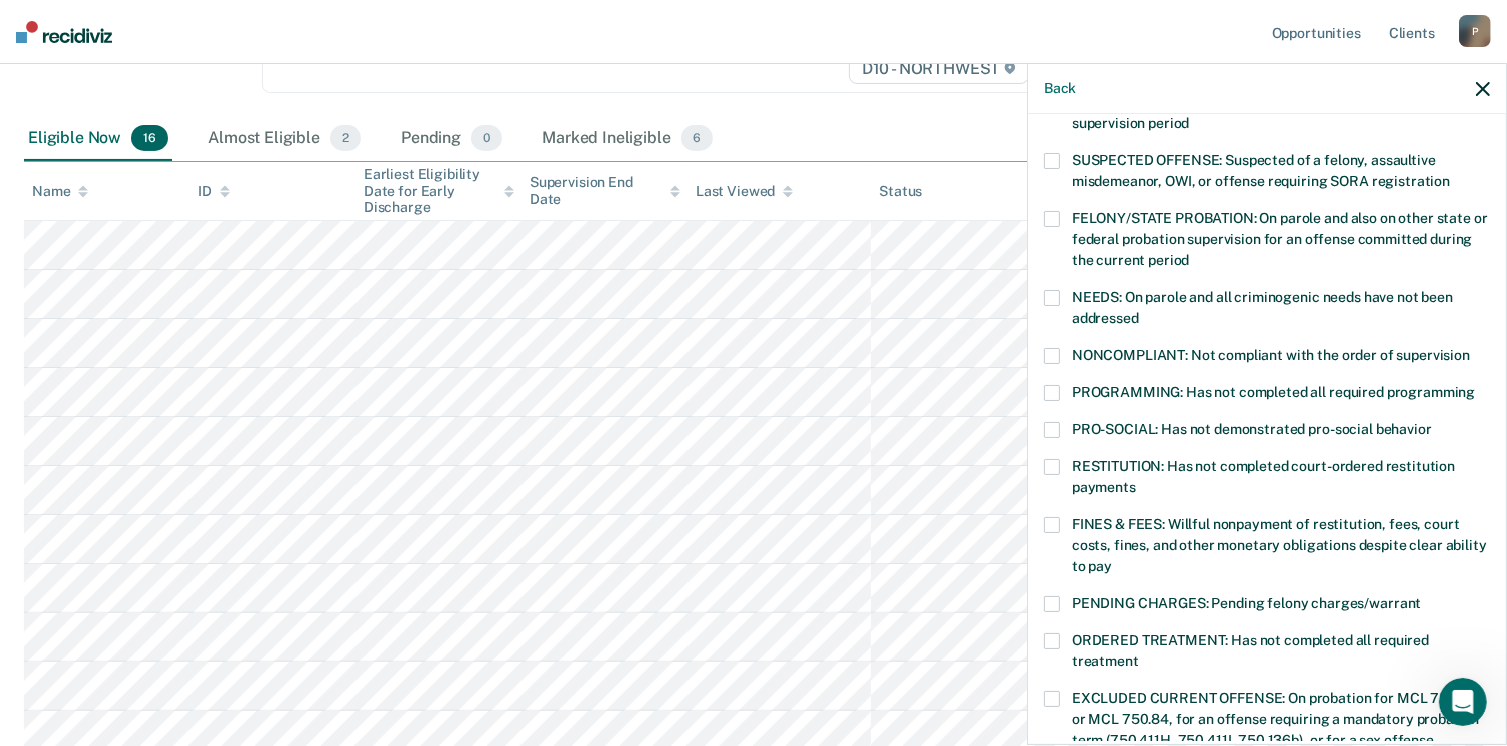 scroll, scrollTop: 271, scrollLeft: 0, axis: vertical 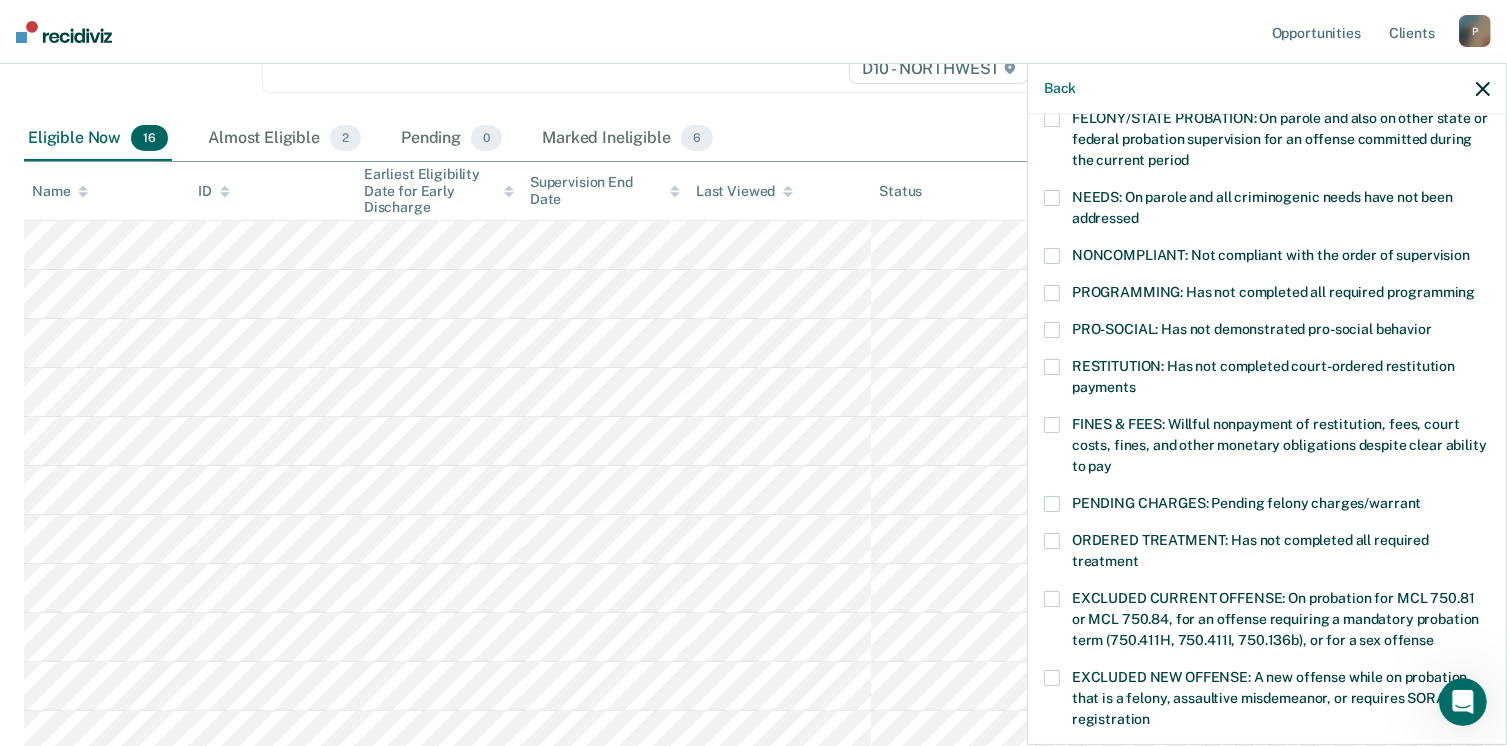 click at bounding box center (1052, 293) 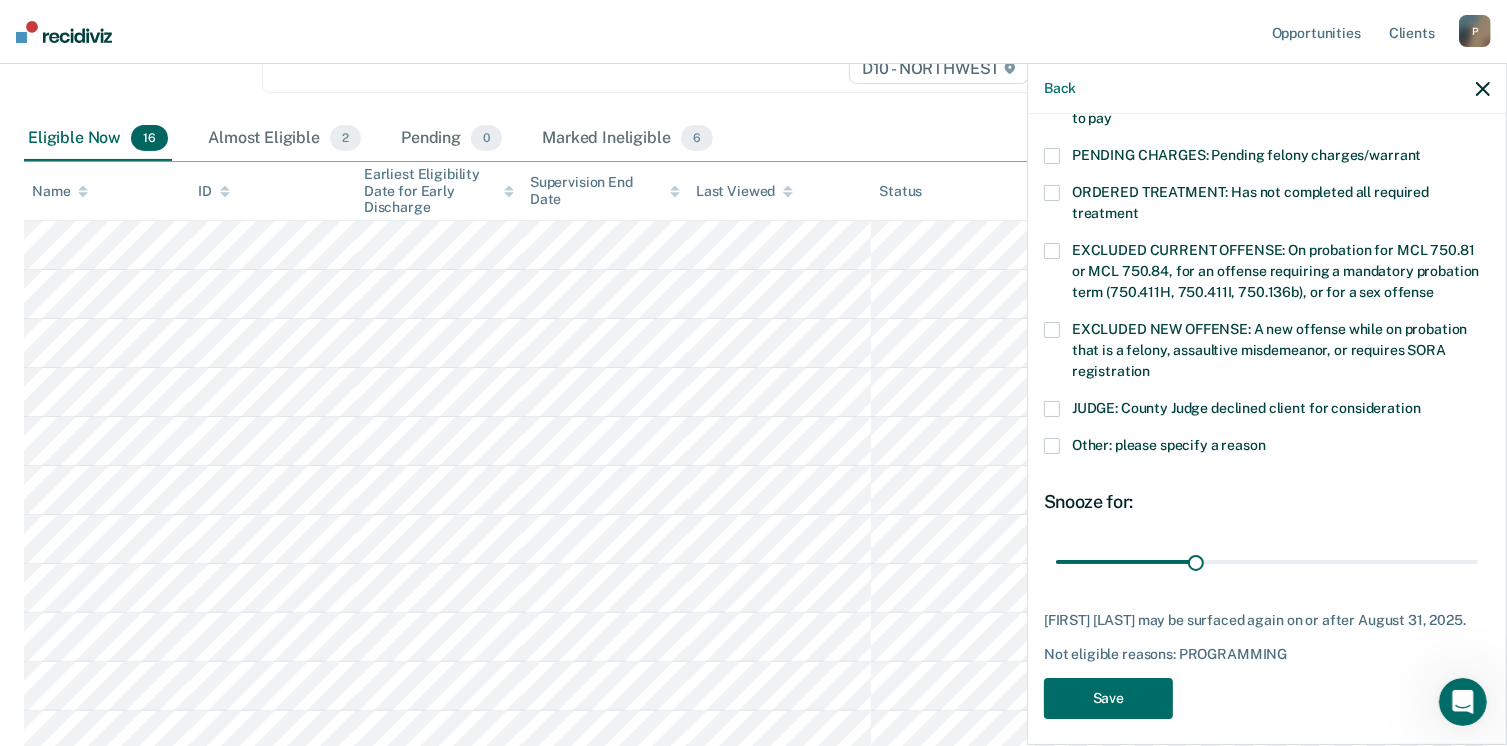 scroll, scrollTop: 630, scrollLeft: 0, axis: vertical 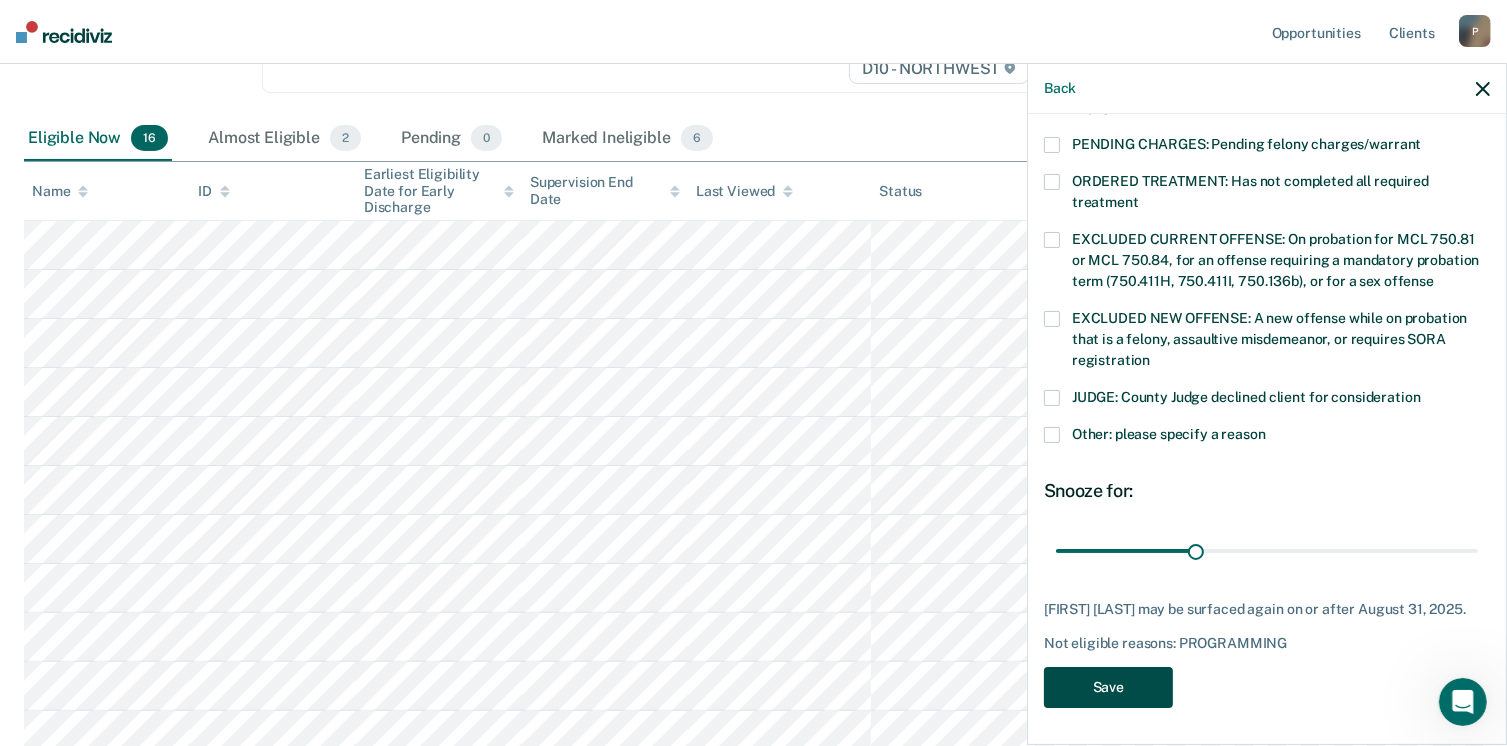 click on "Save" at bounding box center [1108, 687] 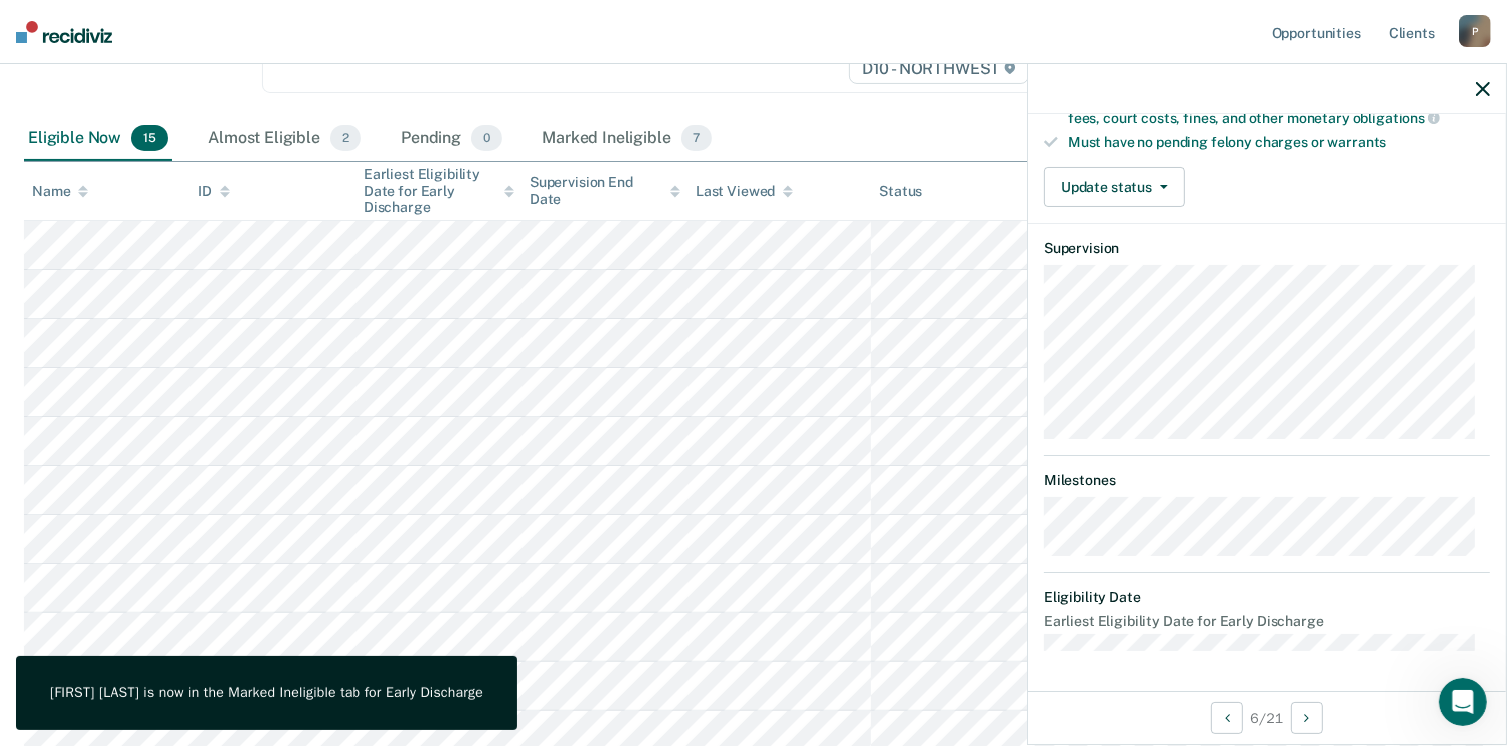 scroll, scrollTop: 371, scrollLeft: 0, axis: vertical 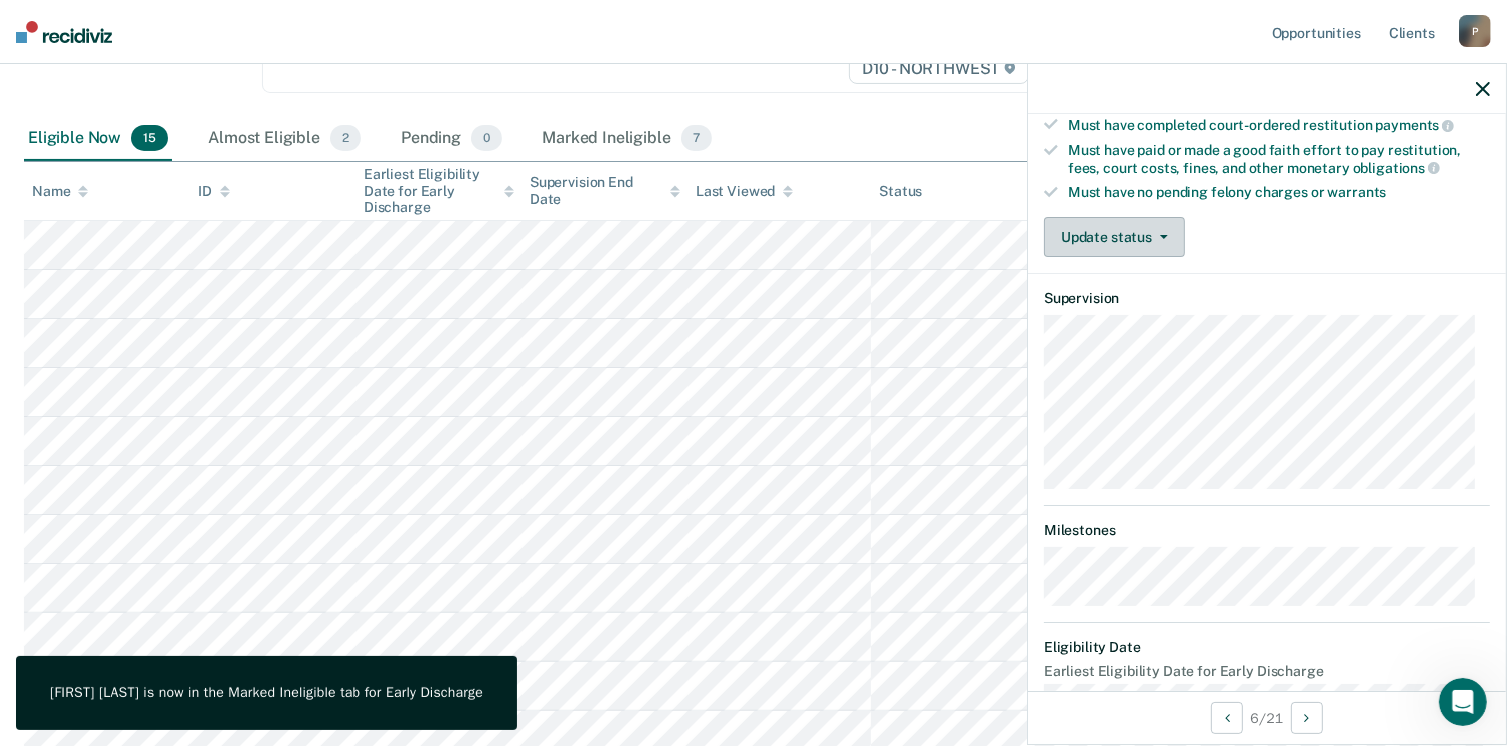 click 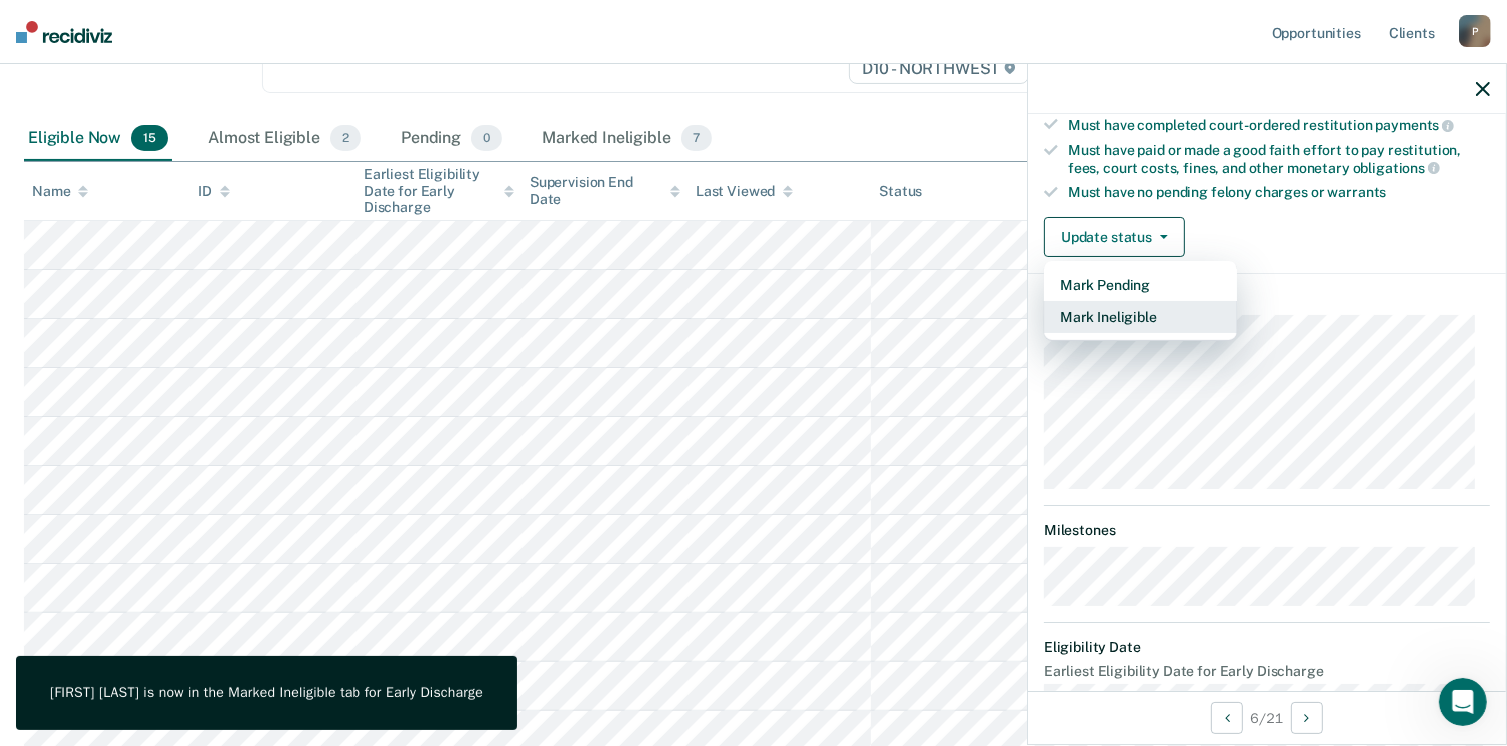 click on "Mark Ineligible" at bounding box center (1140, 317) 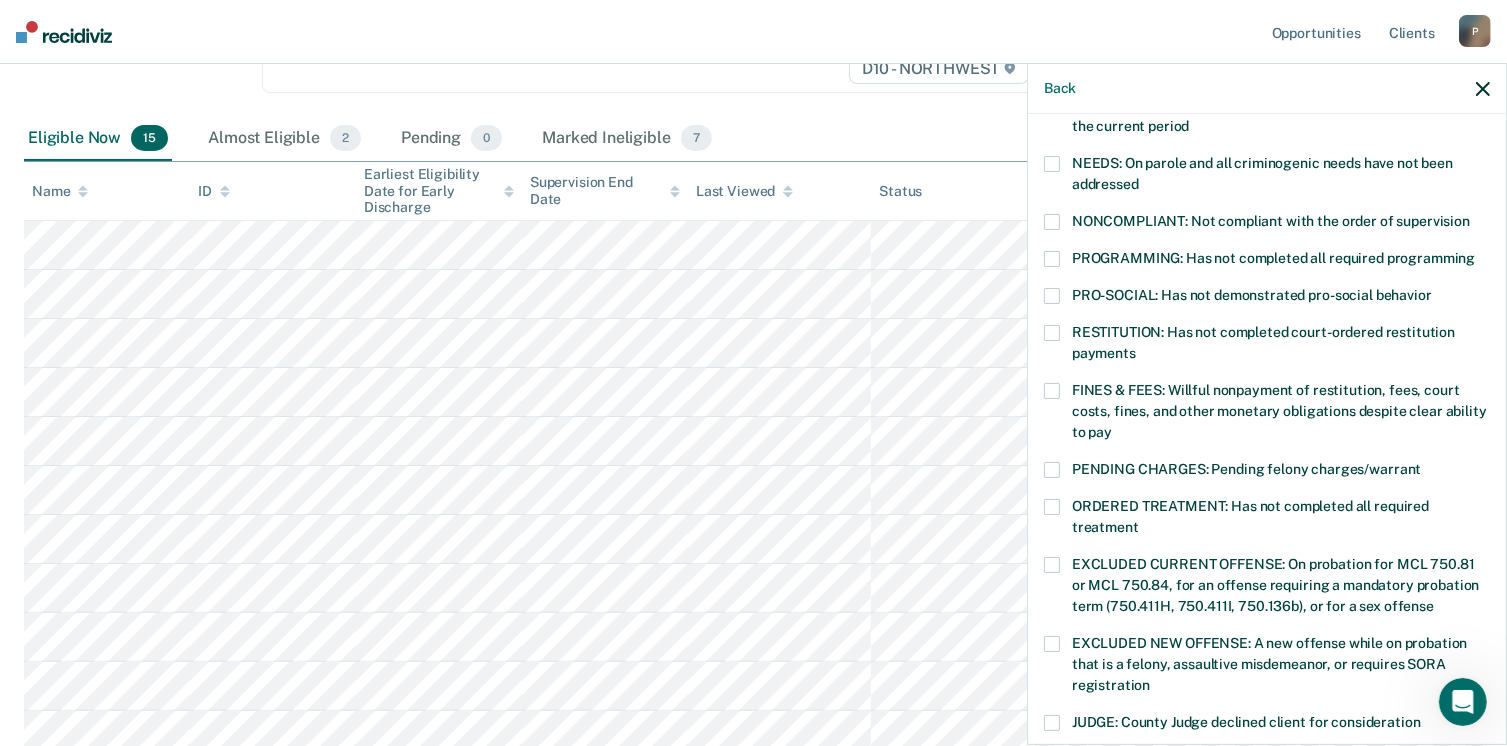 scroll, scrollTop: 271, scrollLeft: 0, axis: vertical 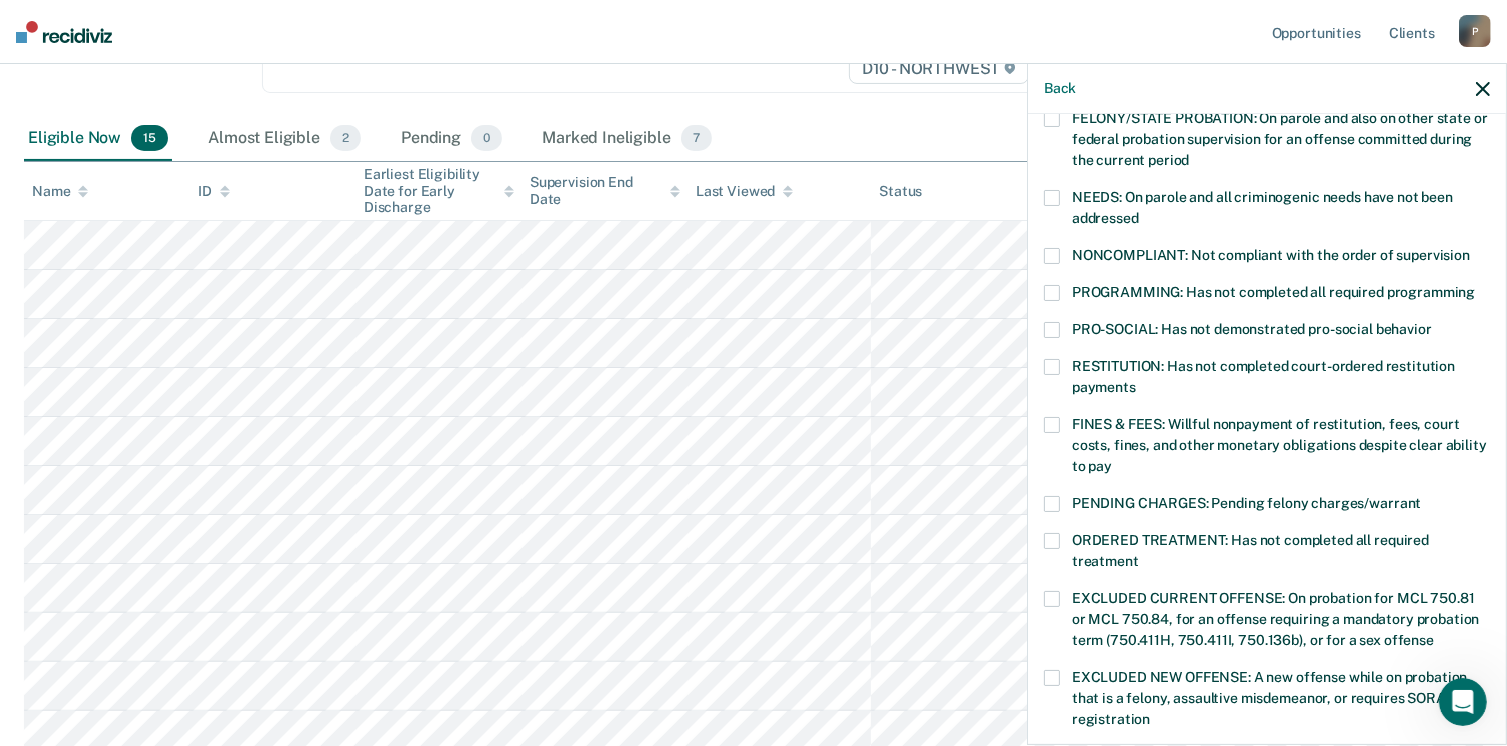 click at bounding box center (1052, 293) 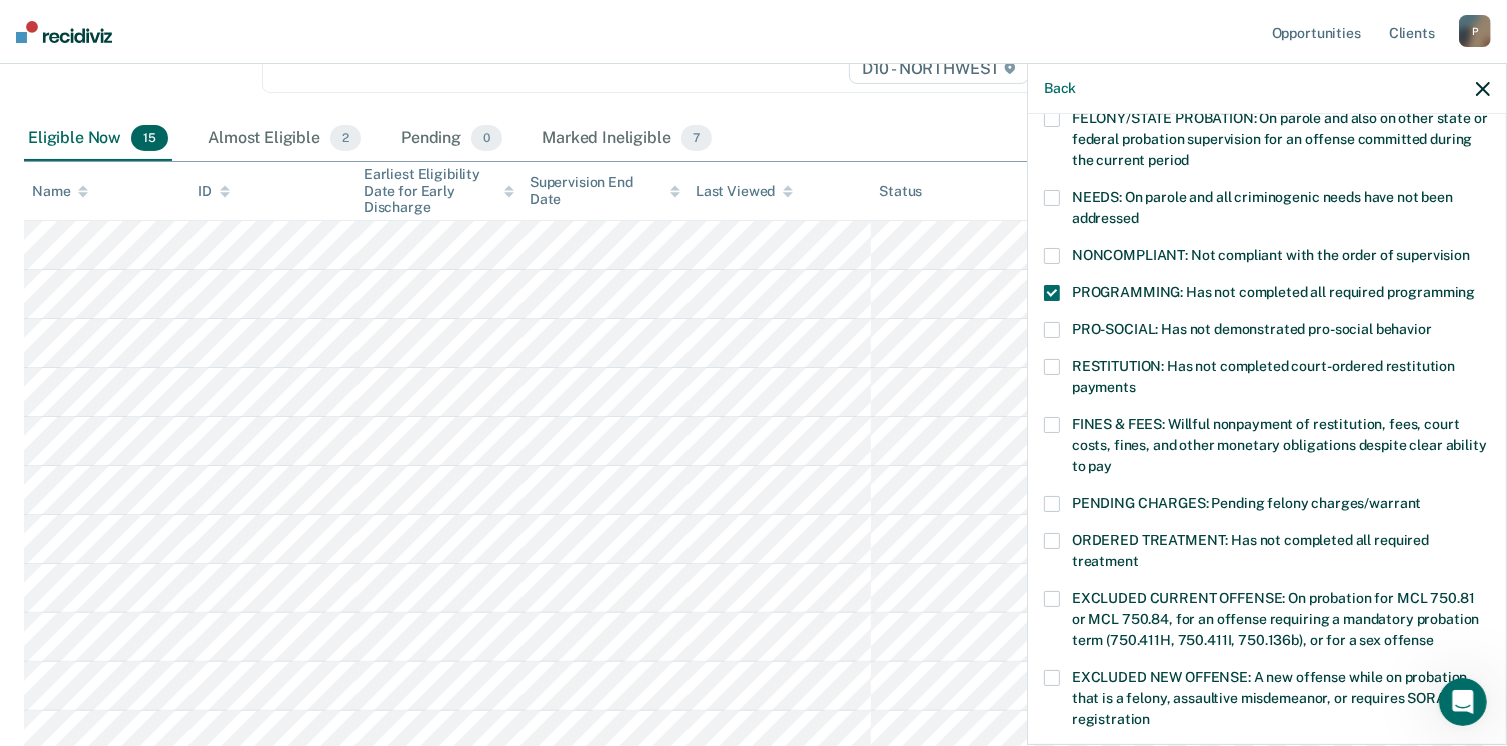 scroll, scrollTop: 630, scrollLeft: 0, axis: vertical 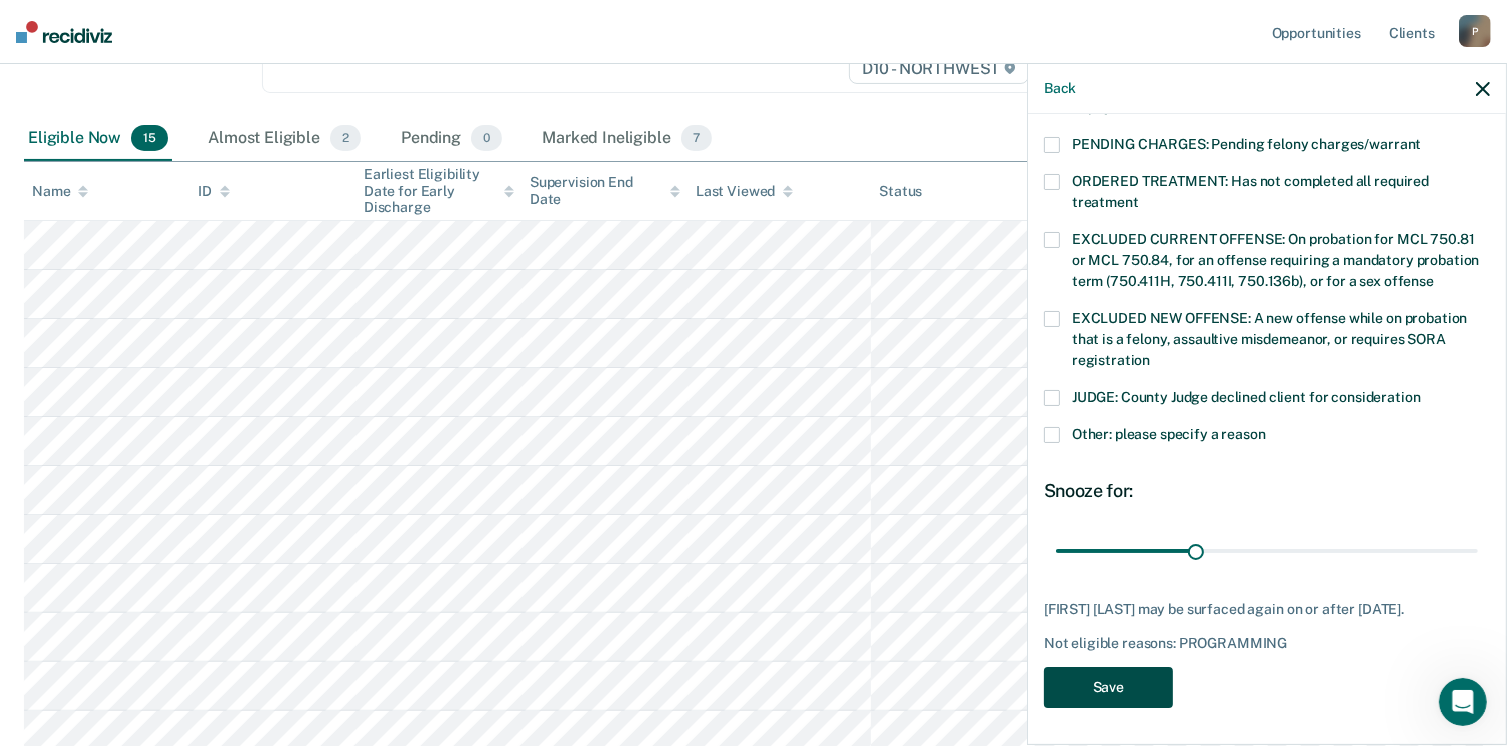 click on "Save" at bounding box center (1108, 687) 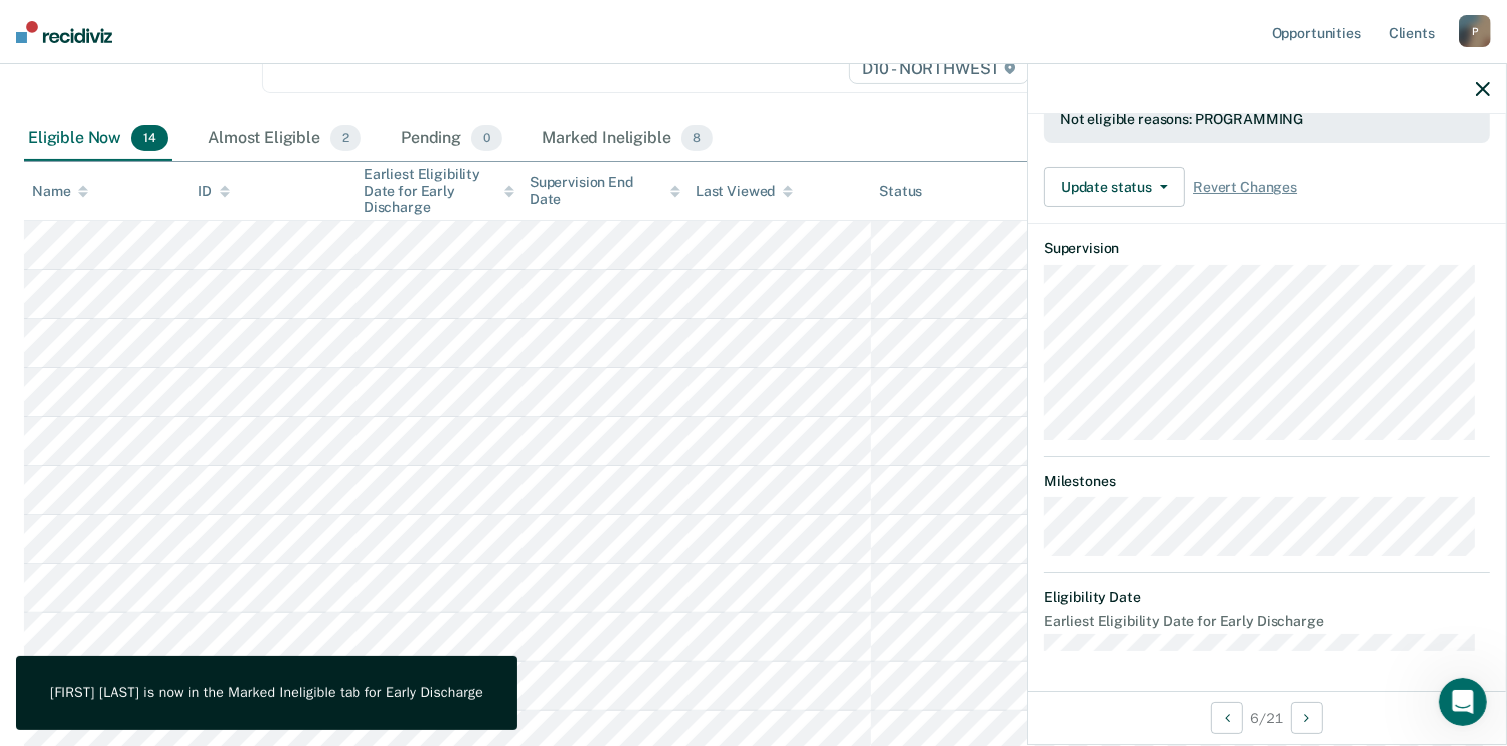 scroll, scrollTop: 392, scrollLeft: 0, axis: vertical 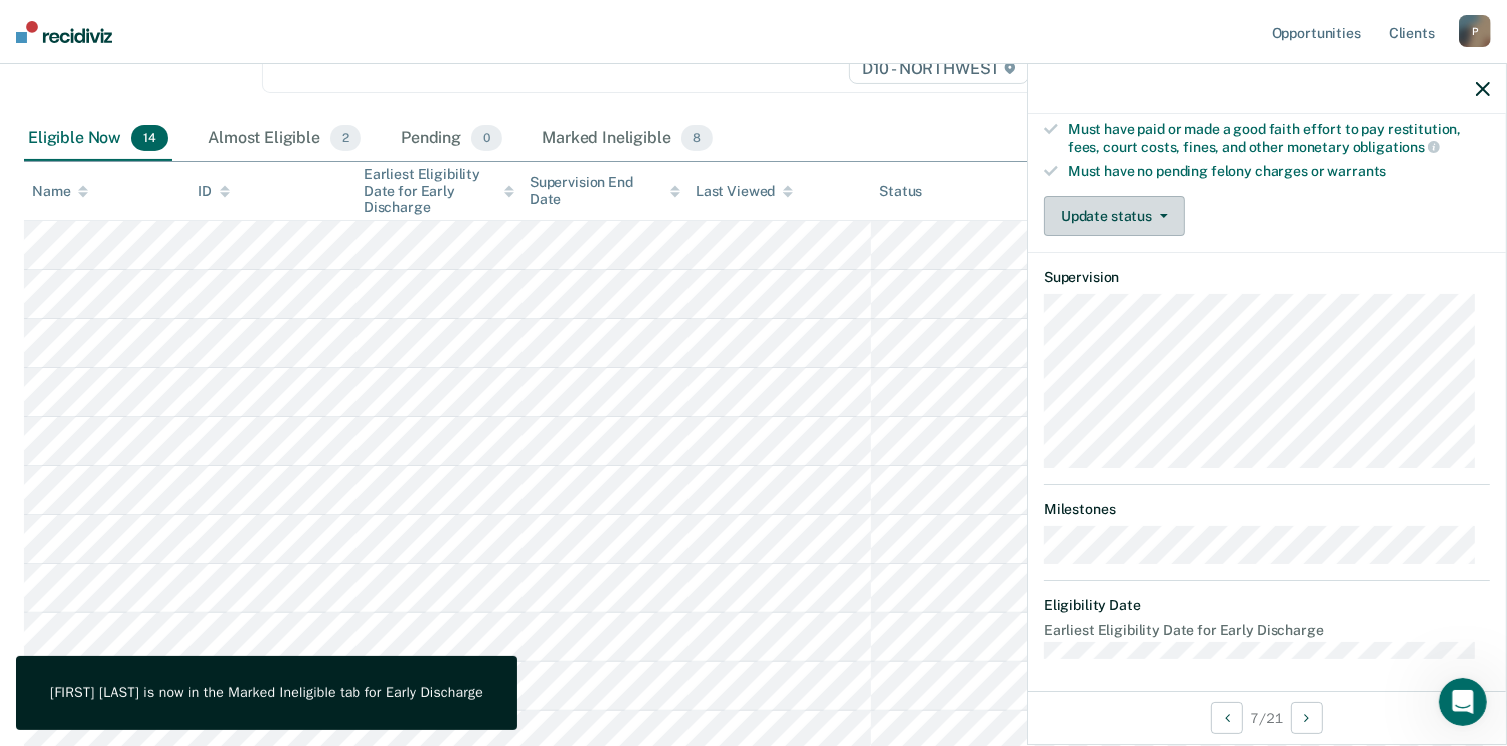 click on "Update status" at bounding box center (1114, 216) 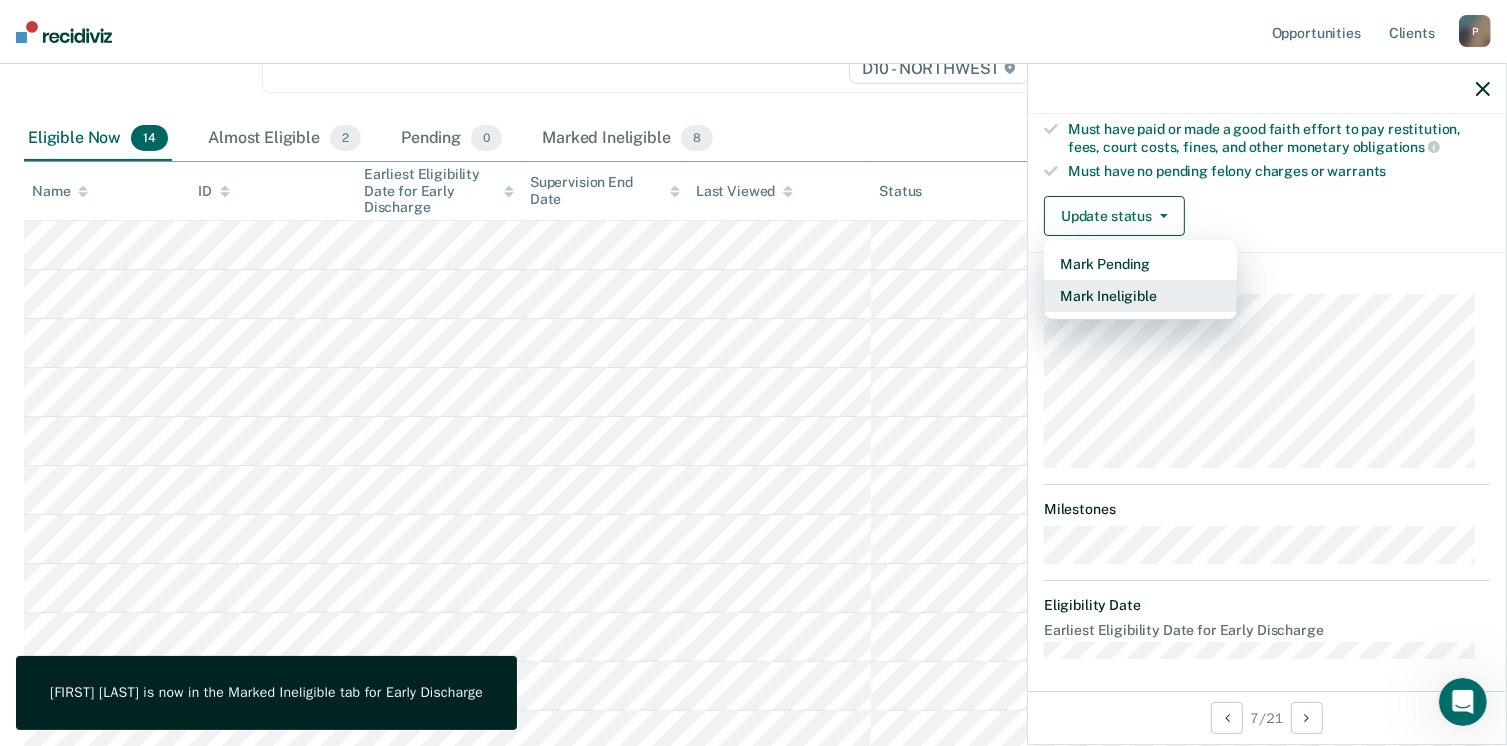 click on "Mark Ineligible" at bounding box center [1140, 296] 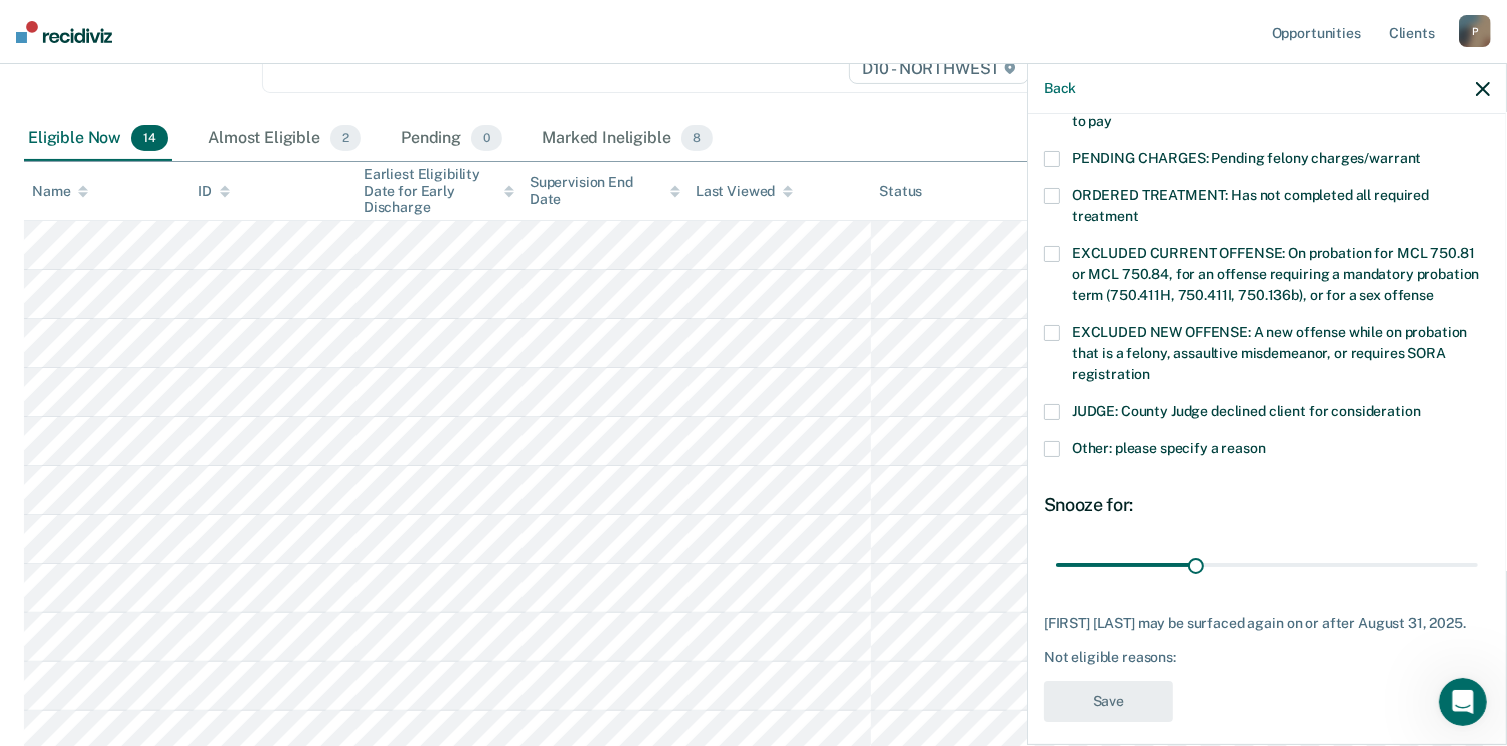 scroll, scrollTop: 630, scrollLeft: 0, axis: vertical 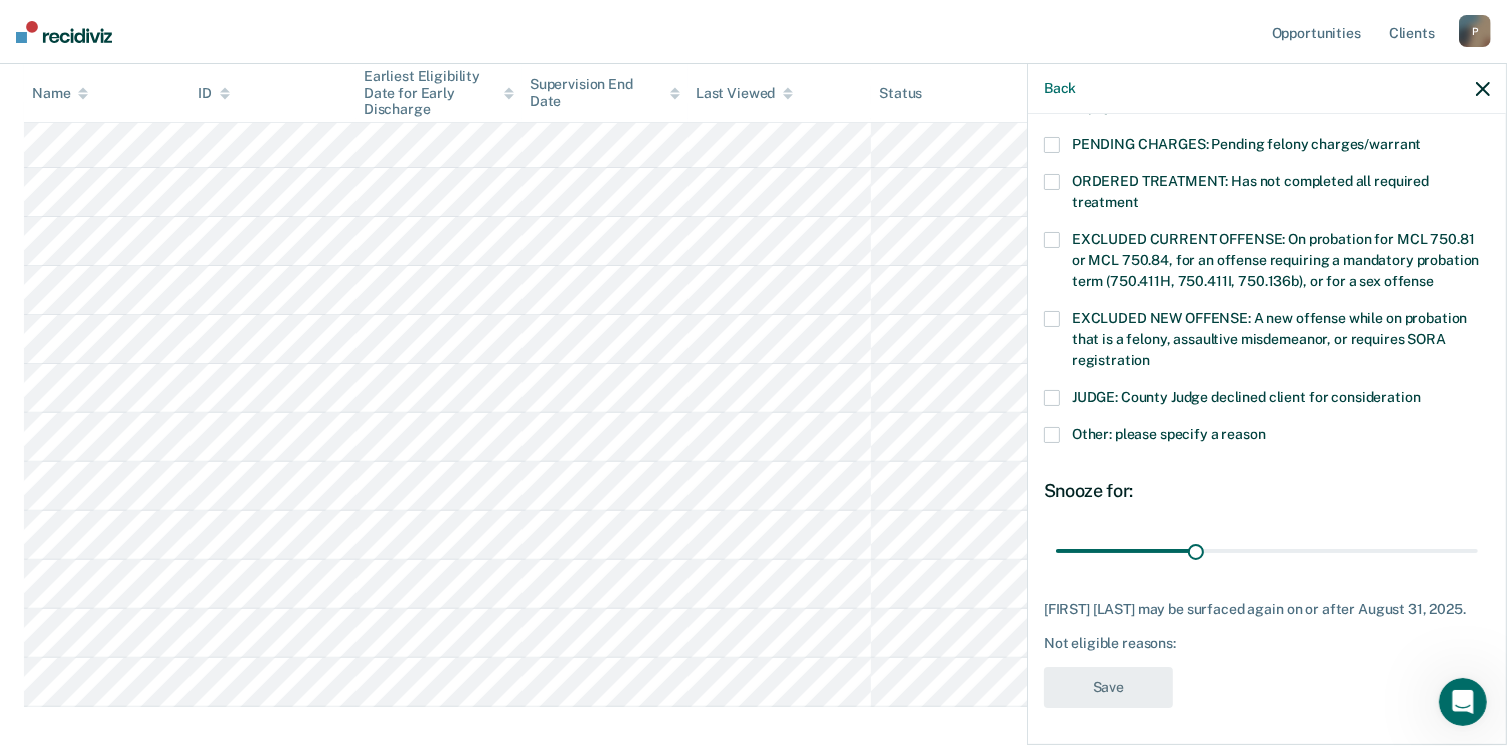 click at bounding box center (1052, 435) 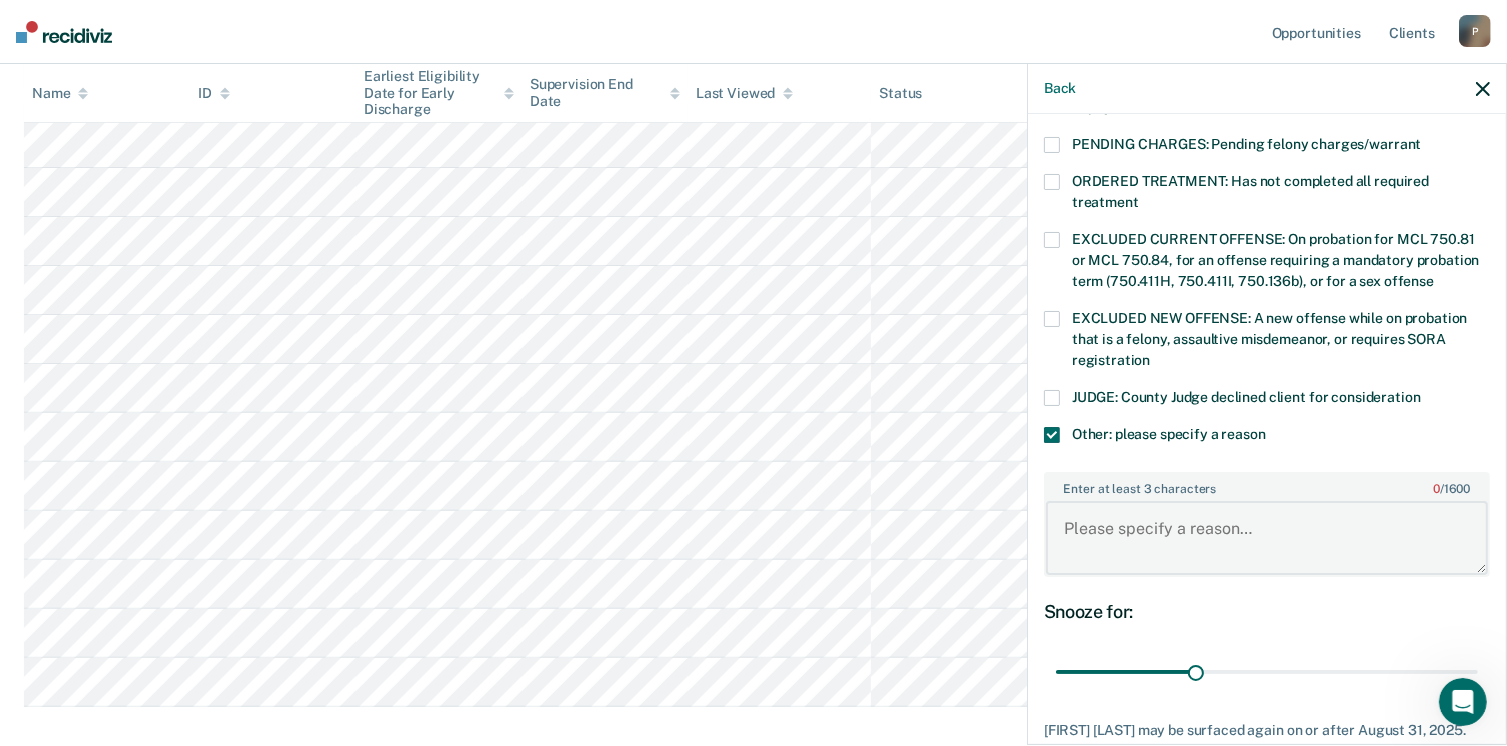 click on "Enter at least 3 characters 0  /  1600" at bounding box center (1267, 538) 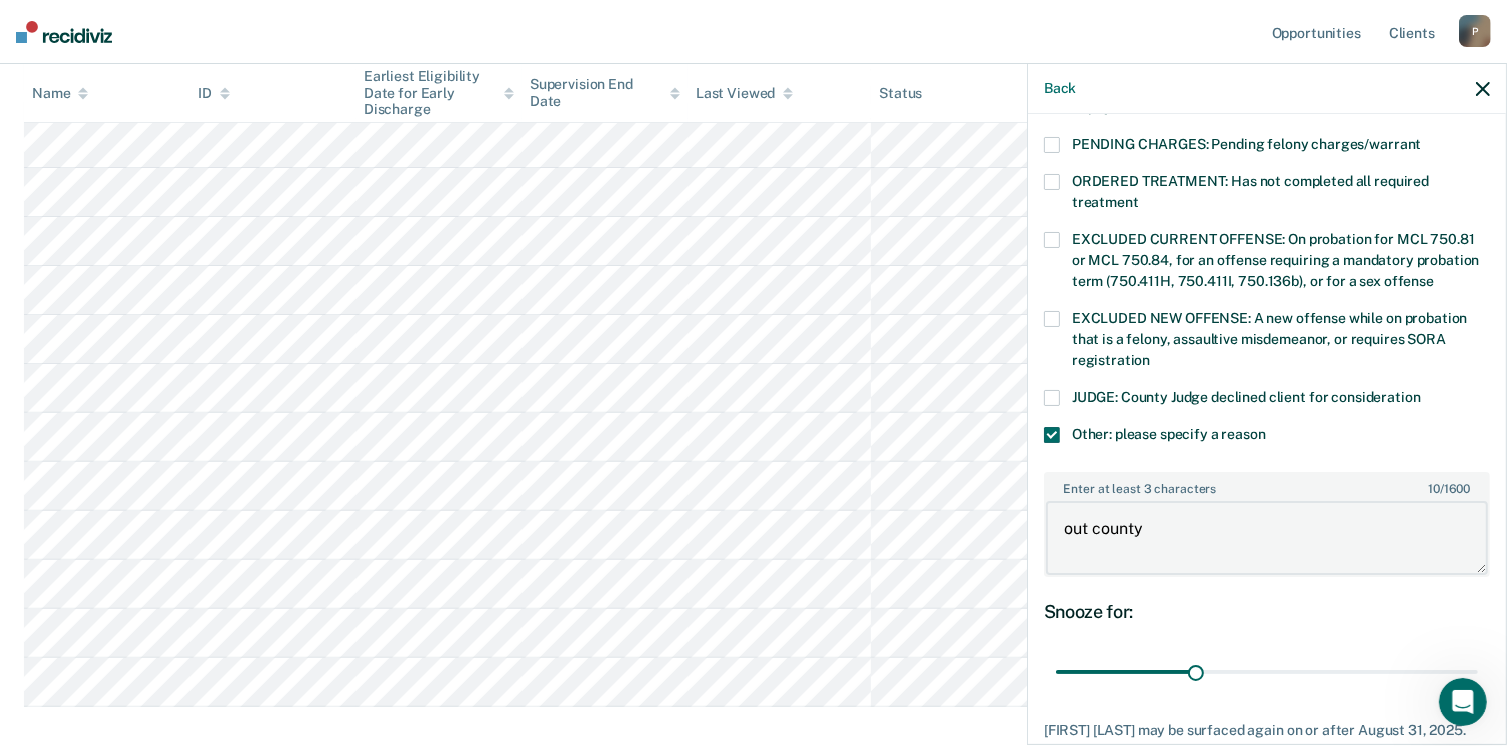 scroll, scrollTop: 749, scrollLeft: 0, axis: vertical 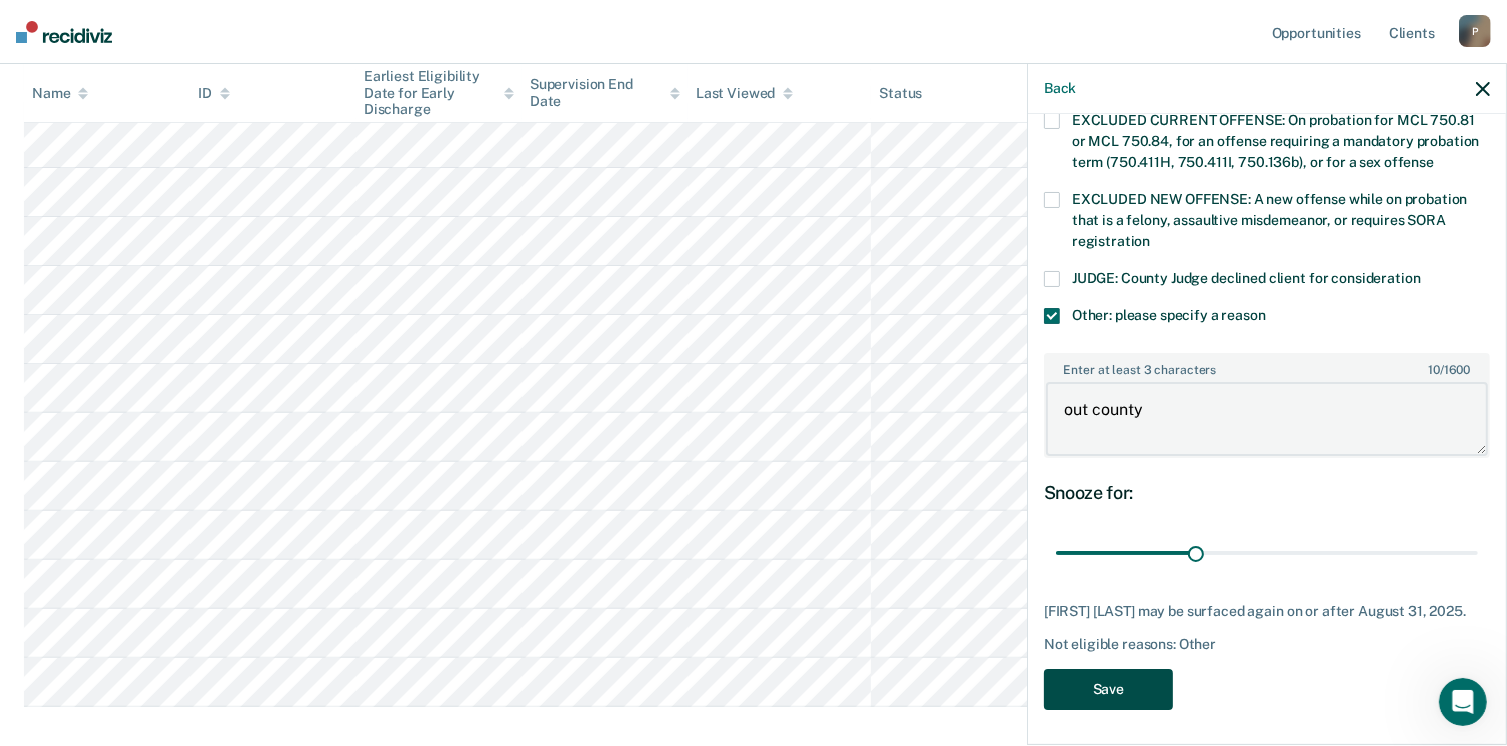 type on "out county" 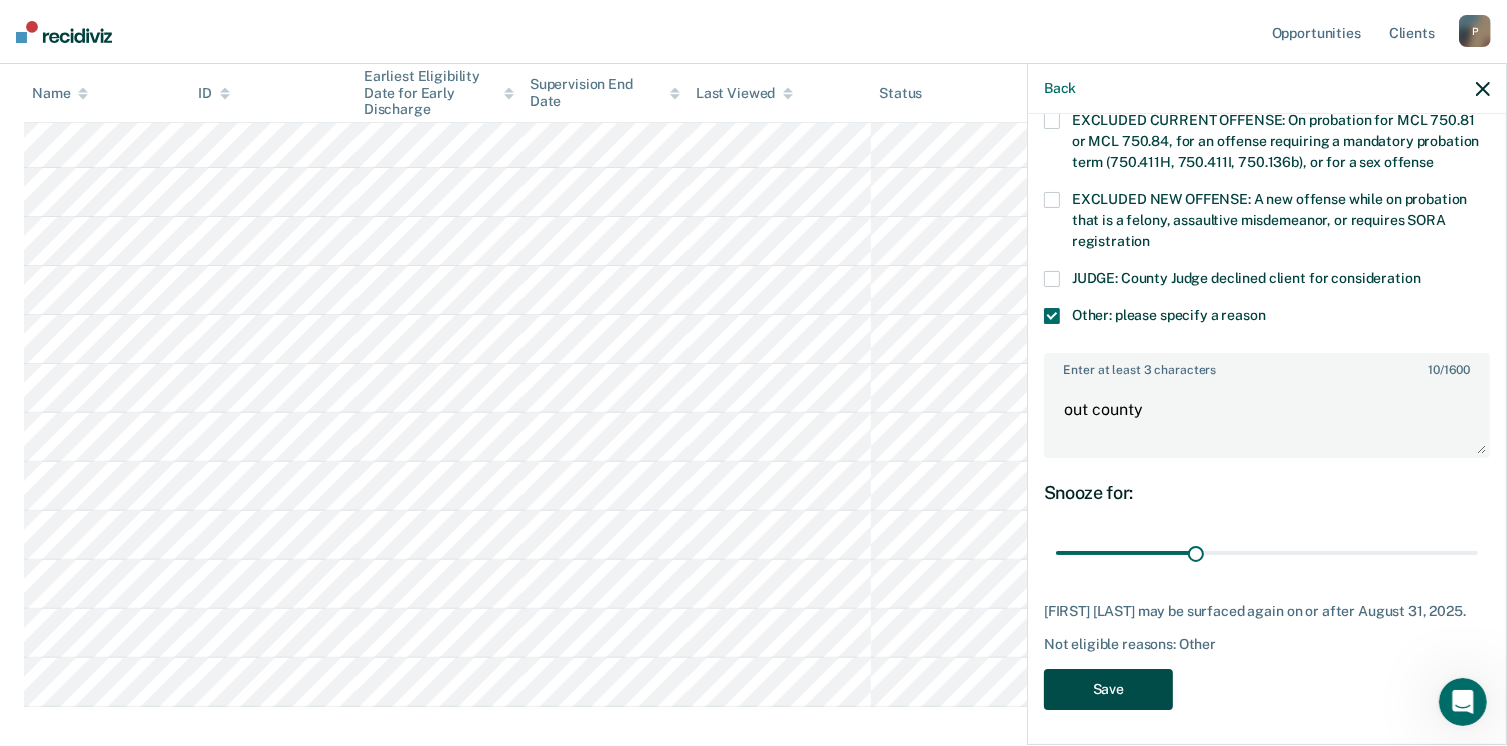 click on "Save" at bounding box center [1108, 689] 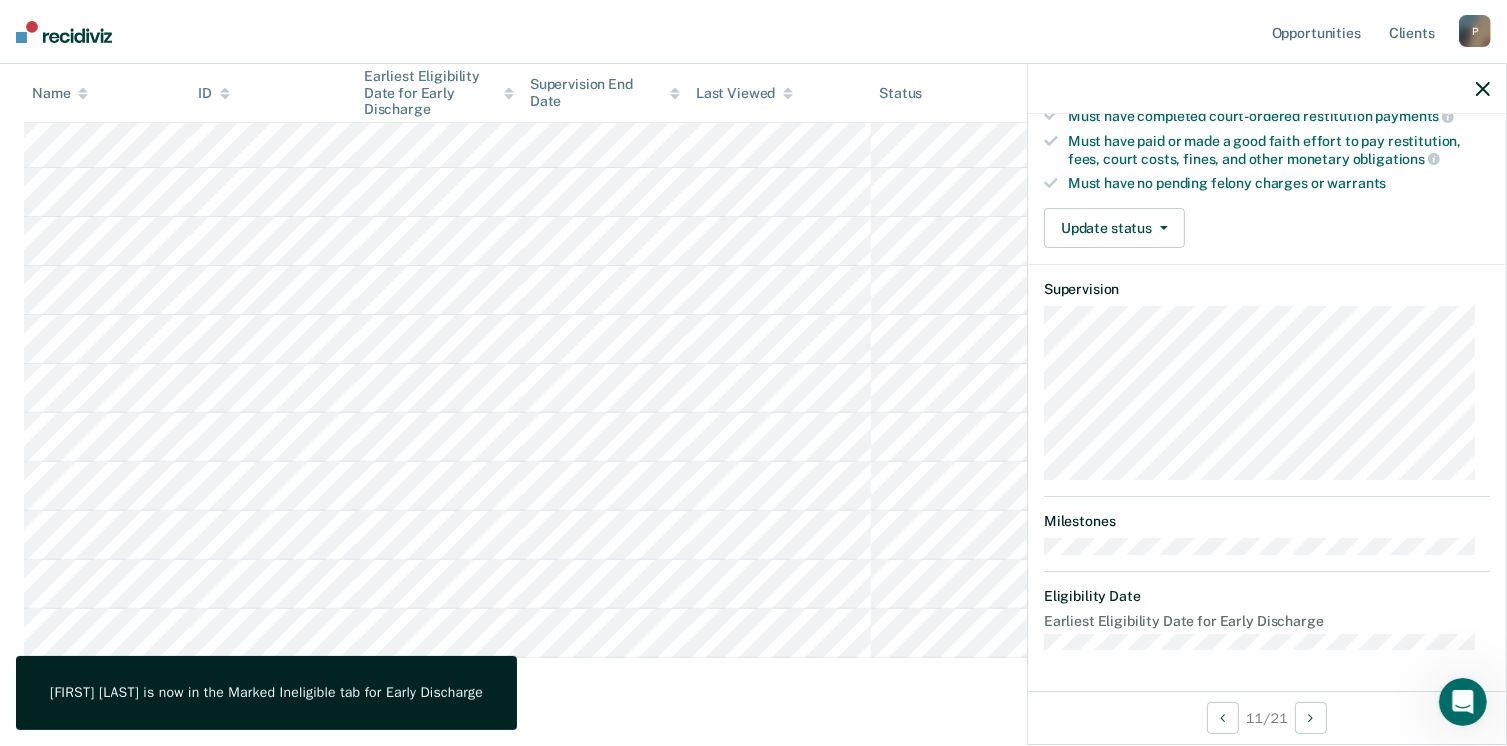 scroll, scrollTop: 371, scrollLeft: 0, axis: vertical 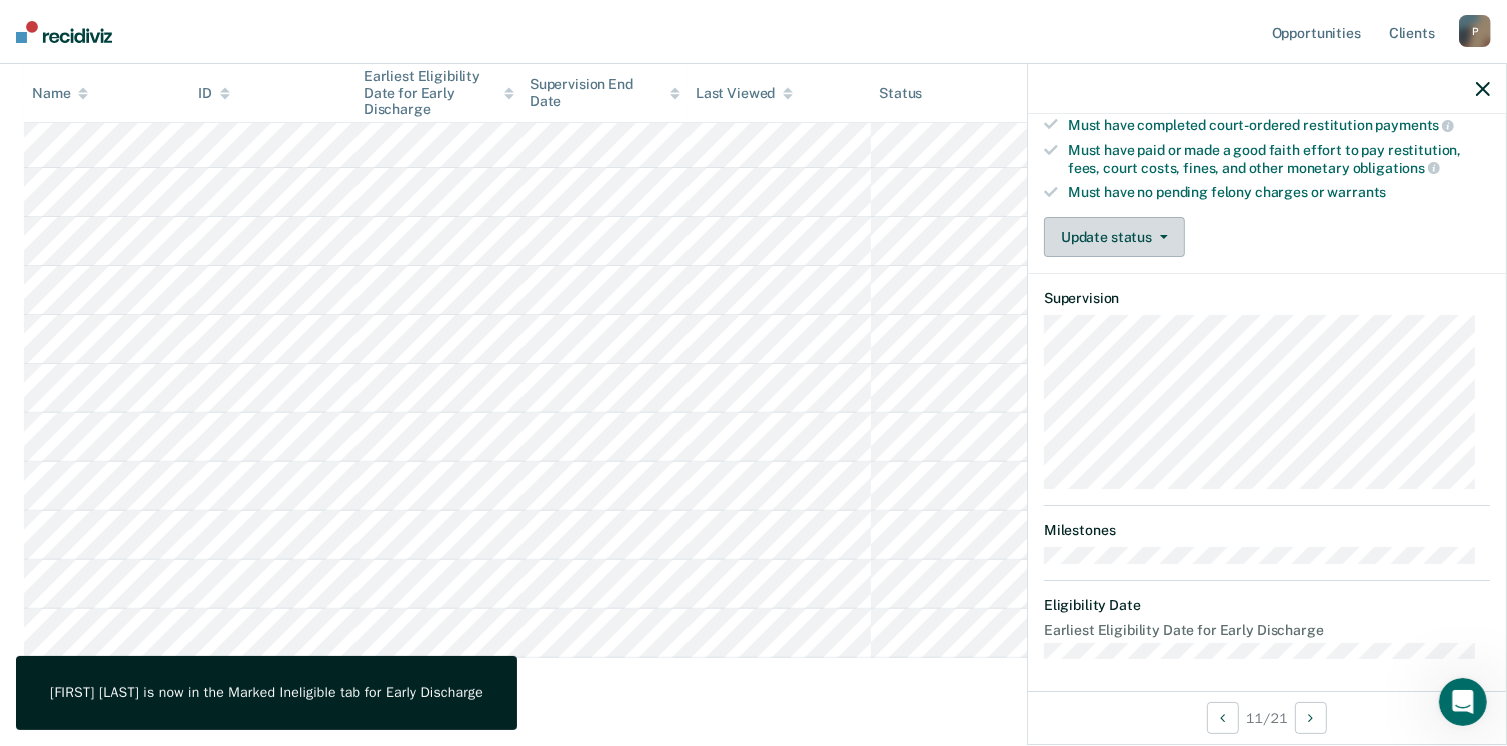 click 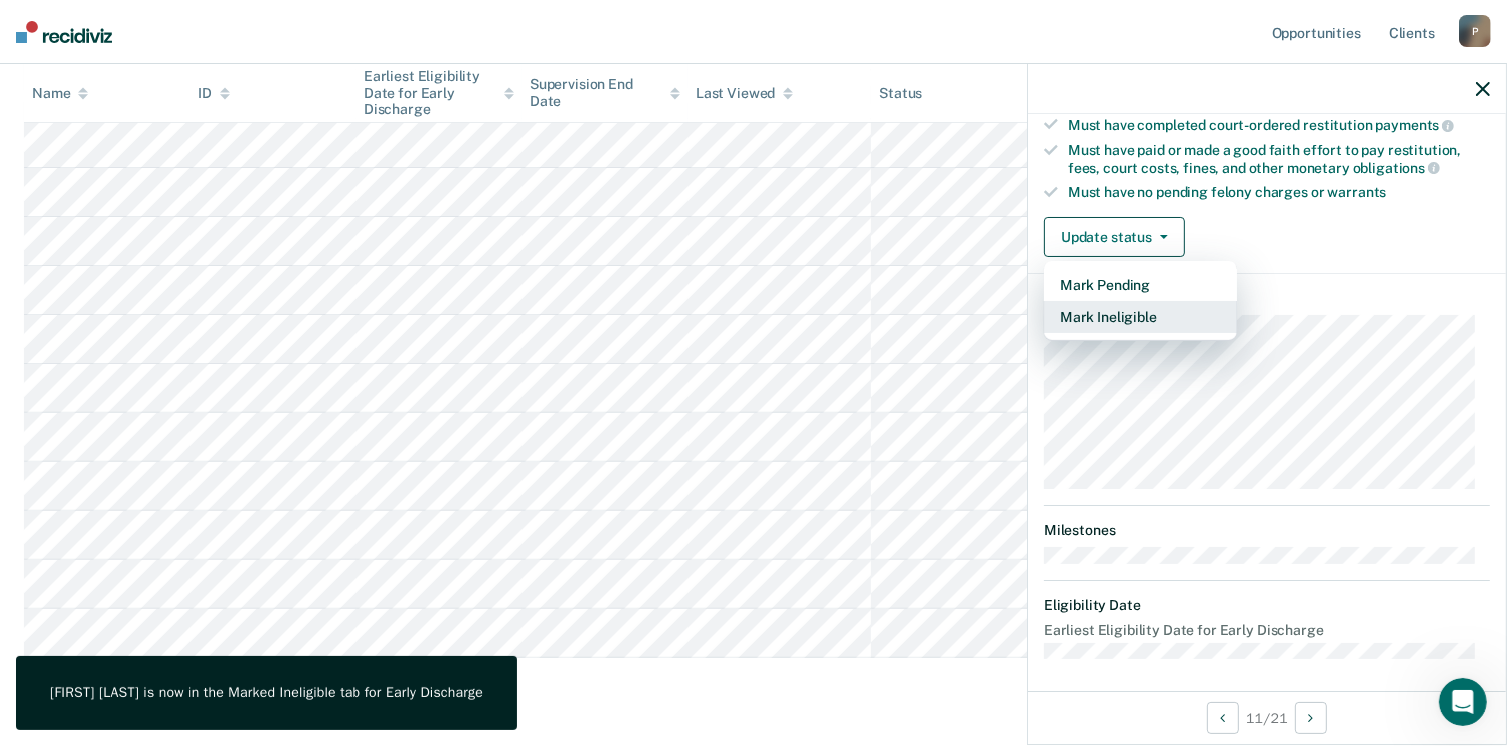 click on "Mark Ineligible" at bounding box center (1140, 317) 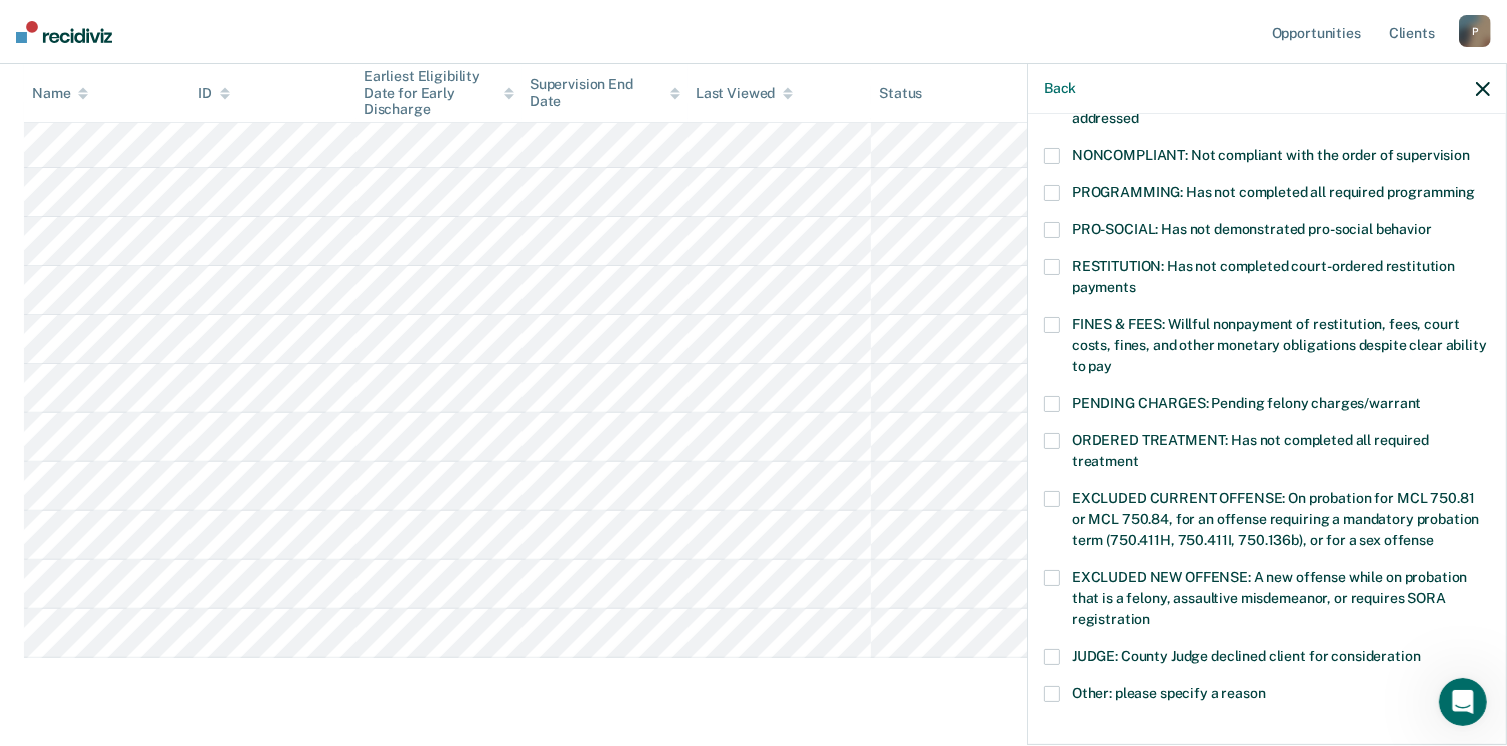 click at bounding box center [1052, 404] 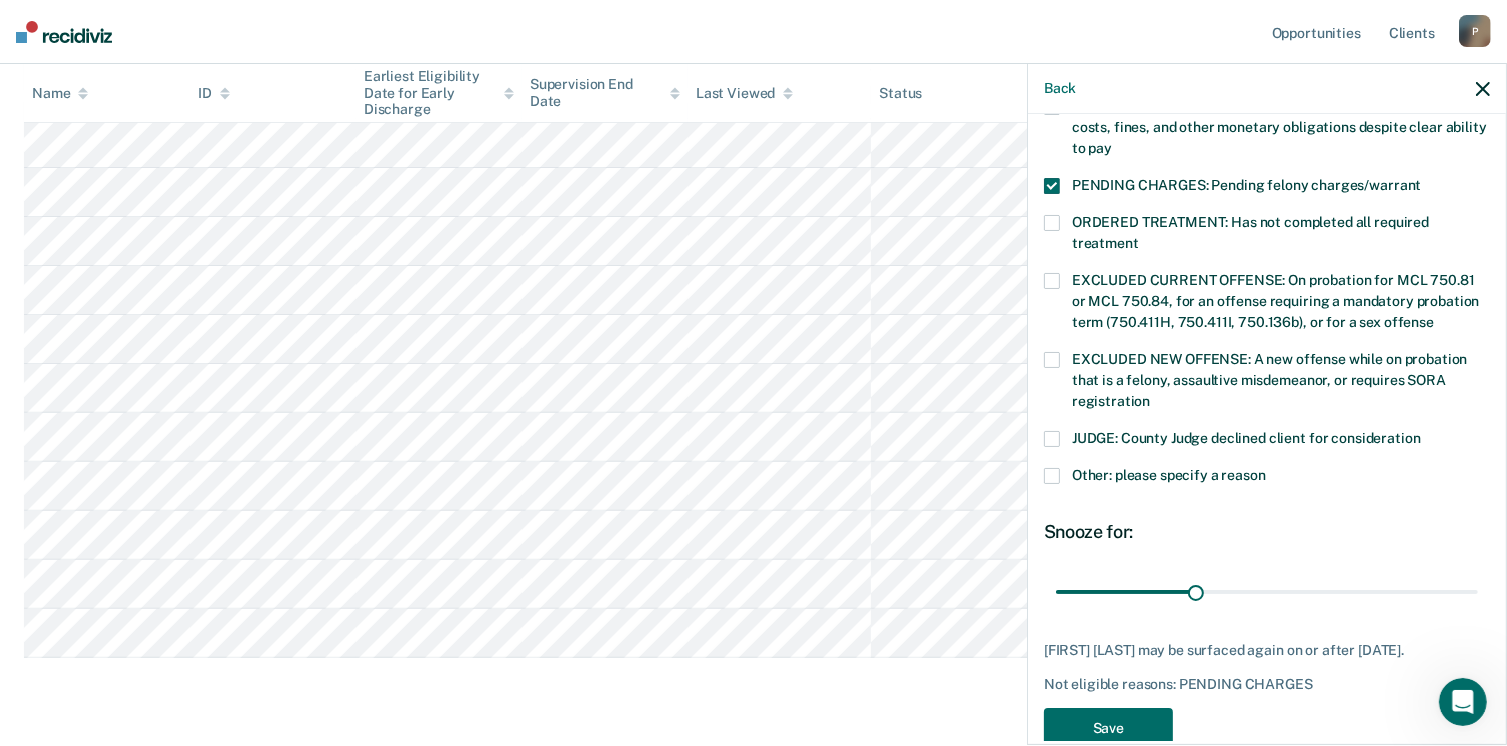 scroll, scrollTop: 630, scrollLeft: 0, axis: vertical 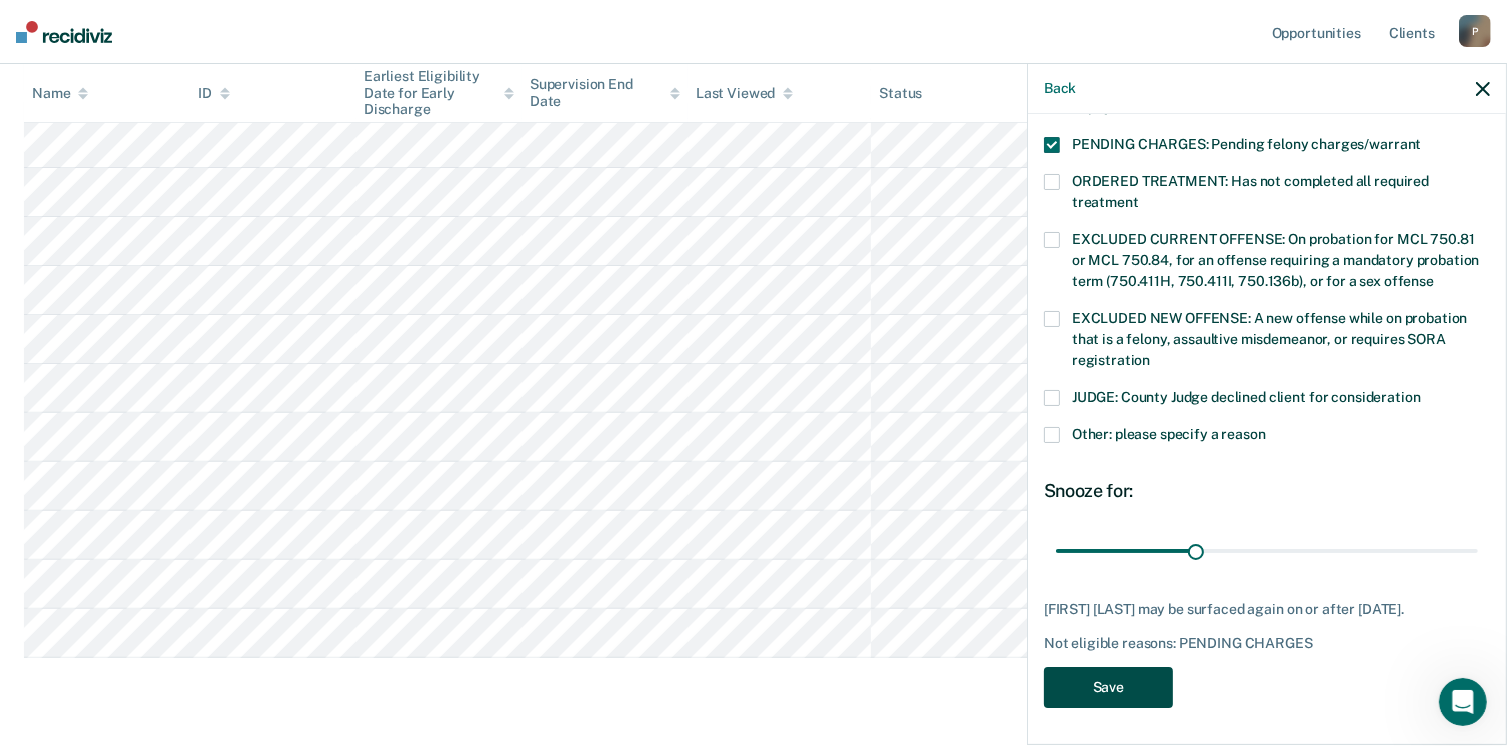 click on "Save" at bounding box center (1108, 687) 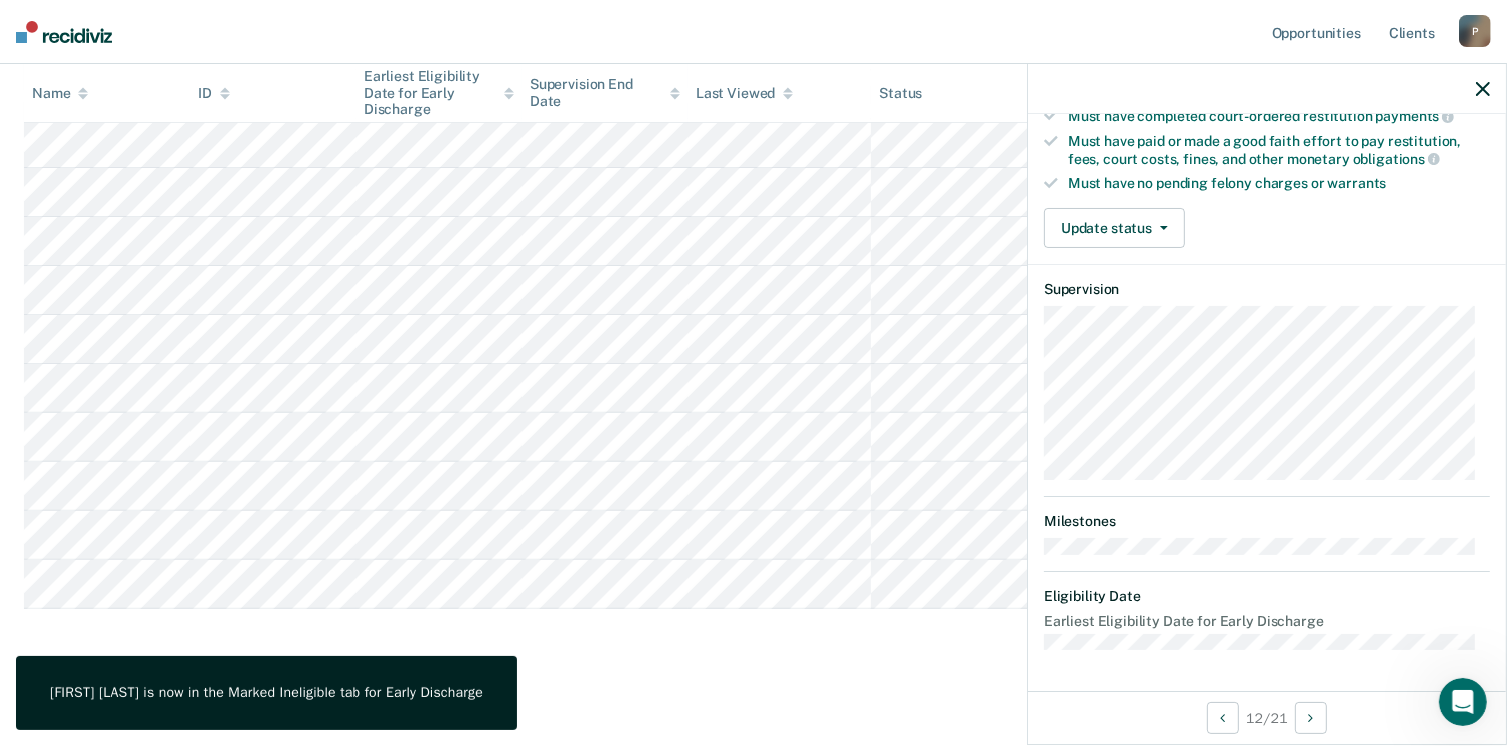 scroll, scrollTop: 371, scrollLeft: 0, axis: vertical 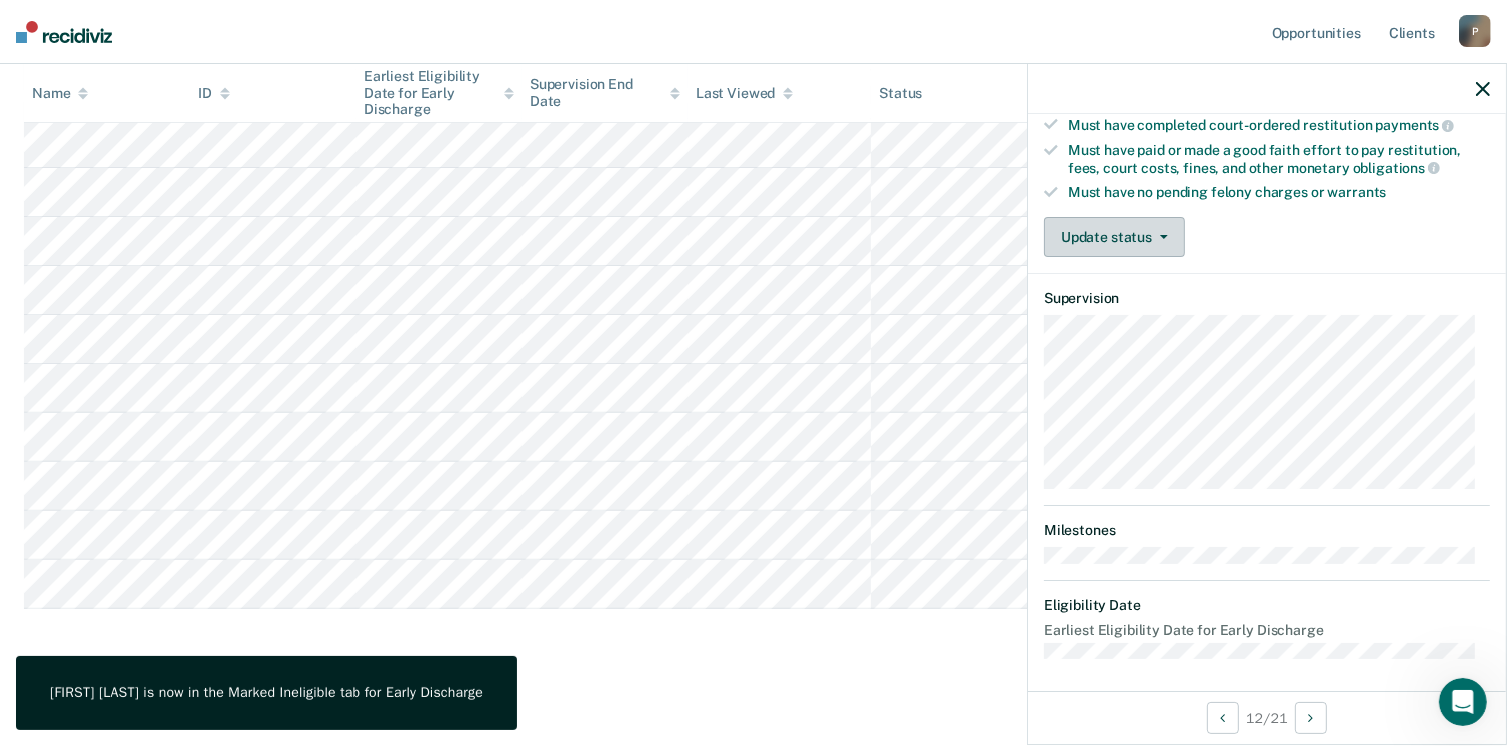 click on "Update status" at bounding box center (1114, 237) 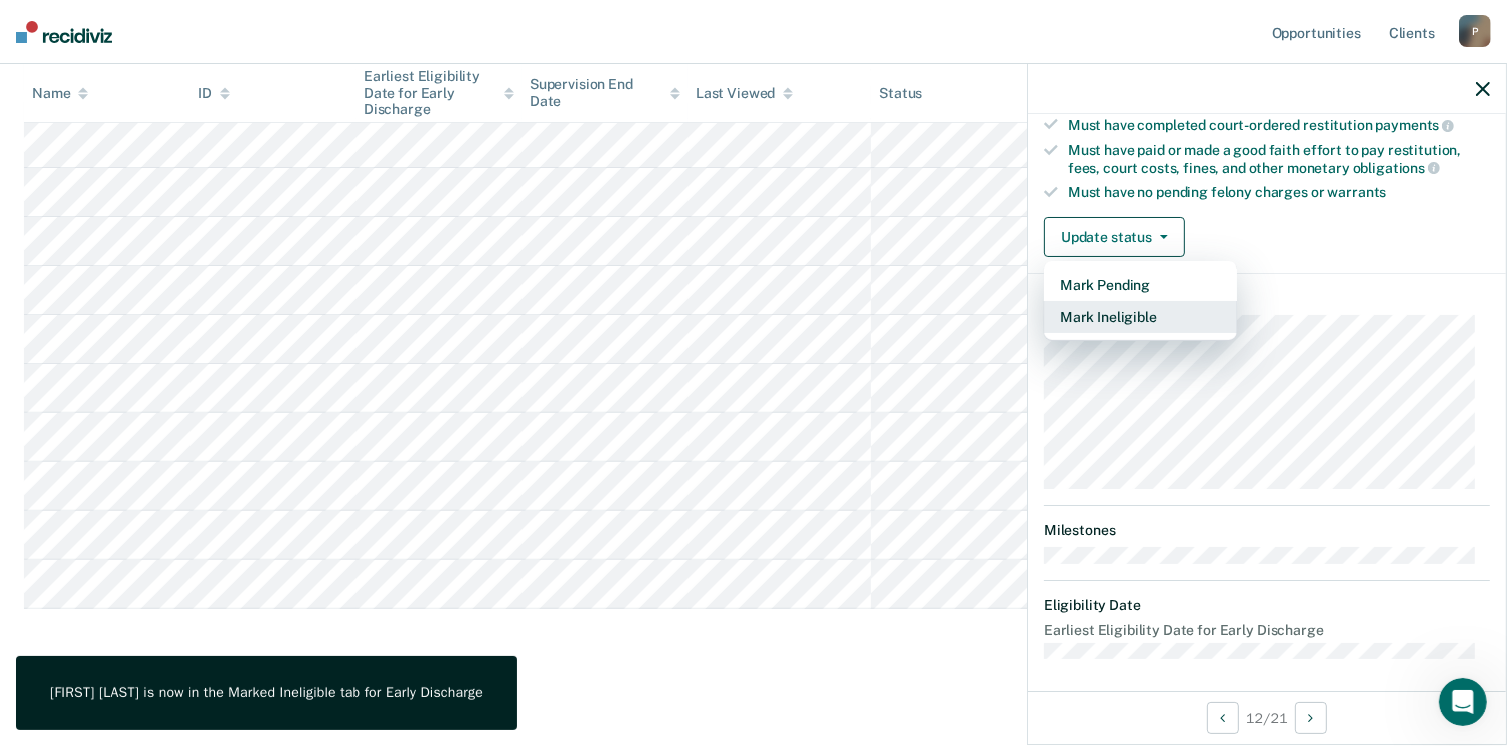 click on "Mark Ineligible" at bounding box center (1140, 317) 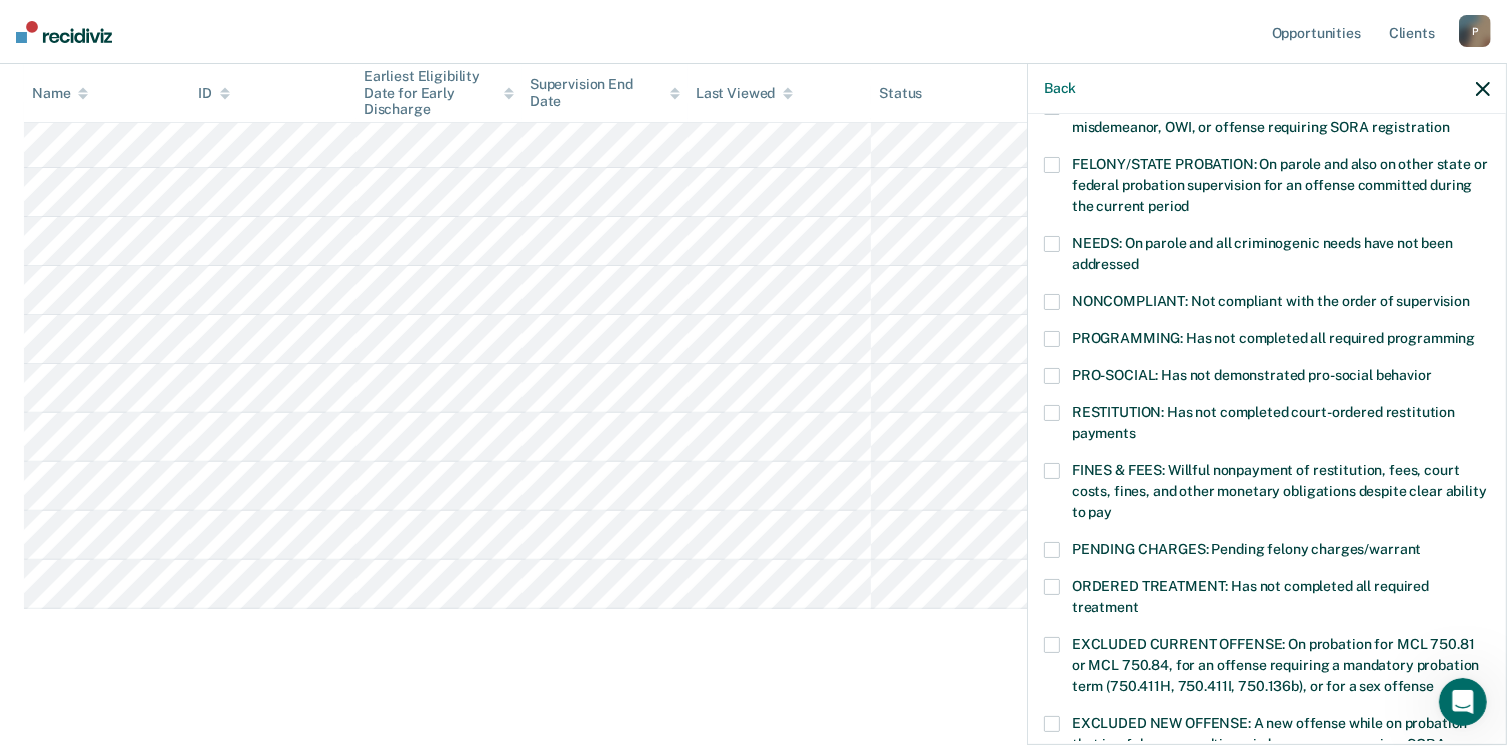 scroll, scrollTop: 171, scrollLeft: 0, axis: vertical 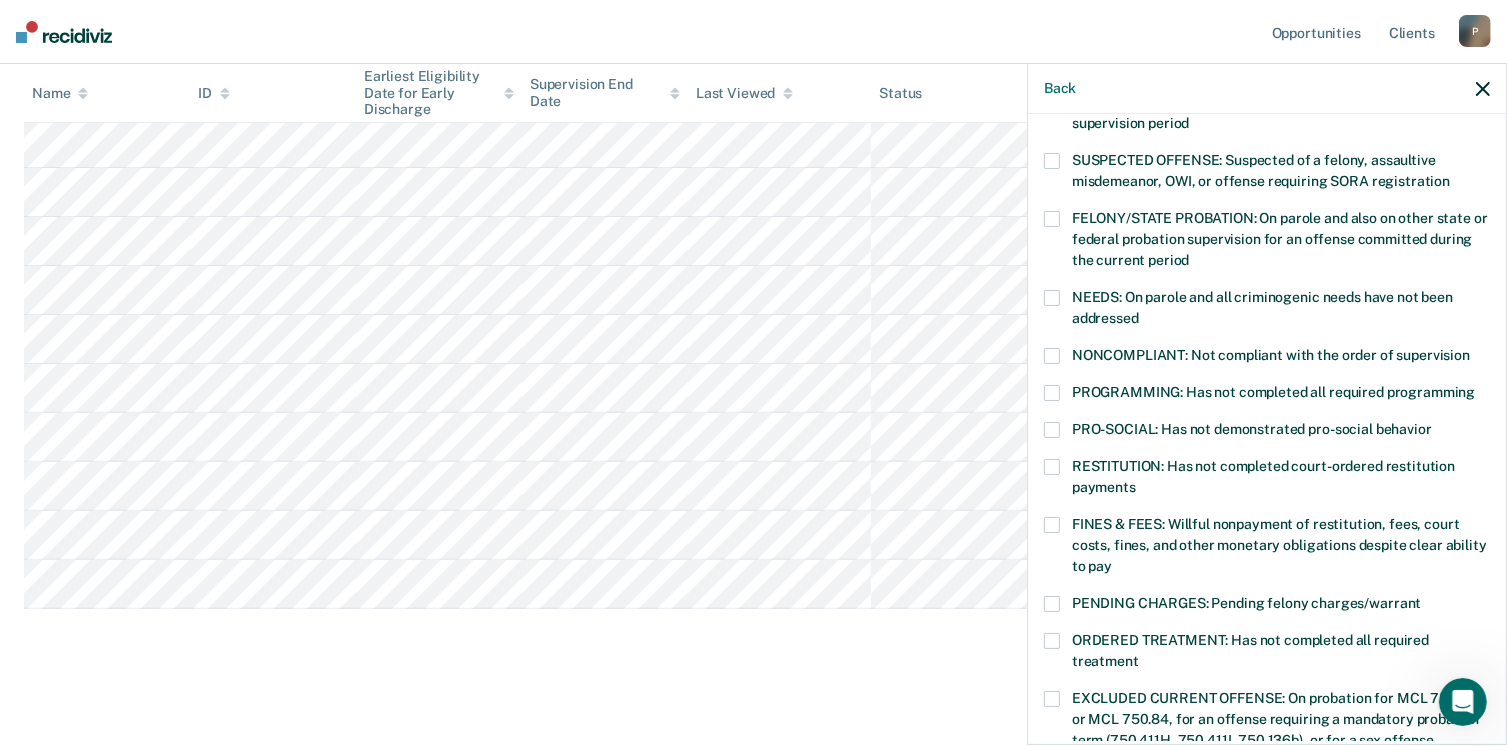 click at bounding box center (1052, 393) 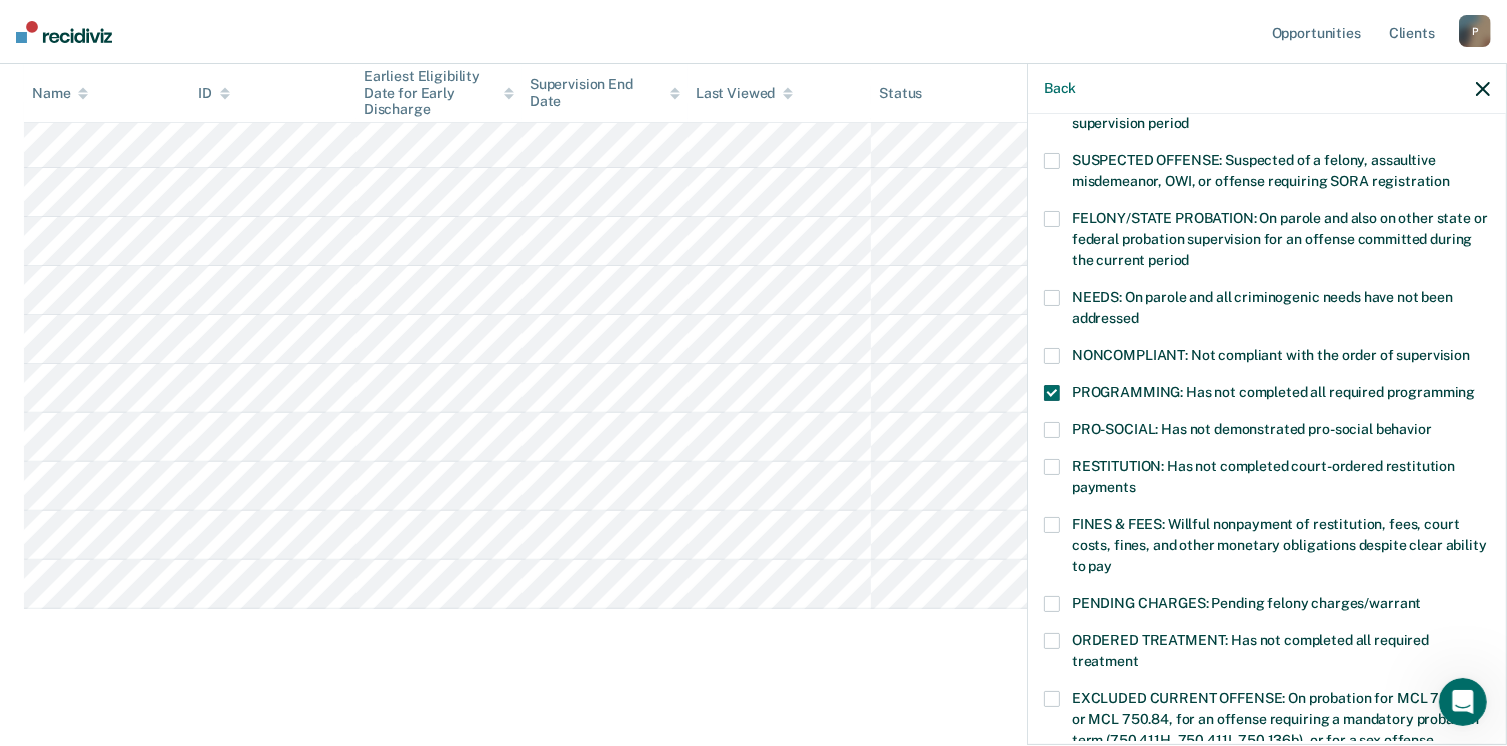 scroll, scrollTop: 630, scrollLeft: 0, axis: vertical 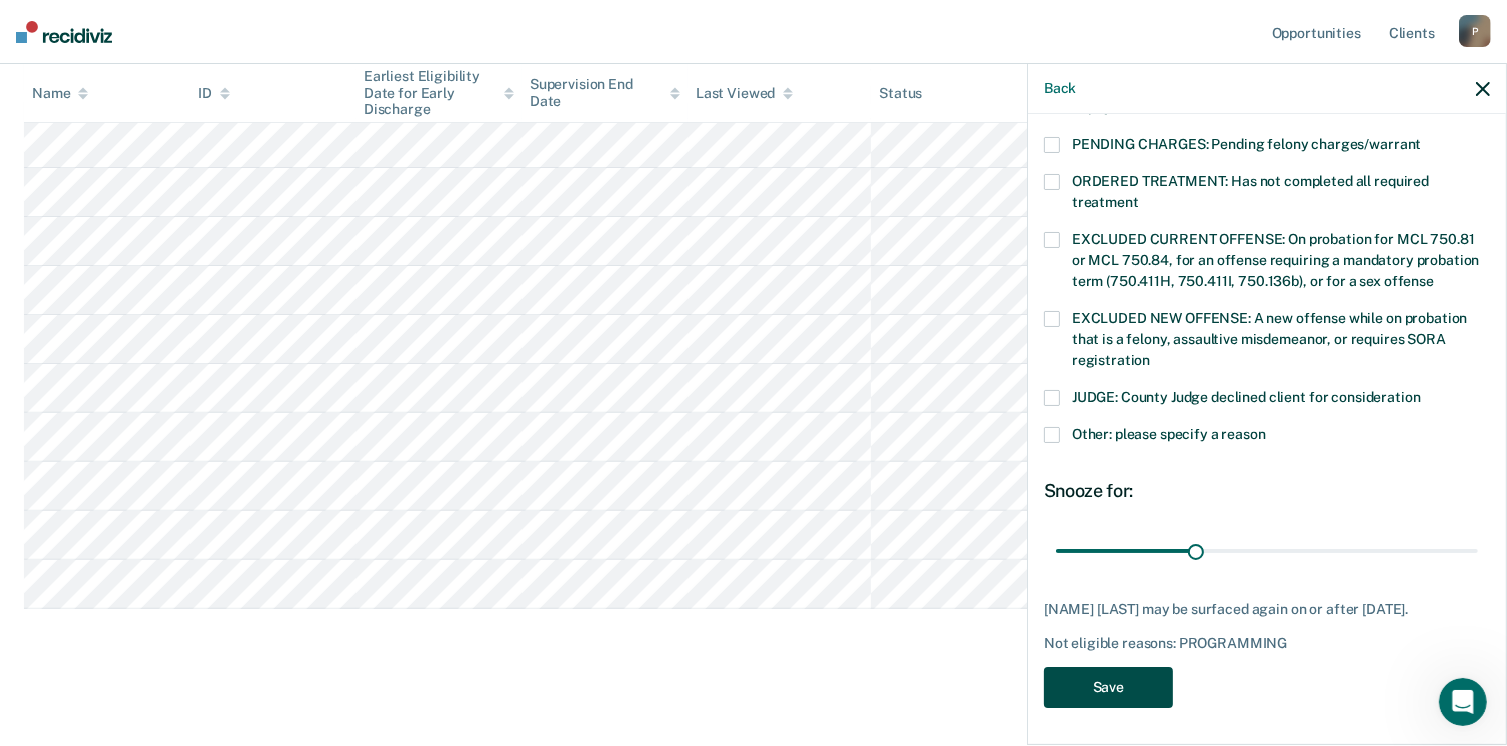 click on "Save" at bounding box center [1108, 687] 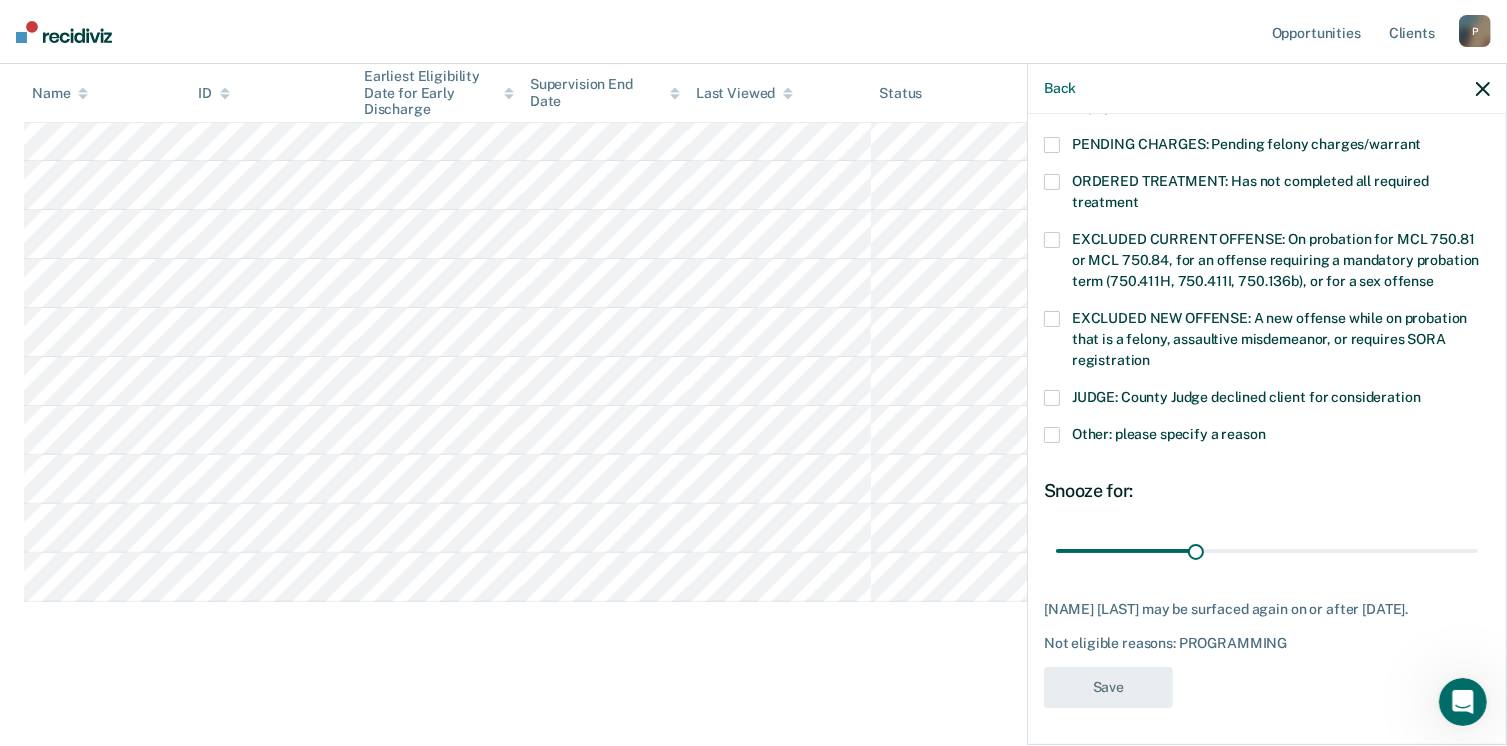 scroll, scrollTop: 532, scrollLeft: 0, axis: vertical 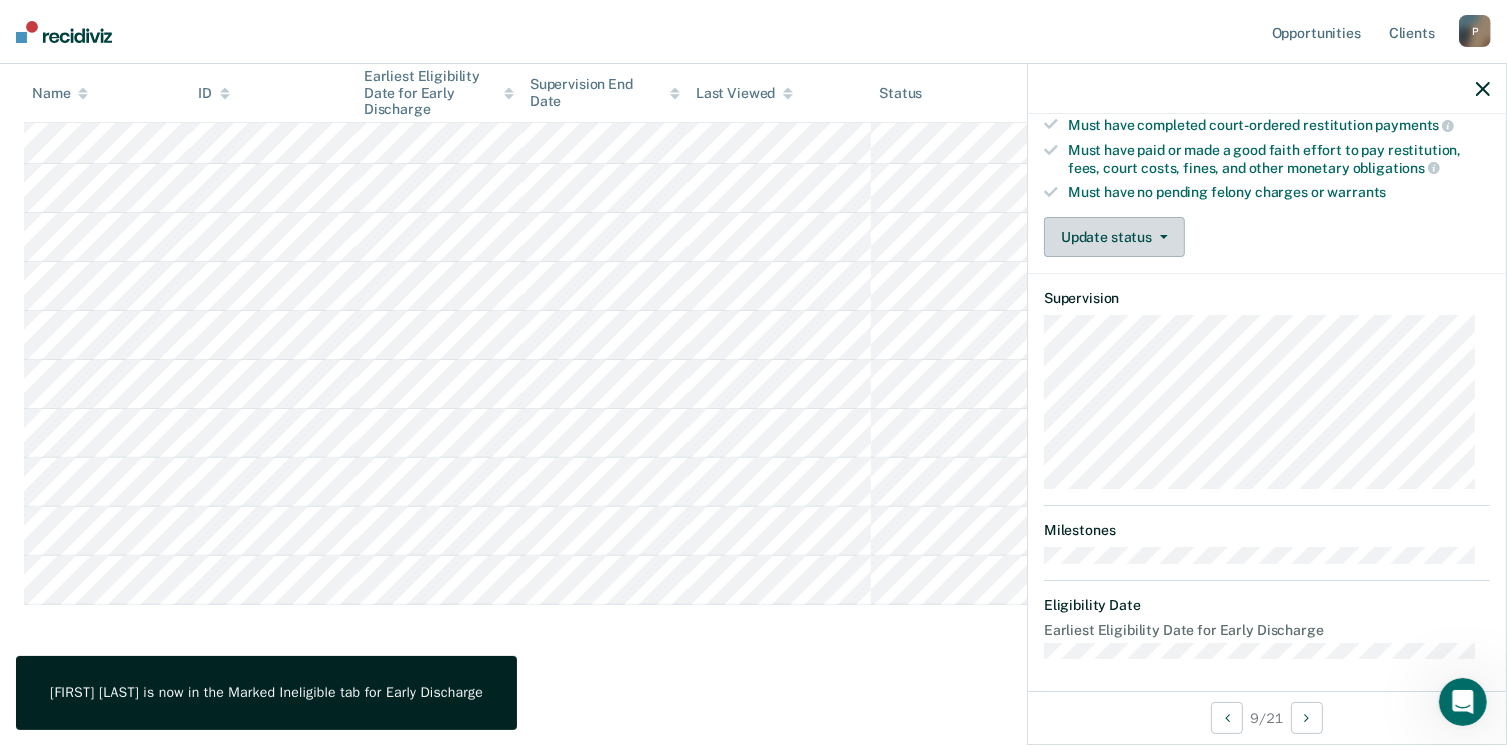 click at bounding box center (1160, 237) 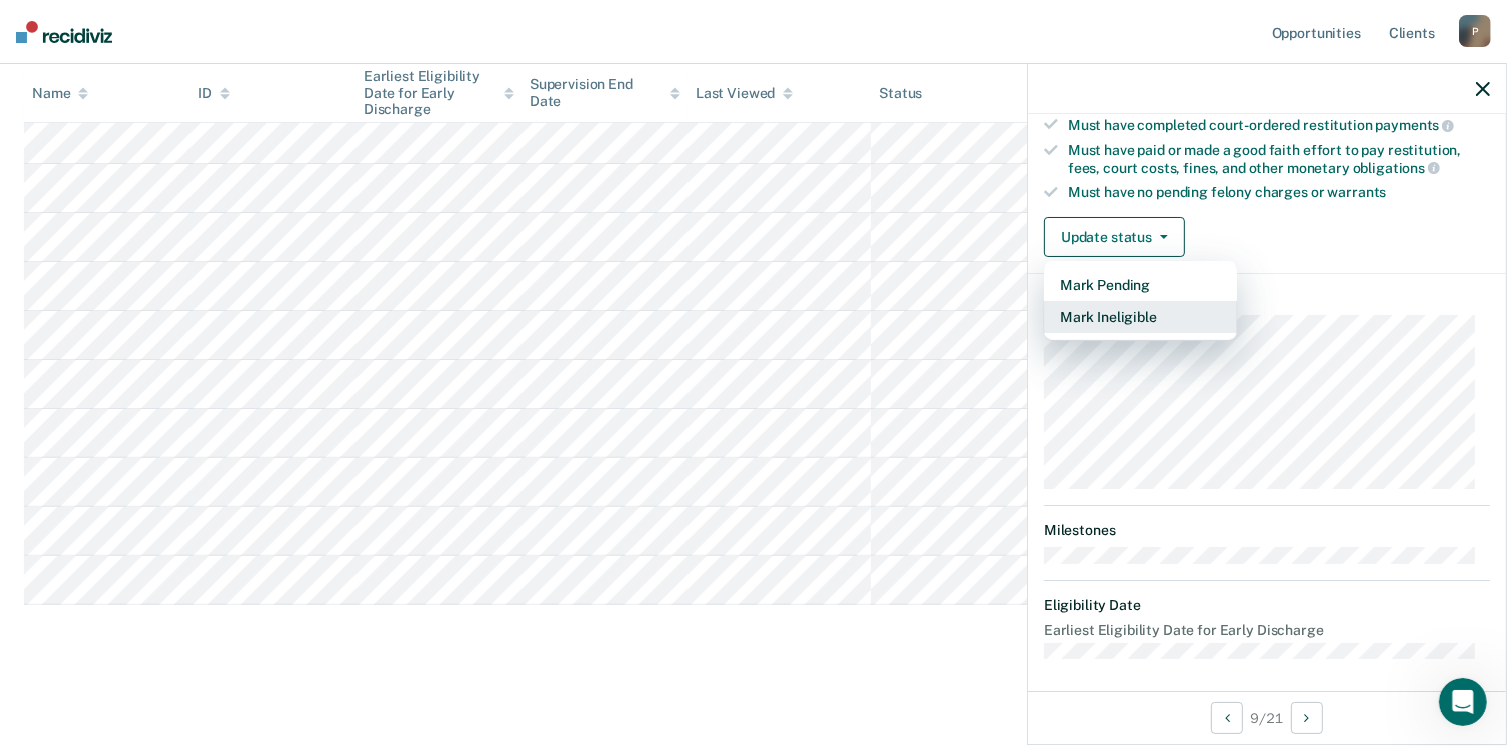 click on "Mark Ineligible" at bounding box center [1140, 317] 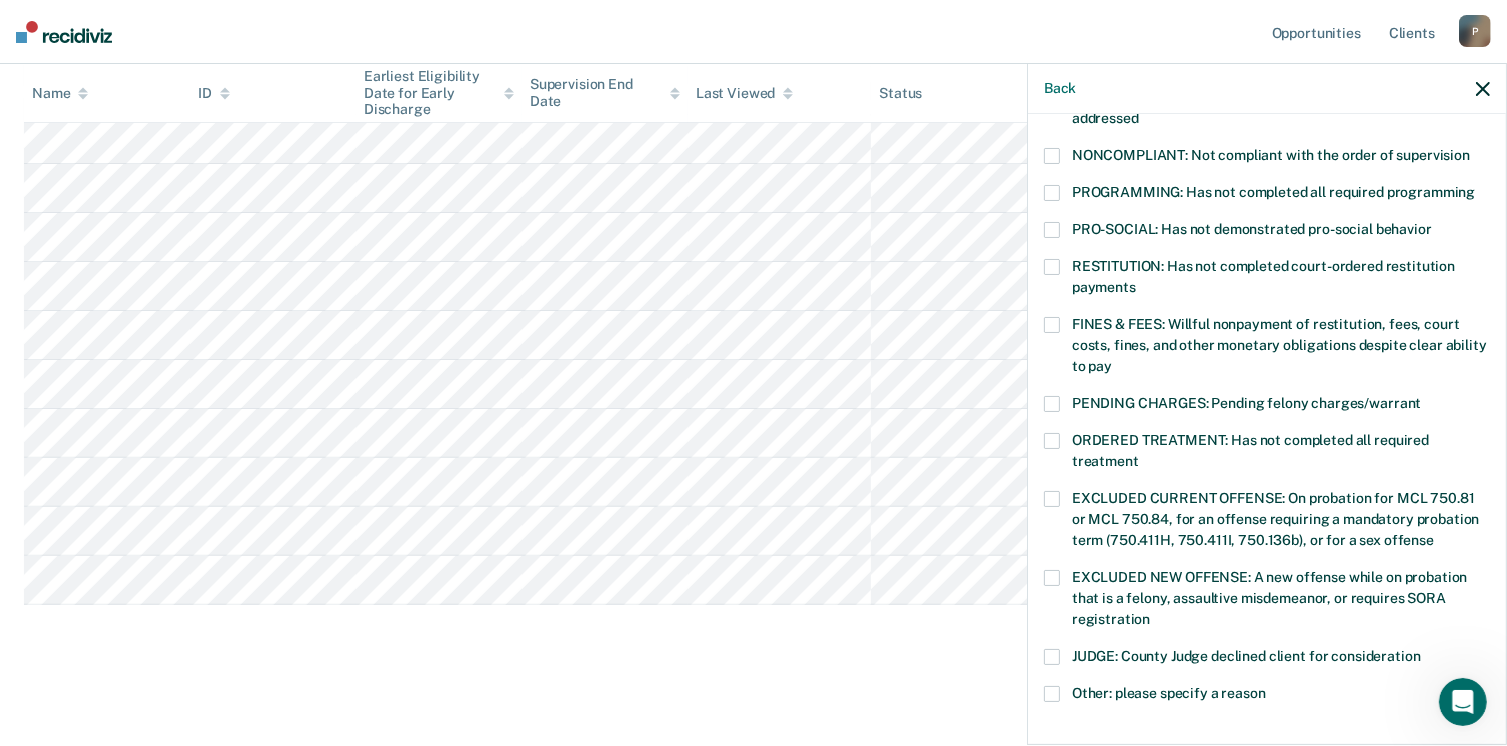 click at bounding box center (1052, 193) 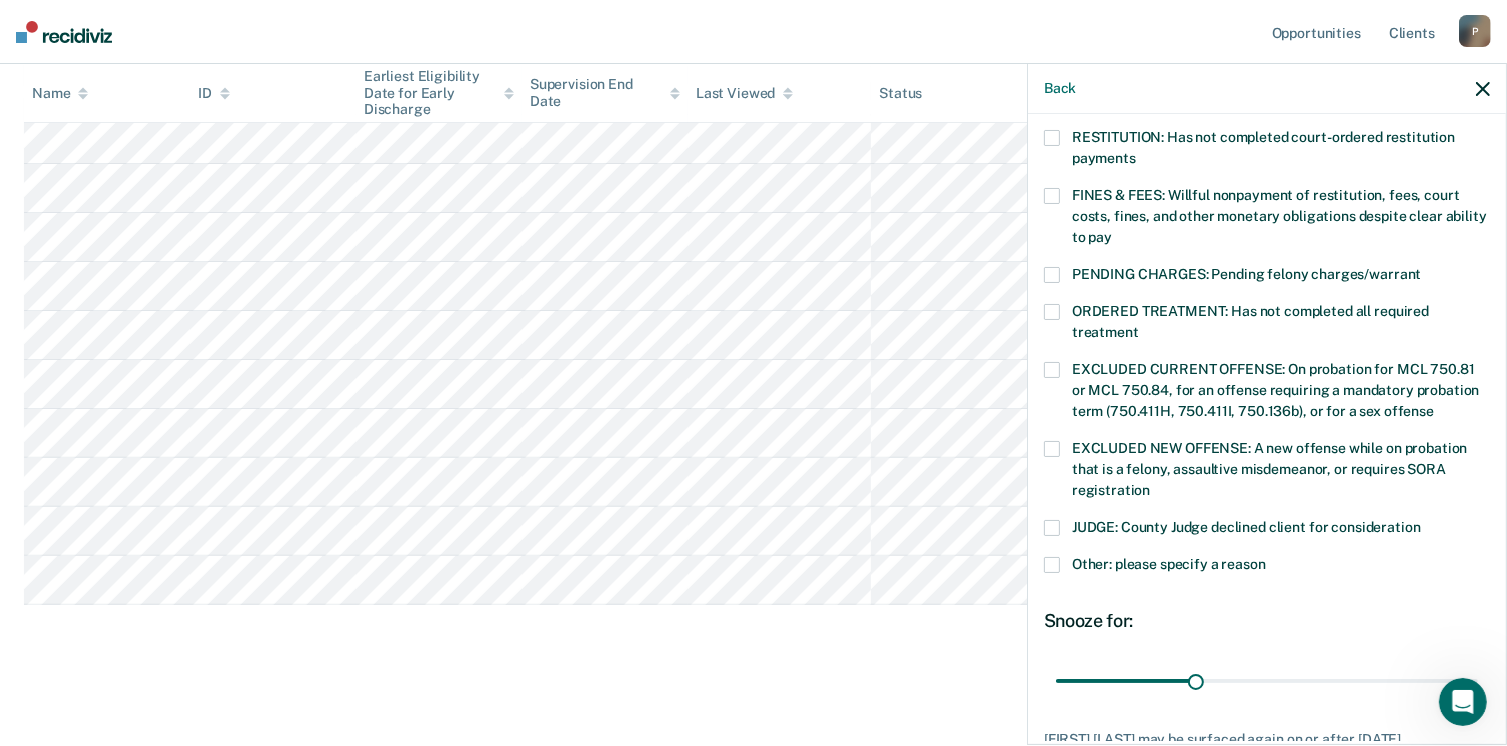 scroll, scrollTop: 647, scrollLeft: 0, axis: vertical 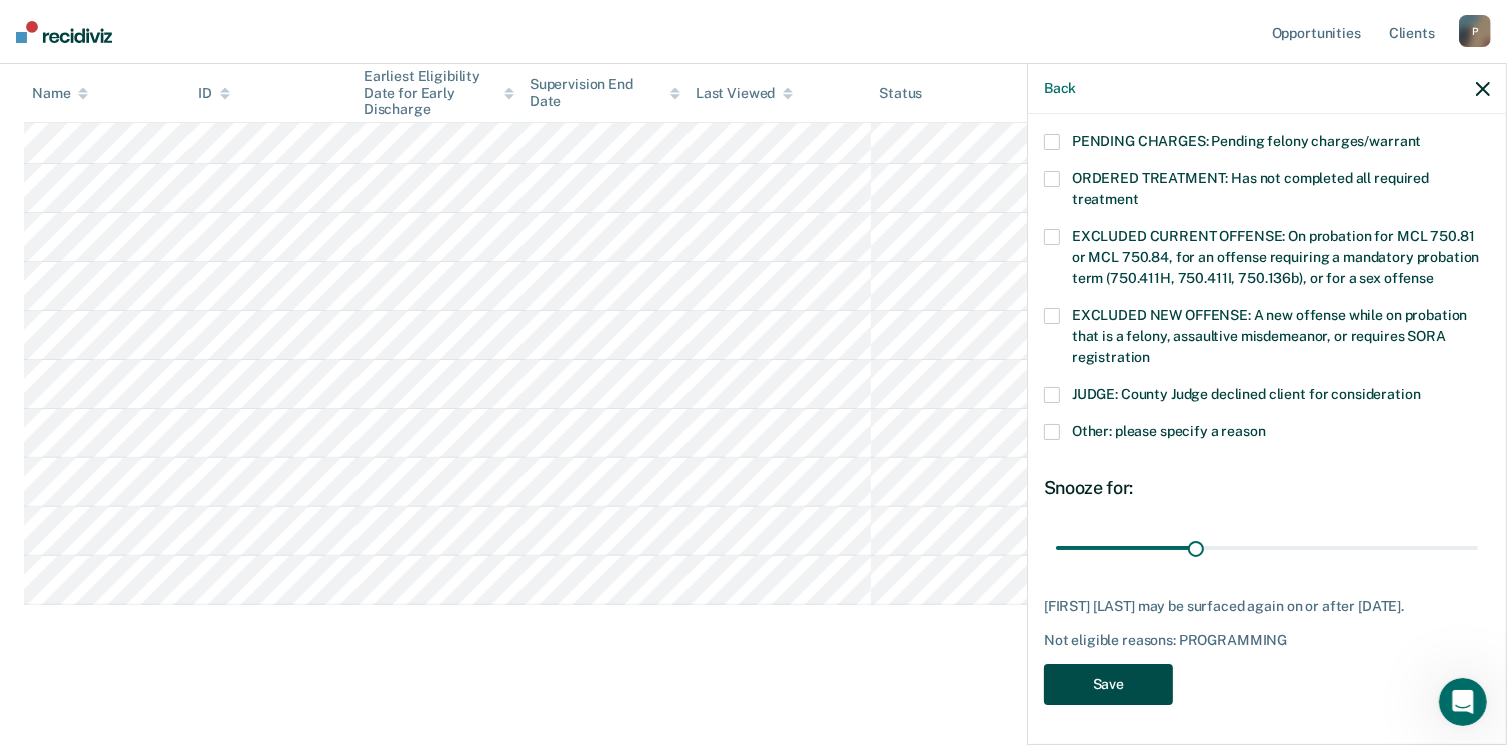 click on "Save" at bounding box center [1108, 684] 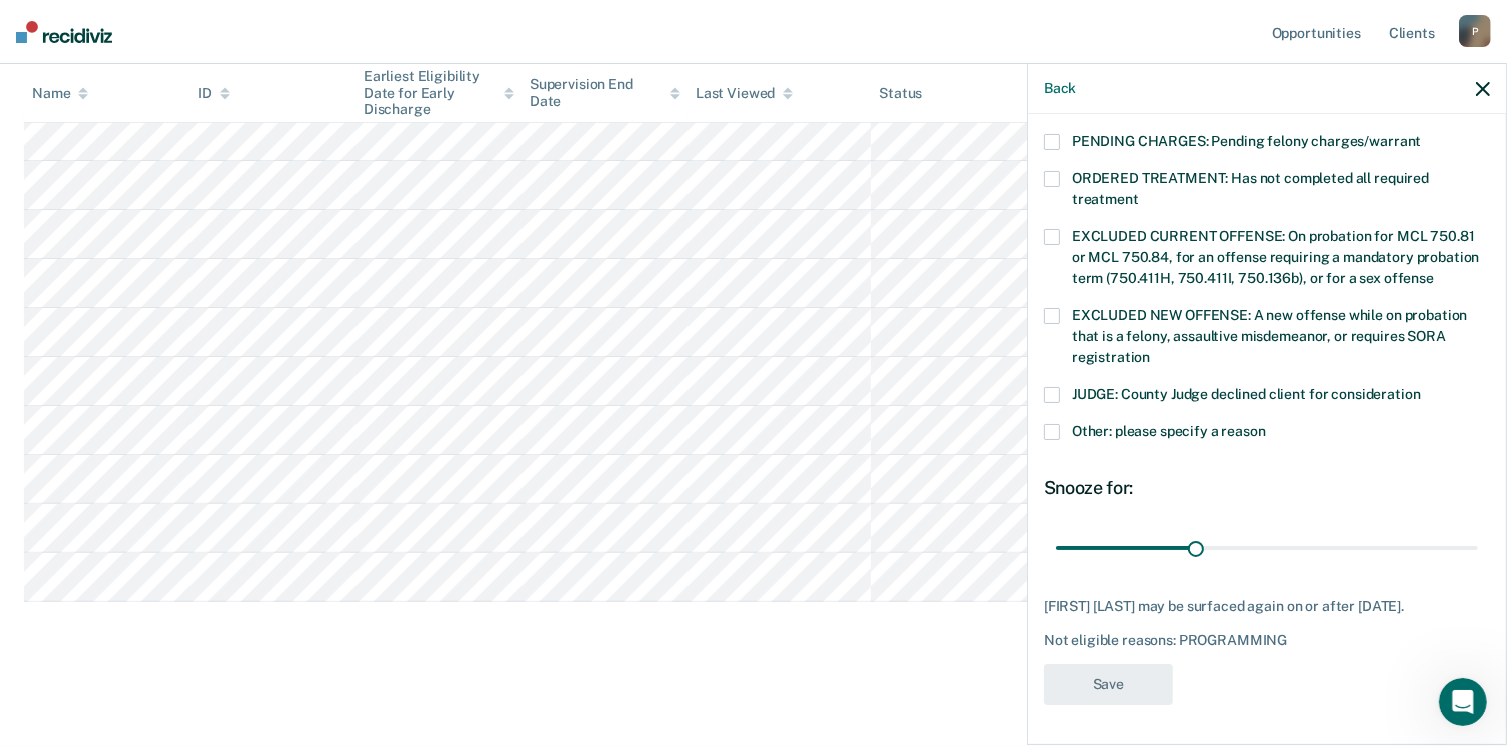 scroll, scrollTop: 484, scrollLeft: 0, axis: vertical 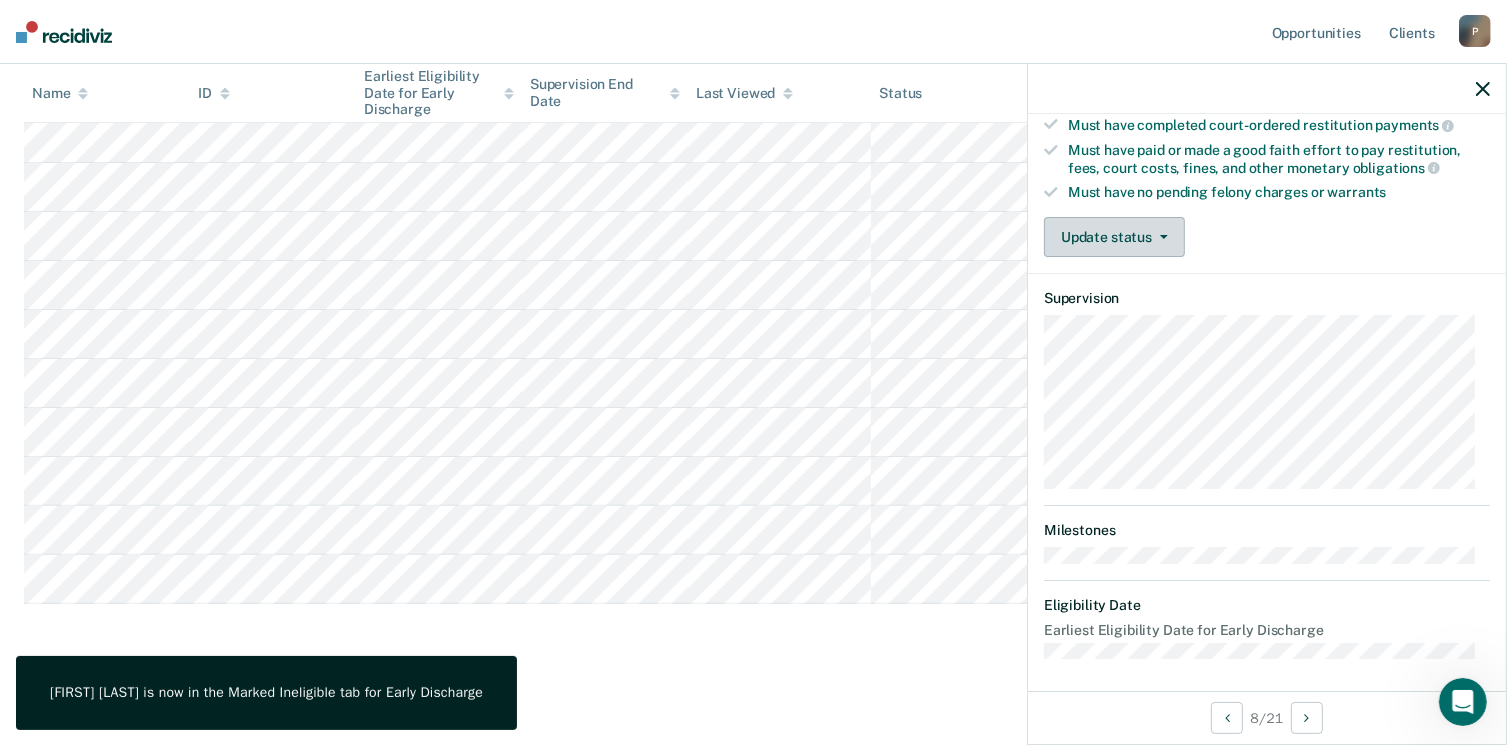 click 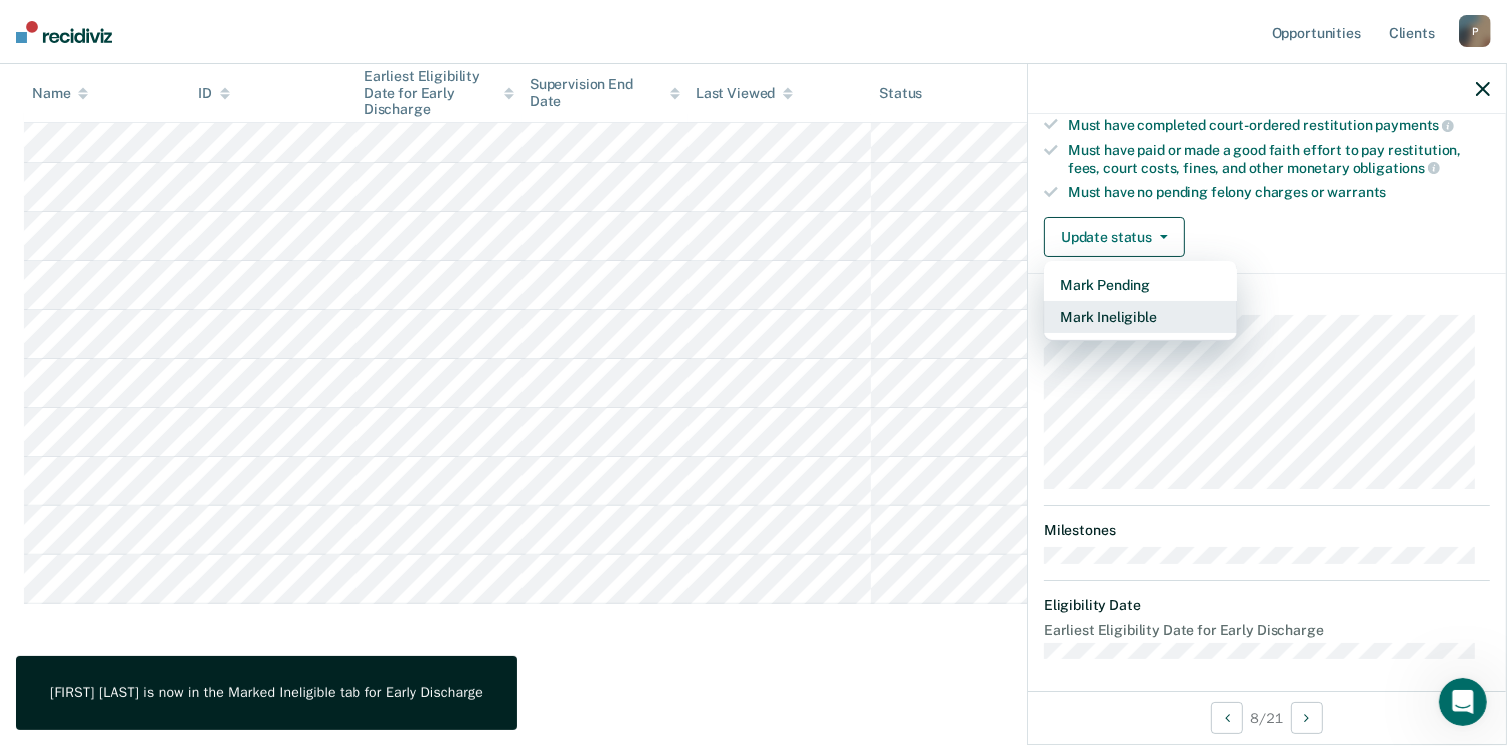 click on "Mark Ineligible" at bounding box center [1140, 317] 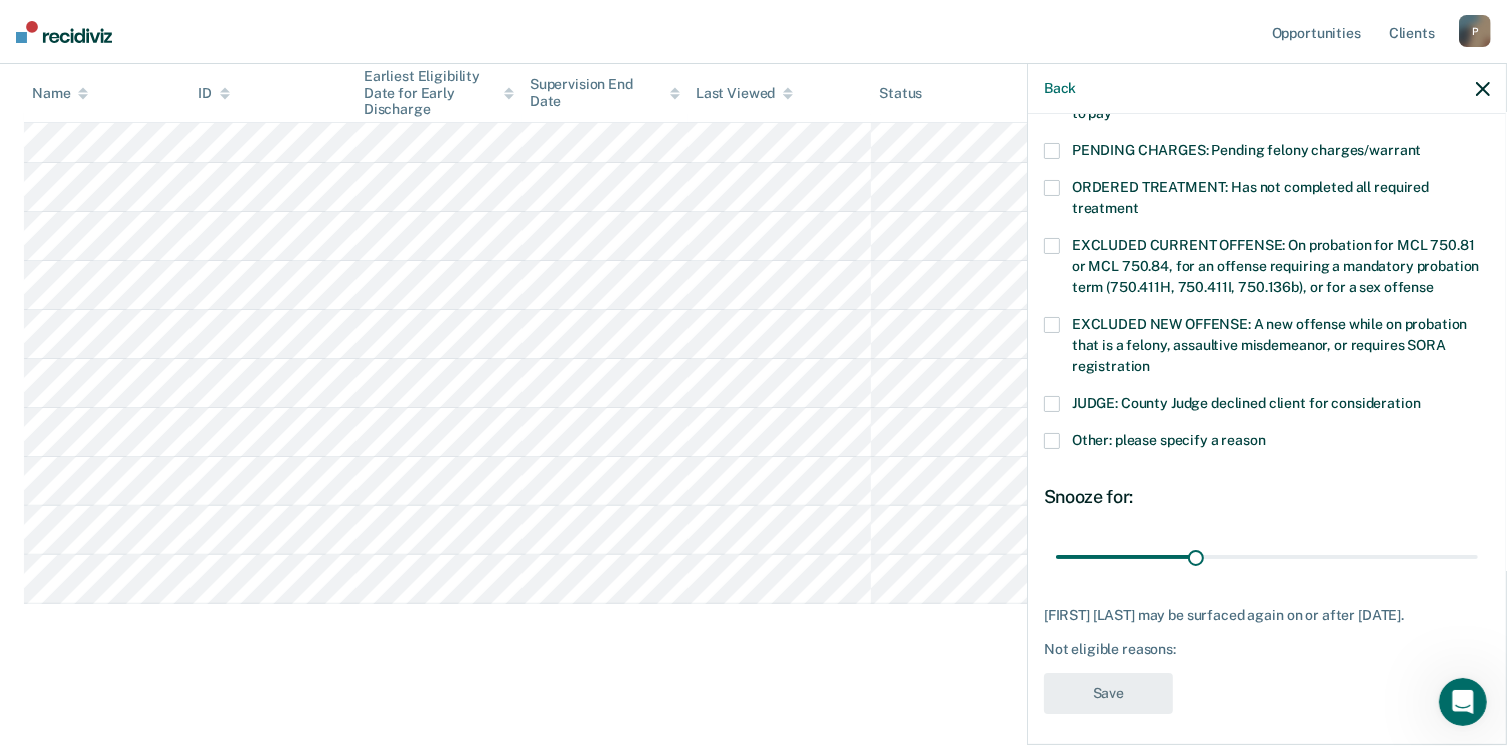scroll, scrollTop: 630, scrollLeft: 0, axis: vertical 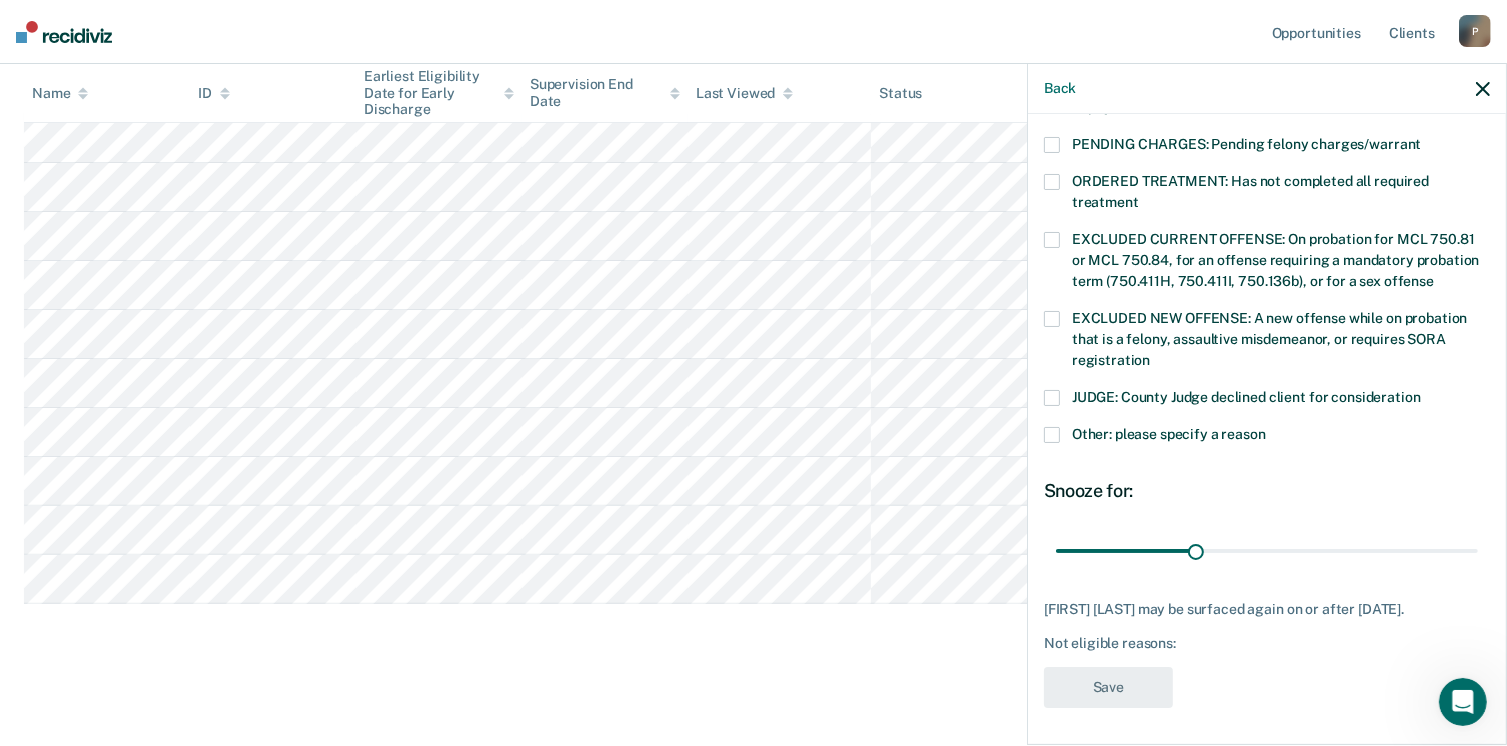 click at bounding box center [1052, 435] 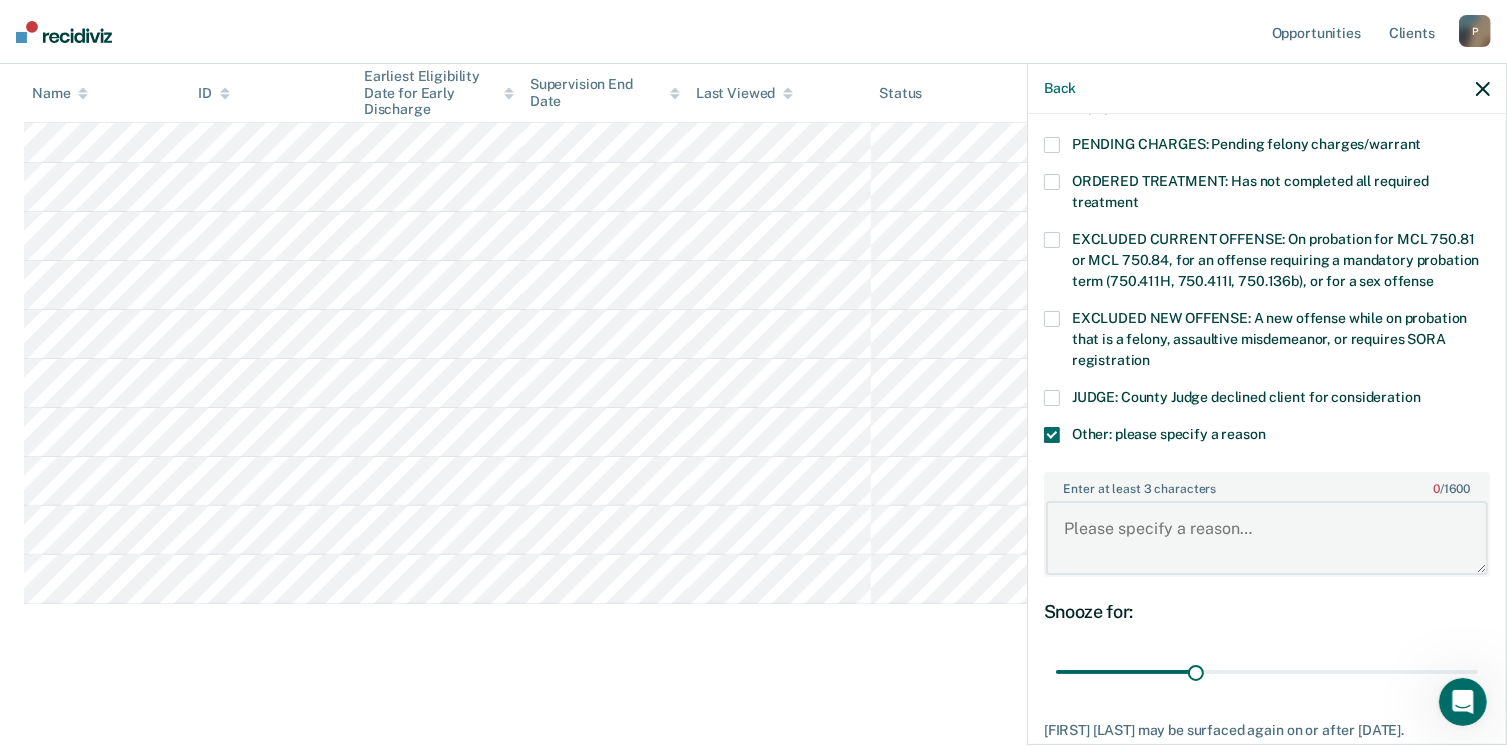 click on "Enter at least 3 characters 0  /  1600" at bounding box center [1267, 538] 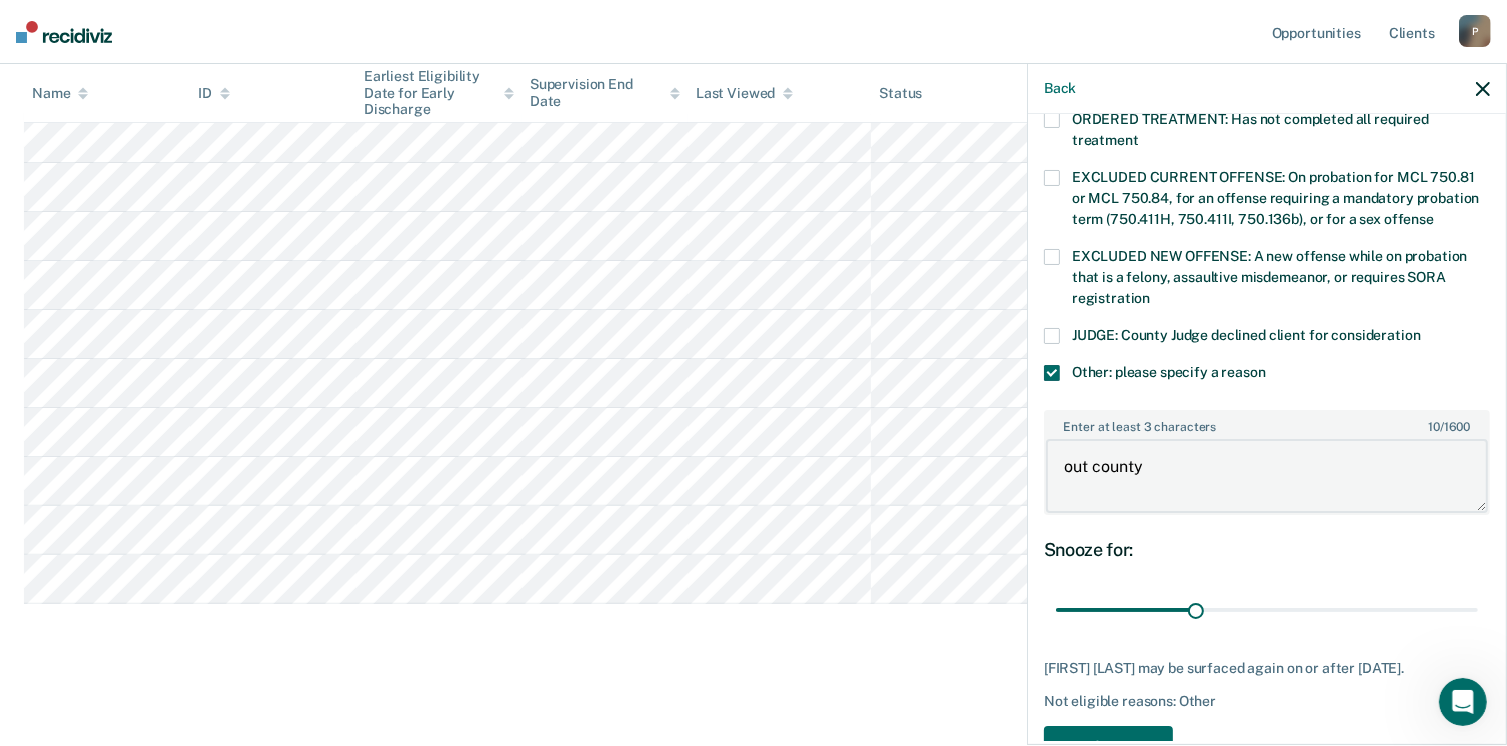 scroll, scrollTop: 749, scrollLeft: 0, axis: vertical 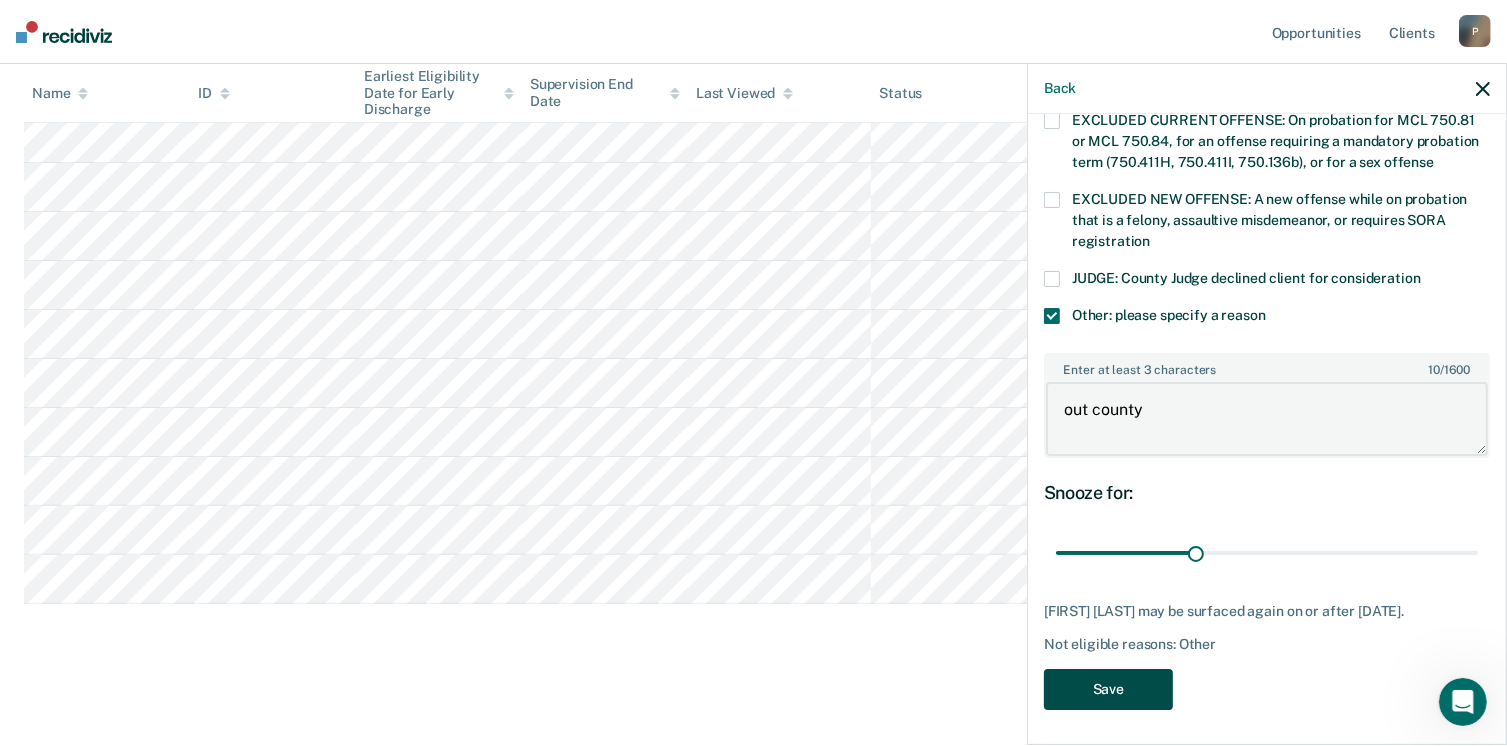 type on "out county" 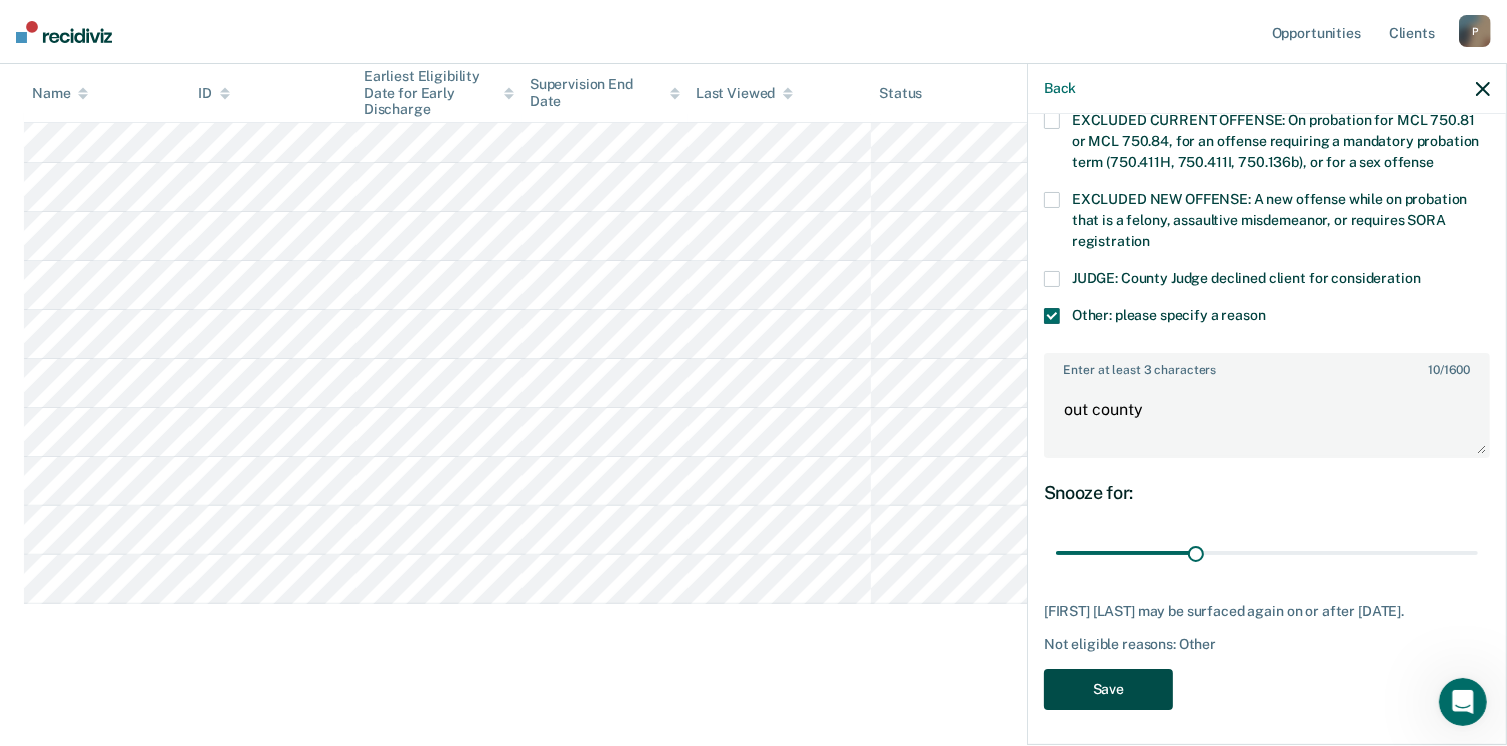 click on "Save" at bounding box center (1108, 689) 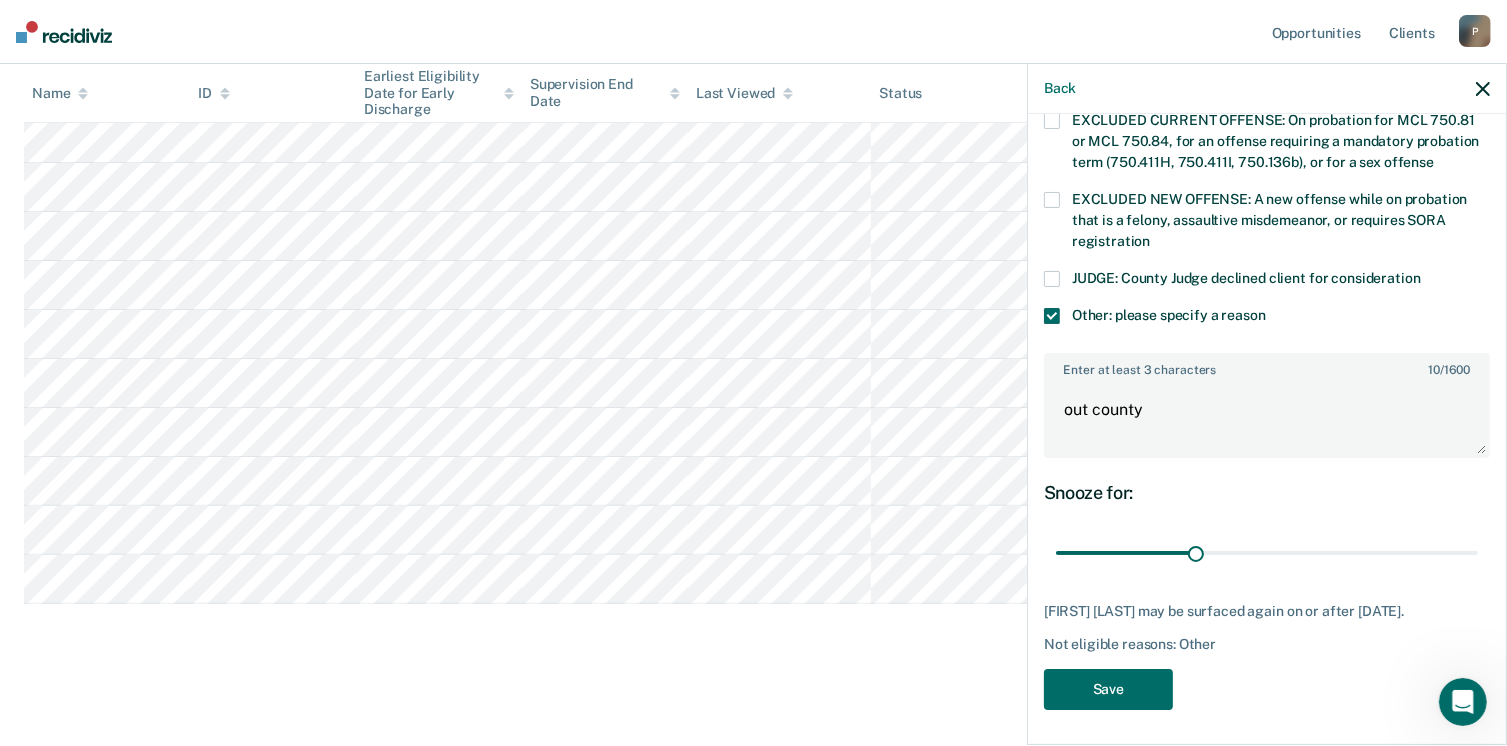 scroll, scrollTop: 434, scrollLeft: 0, axis: vertical 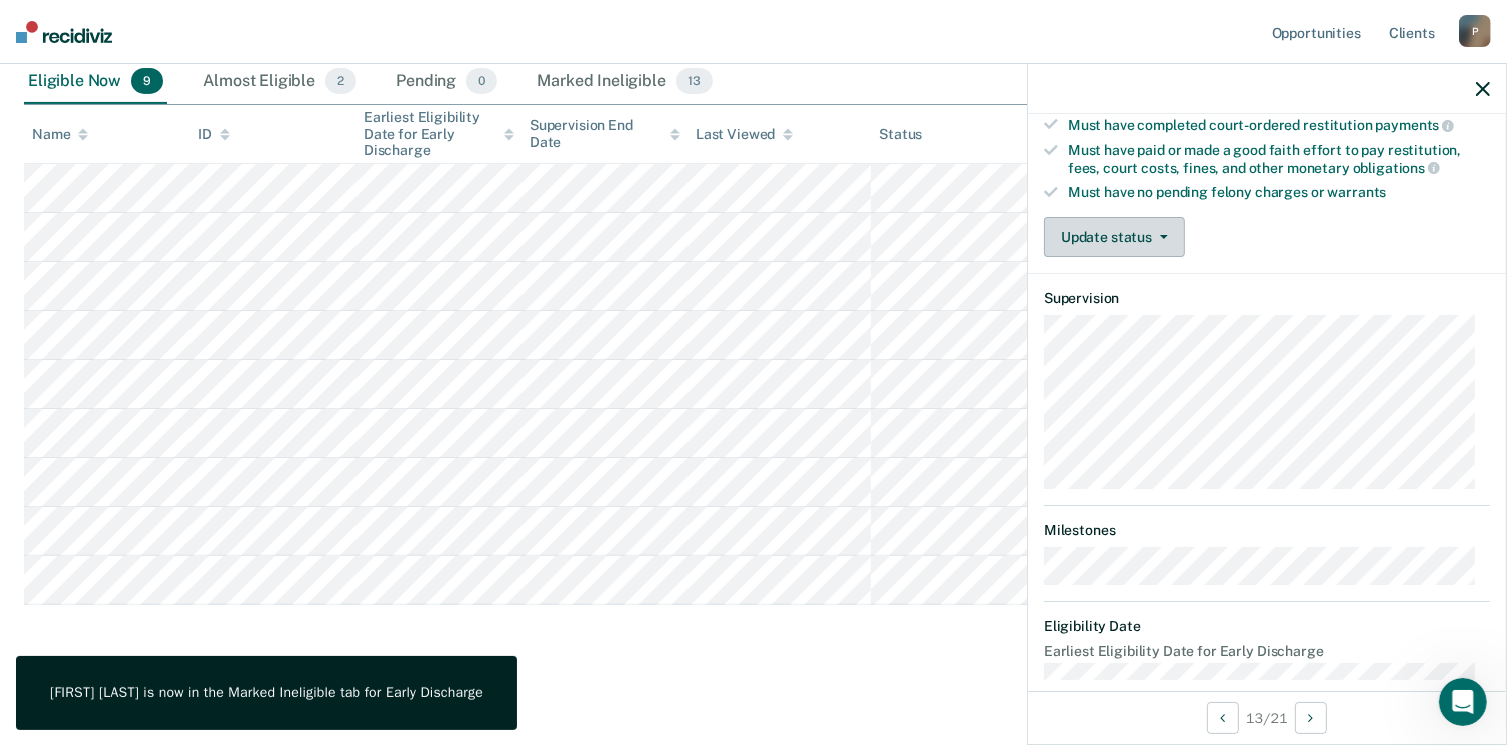 click on "Update status" at bounding box center [1114, 237] 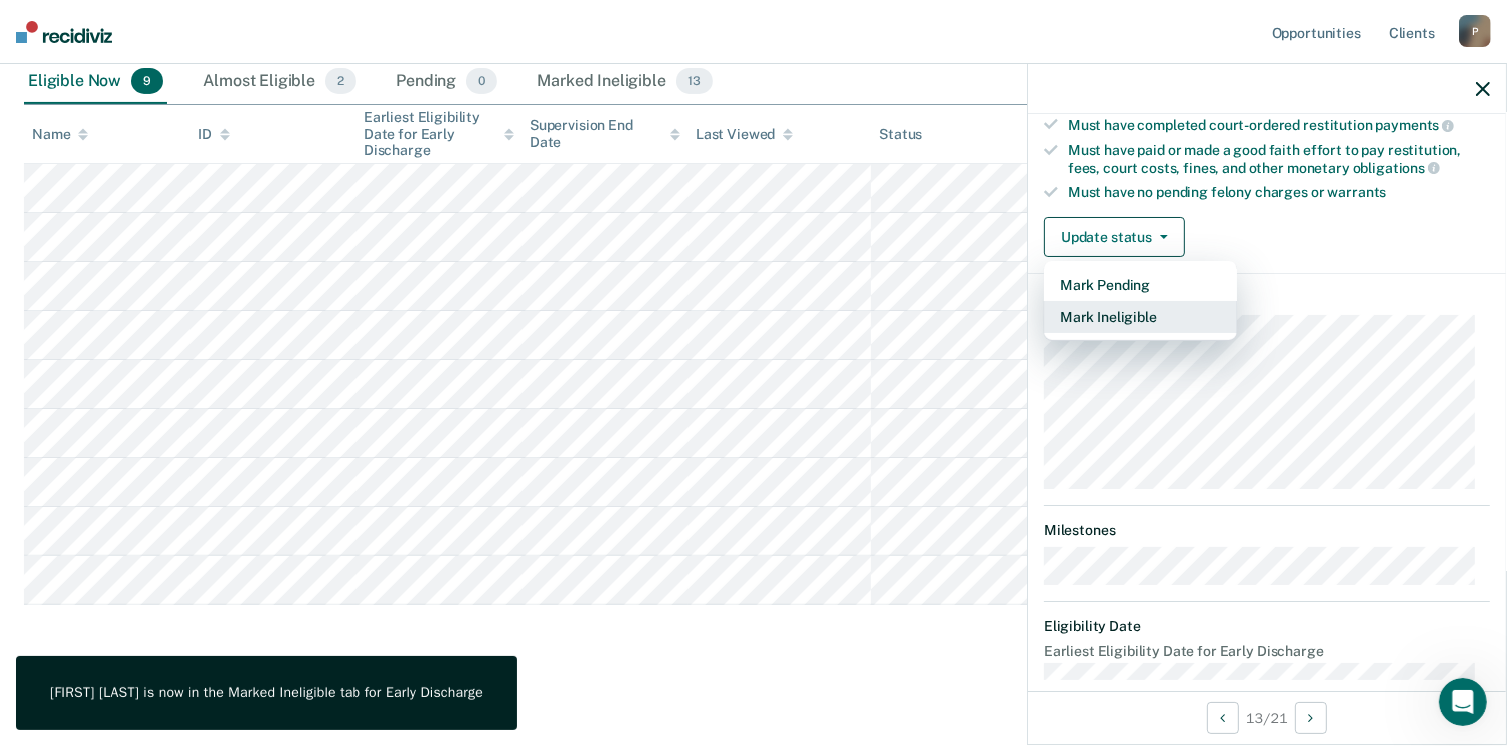 click on "Mark Ineligible" at bounding box center (1140, 317) 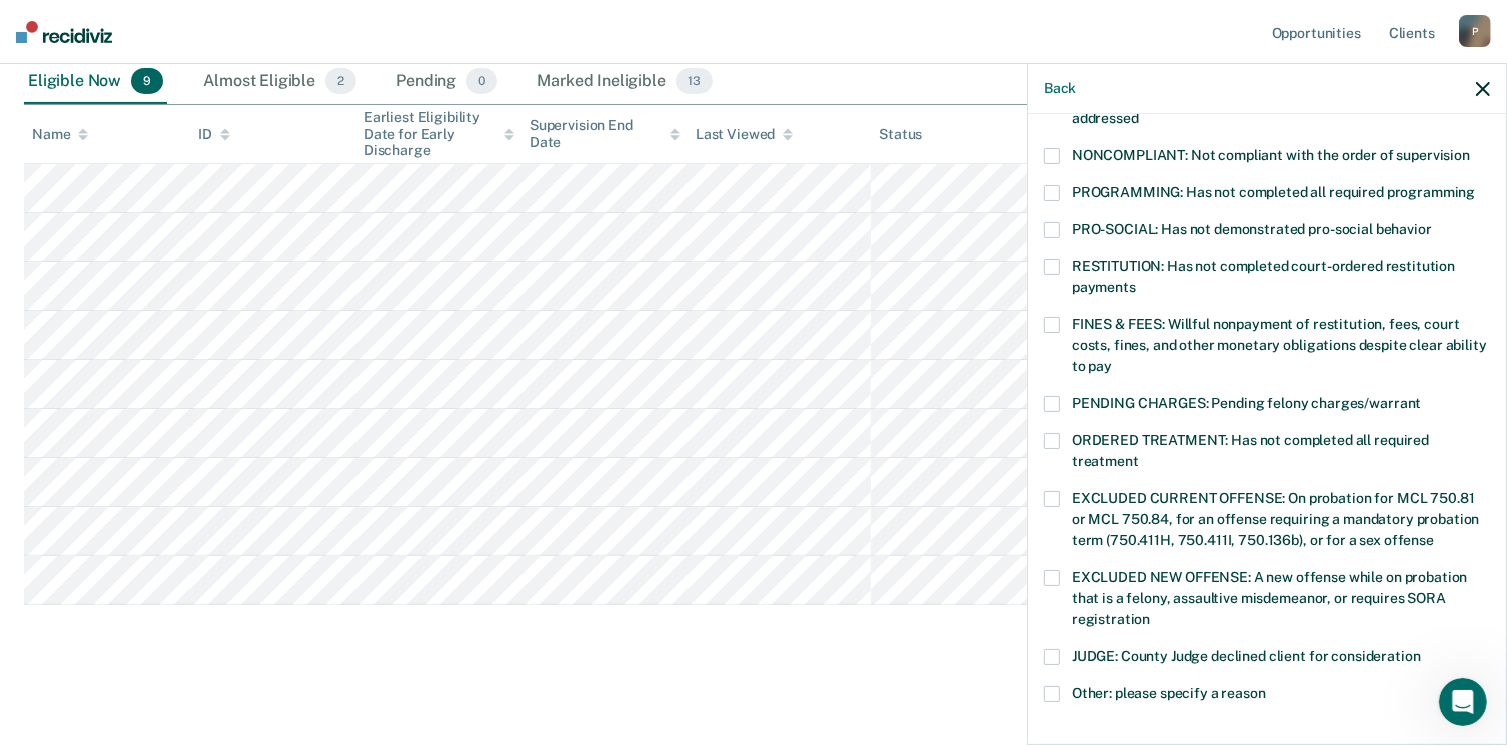 click on "ORDERED TREATMENT: Has not completed all required treatment" at bounding box center (1267, 454) 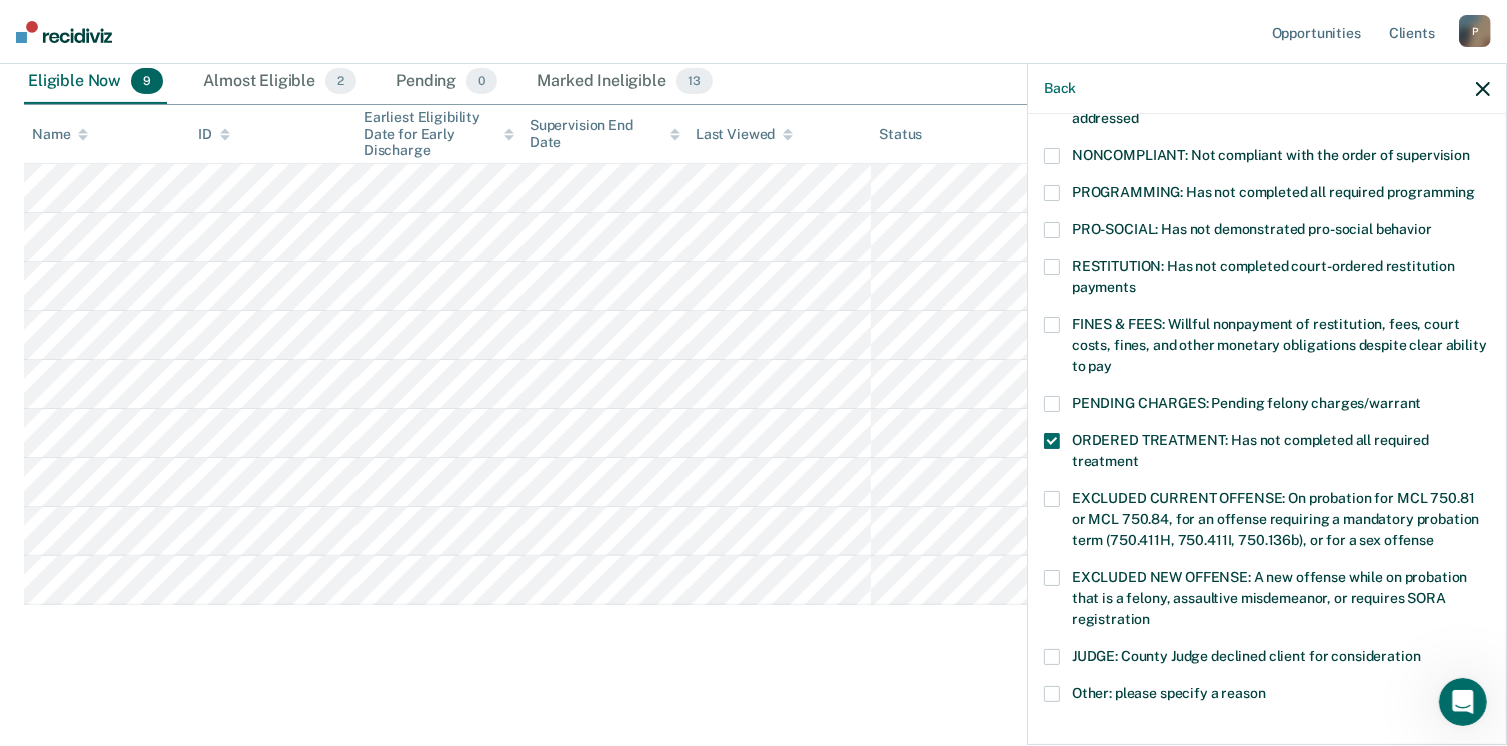 scroll, scrollTop: 630, scrollLeft: 0, axis: vertical 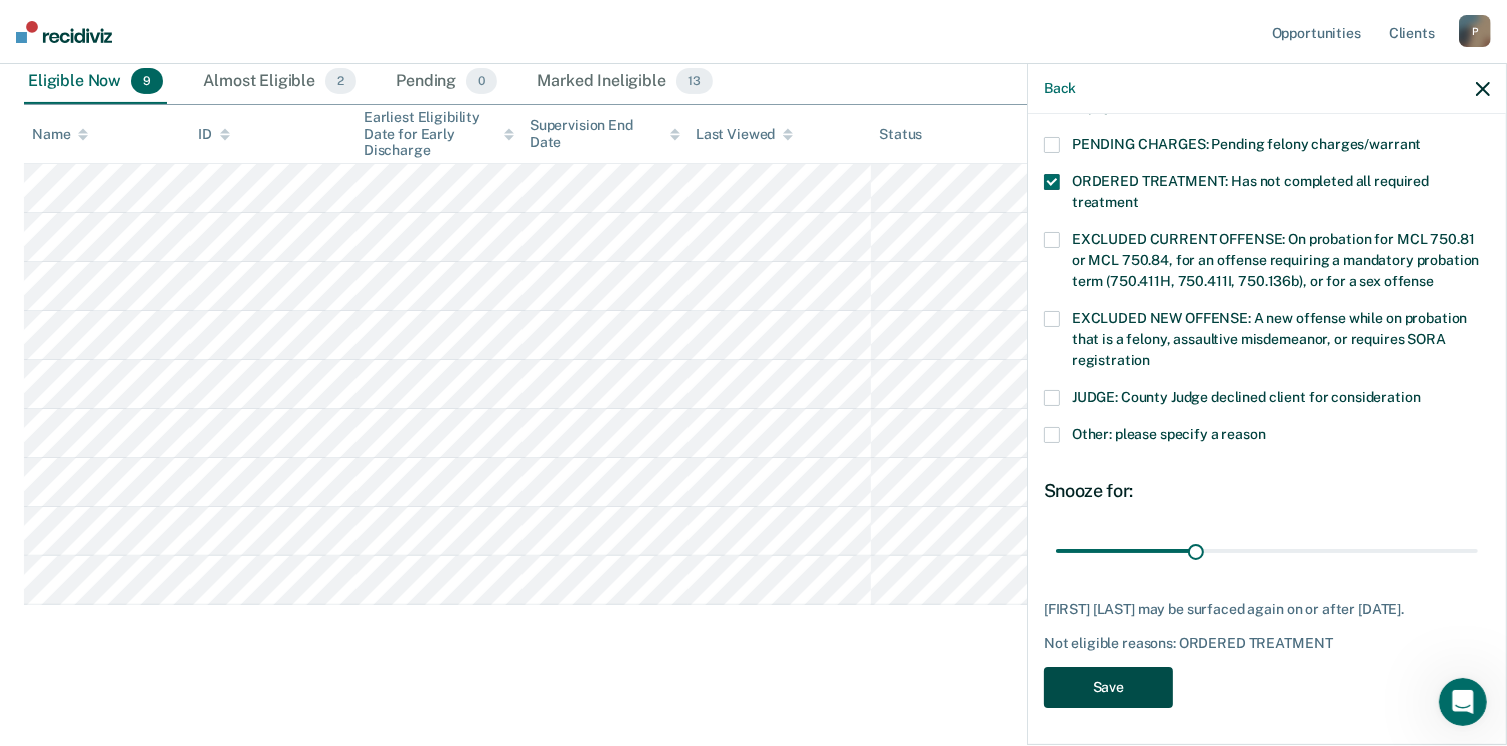 click on "Save" at bounding box center (1108, 687) 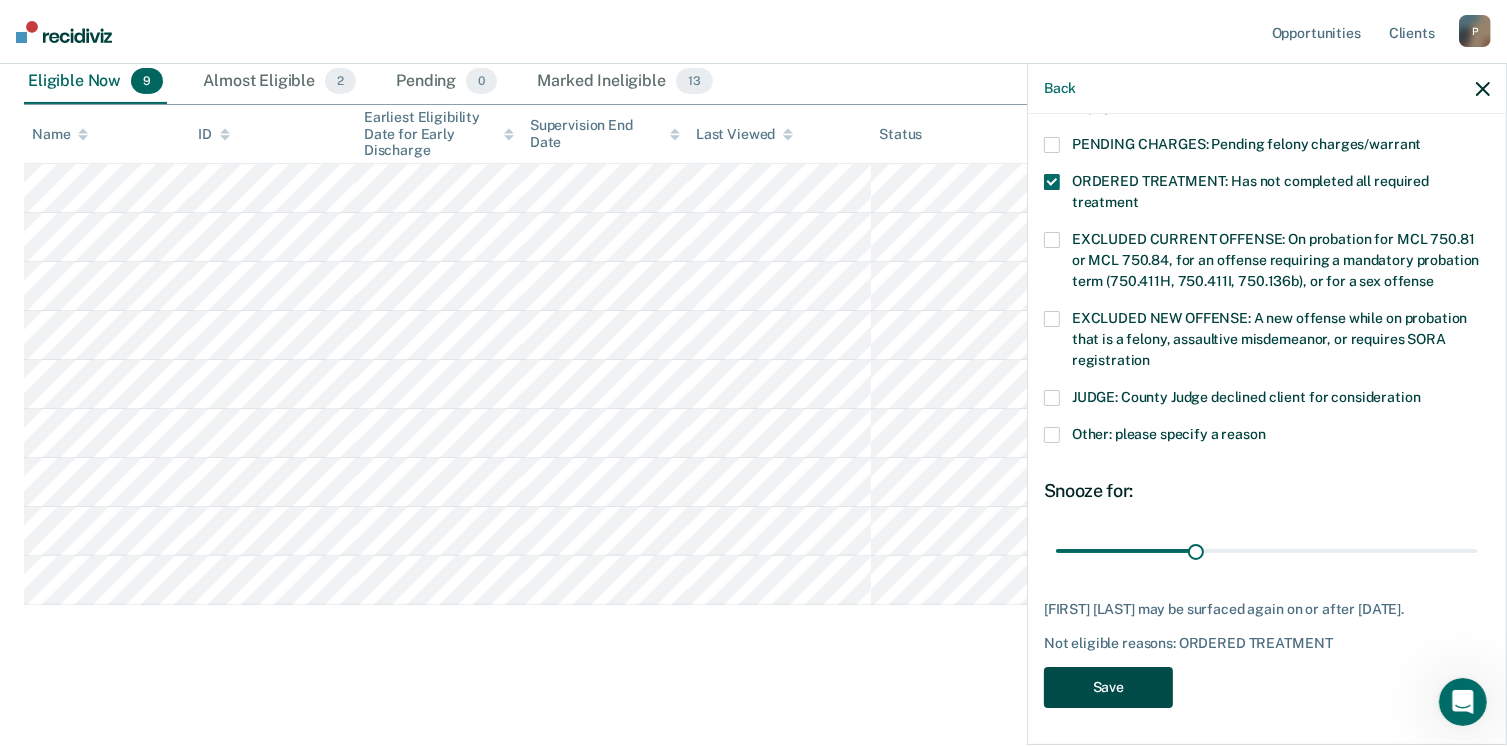scroll, scrollTop: 385, scrollLeft: 0, axis: vertical 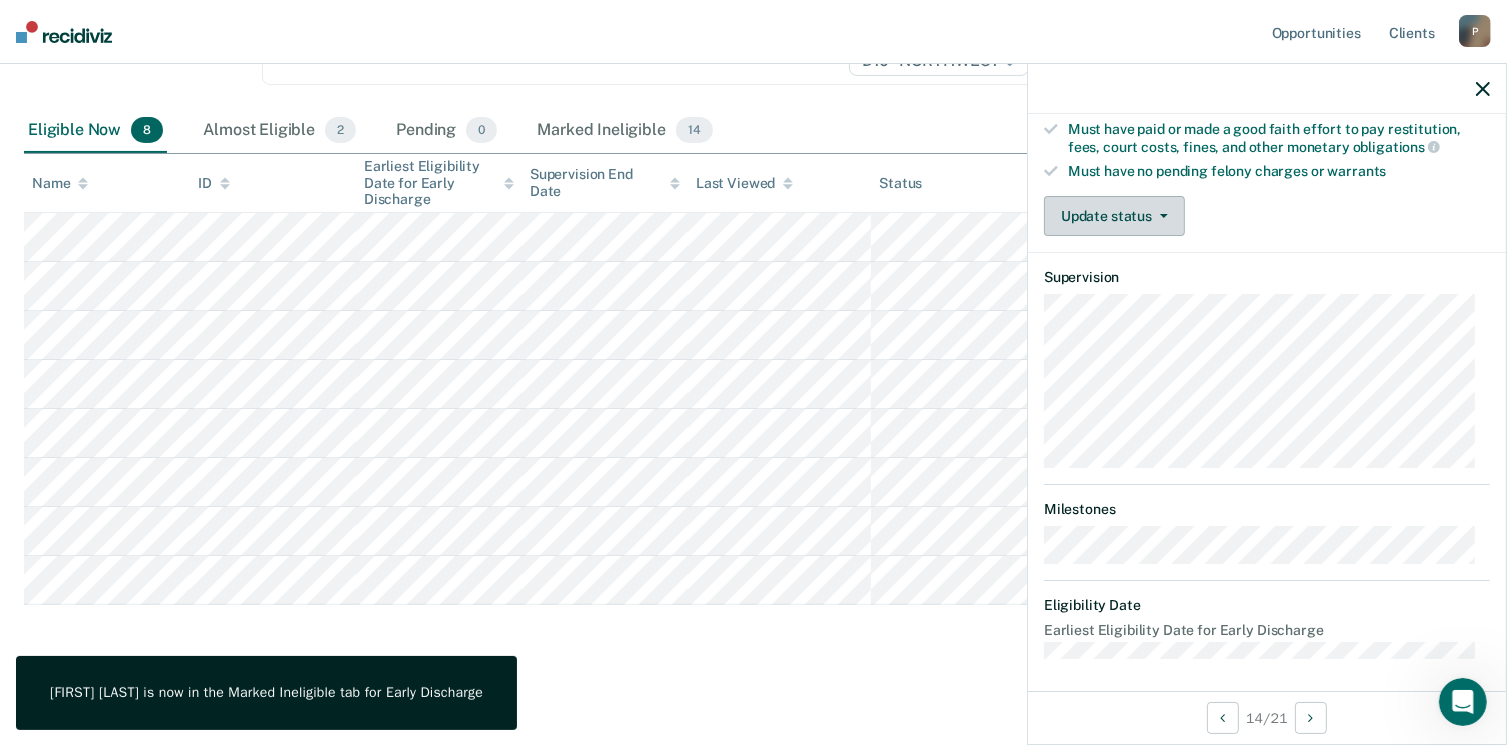 click on "Update status" at bounding box center (1114, 216) 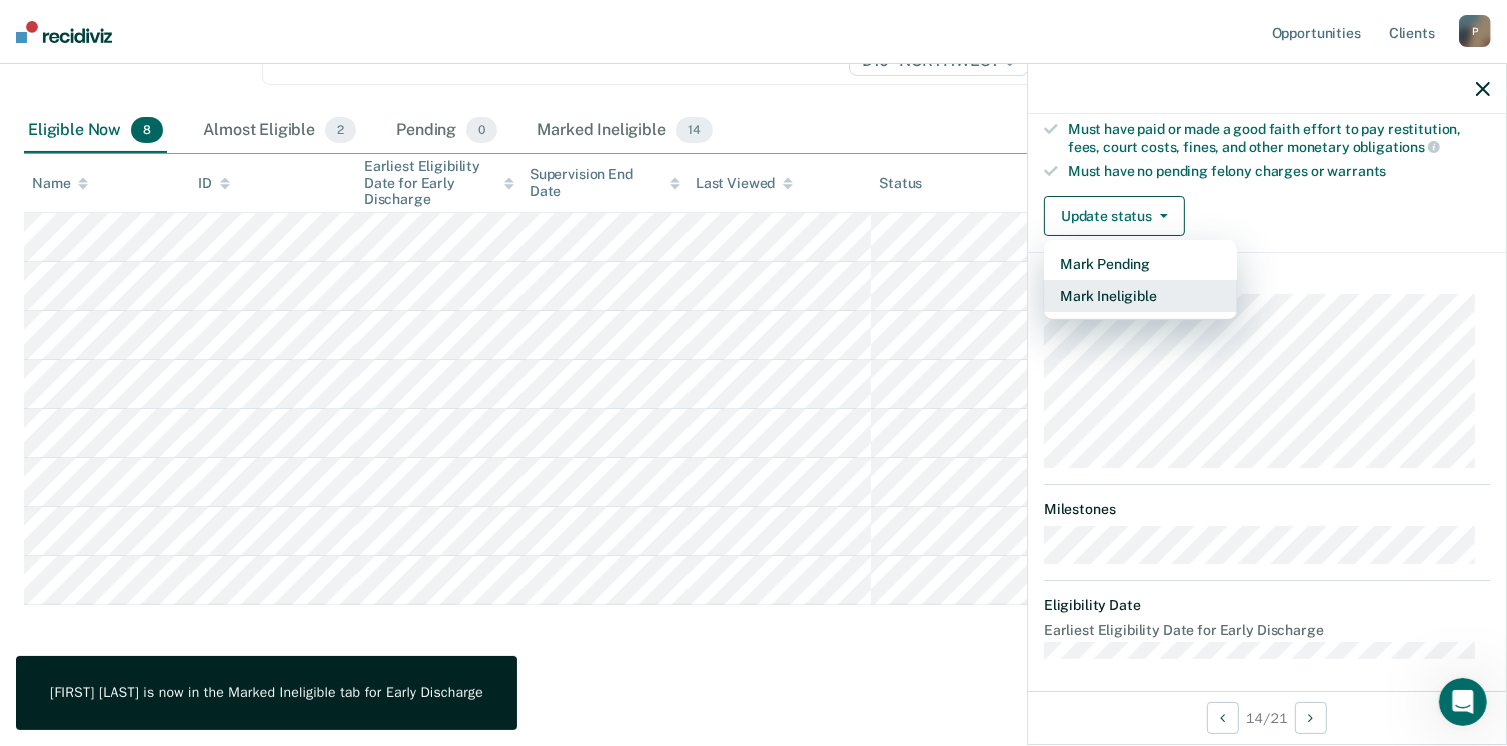 click on "Mark Ineligible" at bounding box center (1140, 296) 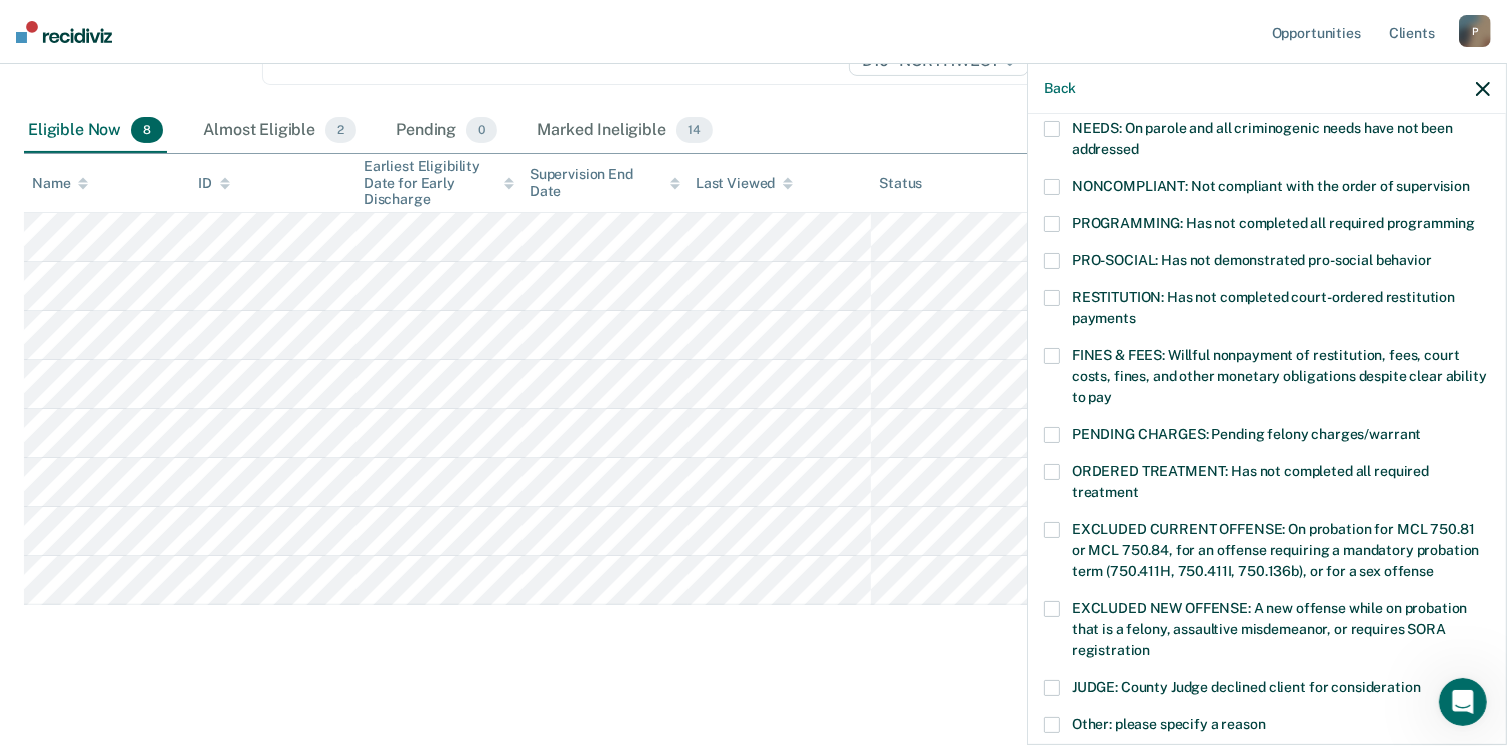 scroll, scrollTop: 292, scrollLeft: 0, axis: vertical 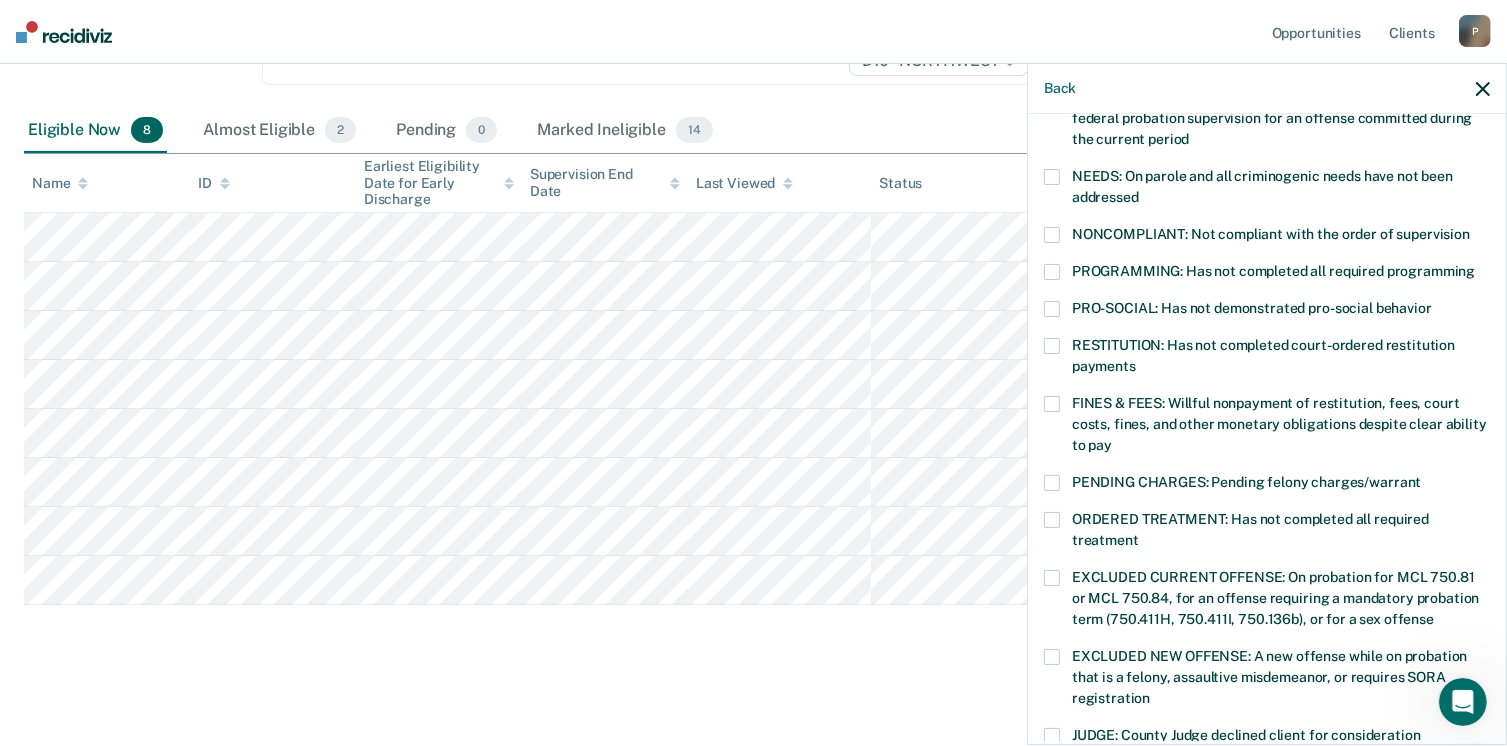 click at bounding box center [1052, 272] 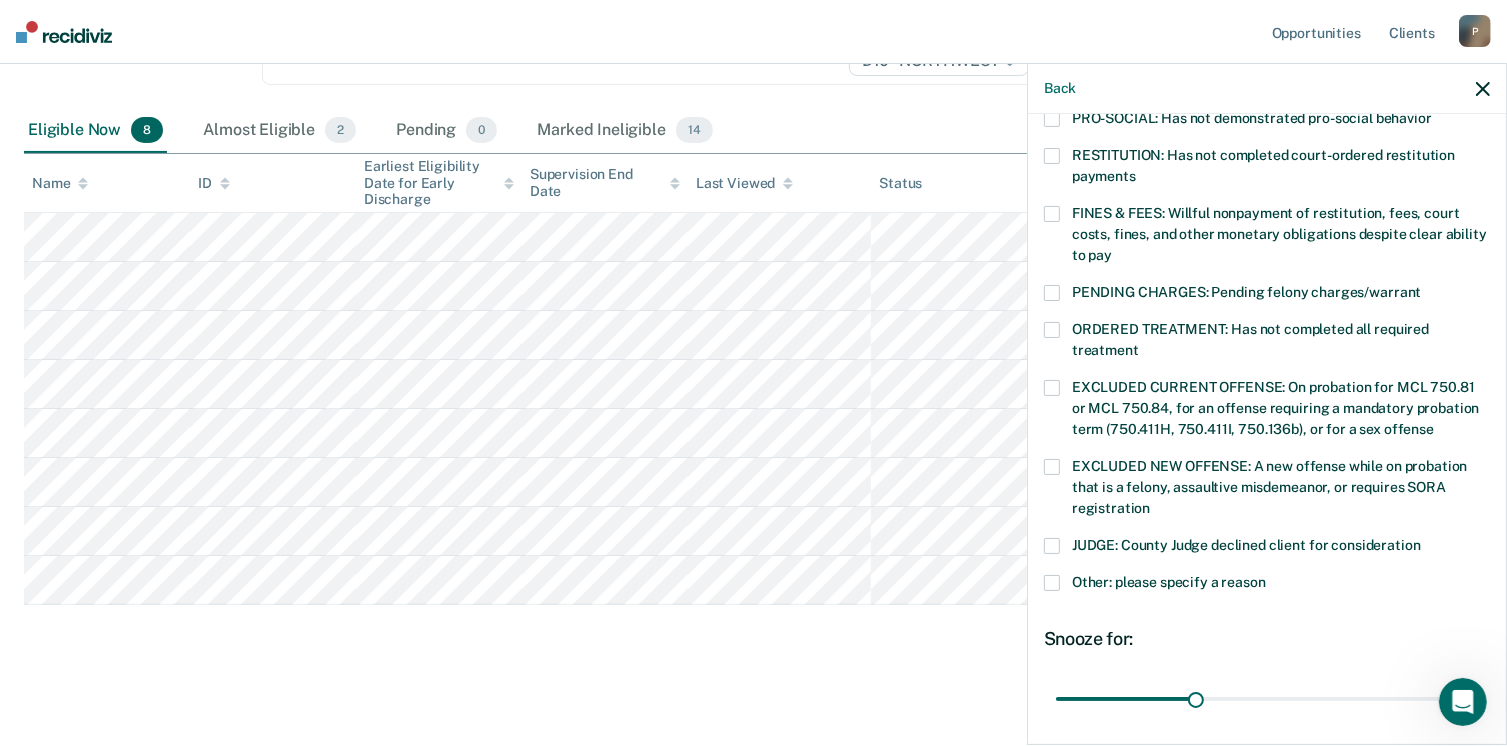 scroll, scrollTop: 630, scrollLeft: 0, axis: vertical 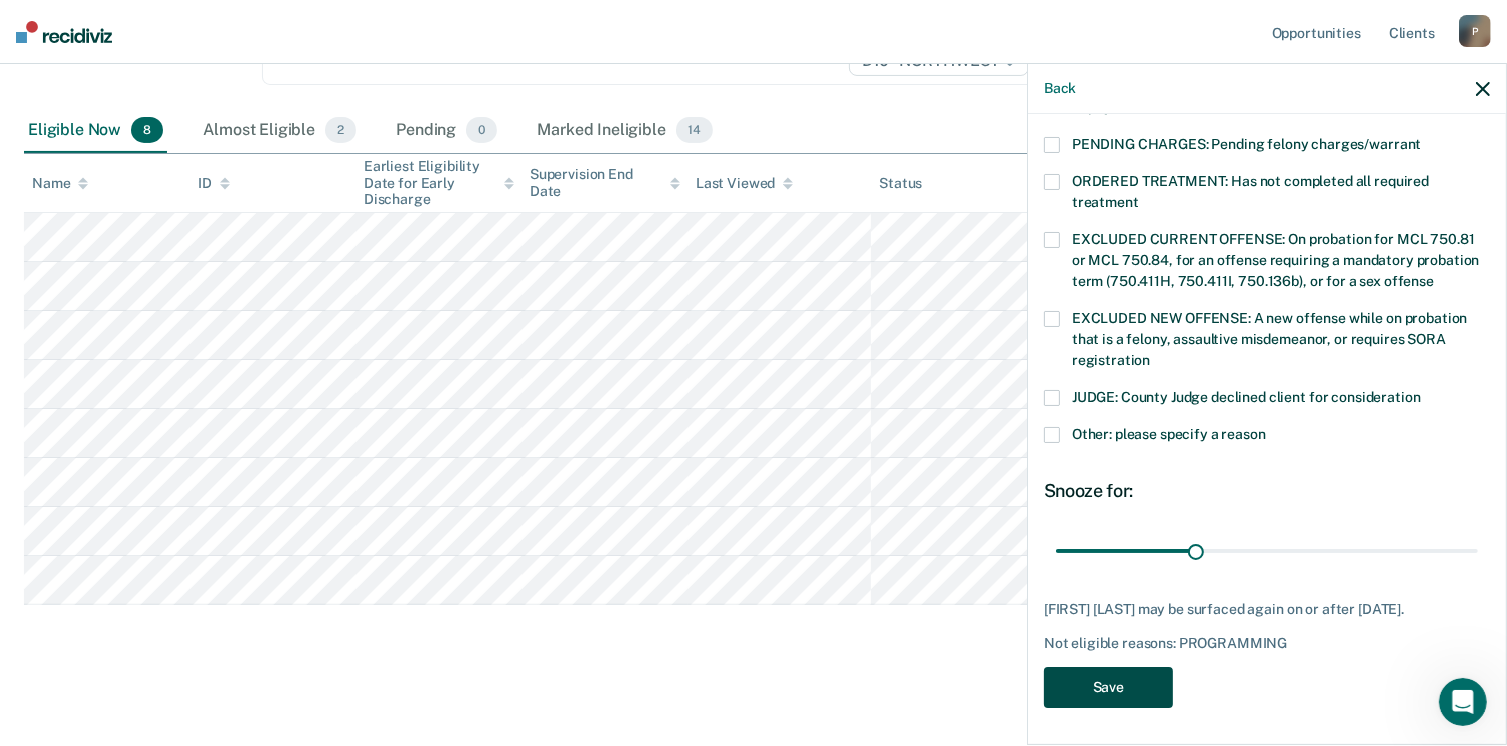 click on "Save" at bounding box center [1108, 687] 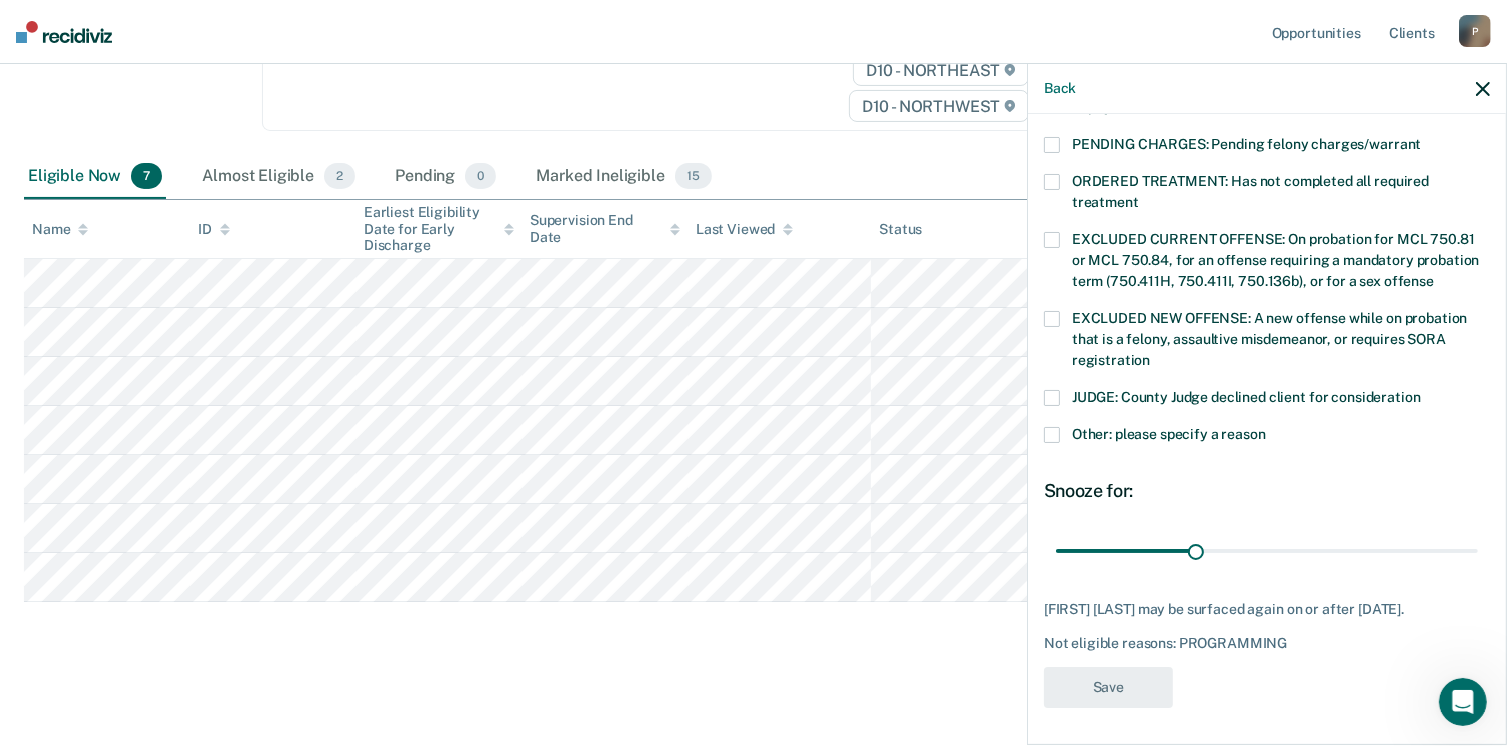 scroll, scrollTop: 336, scrollLeft: 0, axis: vertical 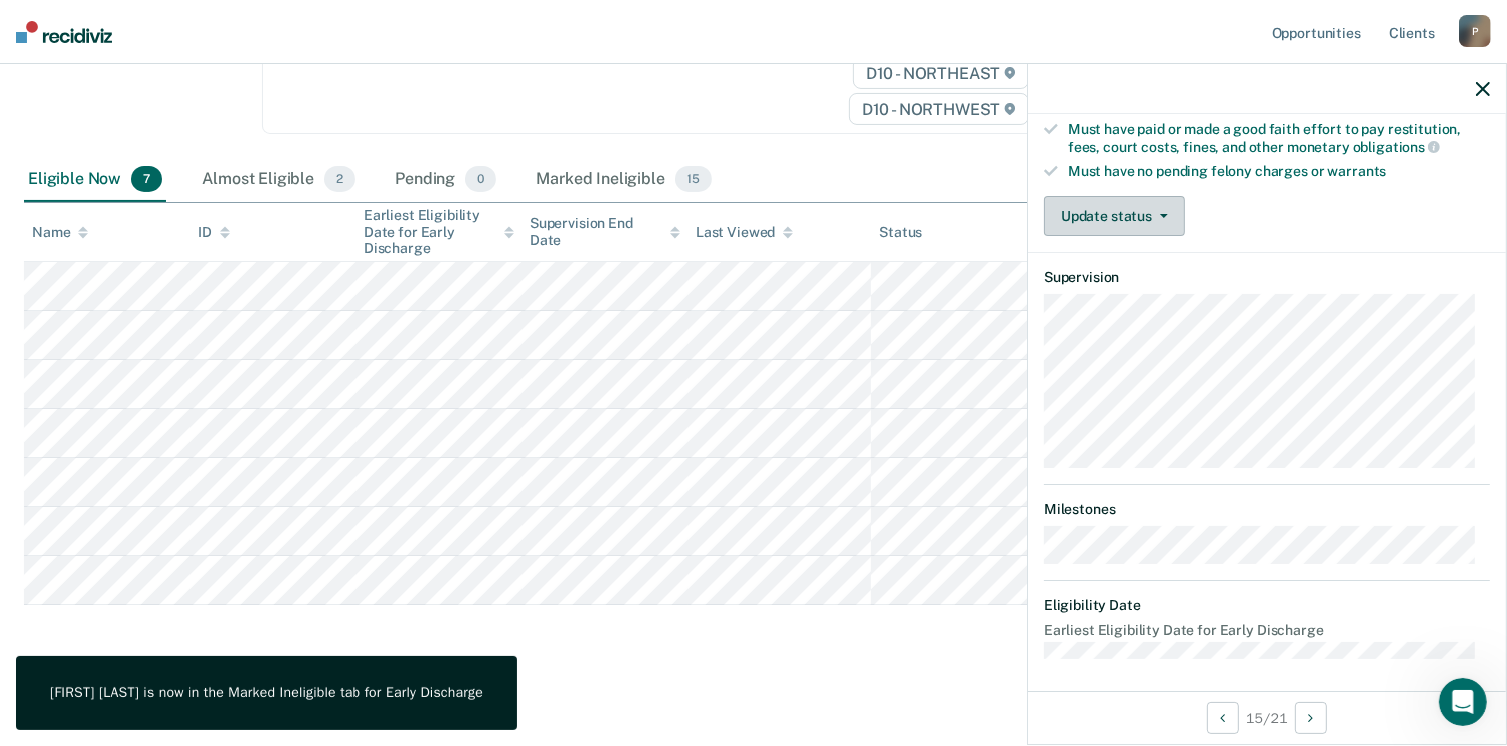 click on "Update status" at bounding box center (1114, 216) 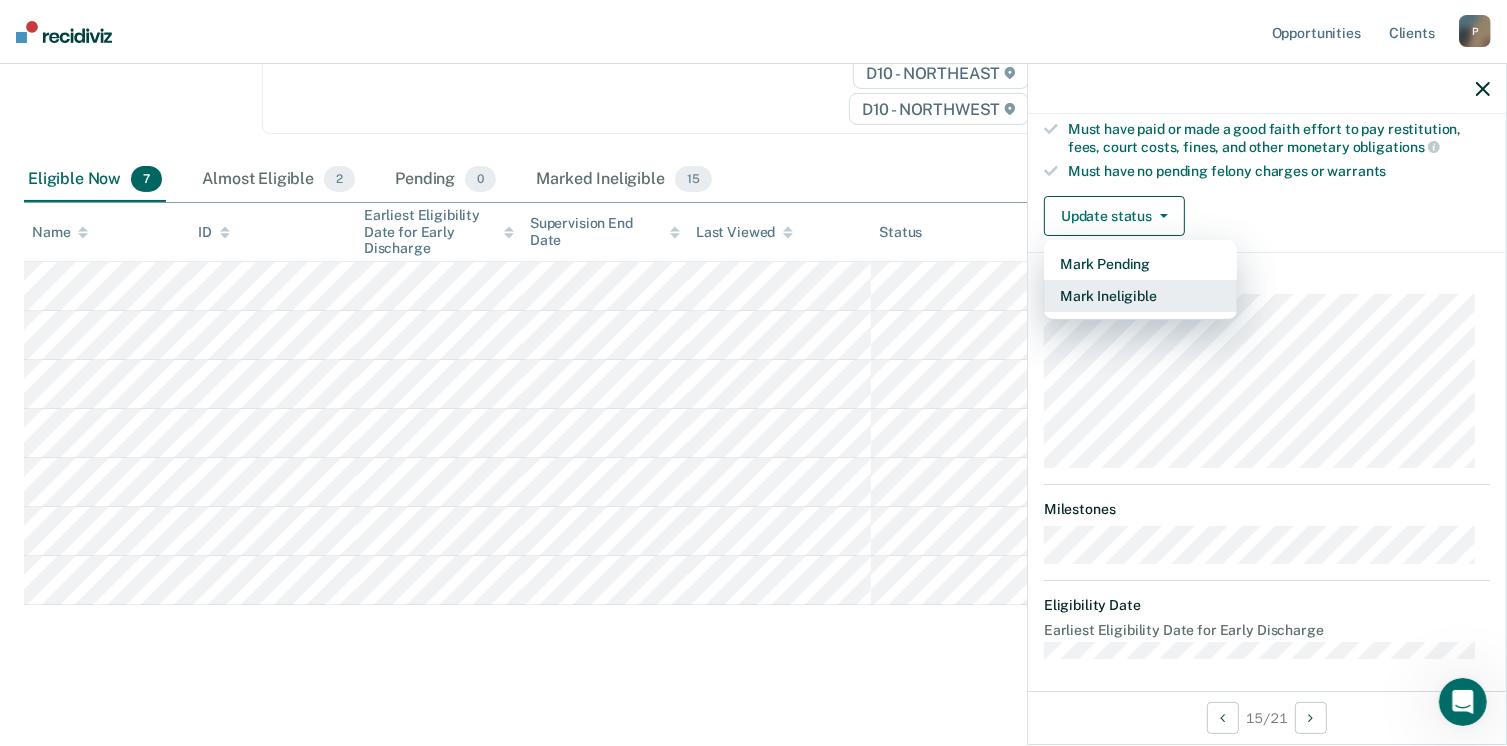 click on "Mark Ineligible" at bounding box center [1140, 296] 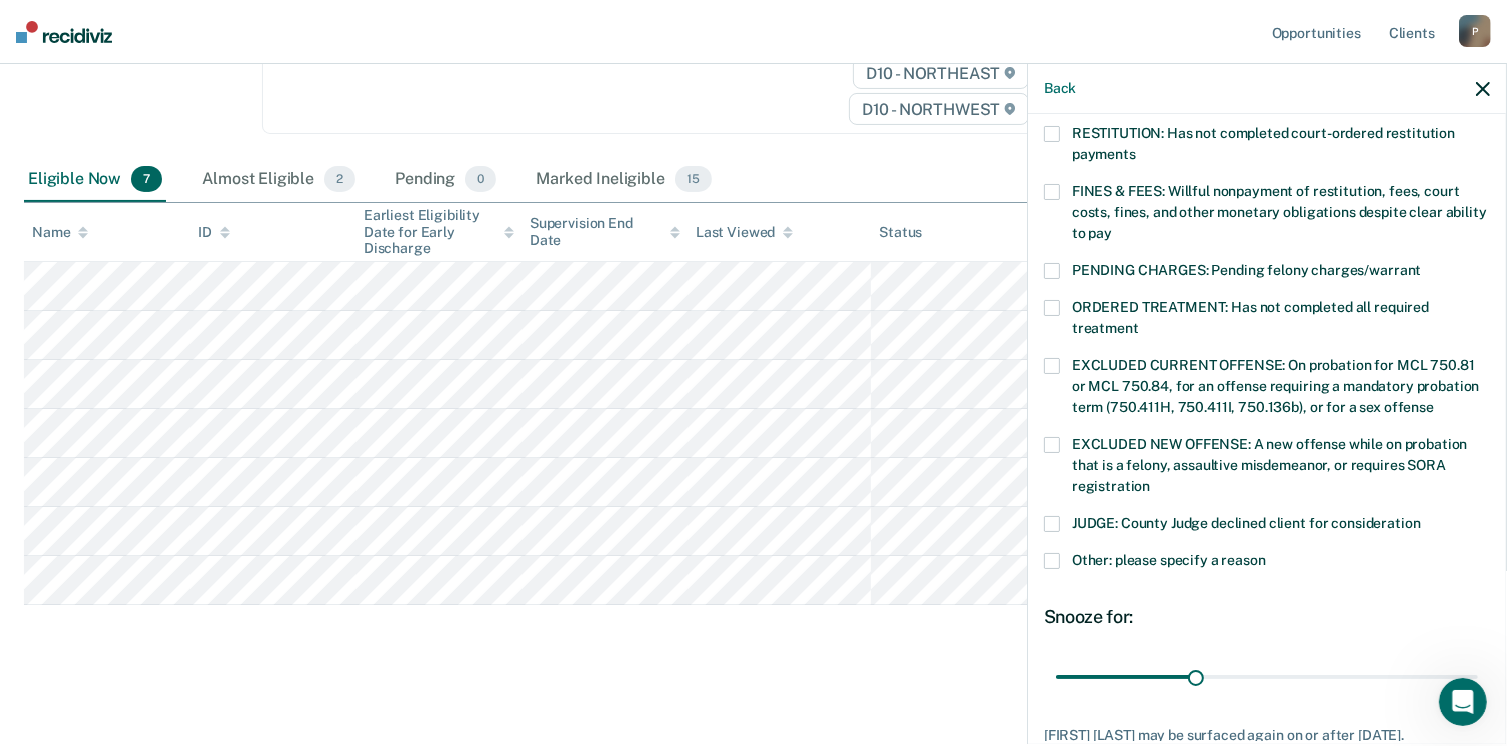 scroll, scrollTop: 630, scrollLeft: 0, axis: vertical 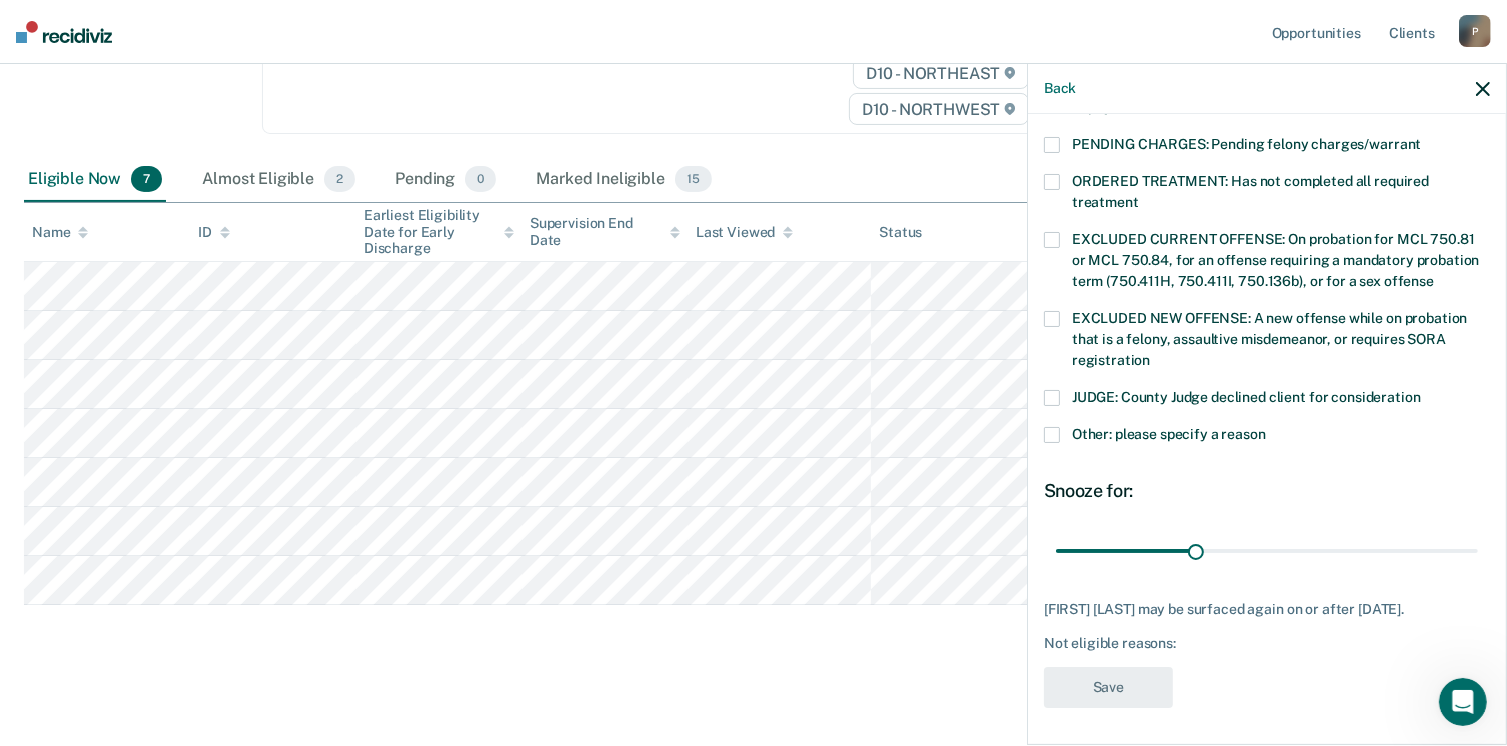 click on "Other: please specify a reason" at bounding box center (1267, 437) 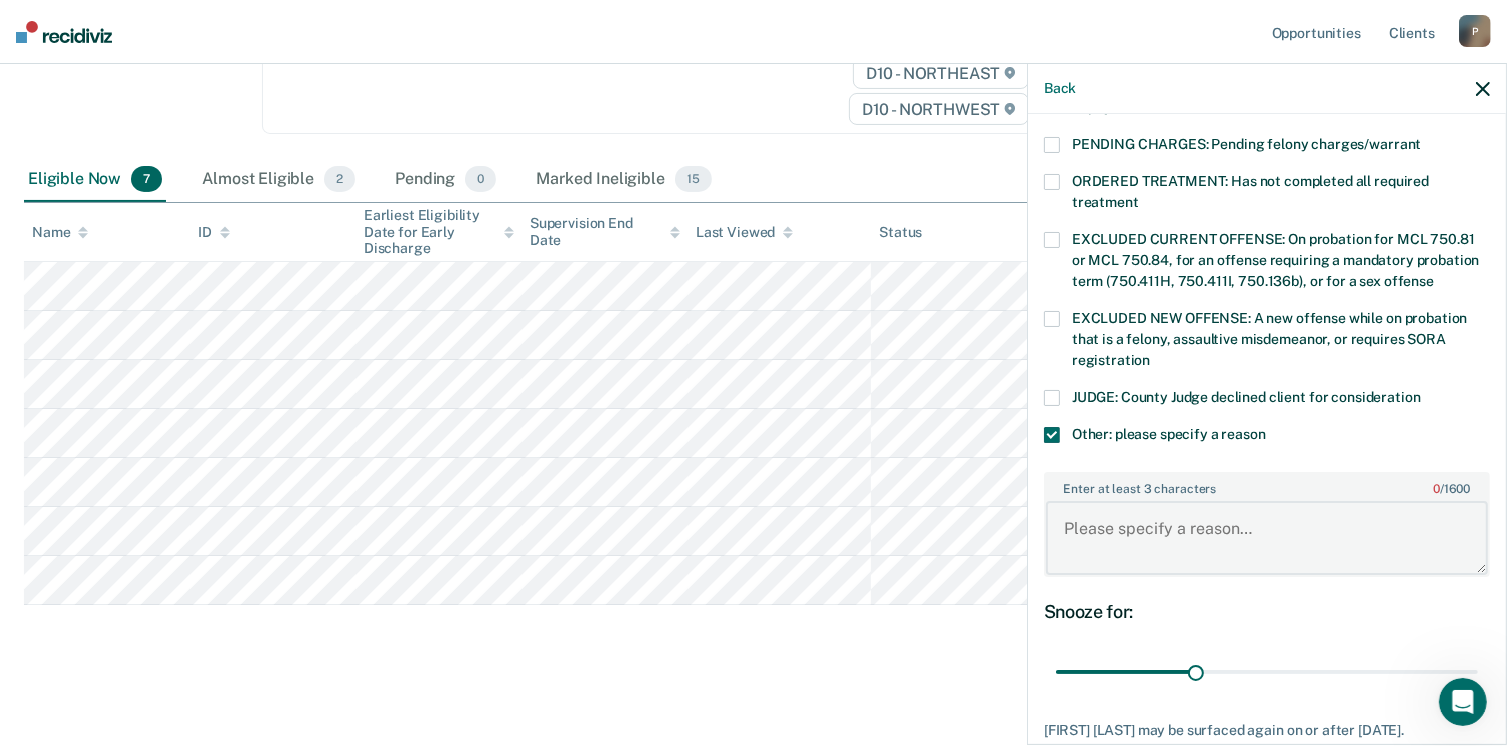 click on "Enter at least 3 characters 0  /  1600" at bounding box center [1267, 538] 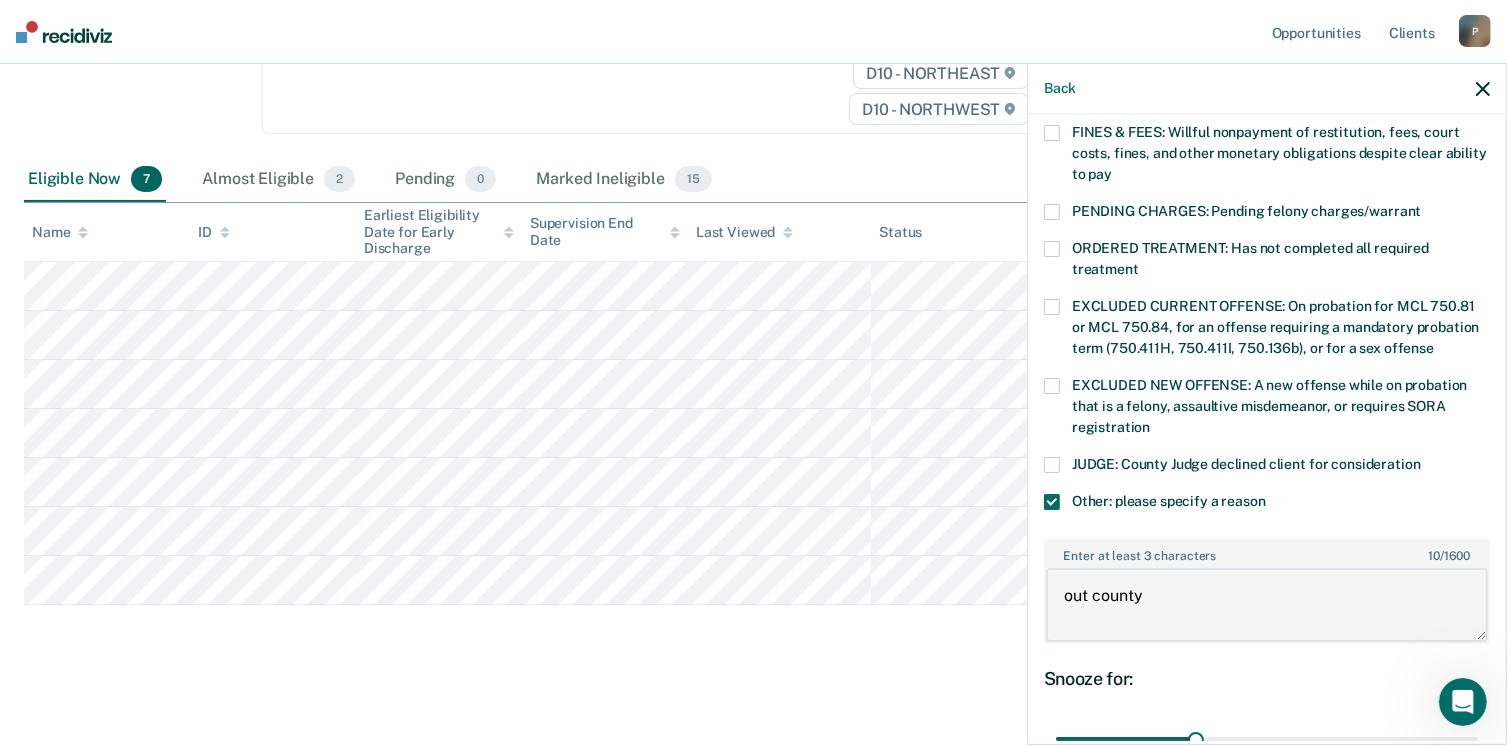scroll, scrollTop: 330, scrollLeft: 0, axis: vertical 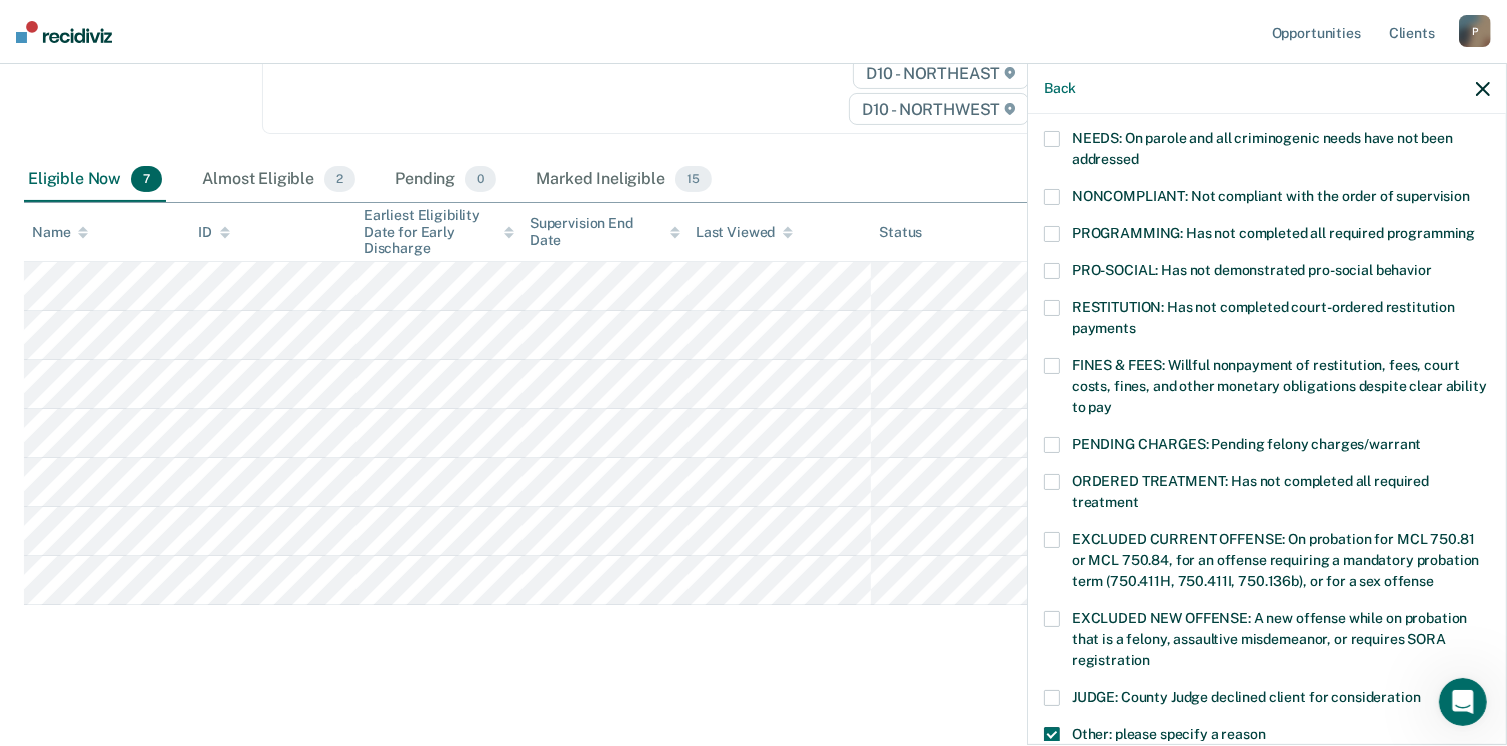type on "out county" 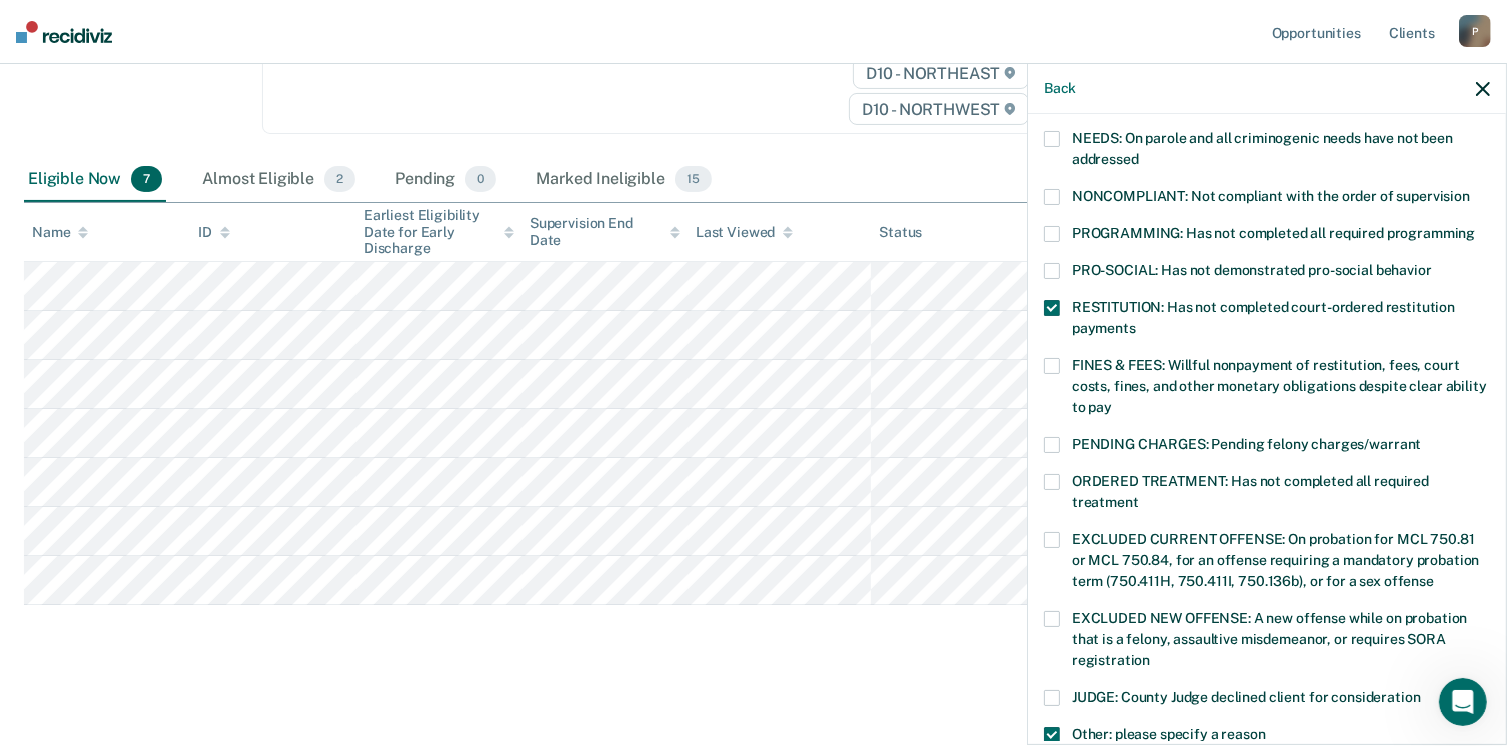 click at bounding box center [1052, 308] 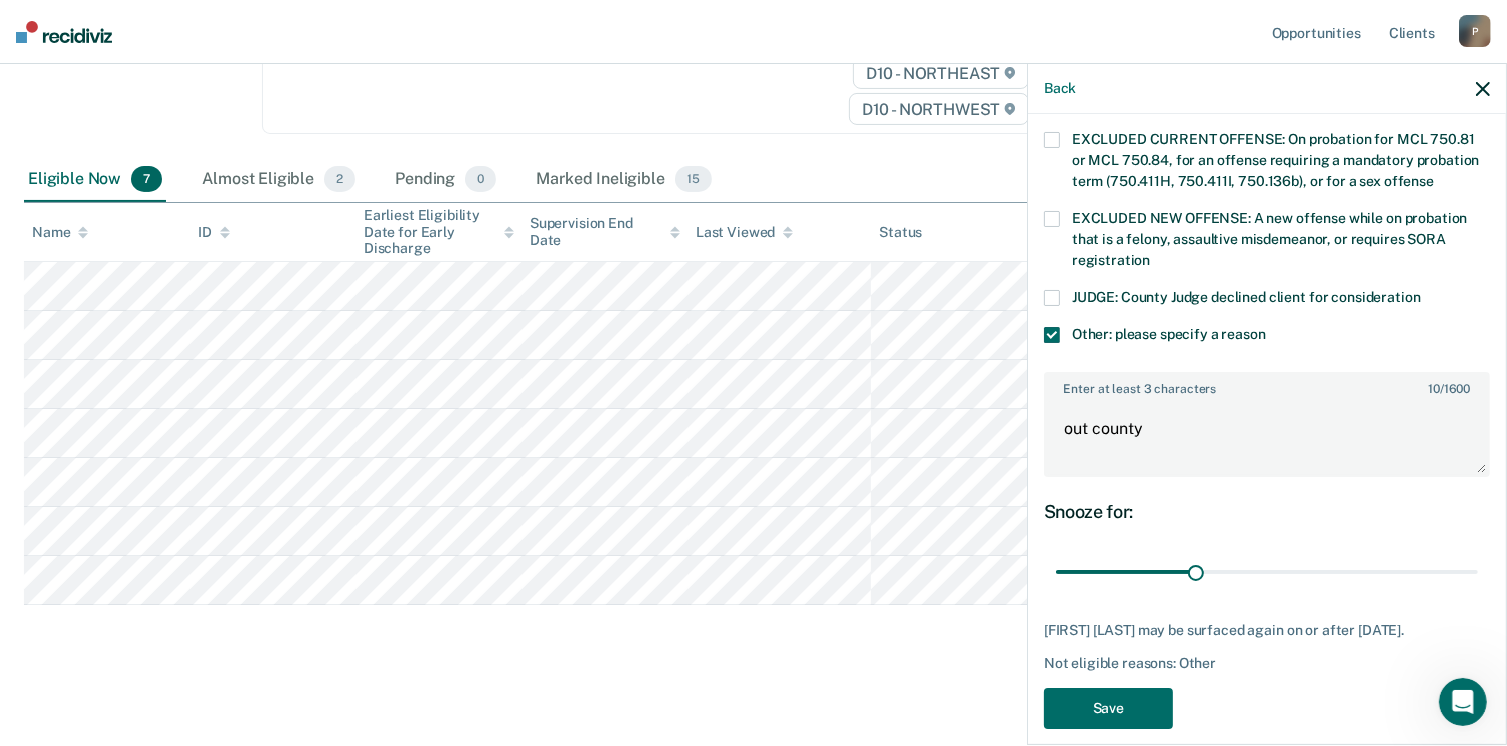 scroll, scrollTop: 749, scrollLeft: 0, axis: vertical 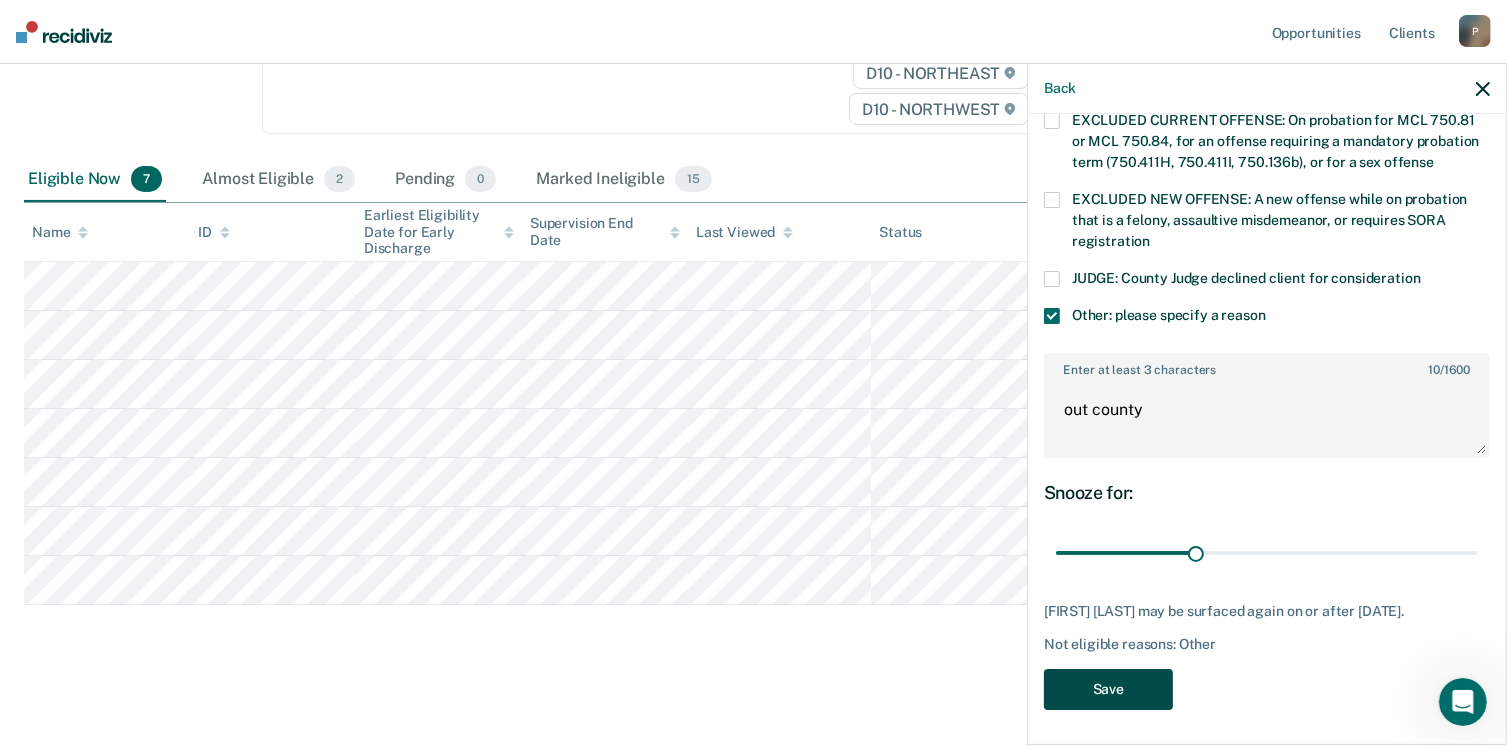 click on "Save" at bounding box center (1108, 689) 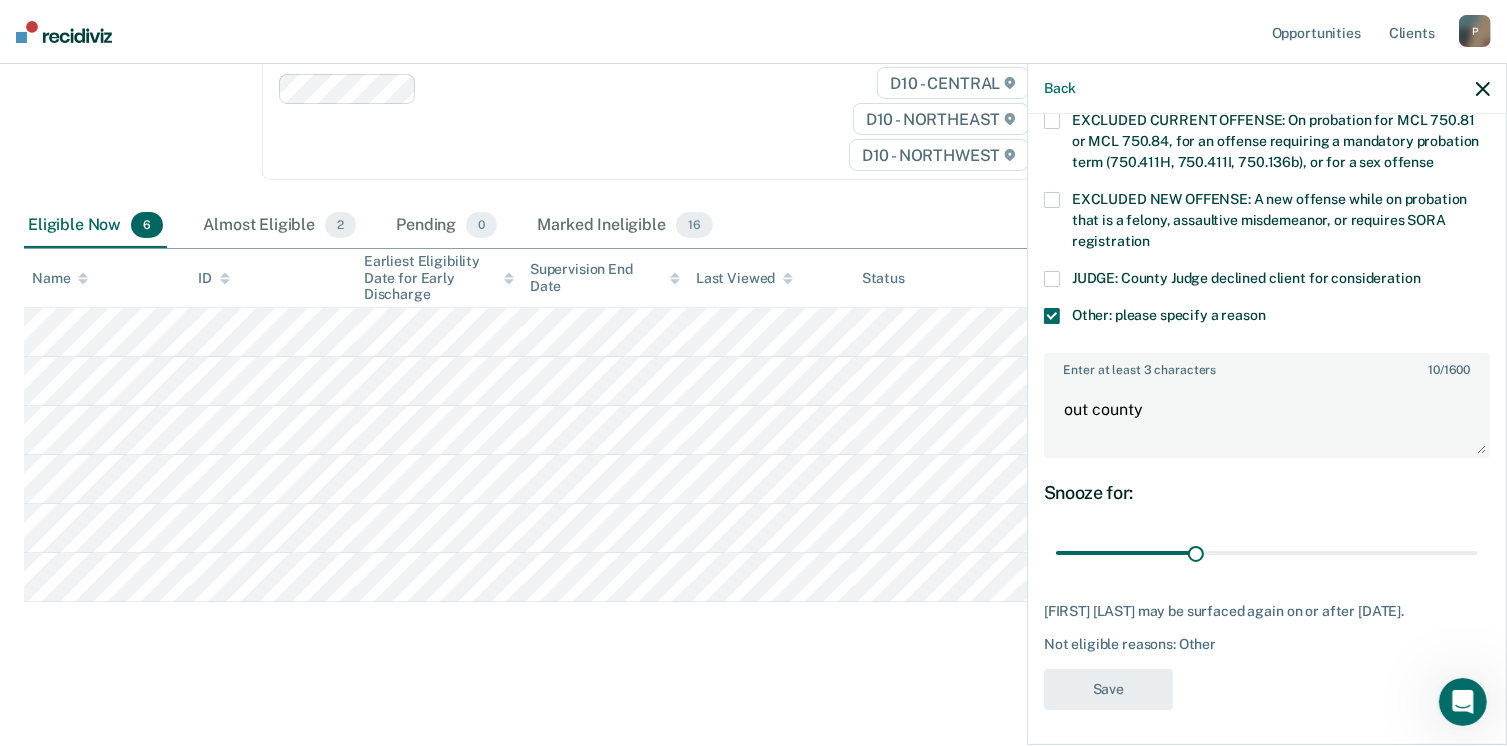 scroll, scrollTop: 288, scrollLeft: 0, axis: vertical 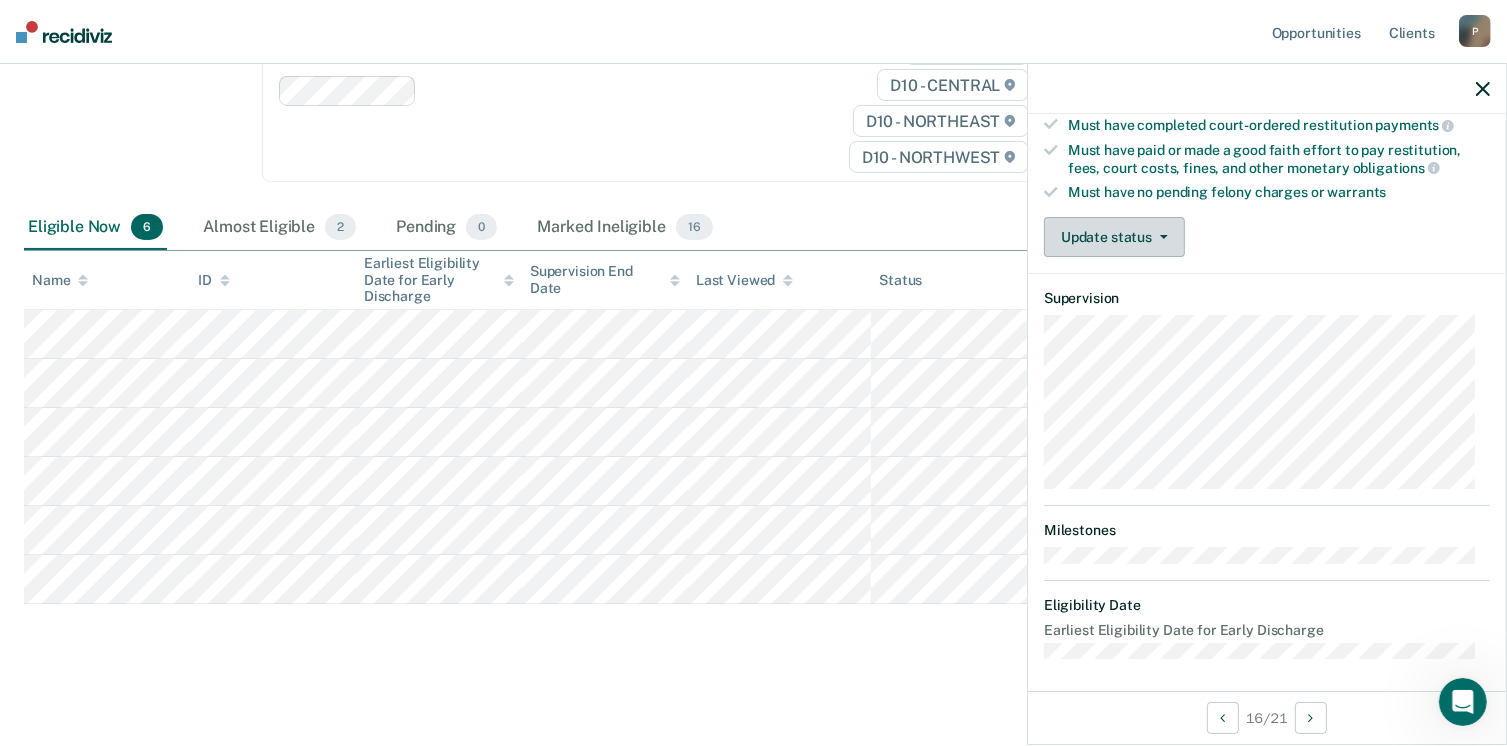 click on "Update status" at bounding box center [1114, 237] 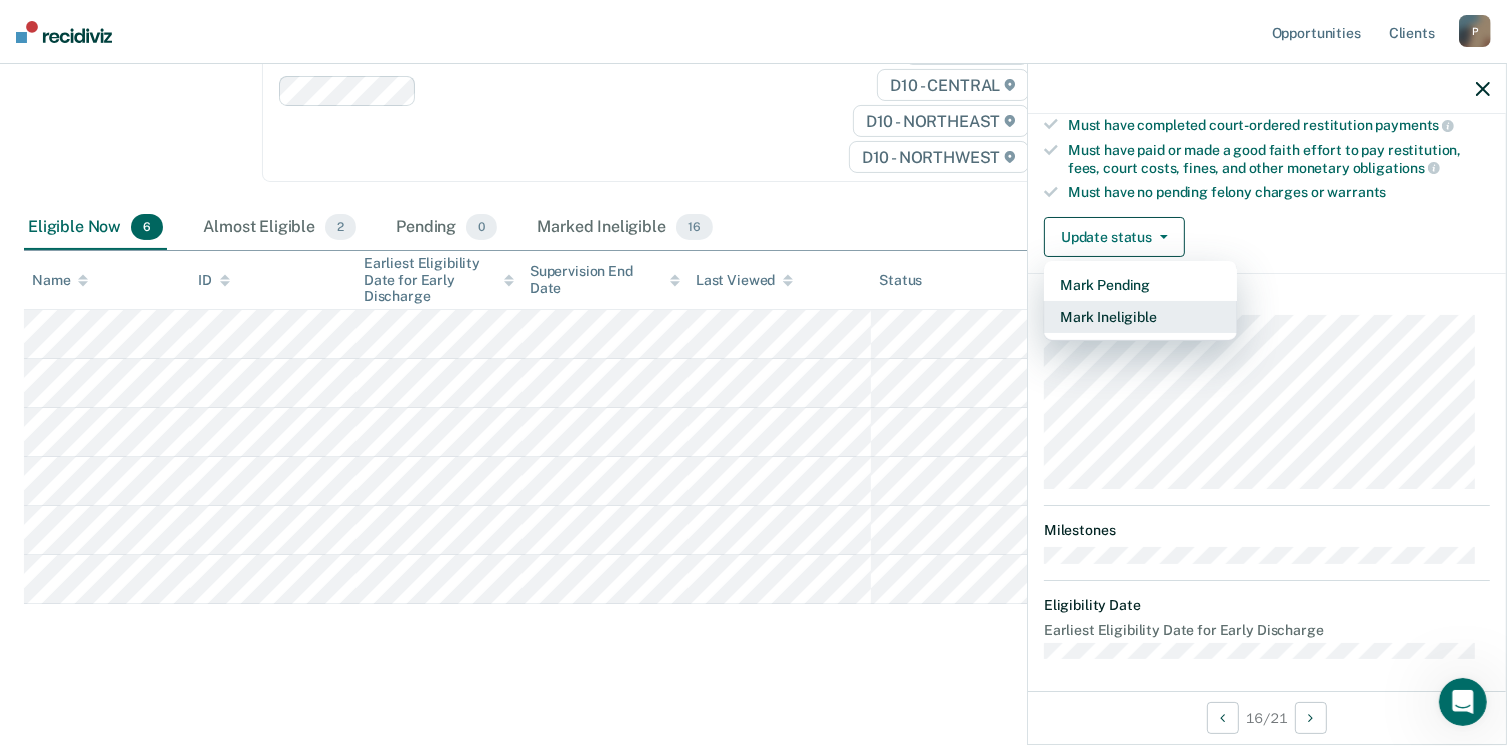 click on "Mark Ineligible" at bounding box center [1140, 317] 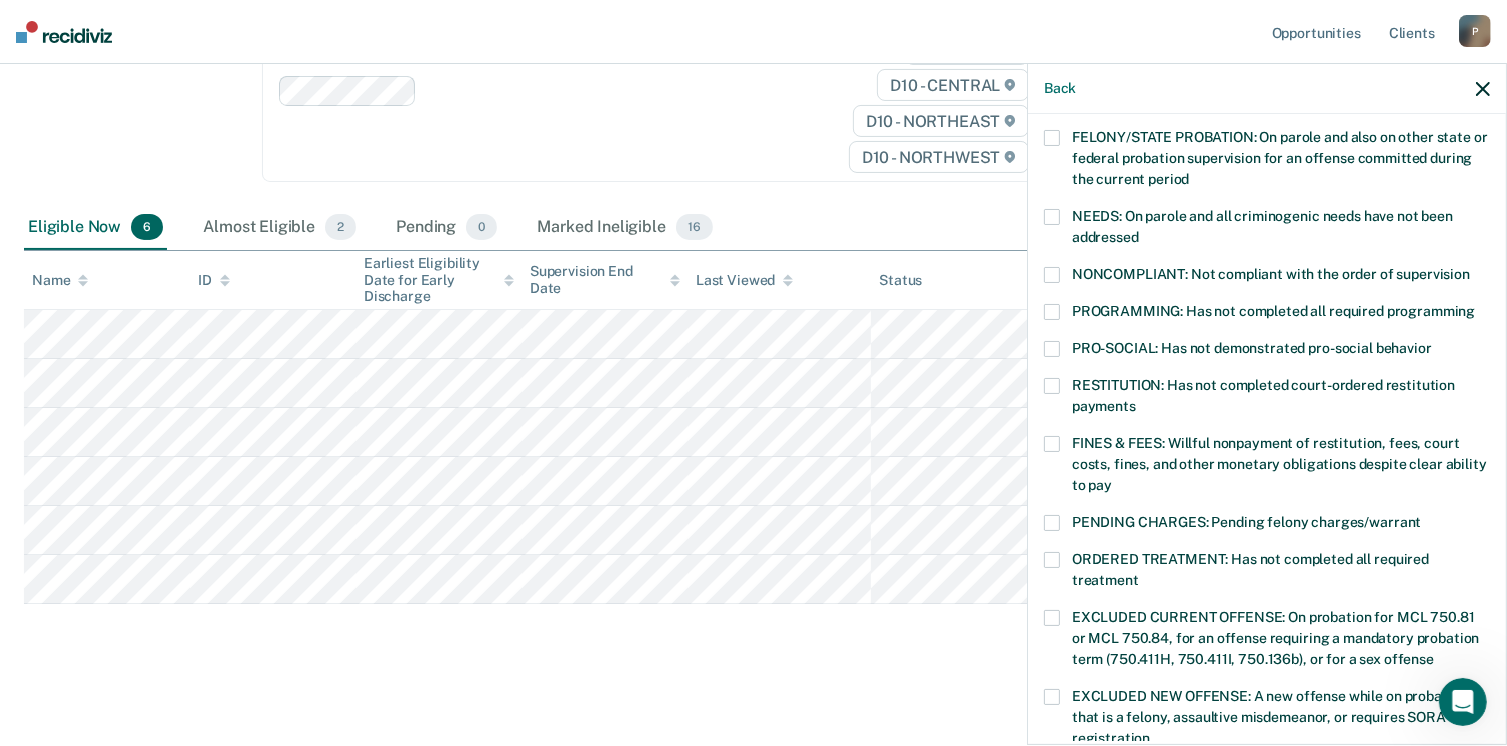 scroll, scrollTop: 247, scrollLeft: 0, axis: vertical 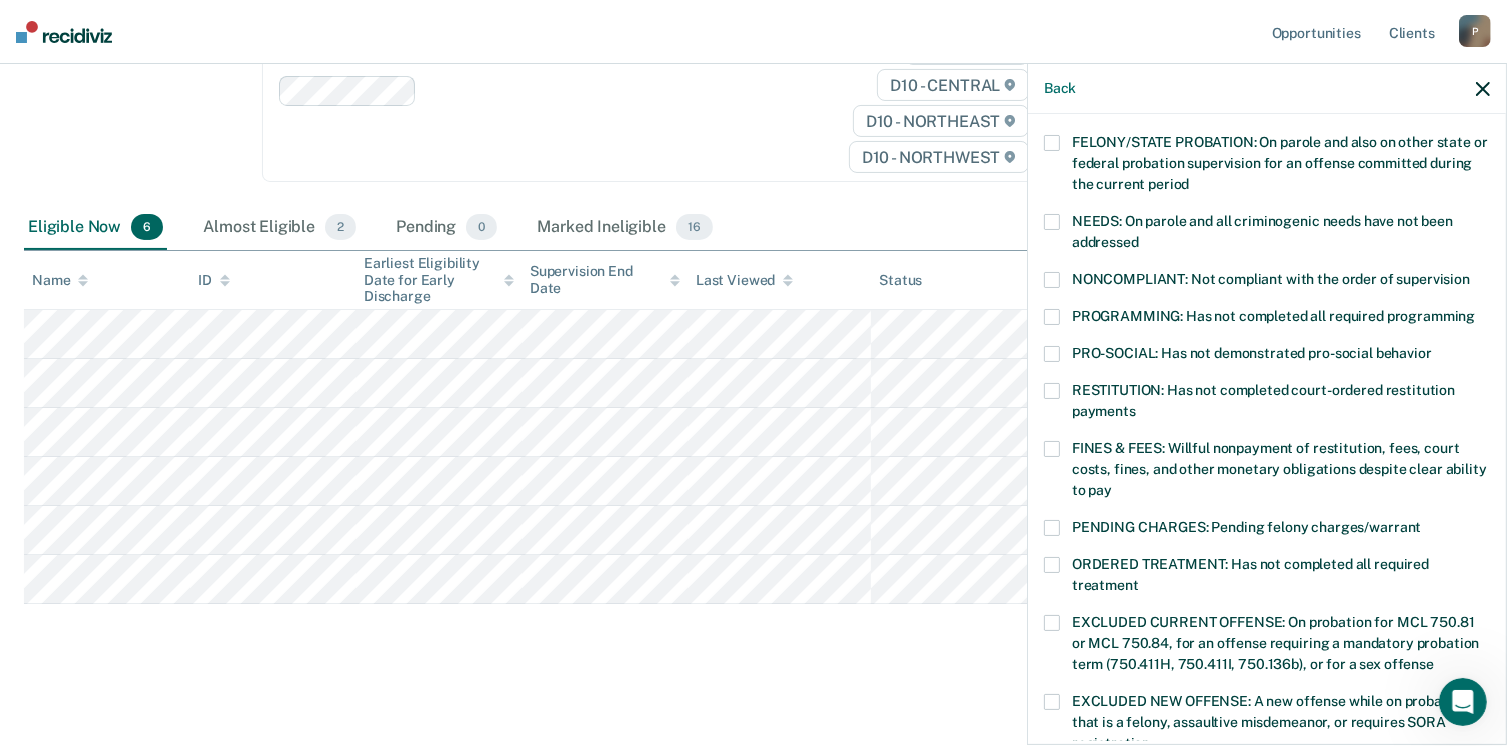 click at bounding box center (1052, 317) 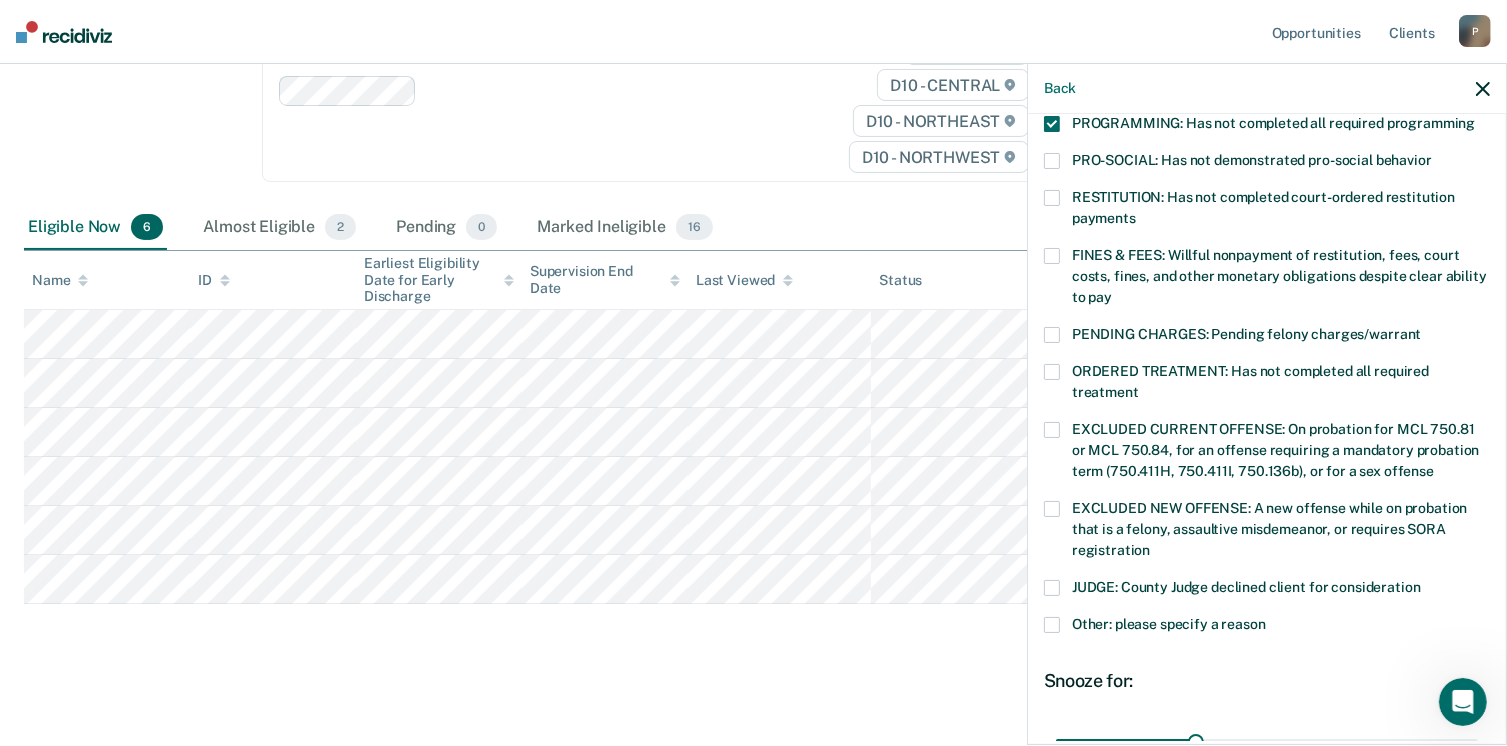 scroll, scrollTop: 647, scrollLeft: 0, axis: vertical 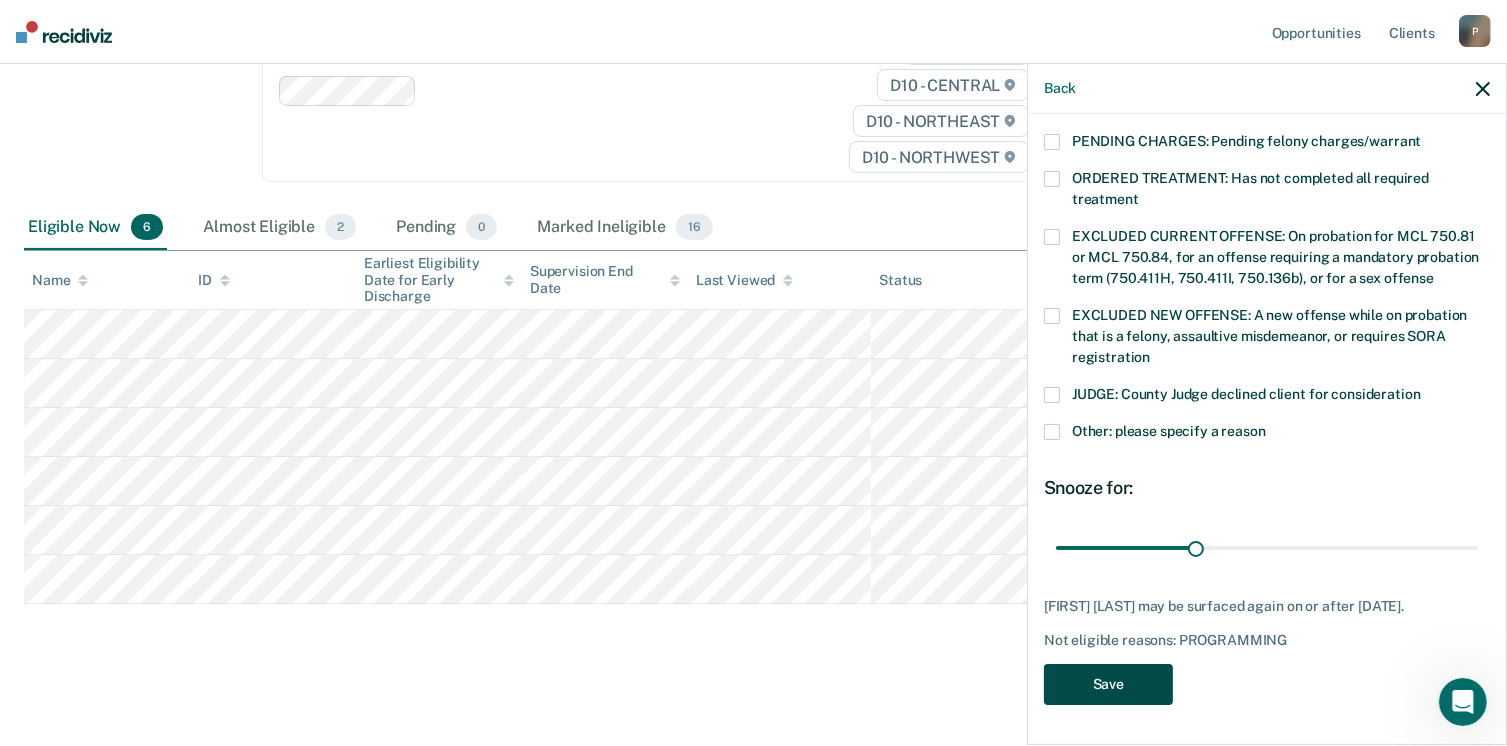 click on "Save" at bounding box center (1108, 684) 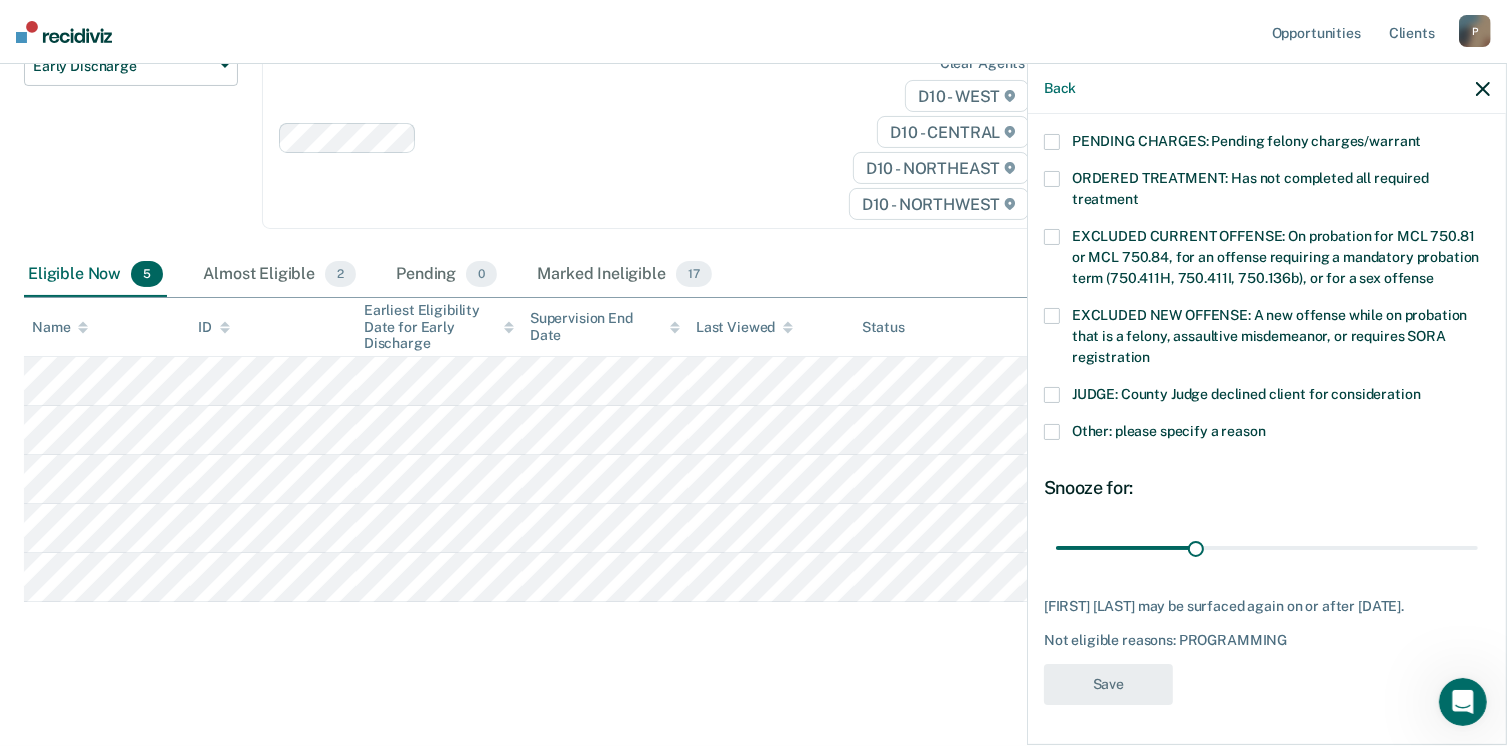 scroll, scrollTop: 238, scrollLeft: 0, axis: vertical 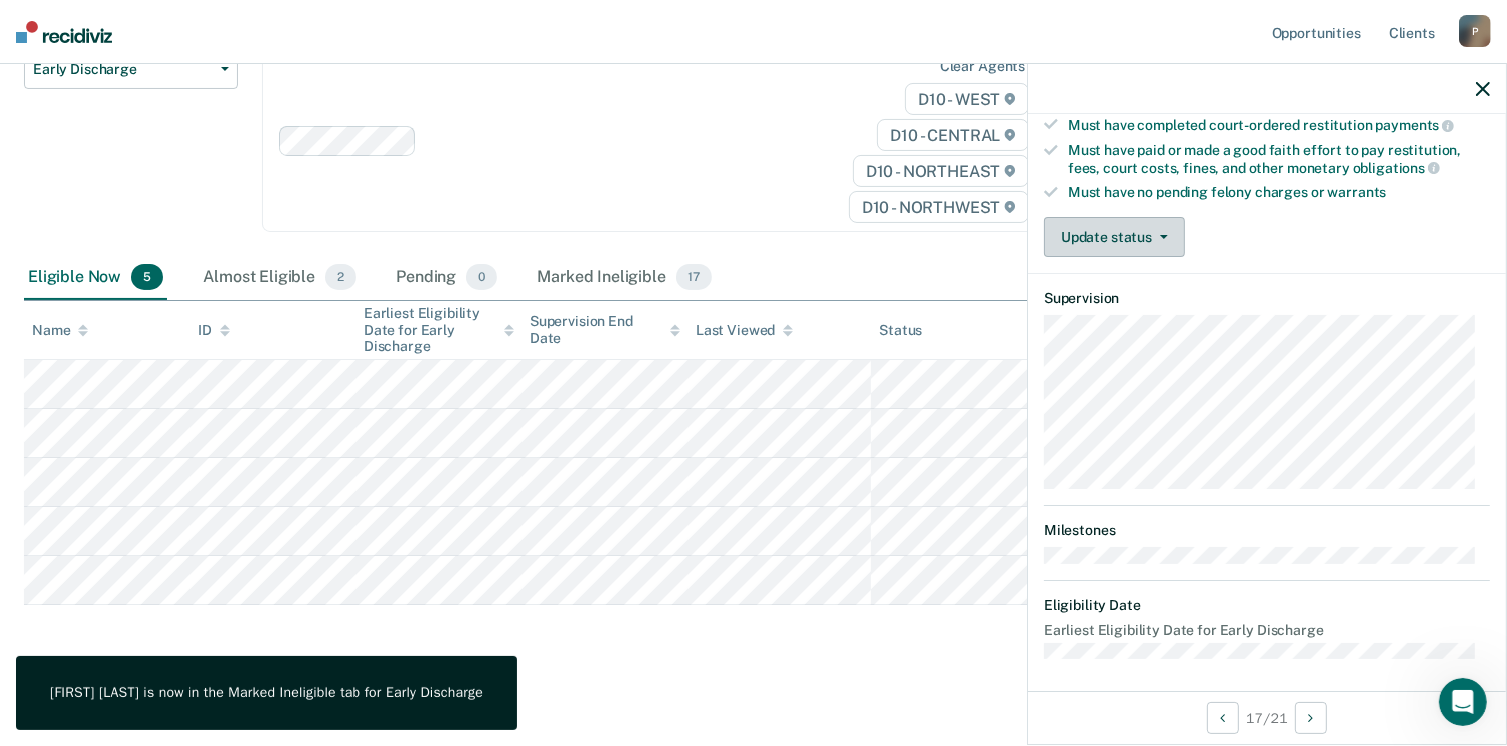 click on "Update status" at bounding box center (1114, 237) 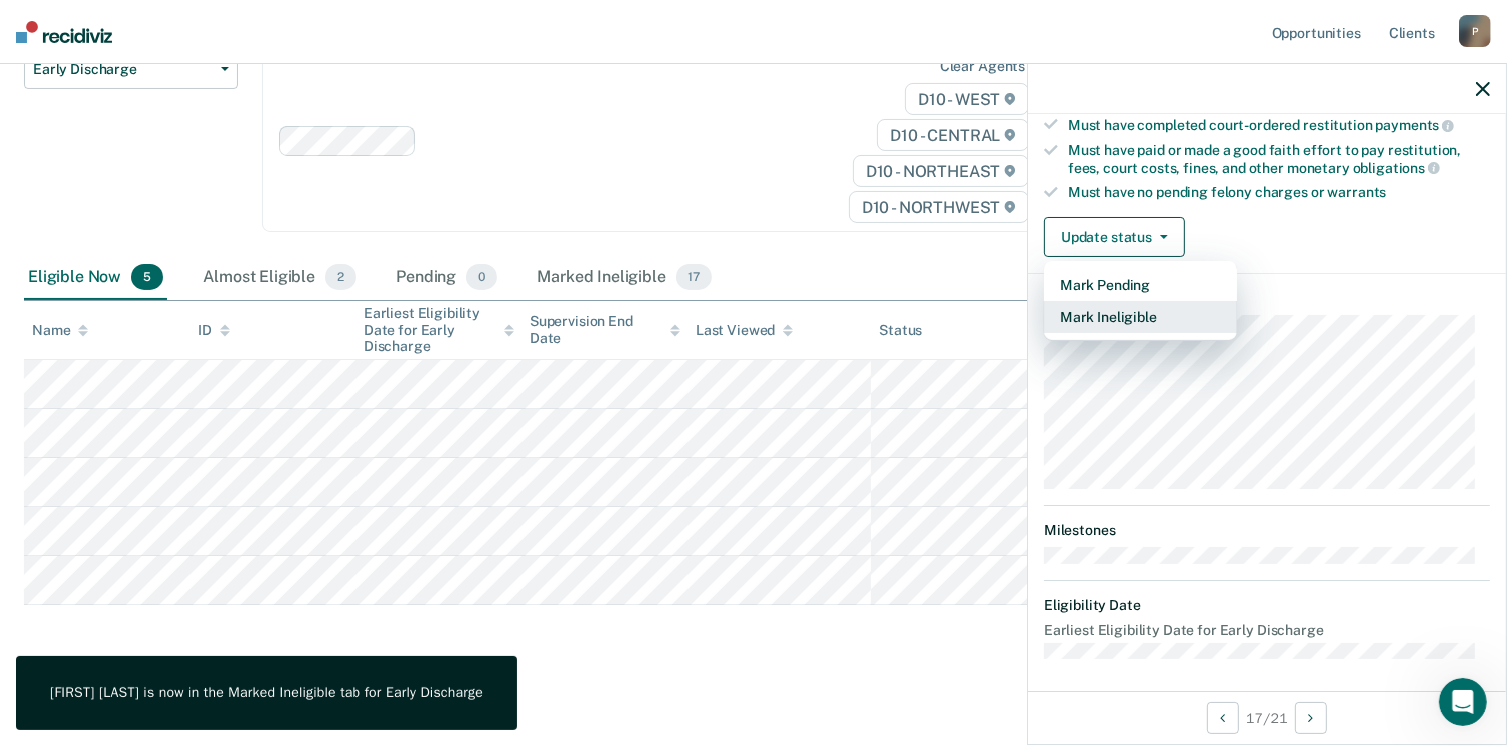click on "Mark Ineligible" at bounding box center (1140, 317) 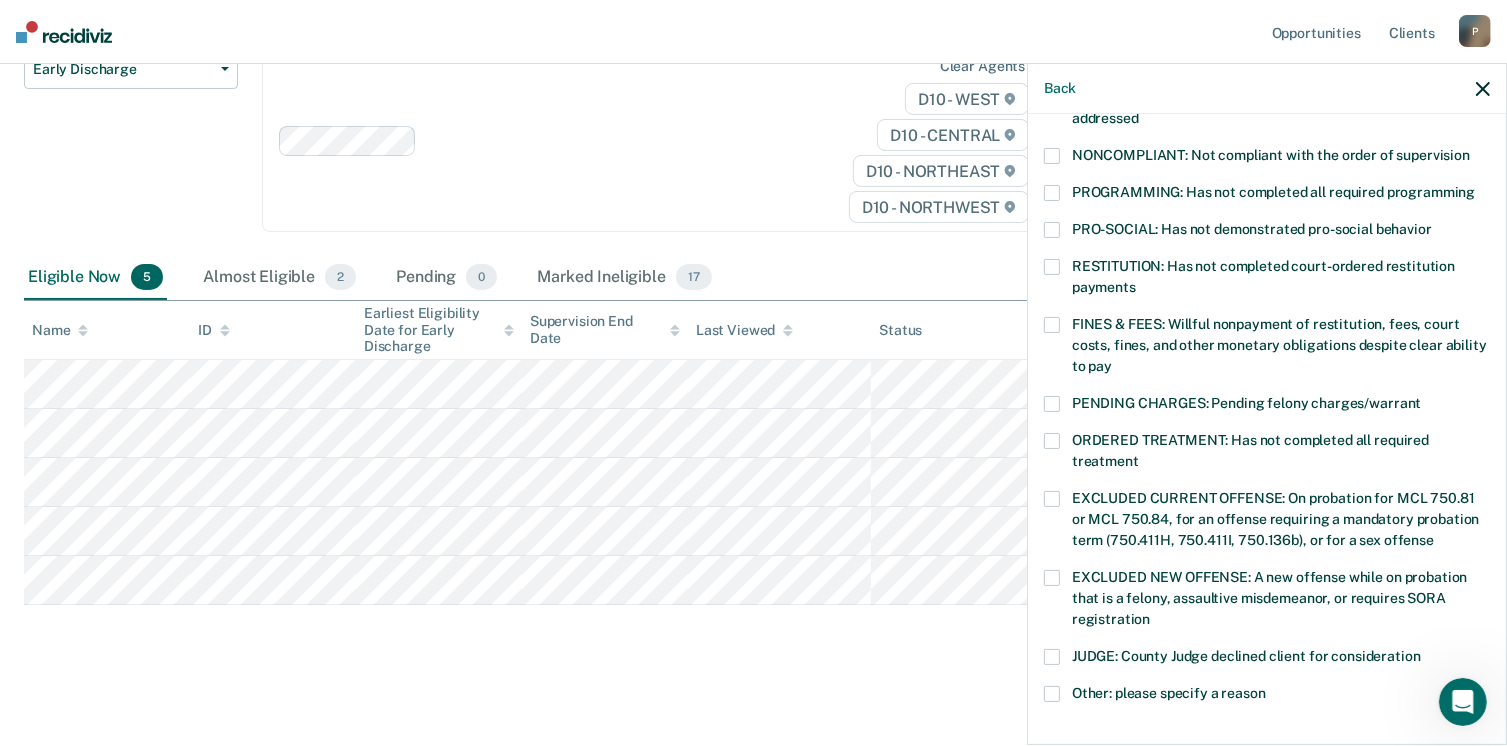 click at bounding box center [1052, 193] 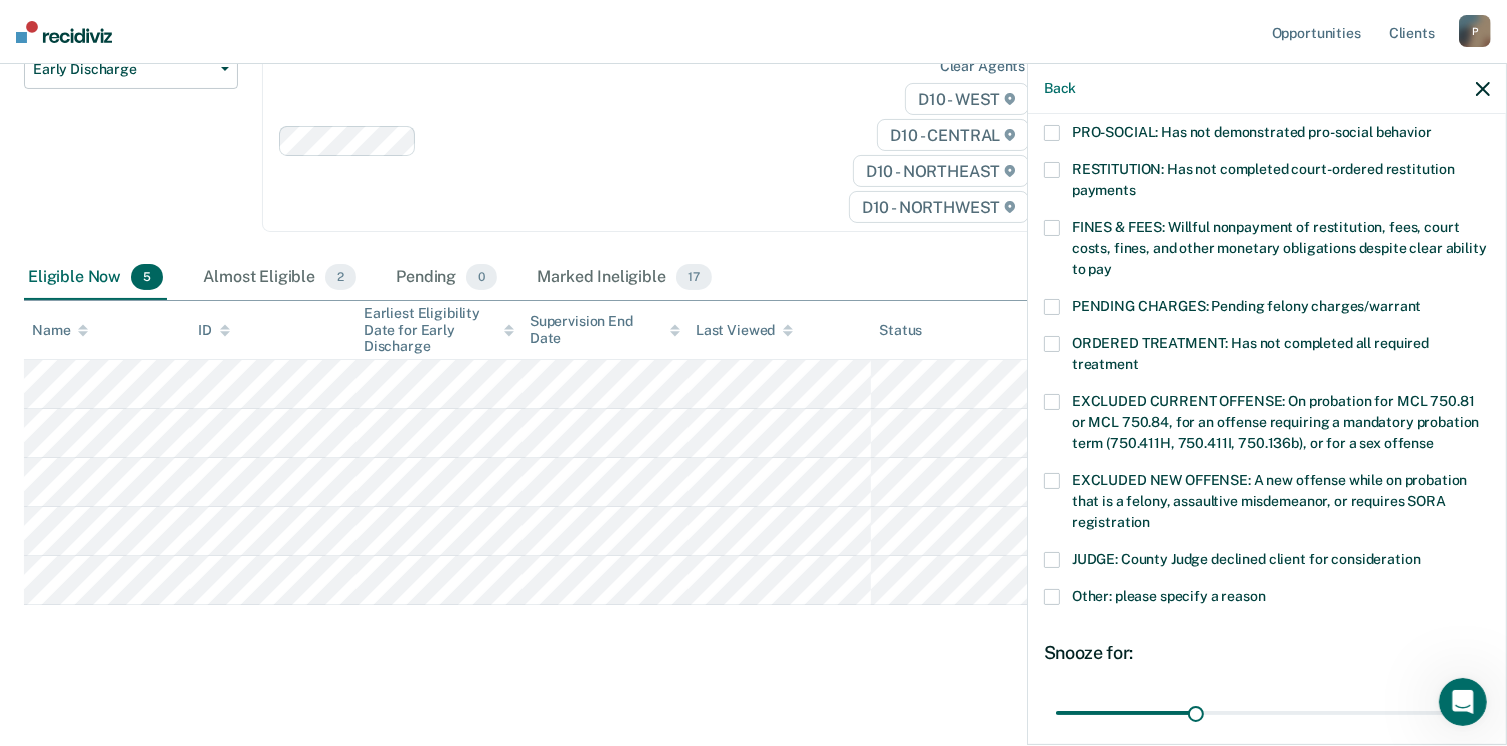 scroll, scrollTop: 630, scrollLeft: 0, axis: vertical 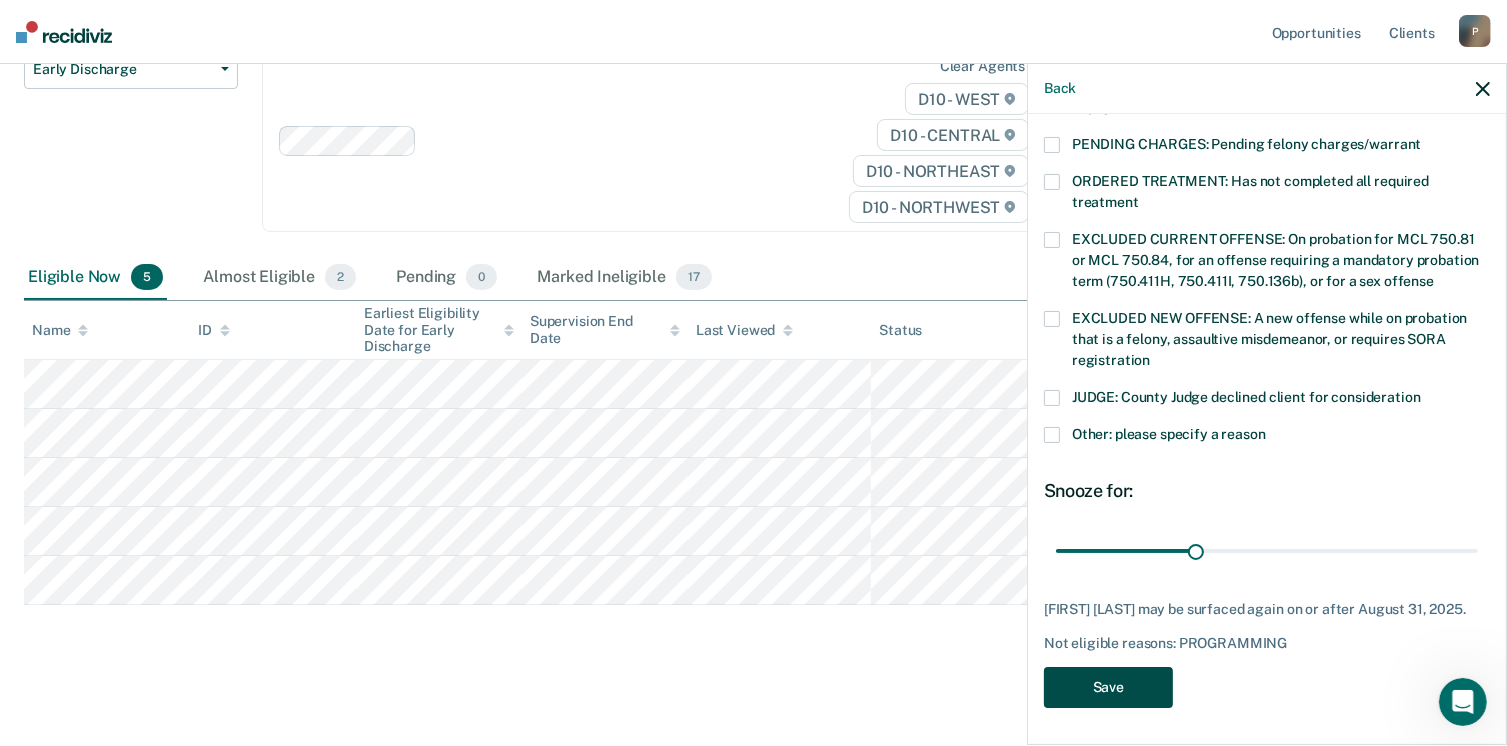 click on "Save" at bounding box center [1108, 687] 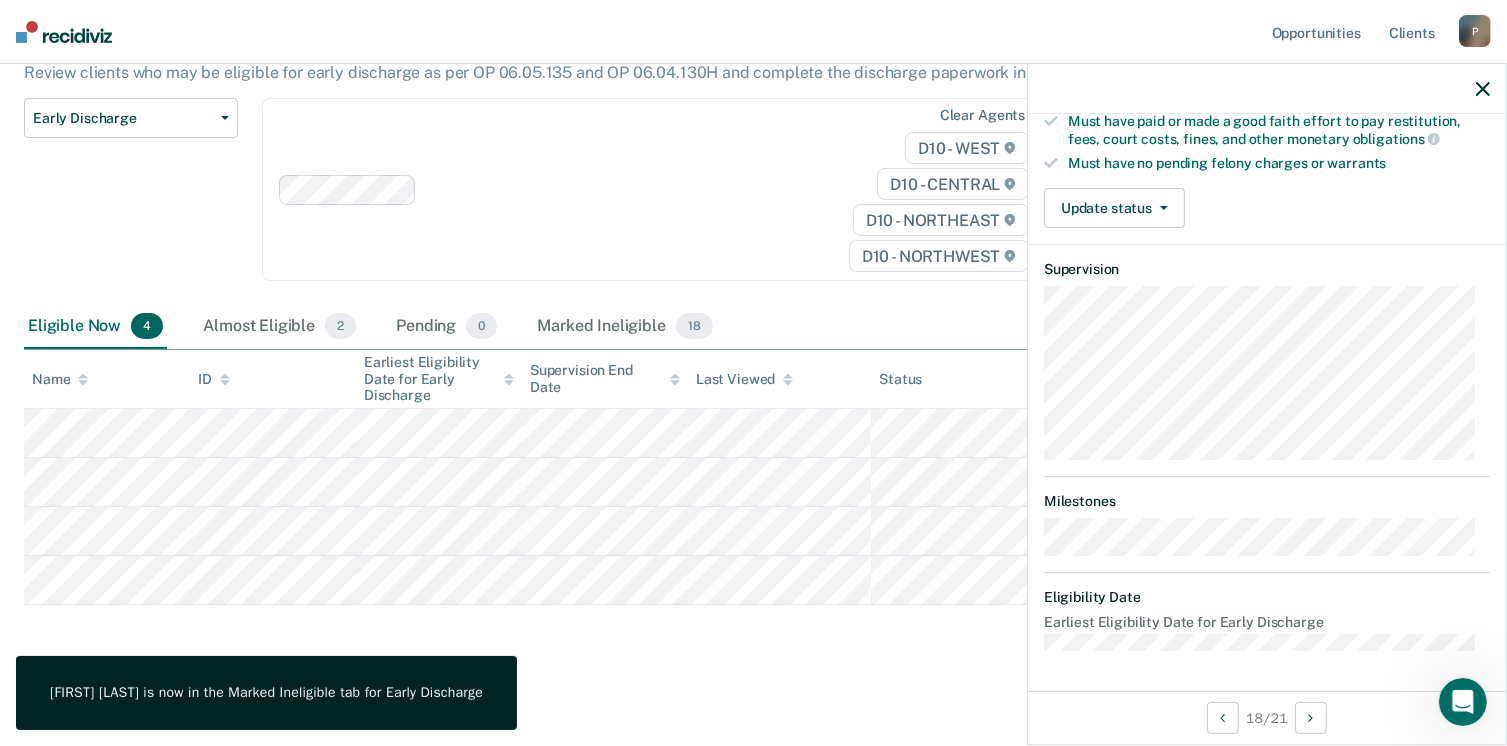 scroll, scrollTop: 371, scrollLeft: 0, axis: vertical 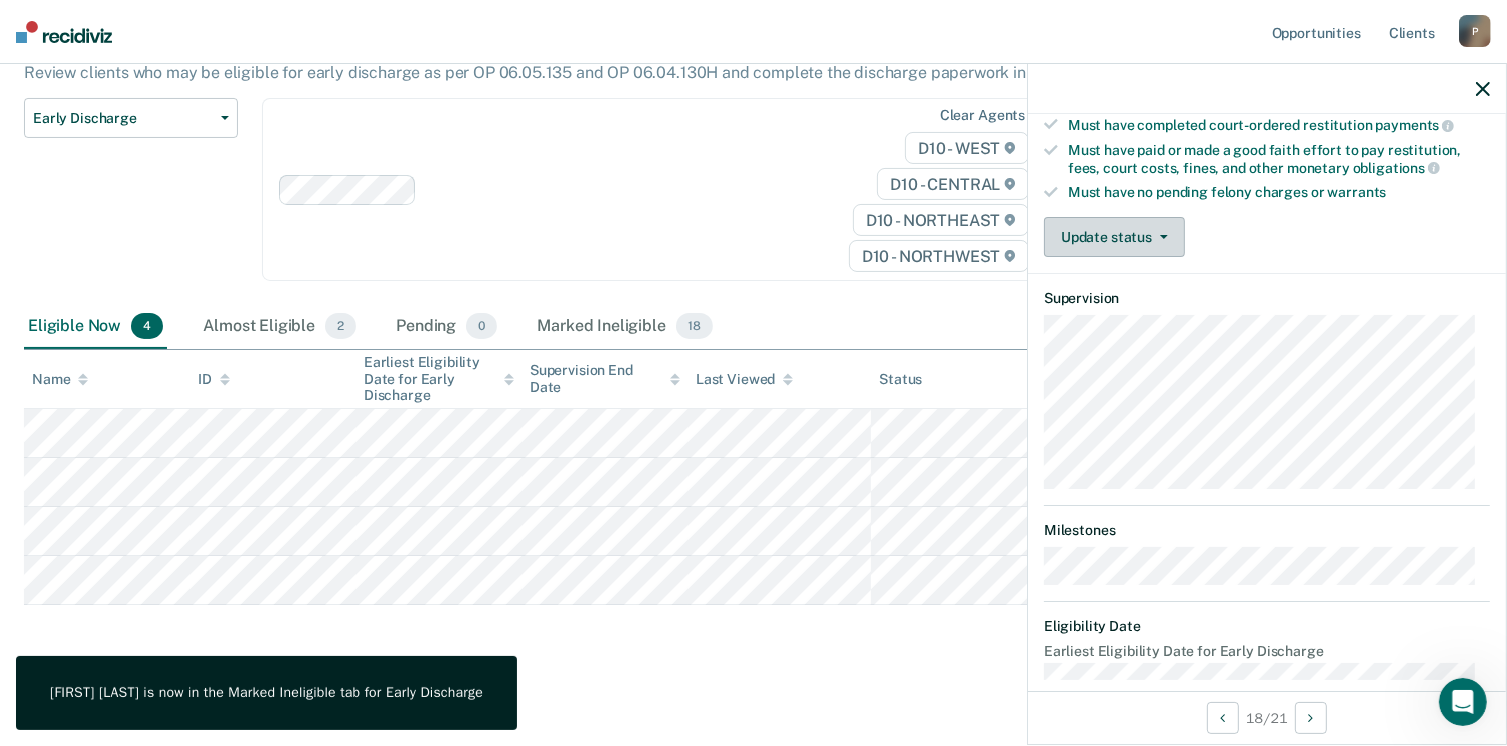 click on "Update status" at bounding box center [1114, 237] 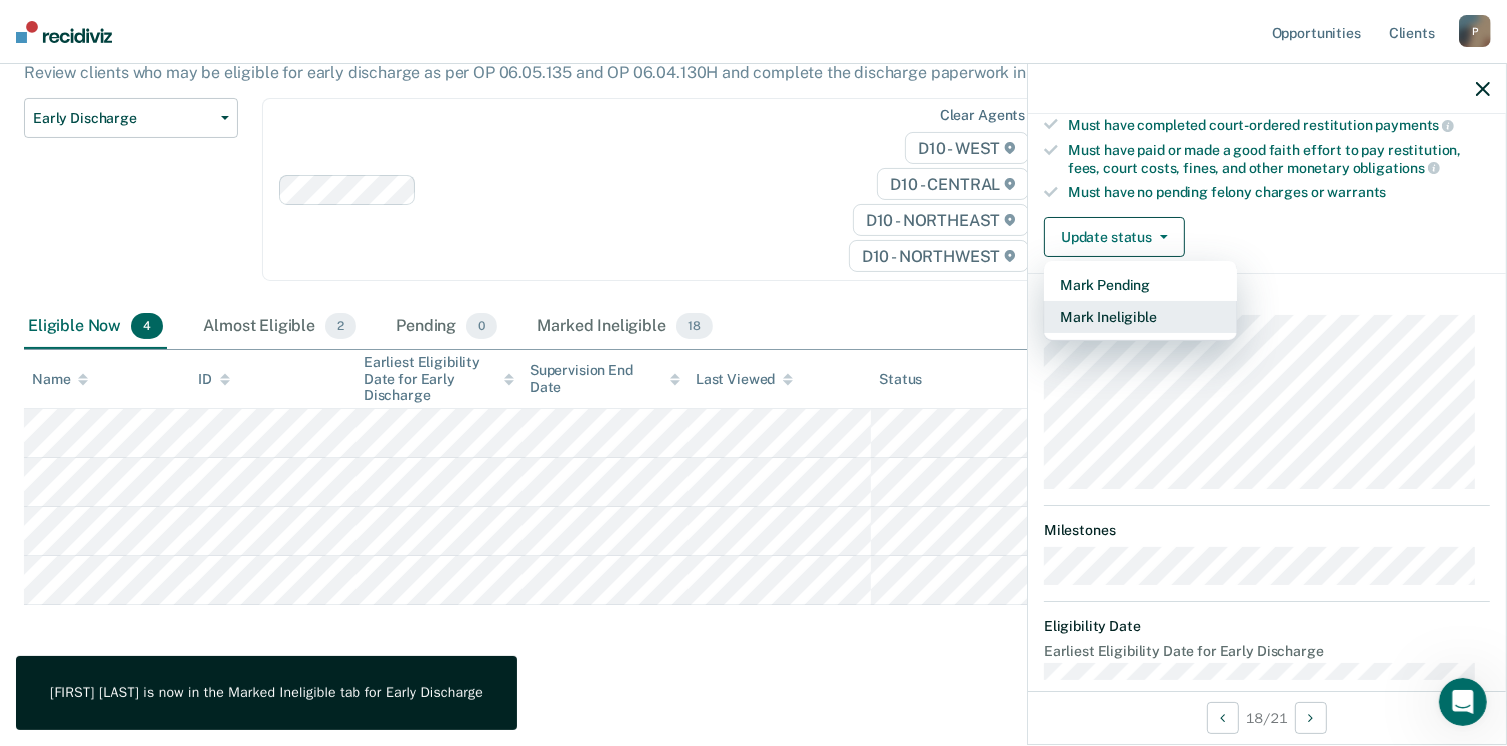 click on "Mark Ineligible" at bounding box center [1140, 317] 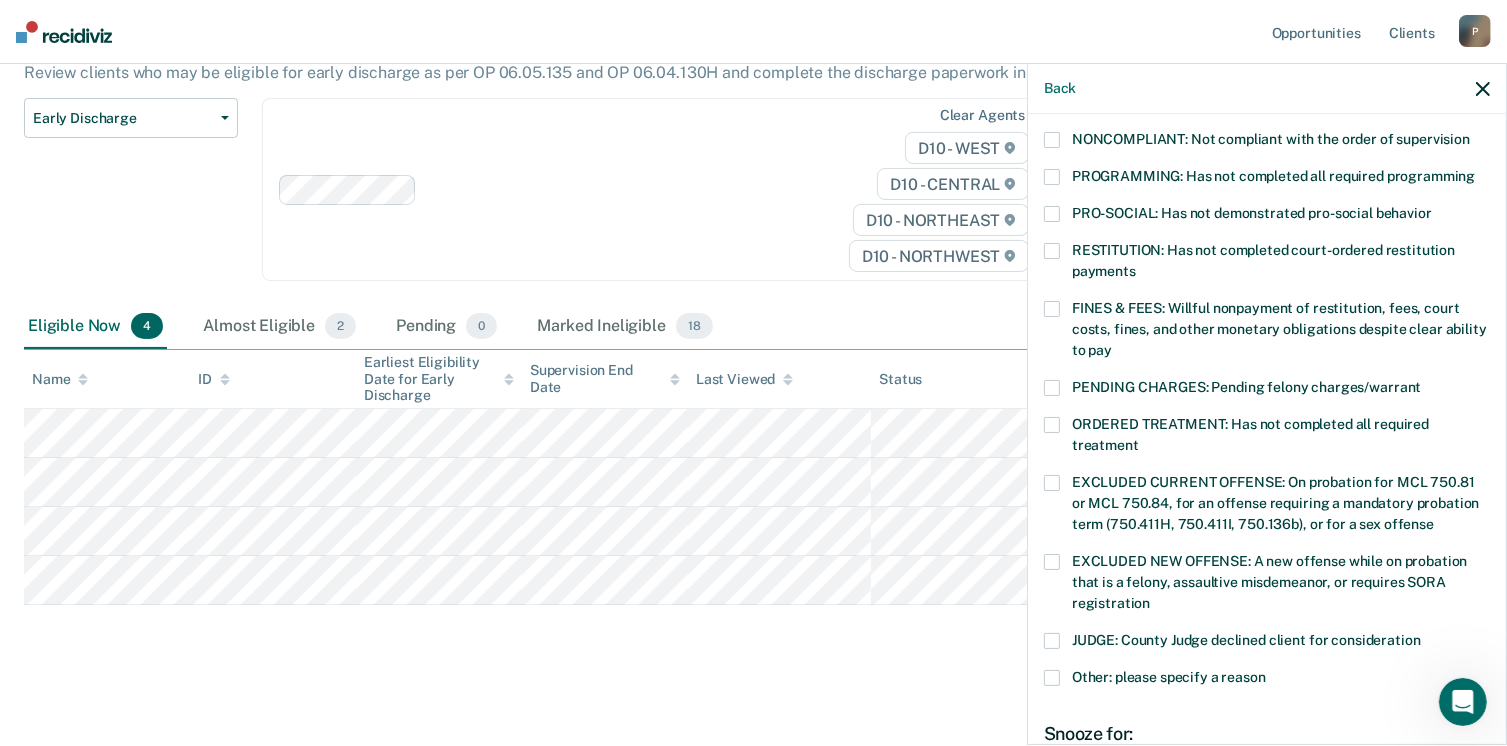 scroll, scrollTop: 230, scrollLeft: 0, axis: vertical 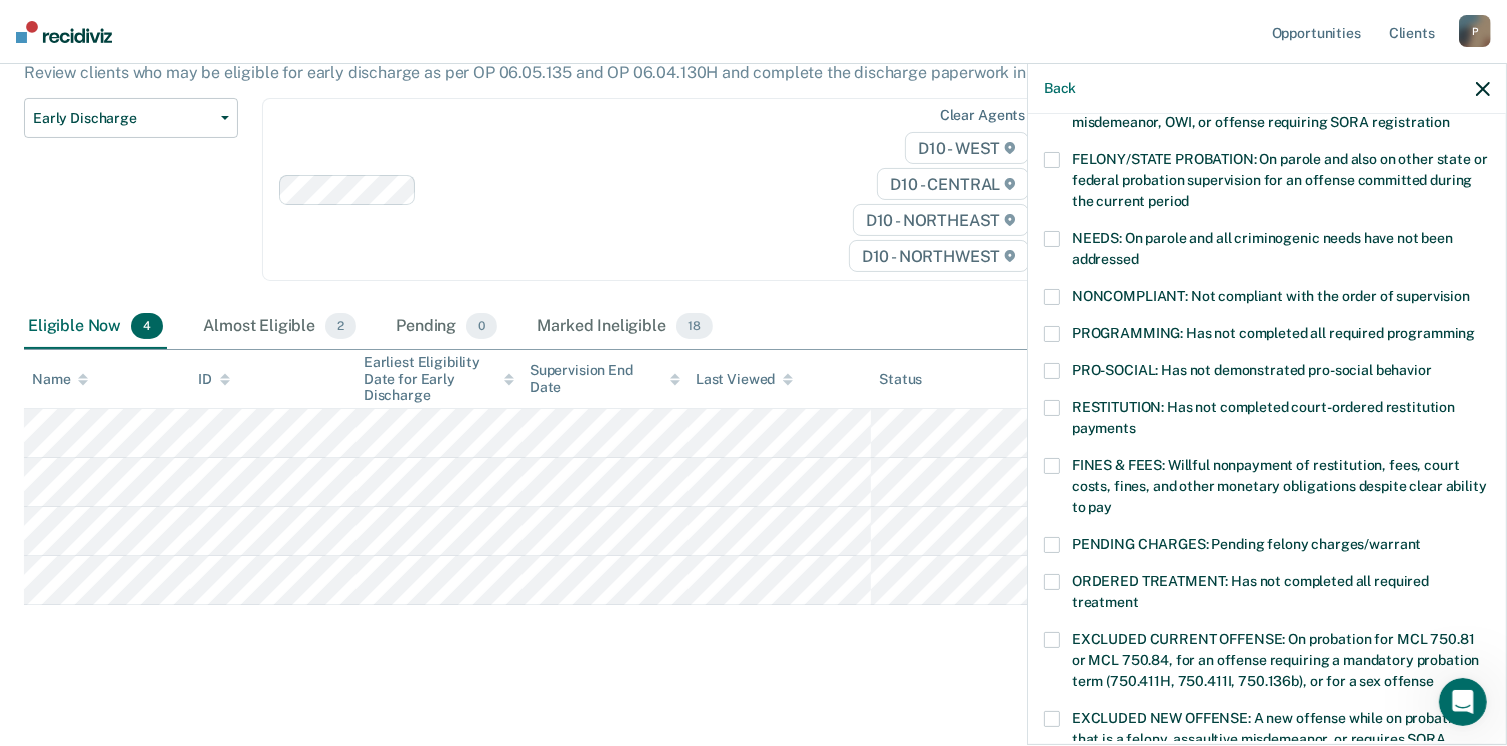 click at bounding box center [1052, 334] 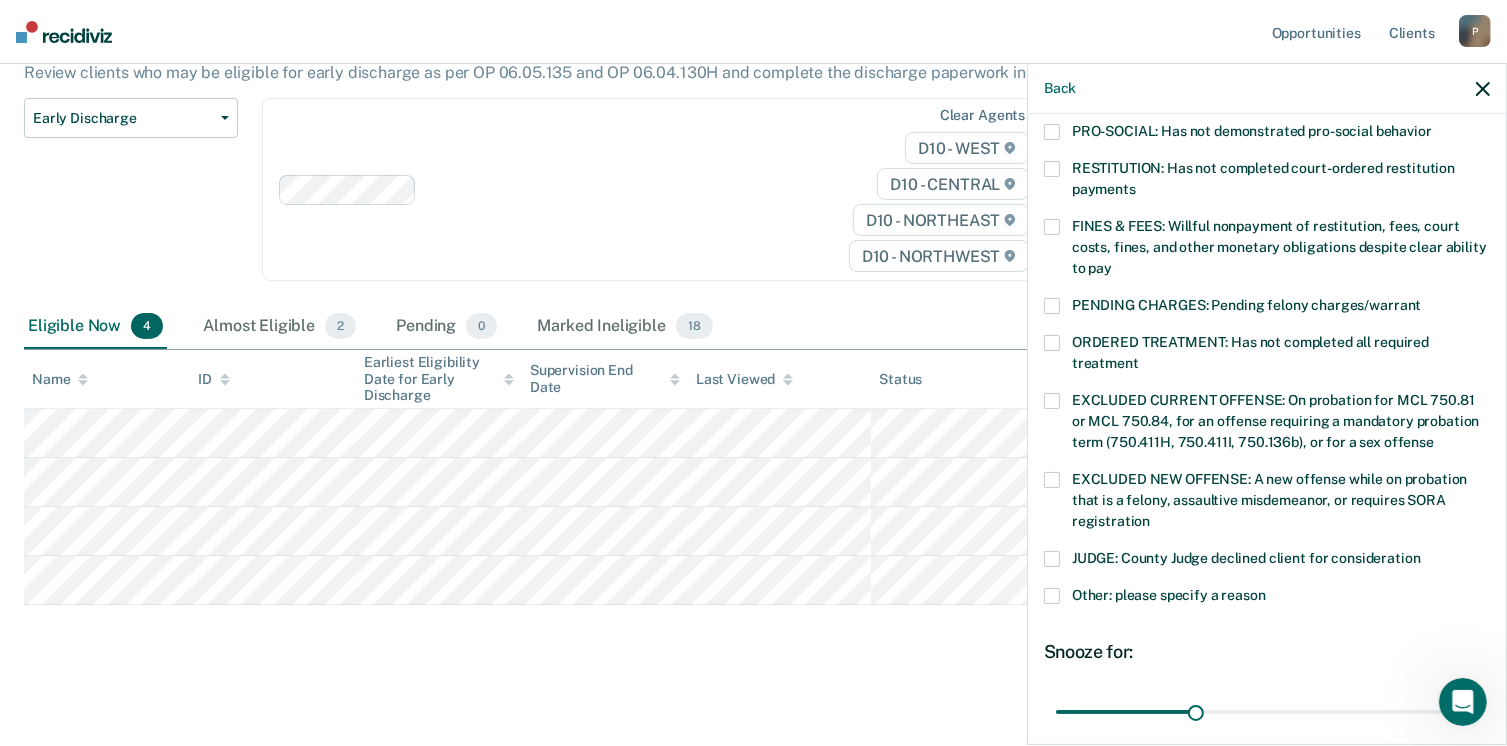 scroll, scrollTop: 630, scrollLeft: 0, axis: vertical 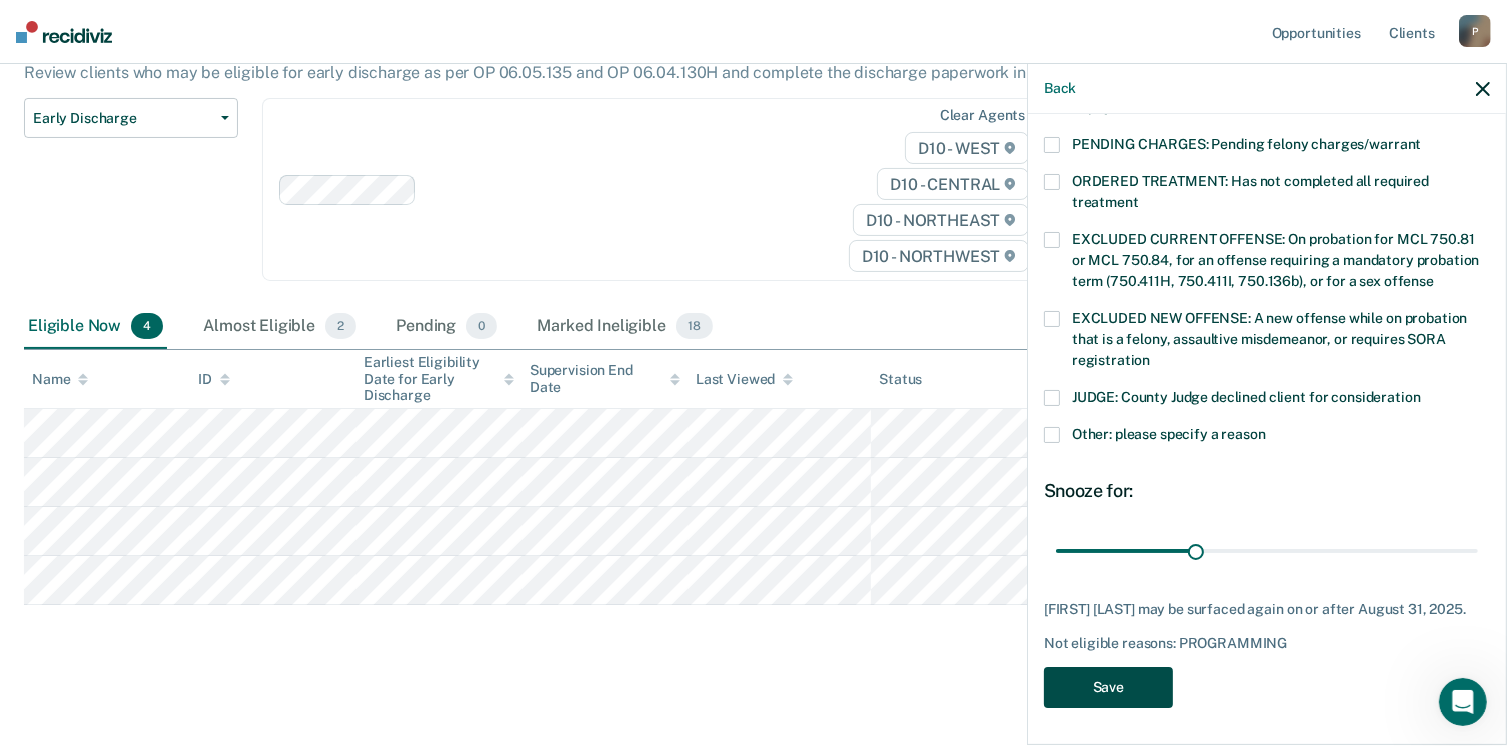 click on "Save" at bounding box center [1108, 687] 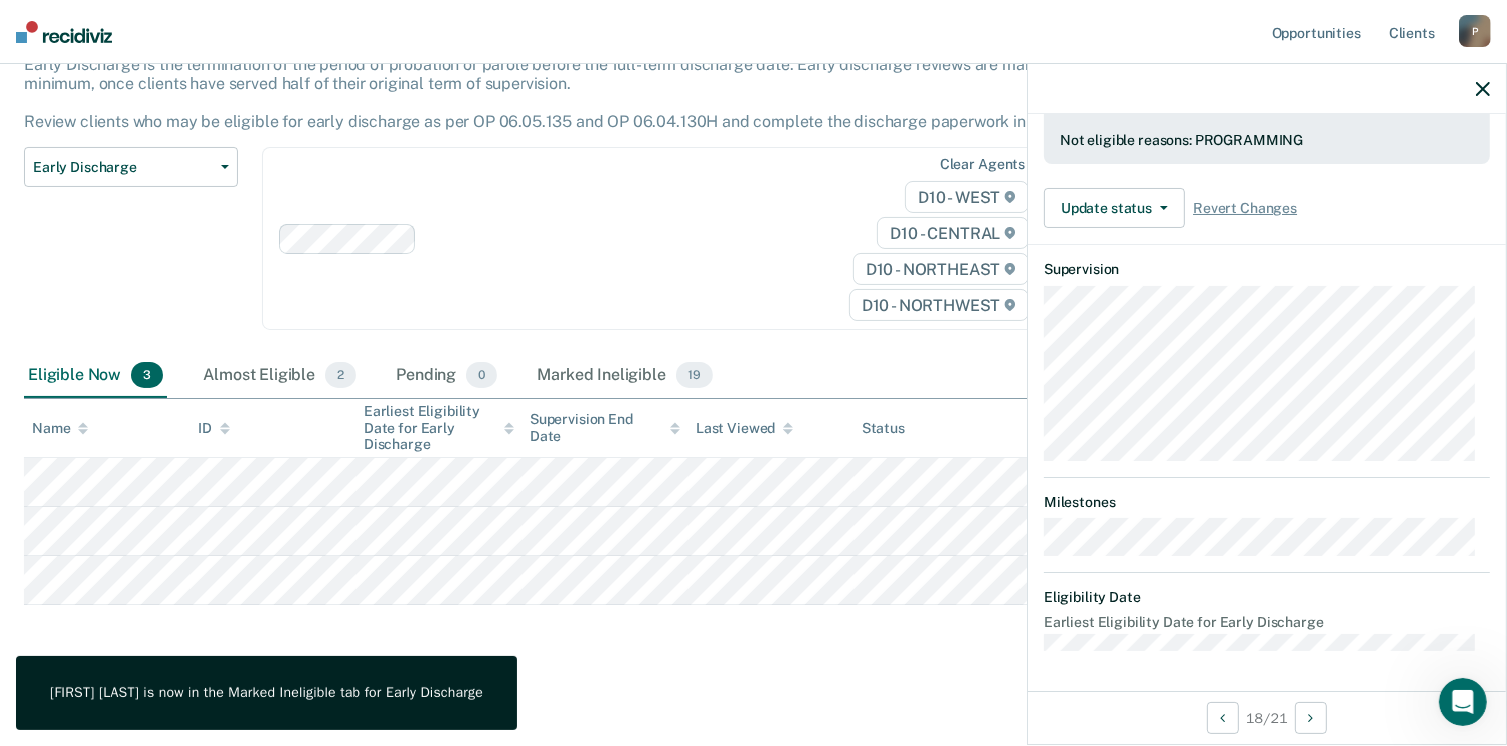 scroll, scrollTop: 392, scrollLeft: 0, axis: vertical 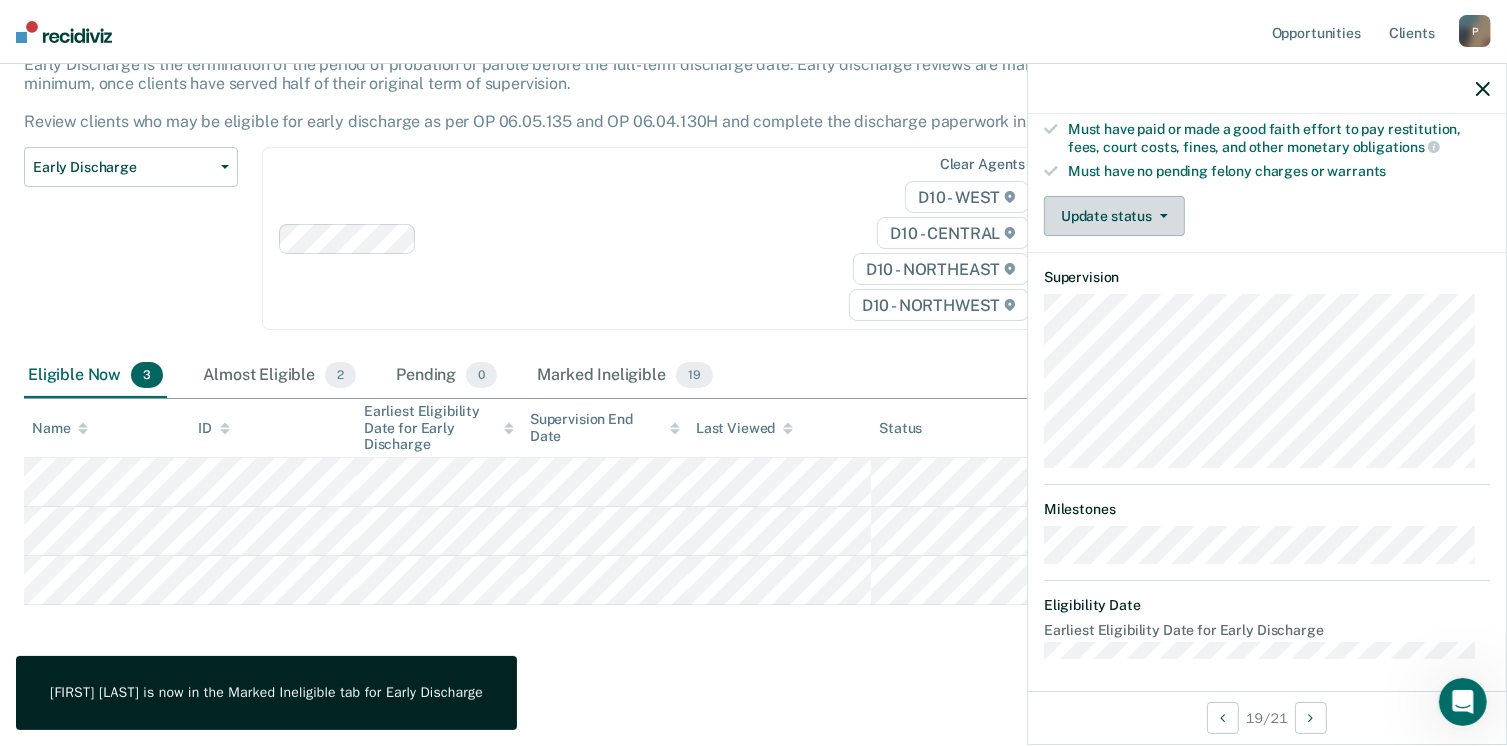 click on "Update status" at bounding box center [1114, 216] 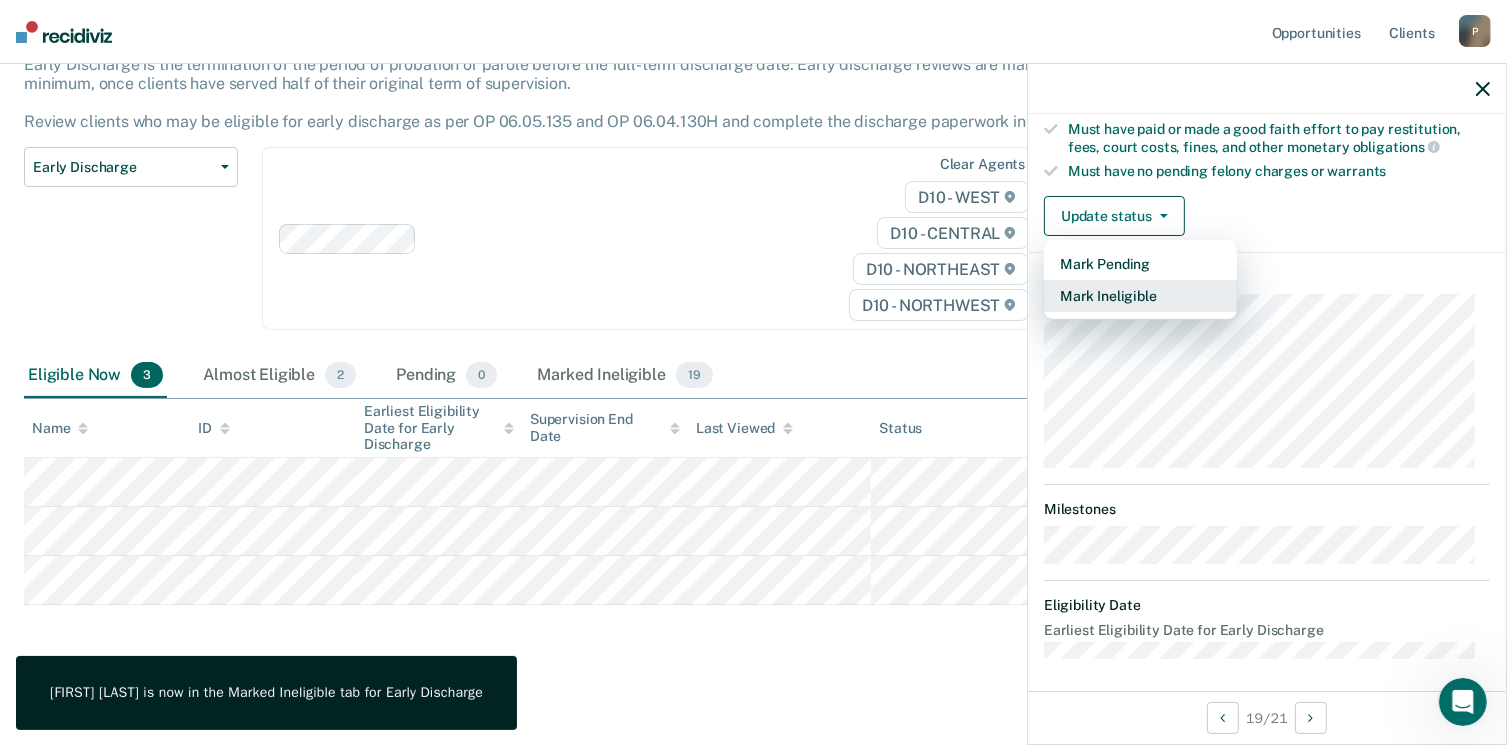 click on "Mark Ineligible" at bounding box center (1140, 296) 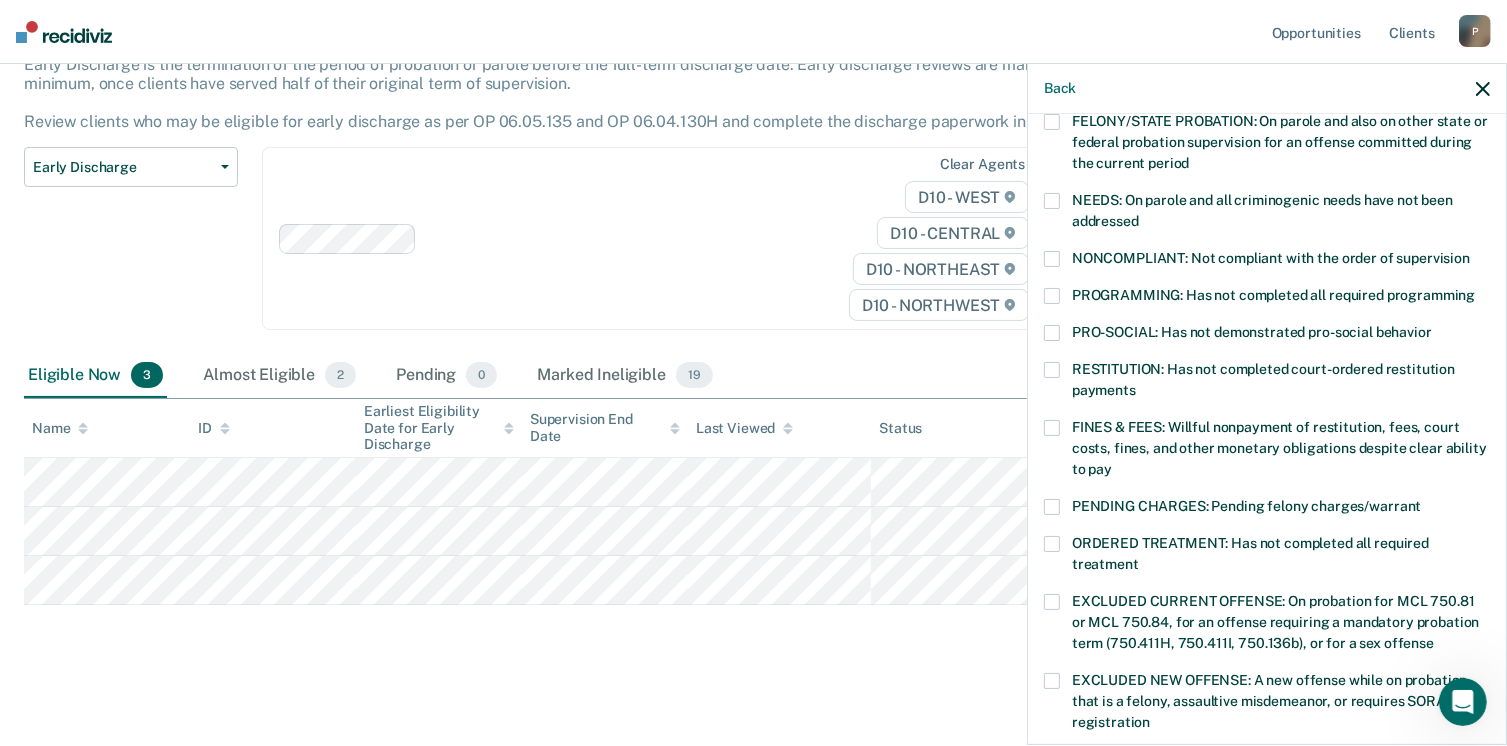 scroll, scrollTop: 292, scrollLeft: 0, axis: vertical 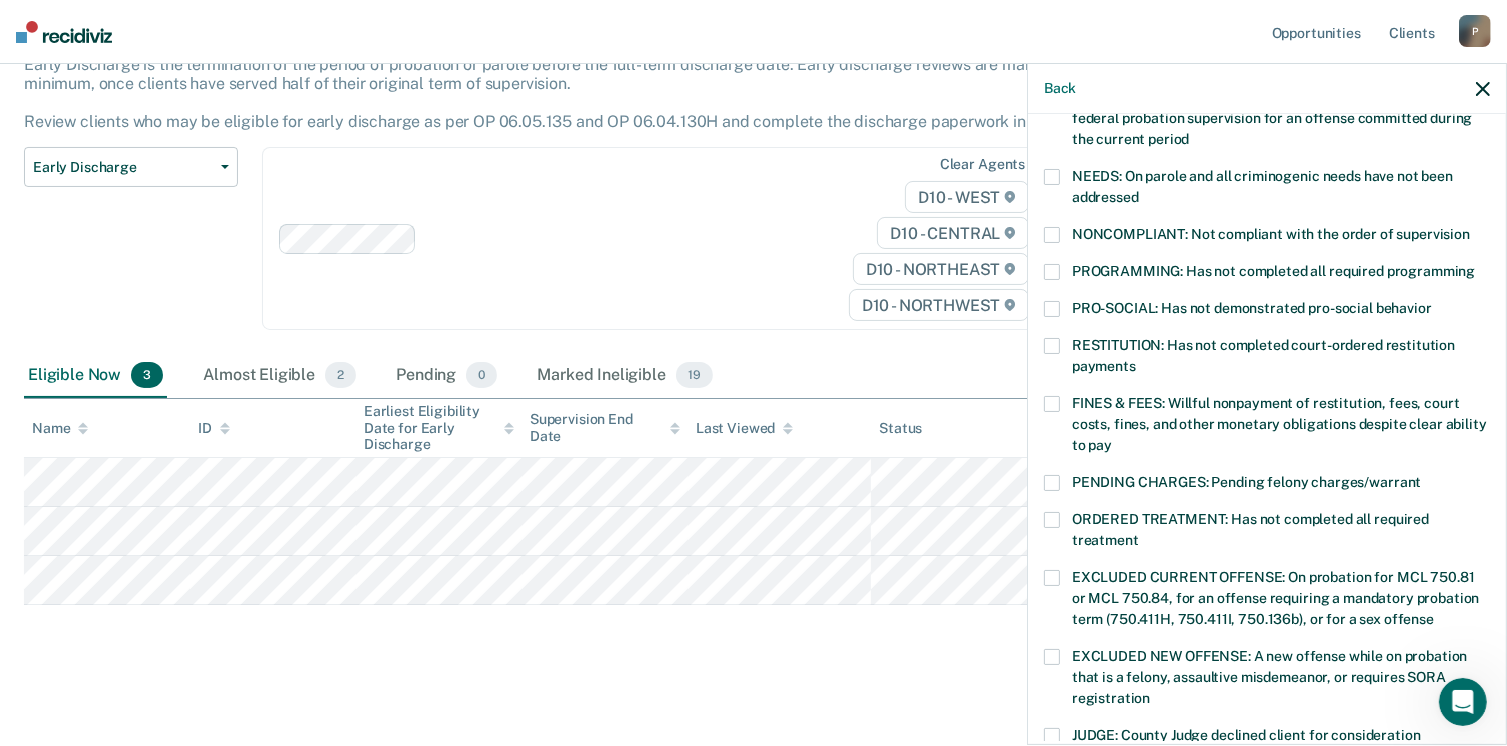 click on "PROGRAMMING: Has not completed all required programming" at bounding box center (1267, 274) 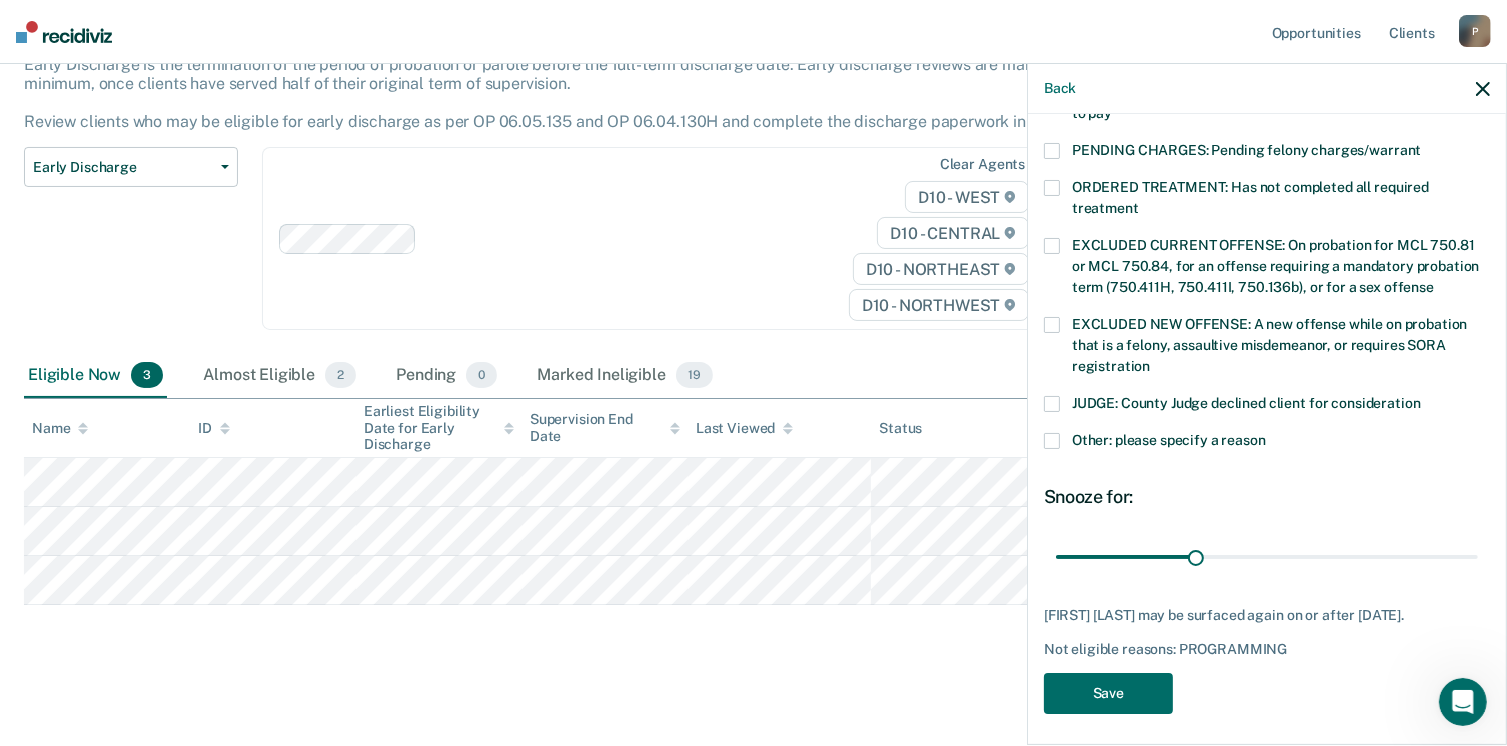 scroll, scrollTop: 647, scrollLeft: 0, axis: vertical 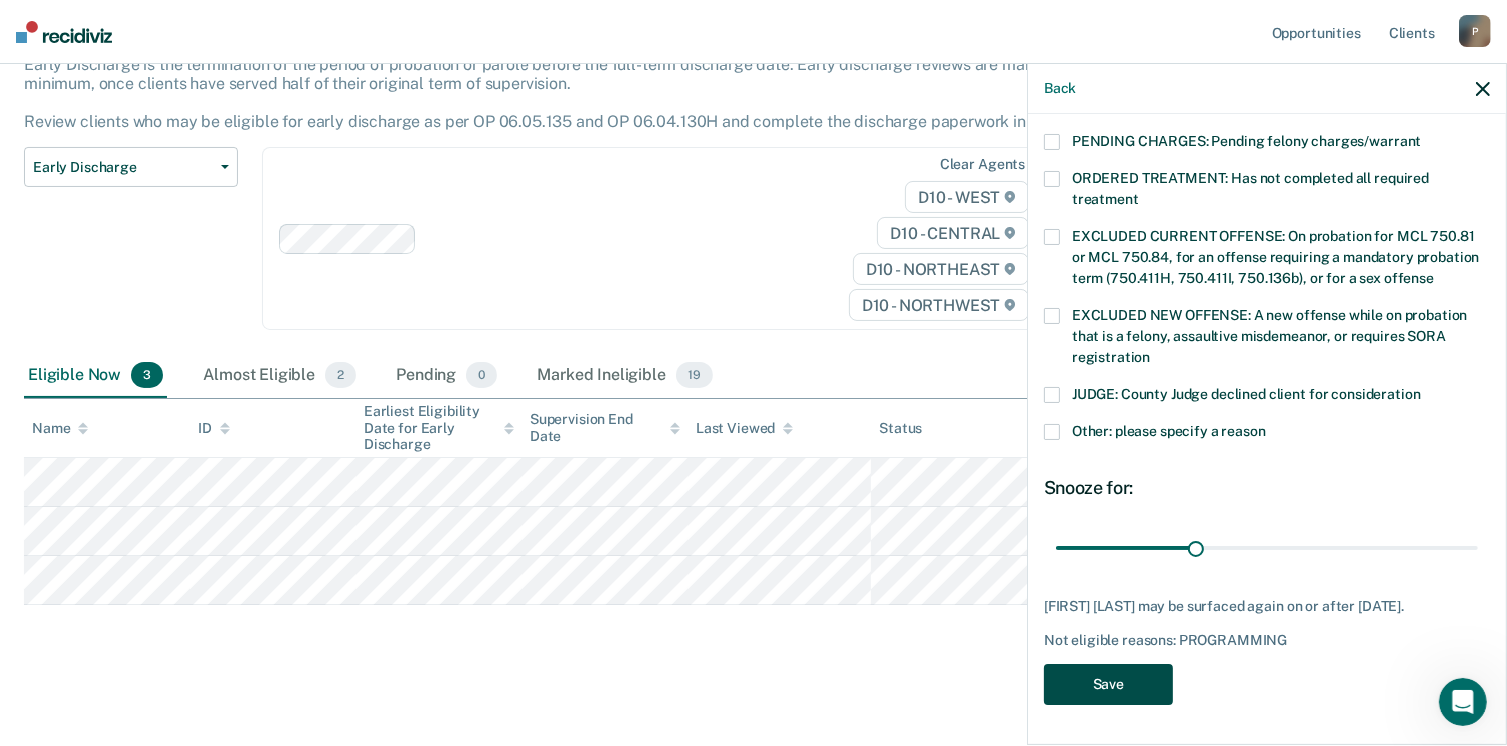 click on "Save" at bounding box center [1108, 684] 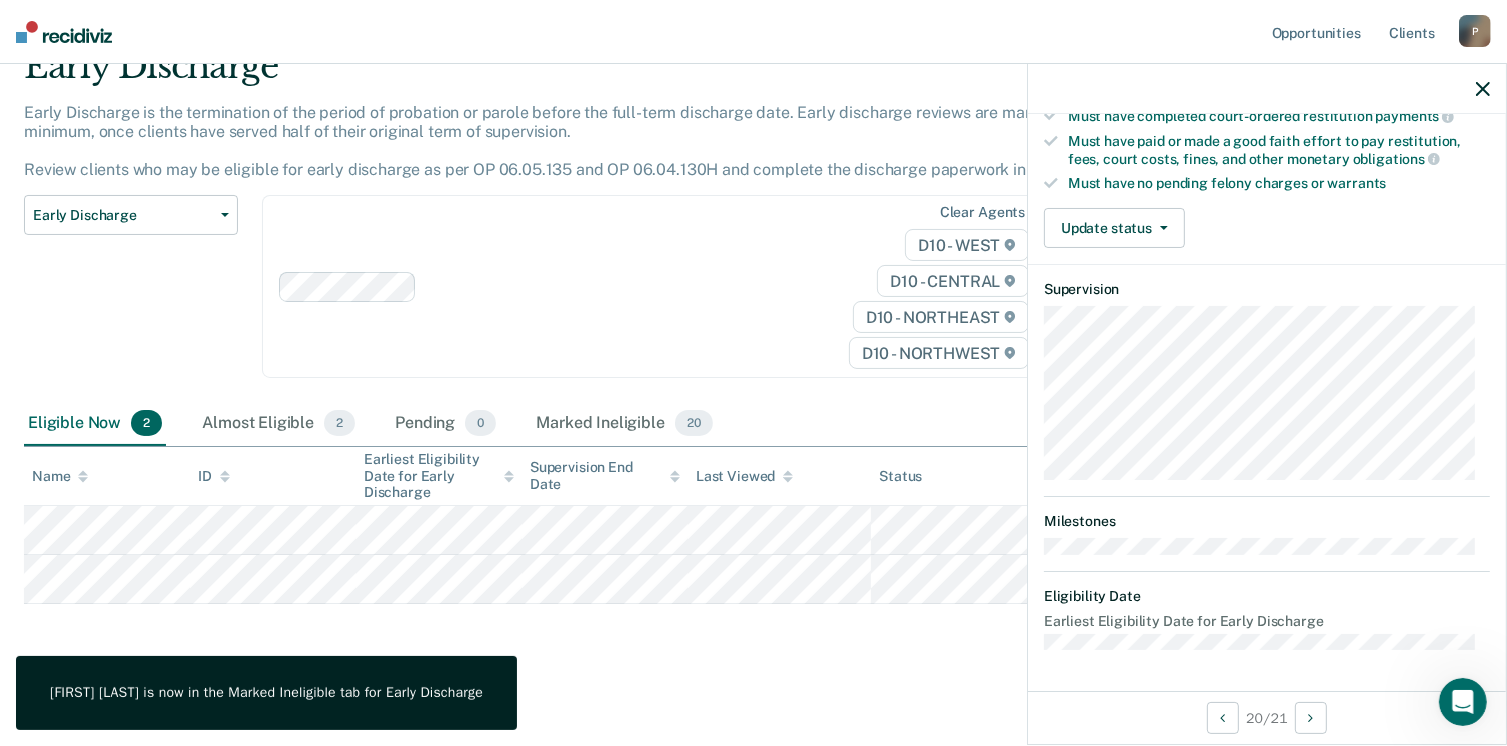scroll, scrollTop: 371, scrollLeft: 0, axis: vertical 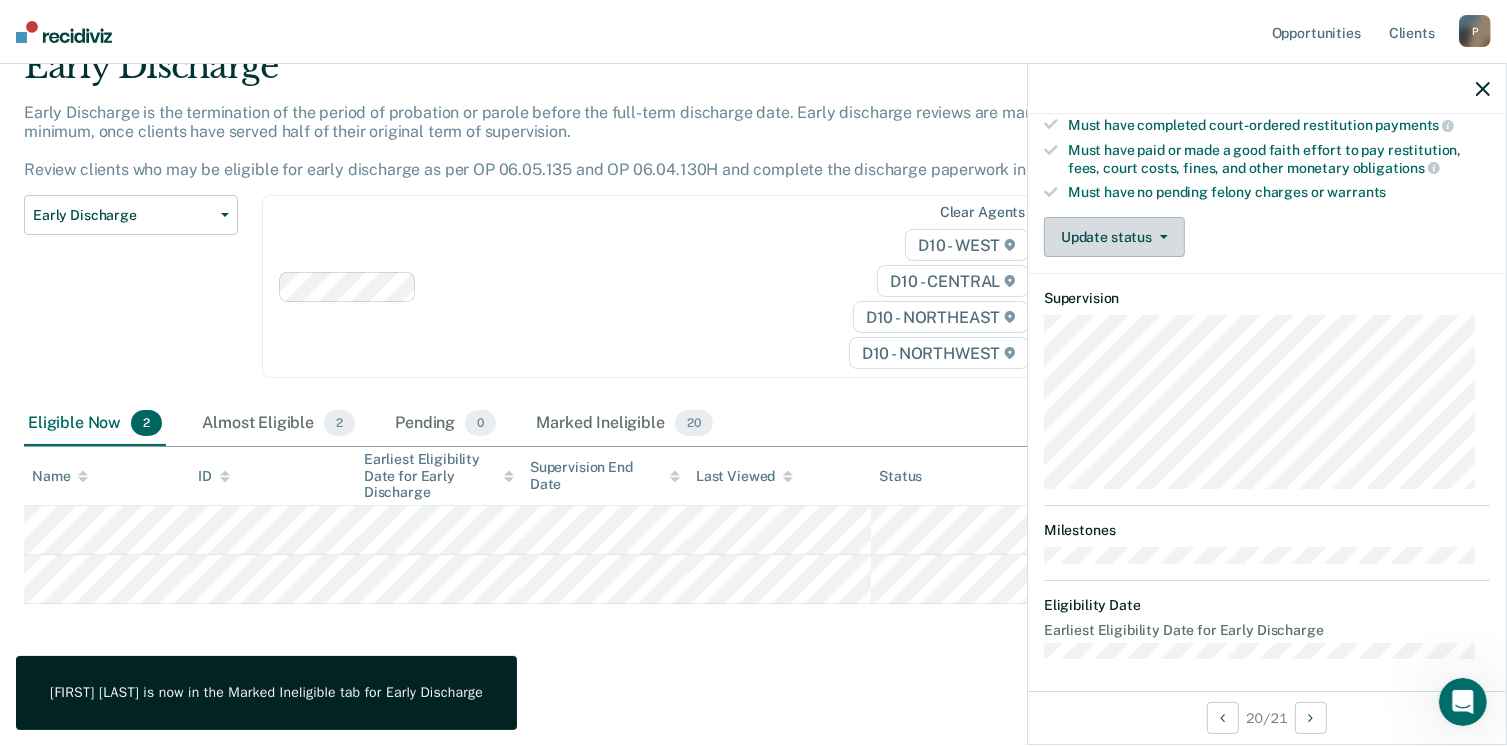 click on "Update status" at bounding box center [1114, 237] 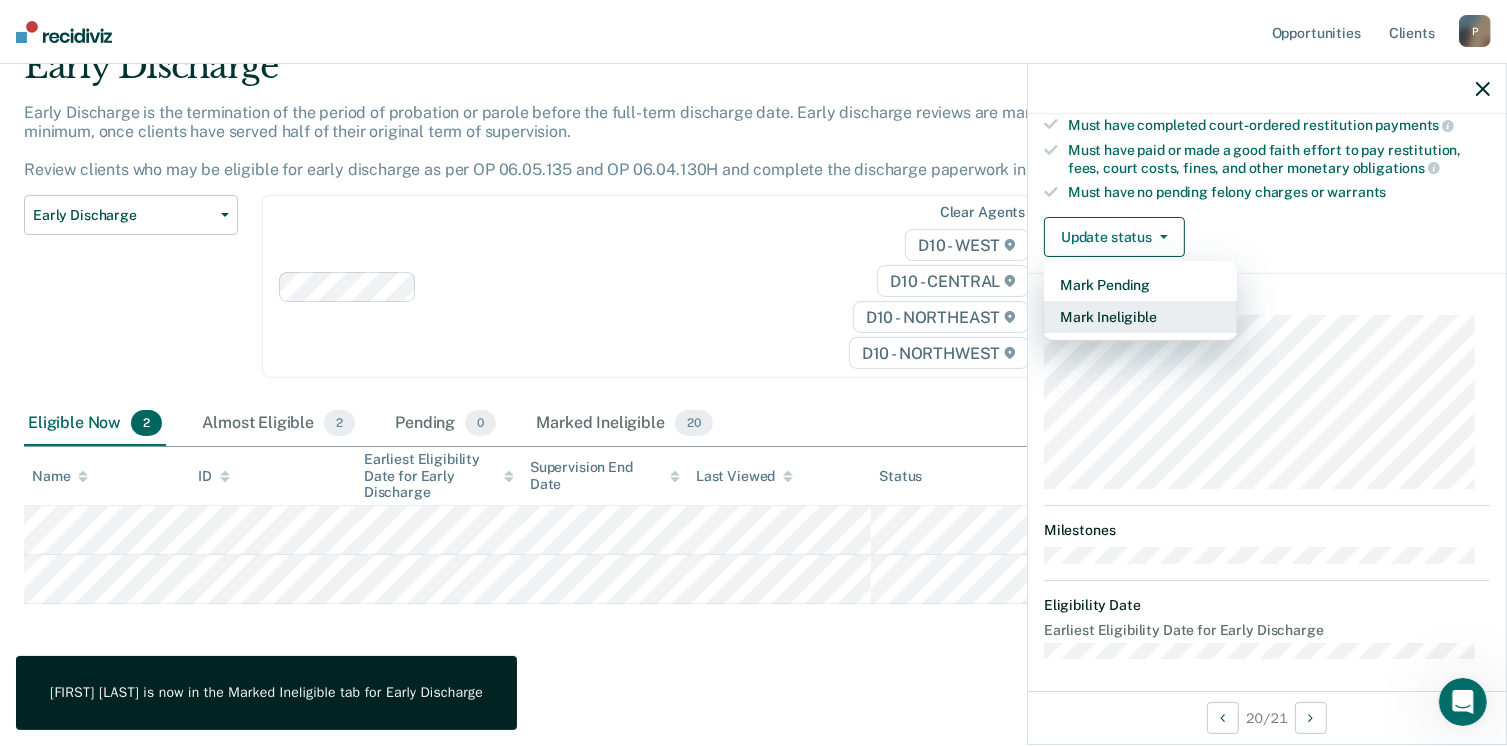 click on "Mark Ineligible" at bounding box center (1140, 317) 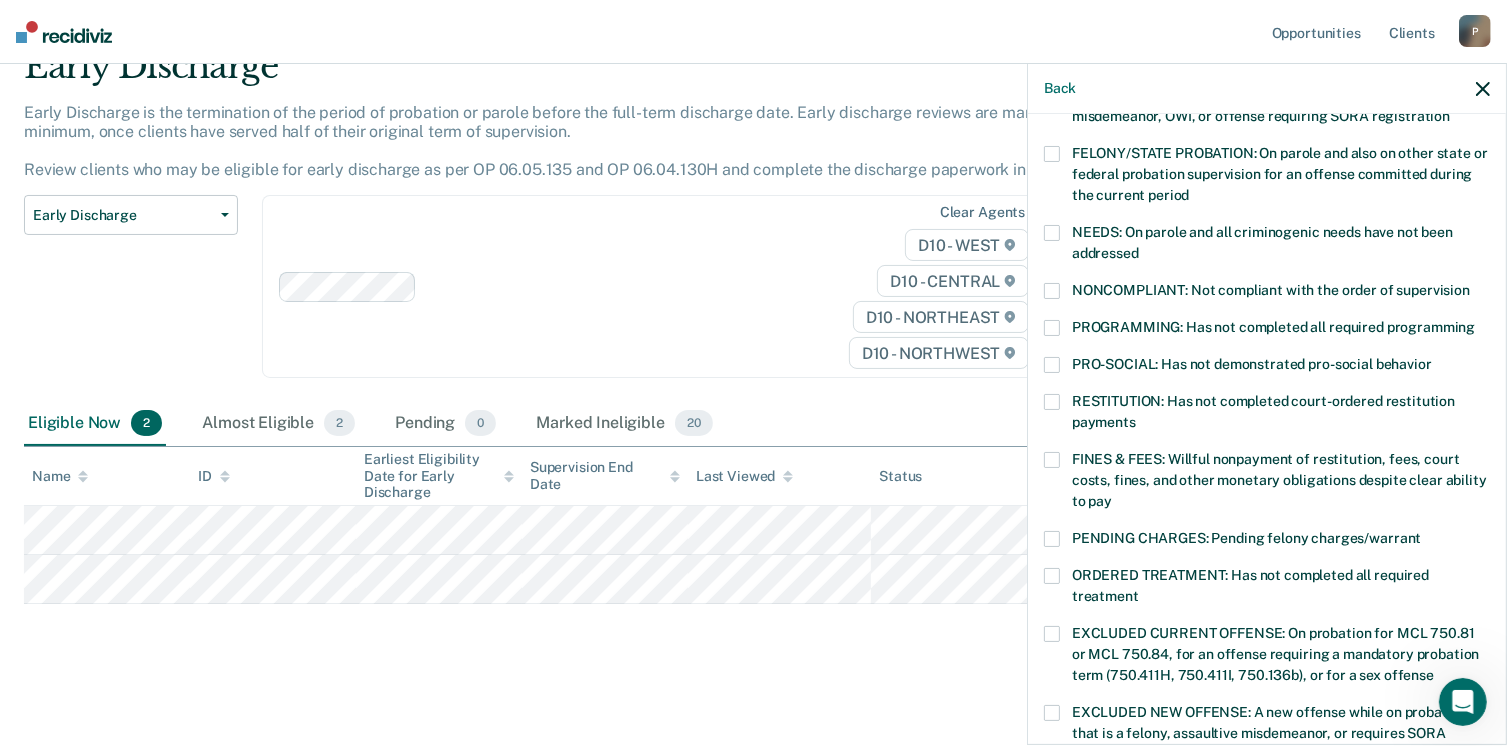 scroll, scrollTop: 71, scrollLeft: 0, axis: vertical 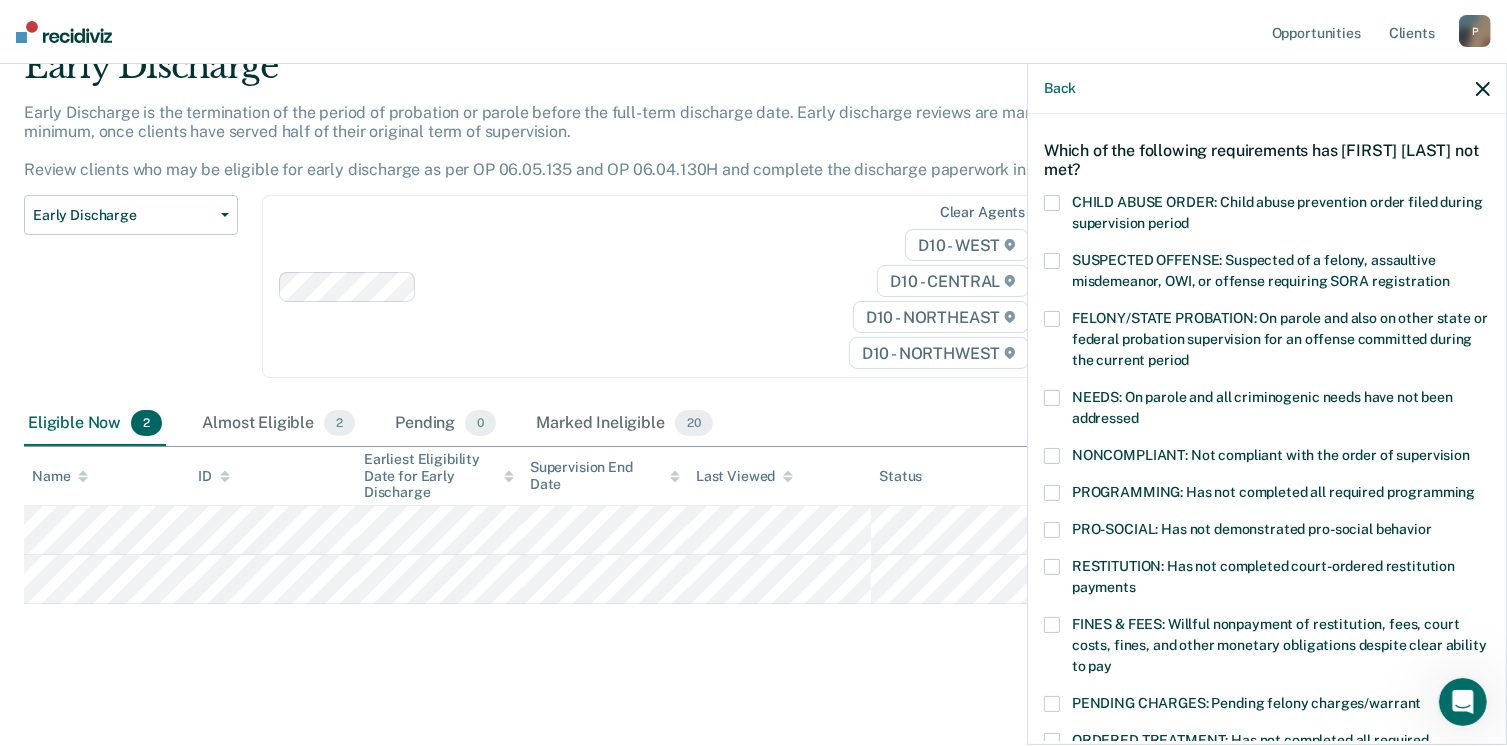 click at bounding box center [1052, 493] 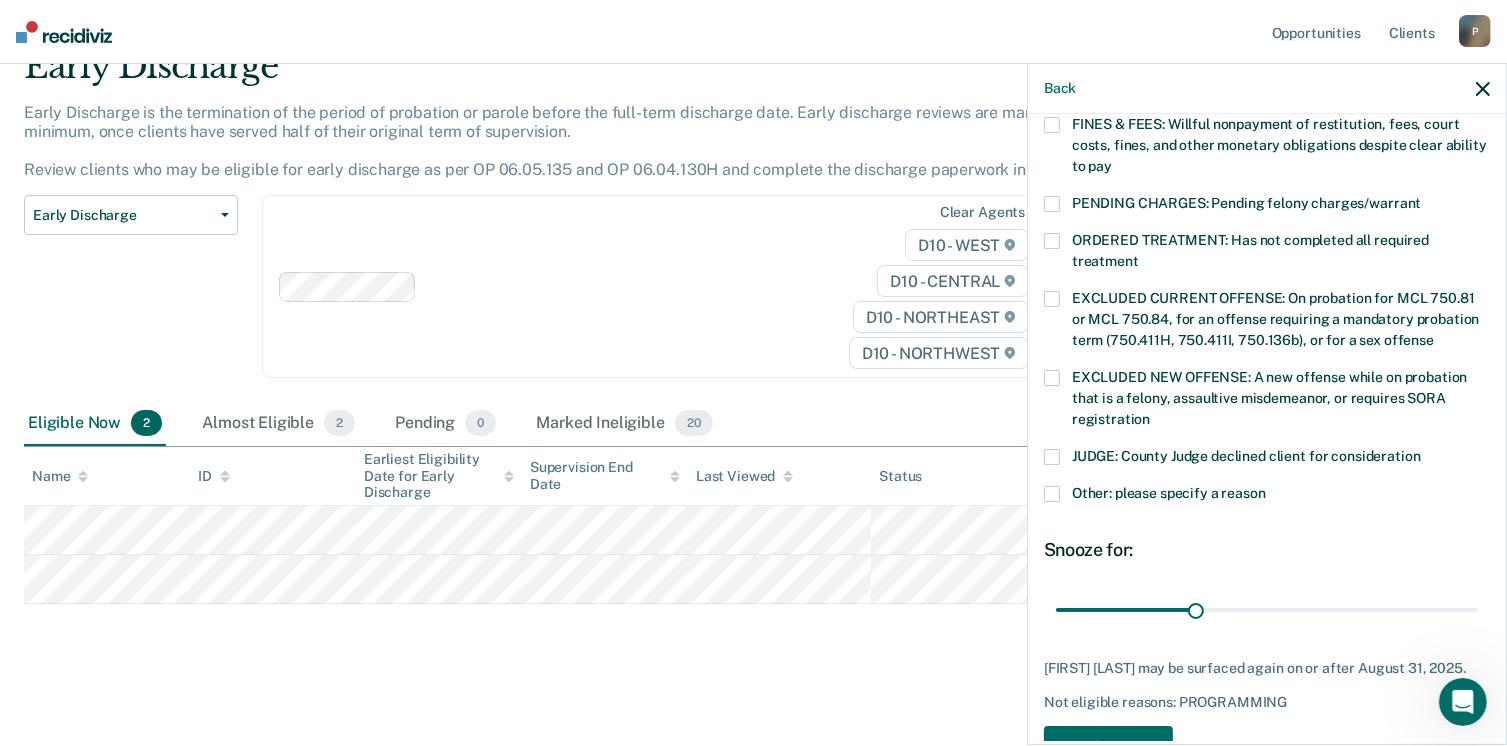 scroll, scrollTop: 630, scrollLeft: 0, axis: vertical 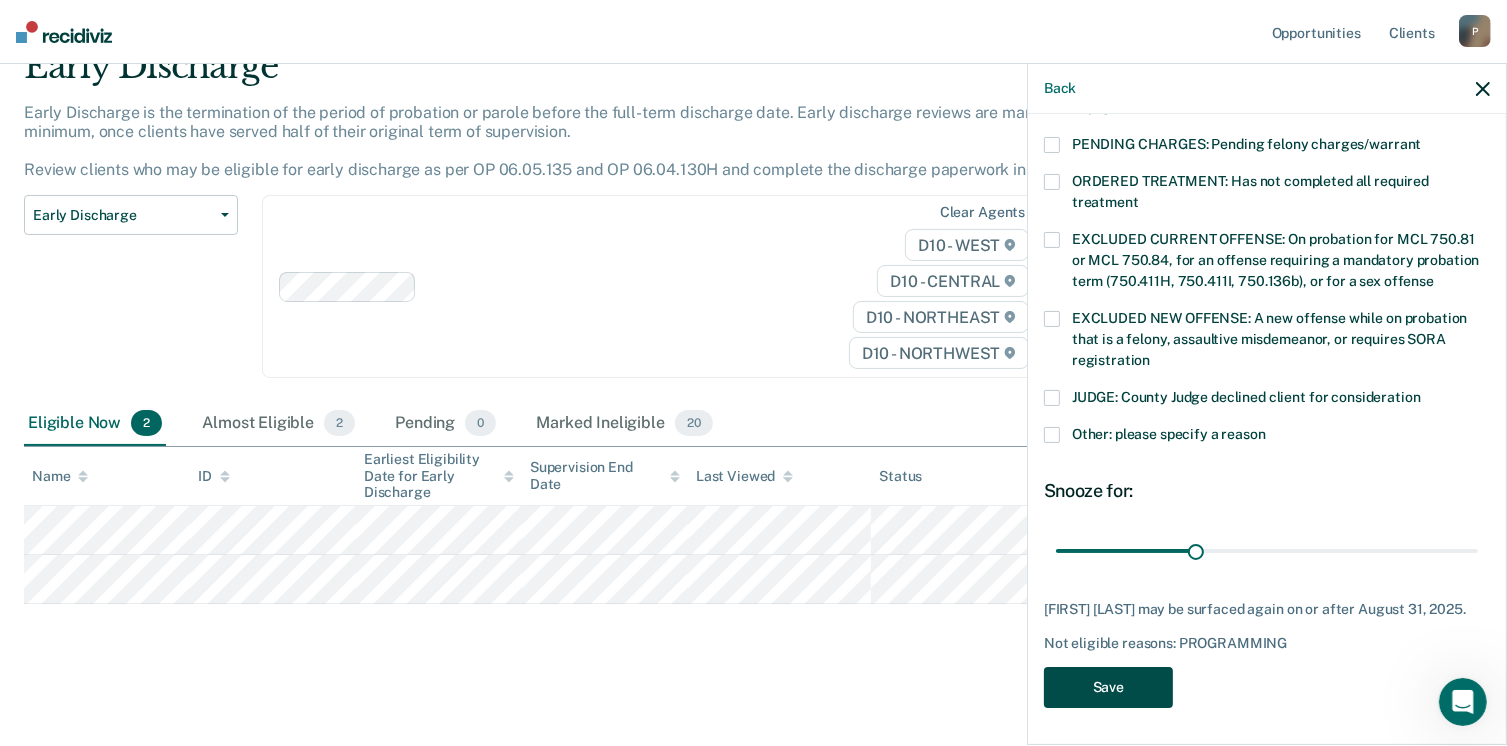 click on "Save" at bounding box center [1108, 687] 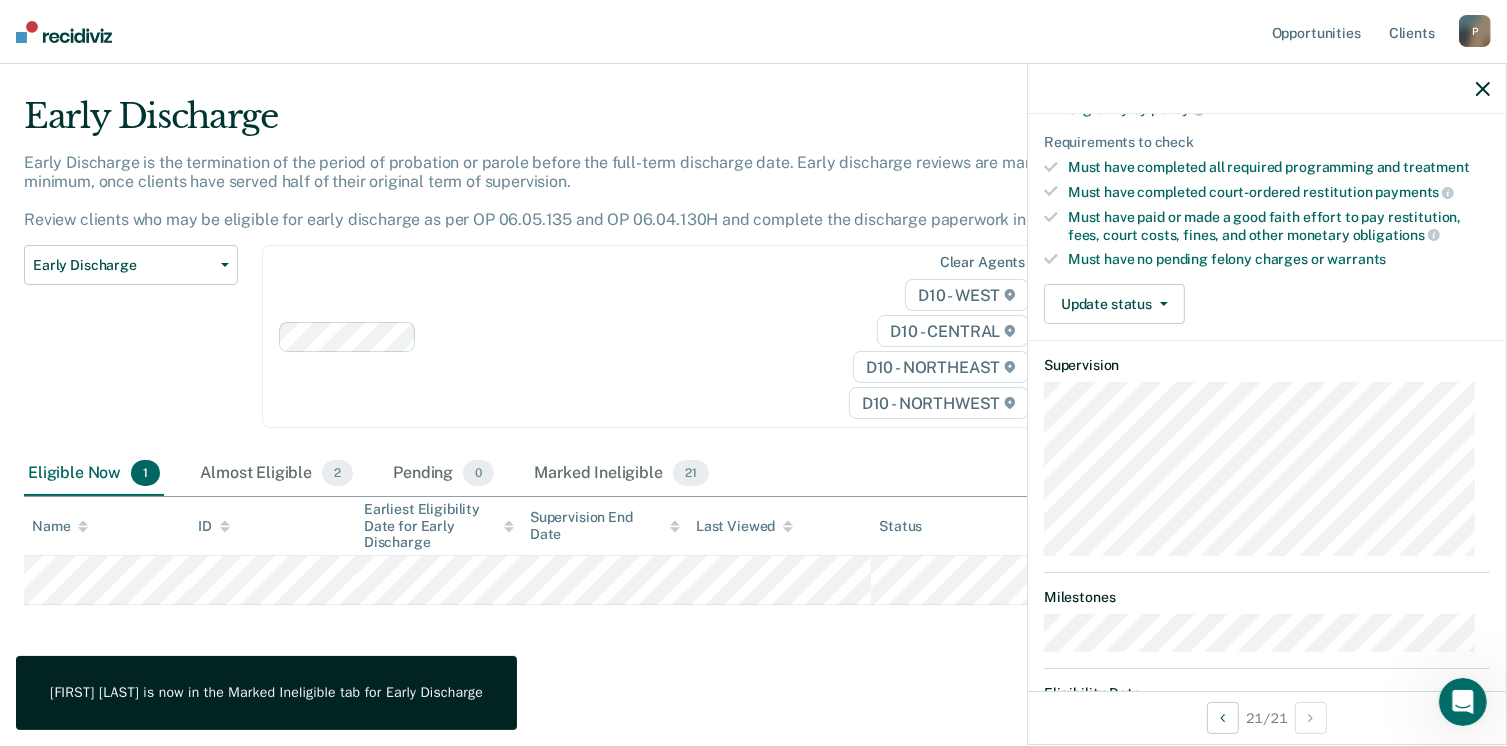 scroll, scrollTop: 271, scrollLeft: 0, axis: vertical 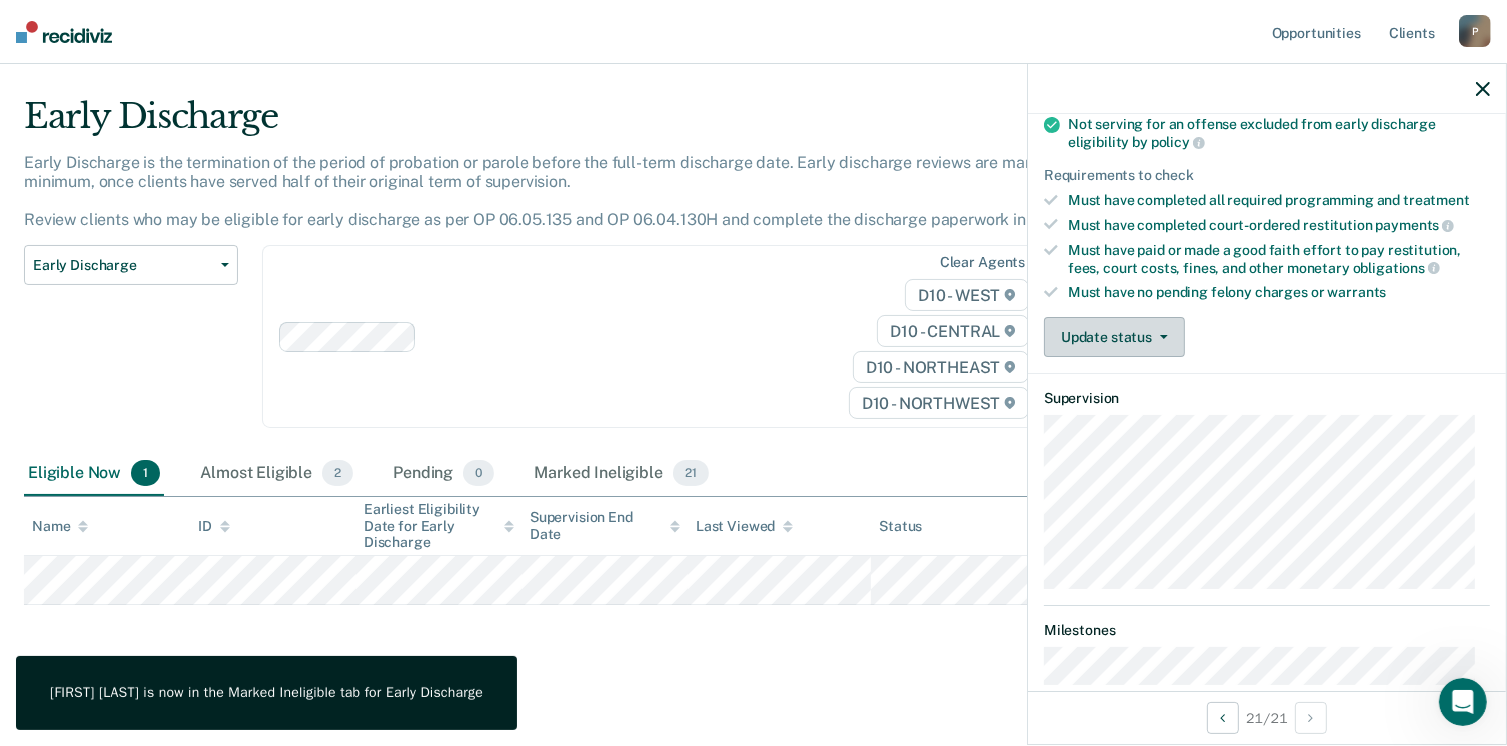click 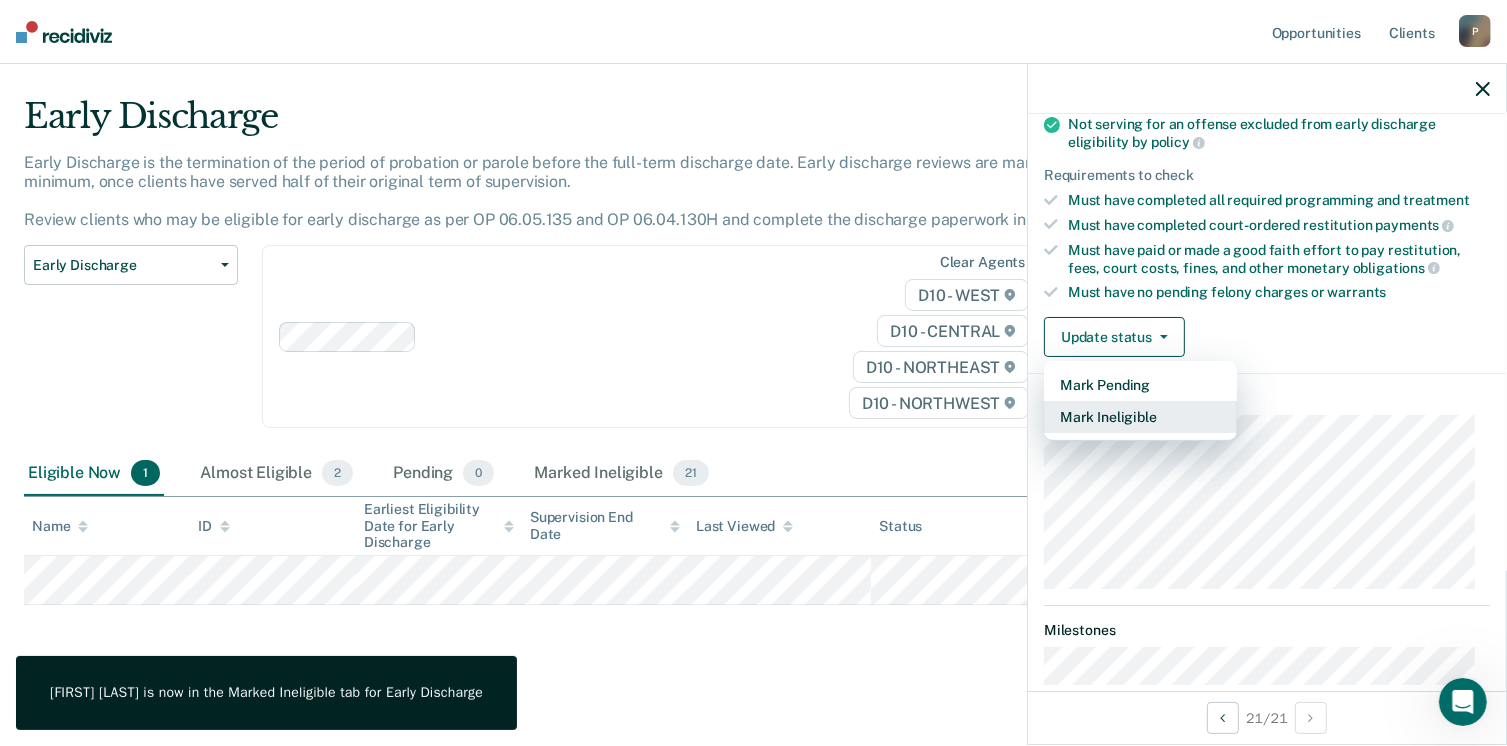 click on "Mark Ineligible" at bounding box center [1140, 417] 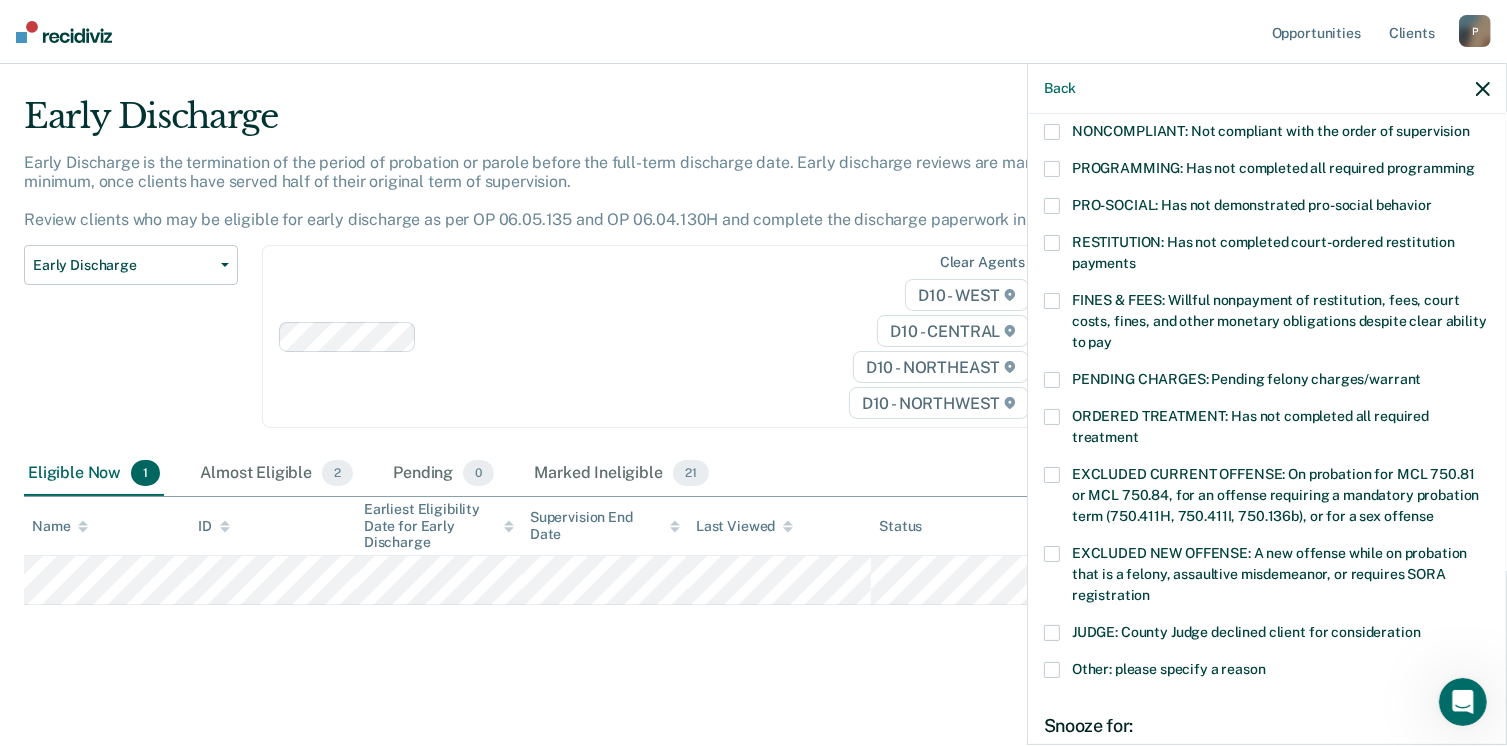 scroll, scrollTop: 647, scrollLeft: 0, axis: vertical 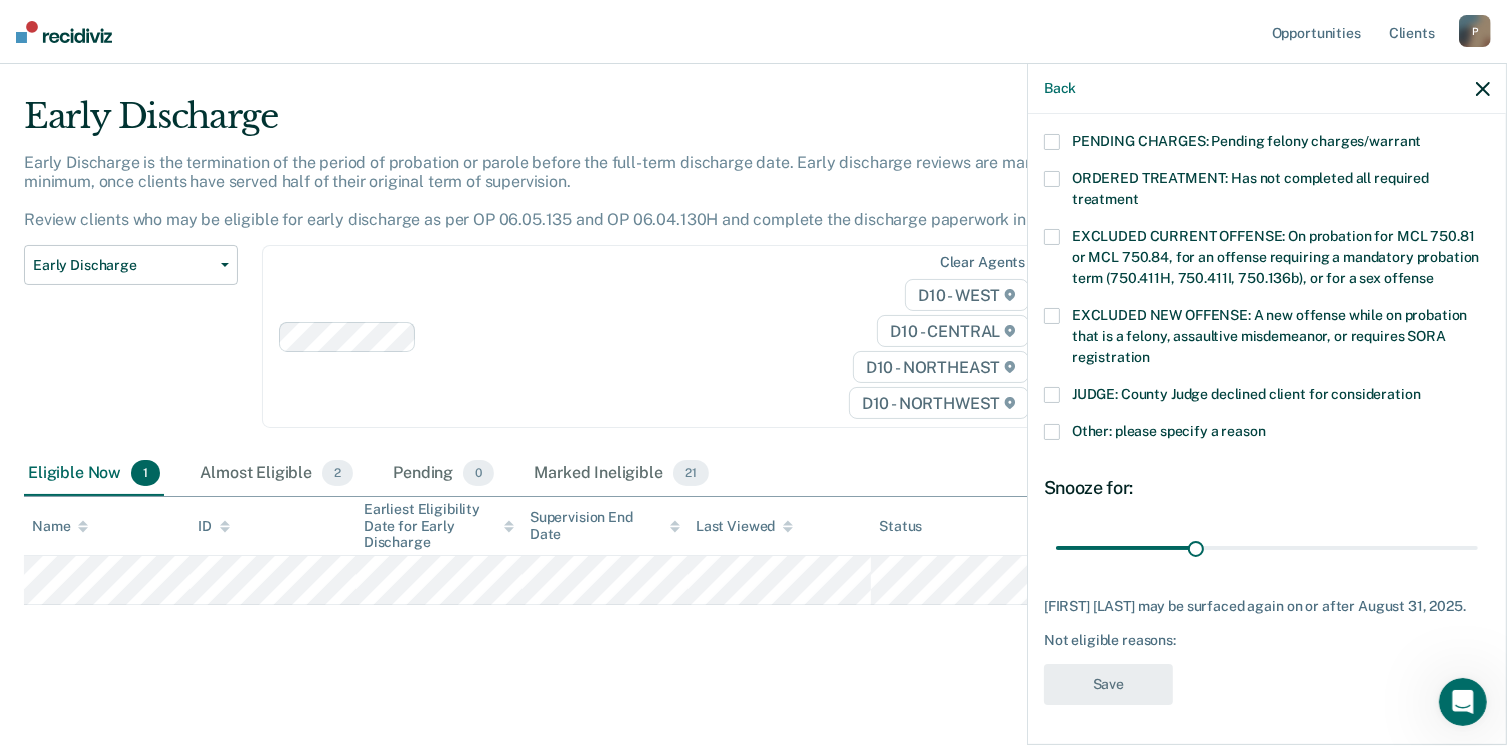 click at bounding box center [1052, 432] 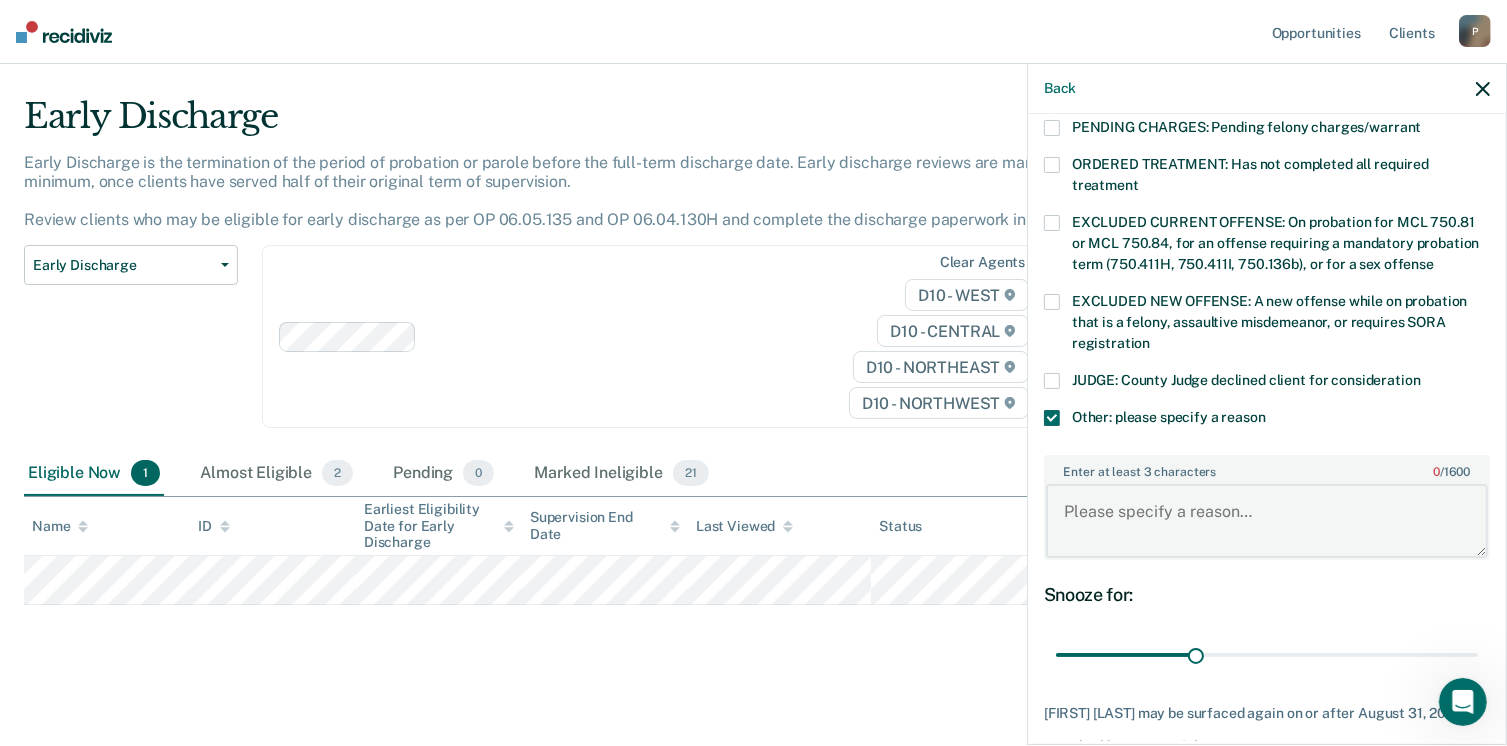 click on "Enter at least 3 characters 0  /  1600" at bounding box center [1267, 521] 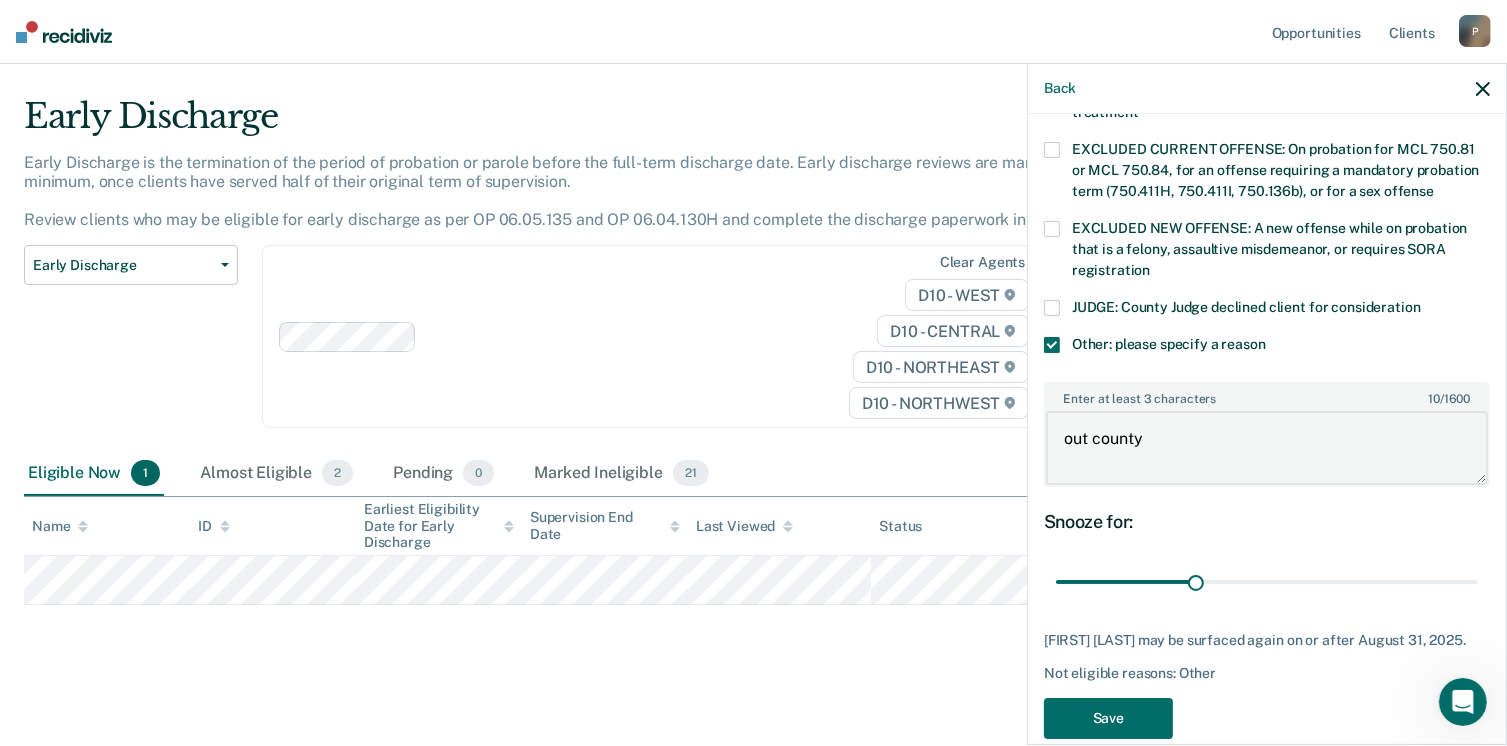 scroll, scrollTop: 766, scrollLeft: 0, axis: vertical 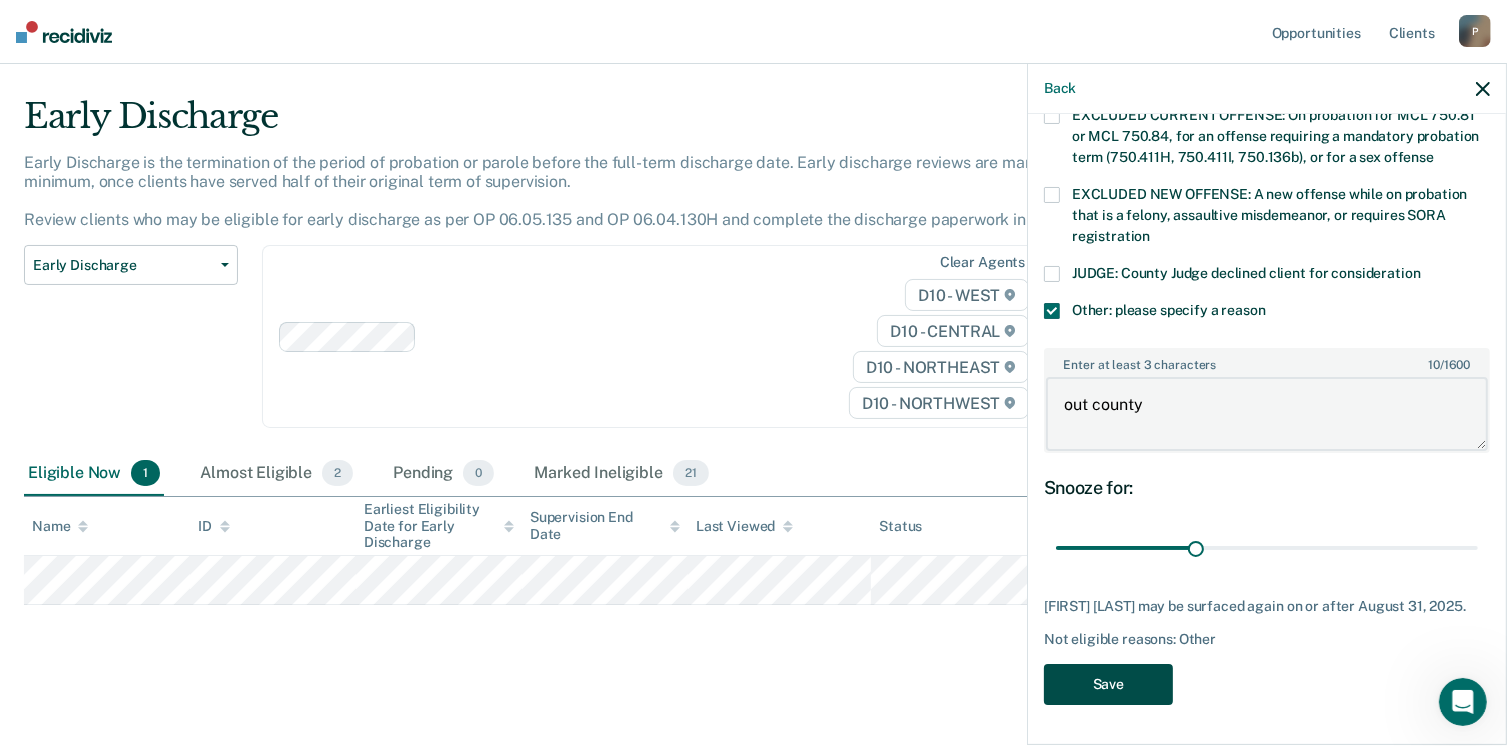 type on "out county" 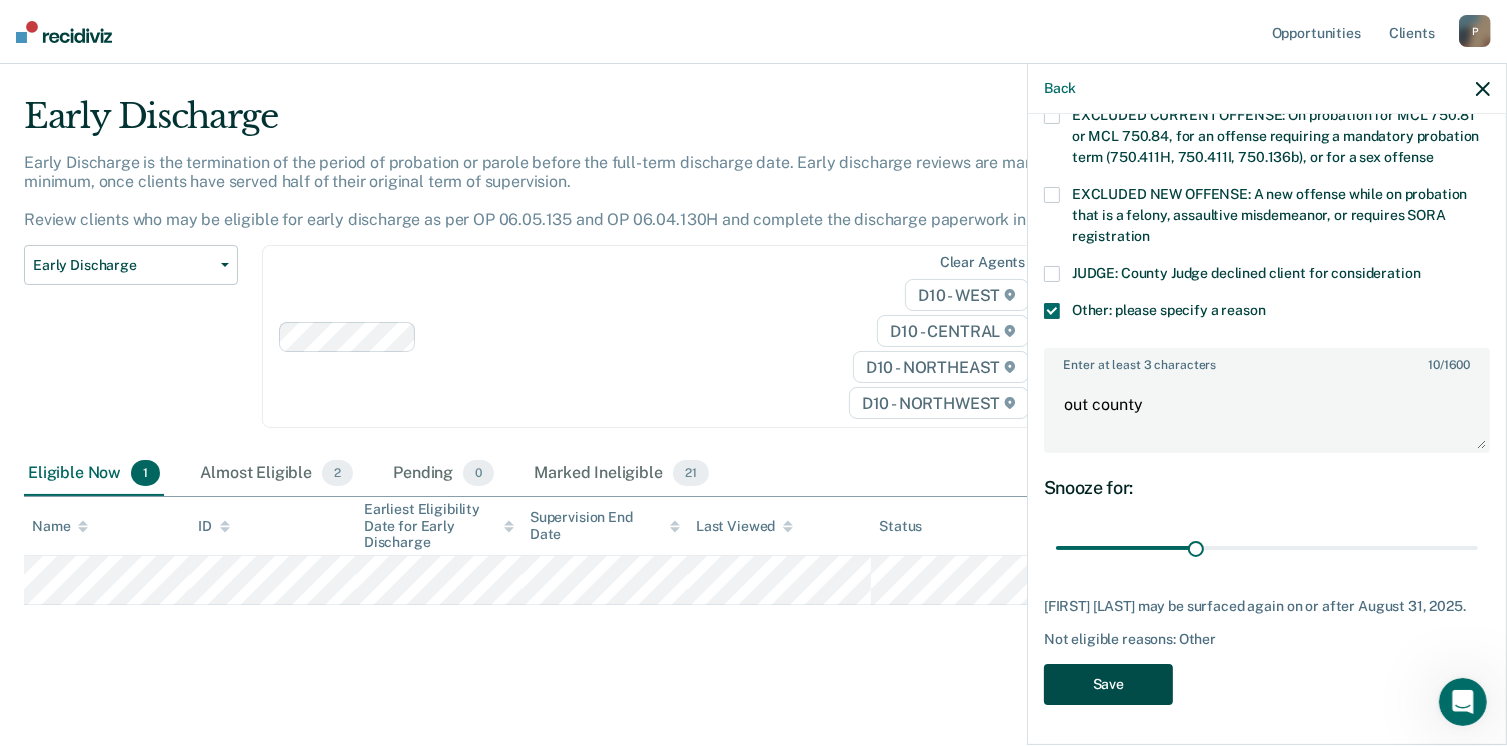 click on "Save" at bounding box center (1108, 684) 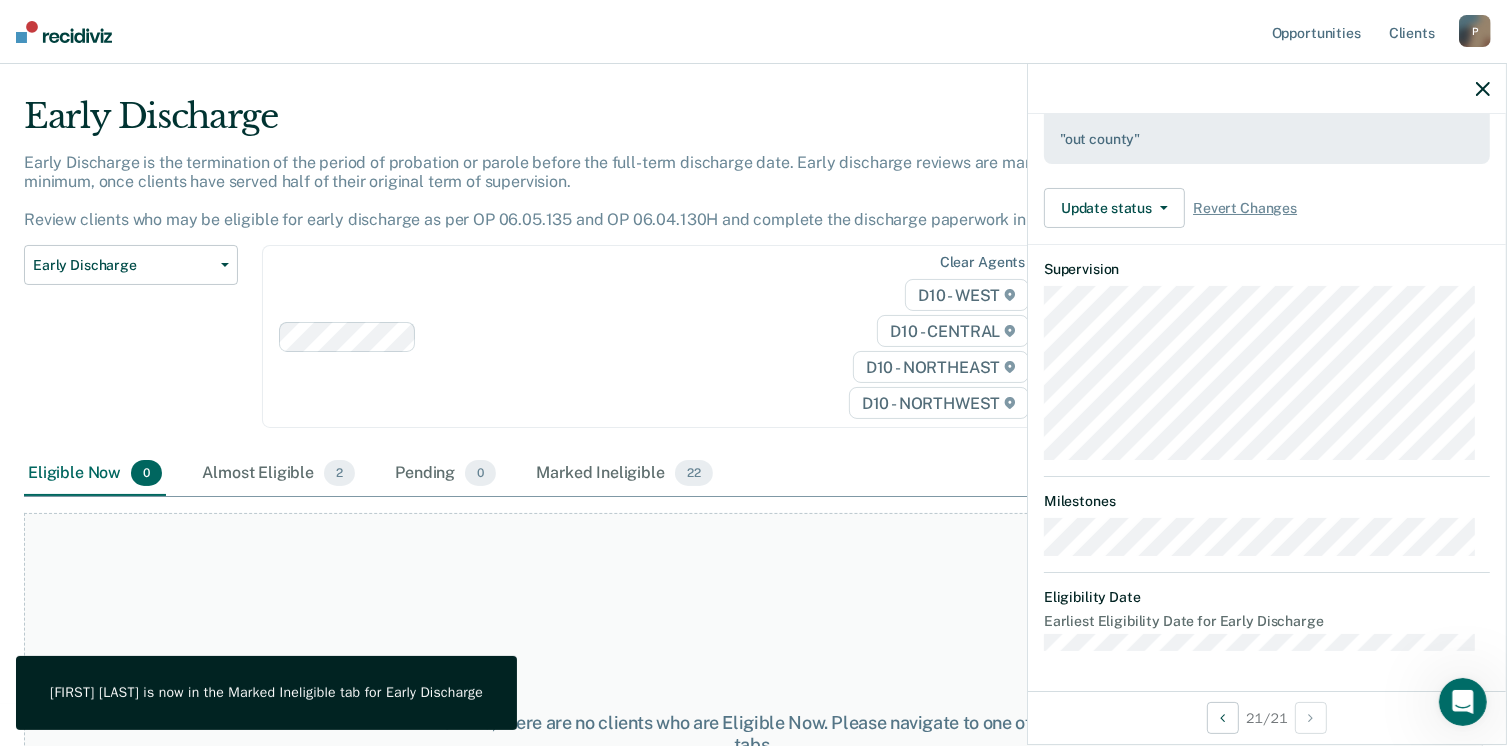 scroll, scrollTop: 572, scrollLeft: 0, axis: vertical 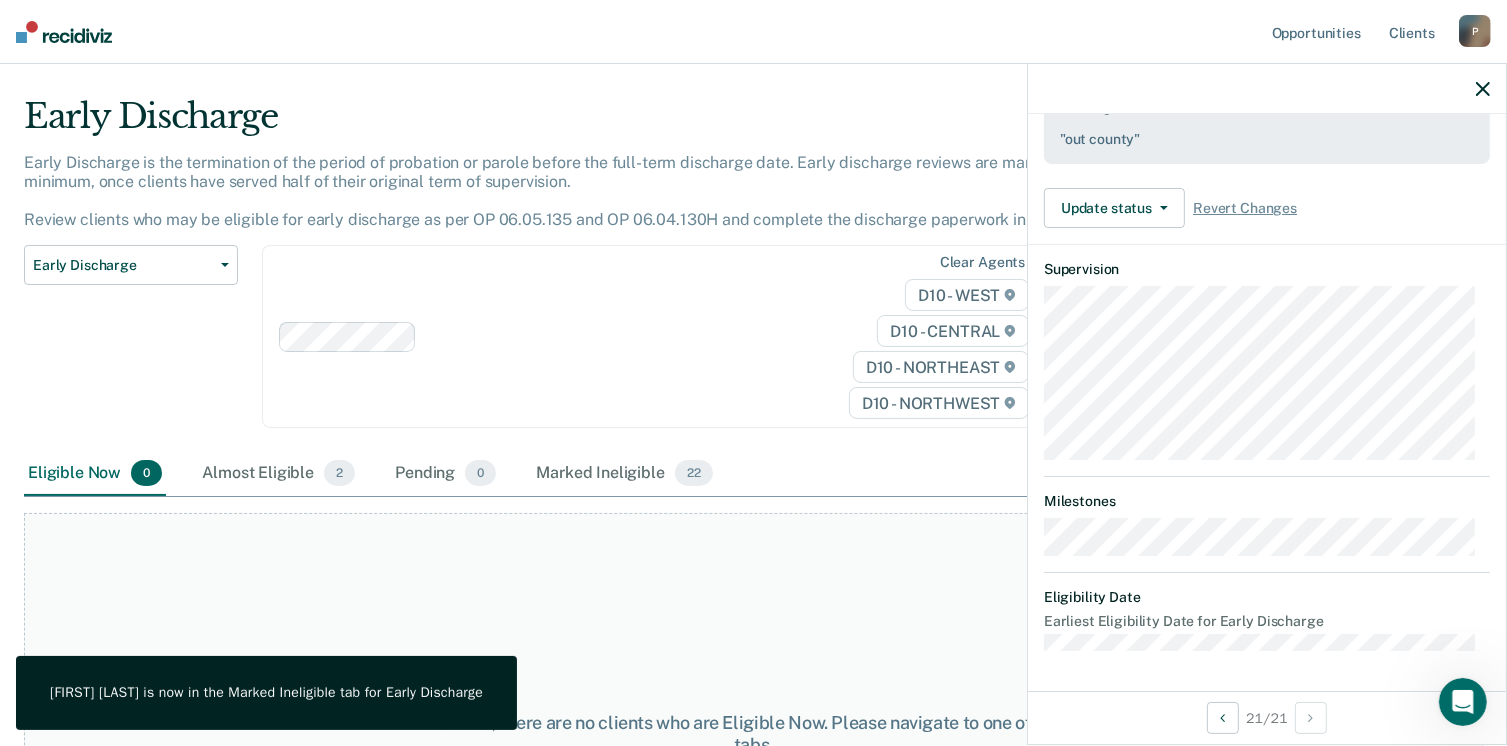 click at bounding box center [1267, 89] 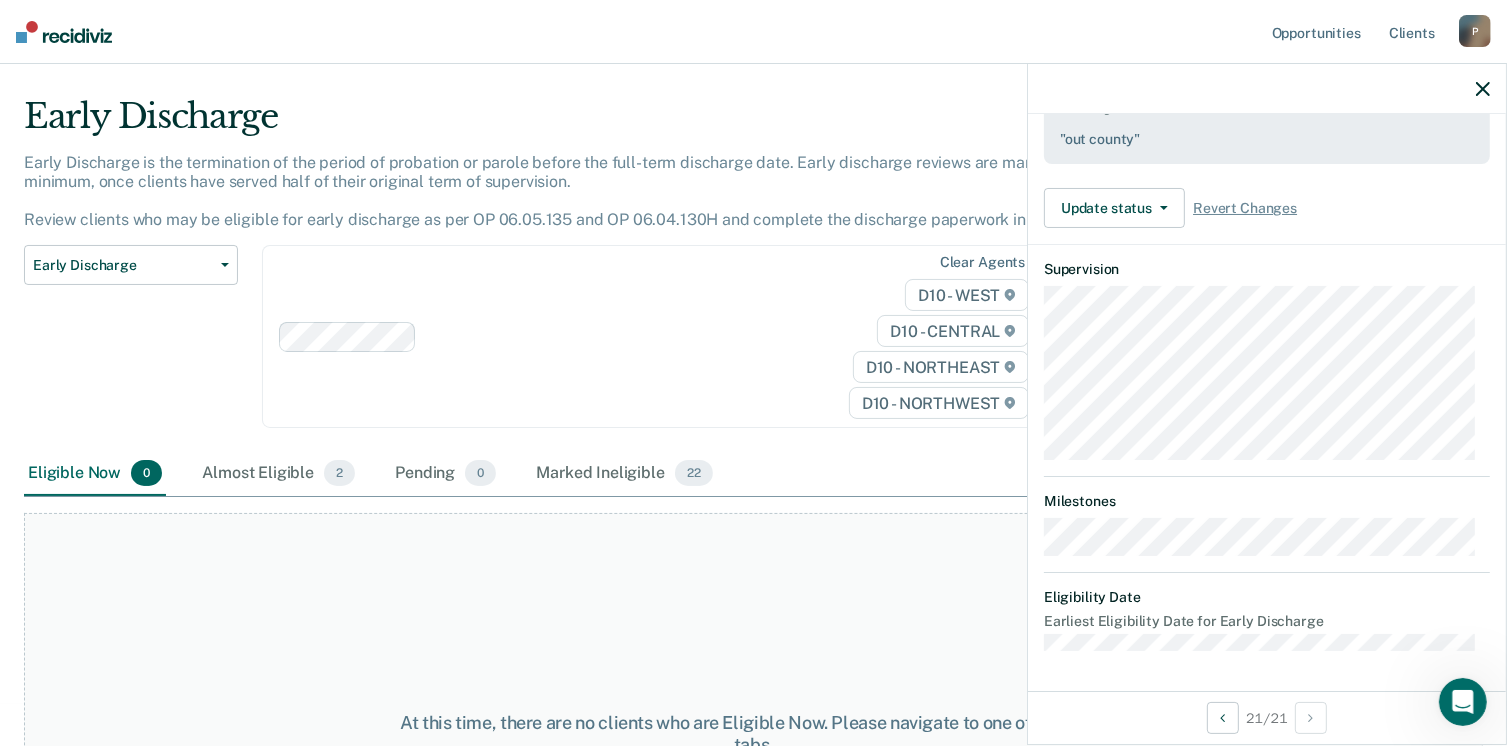 click 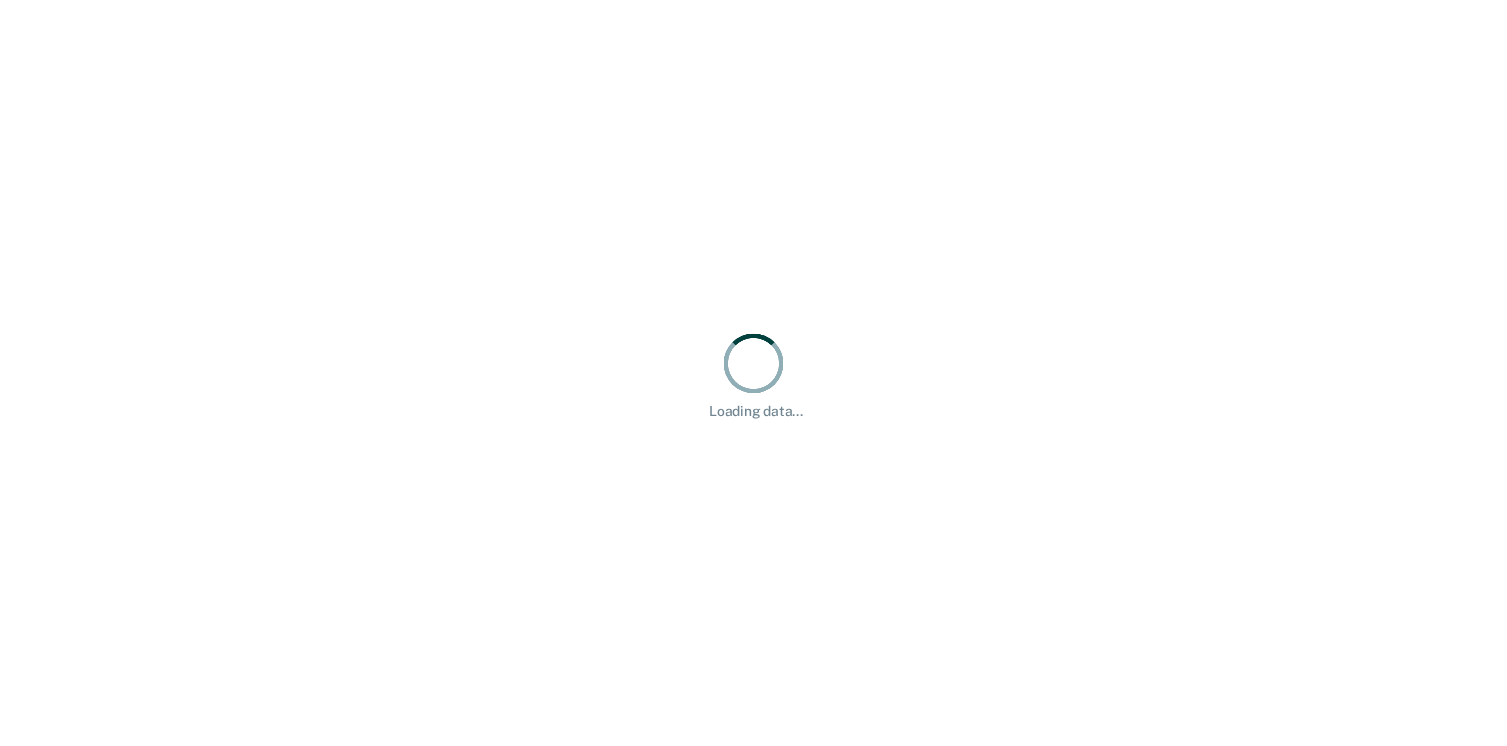 scroll, scrollTop: 0, scrollLeft: 0, axis: both 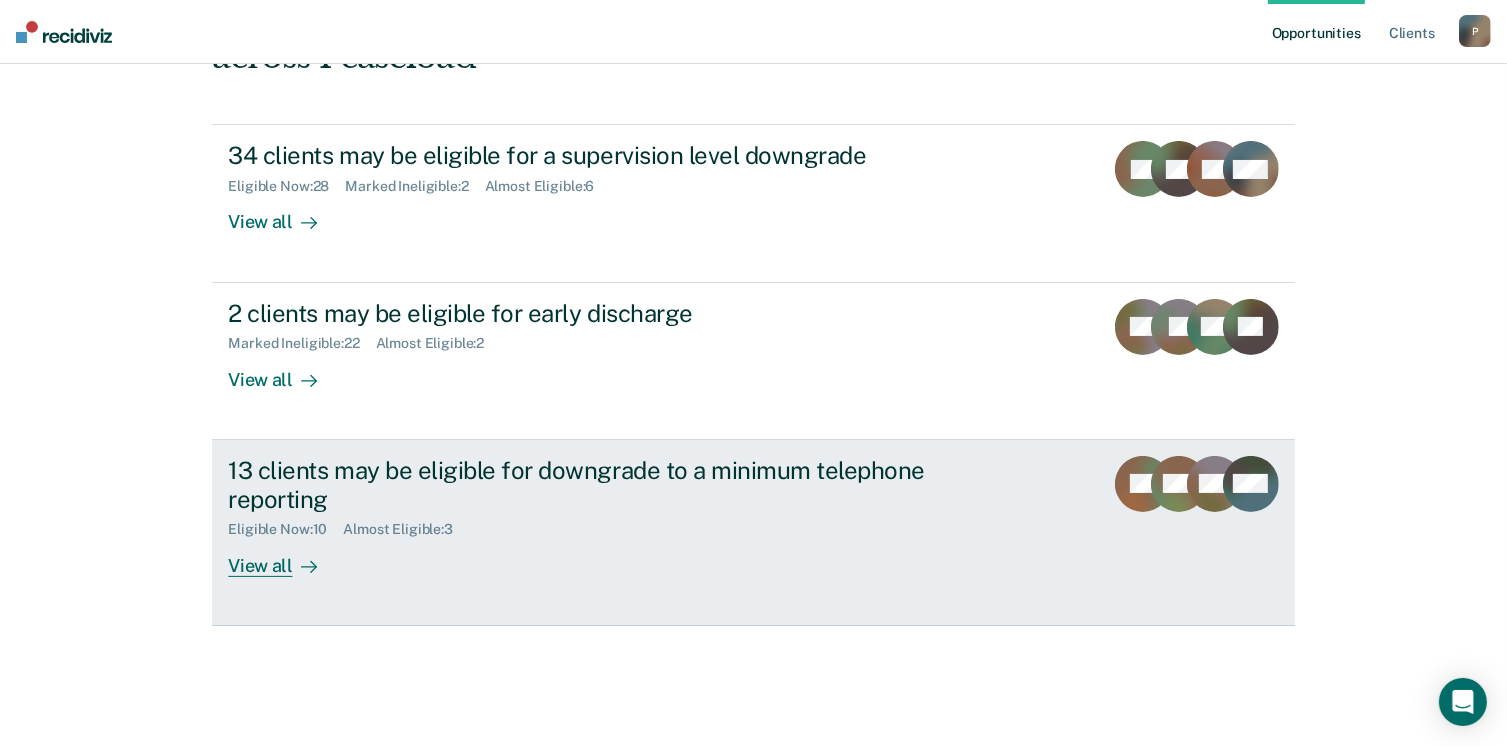 click on "View all" at bounding box center [284, 557] 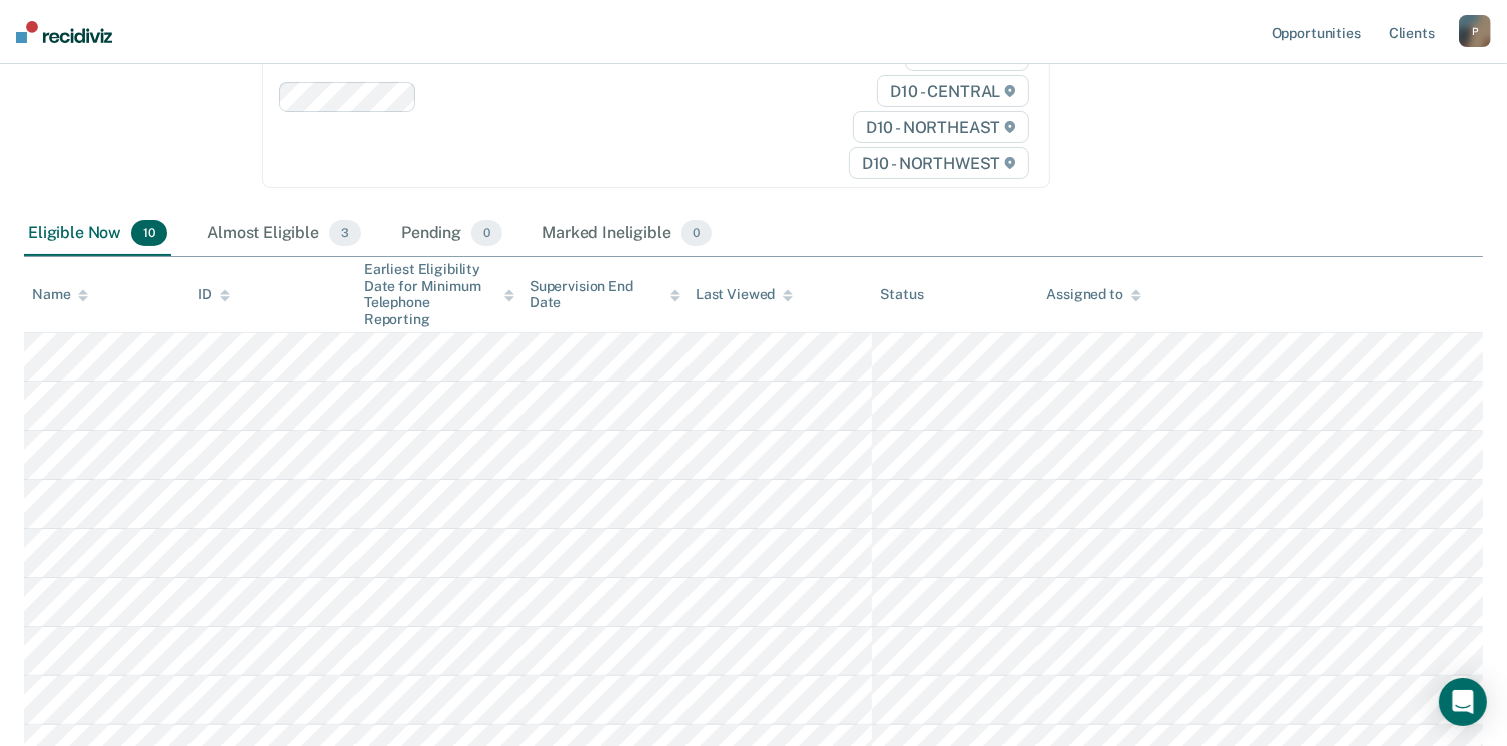 scroll, scrollTop: 281, scrollLeft: 0, axis: vertical 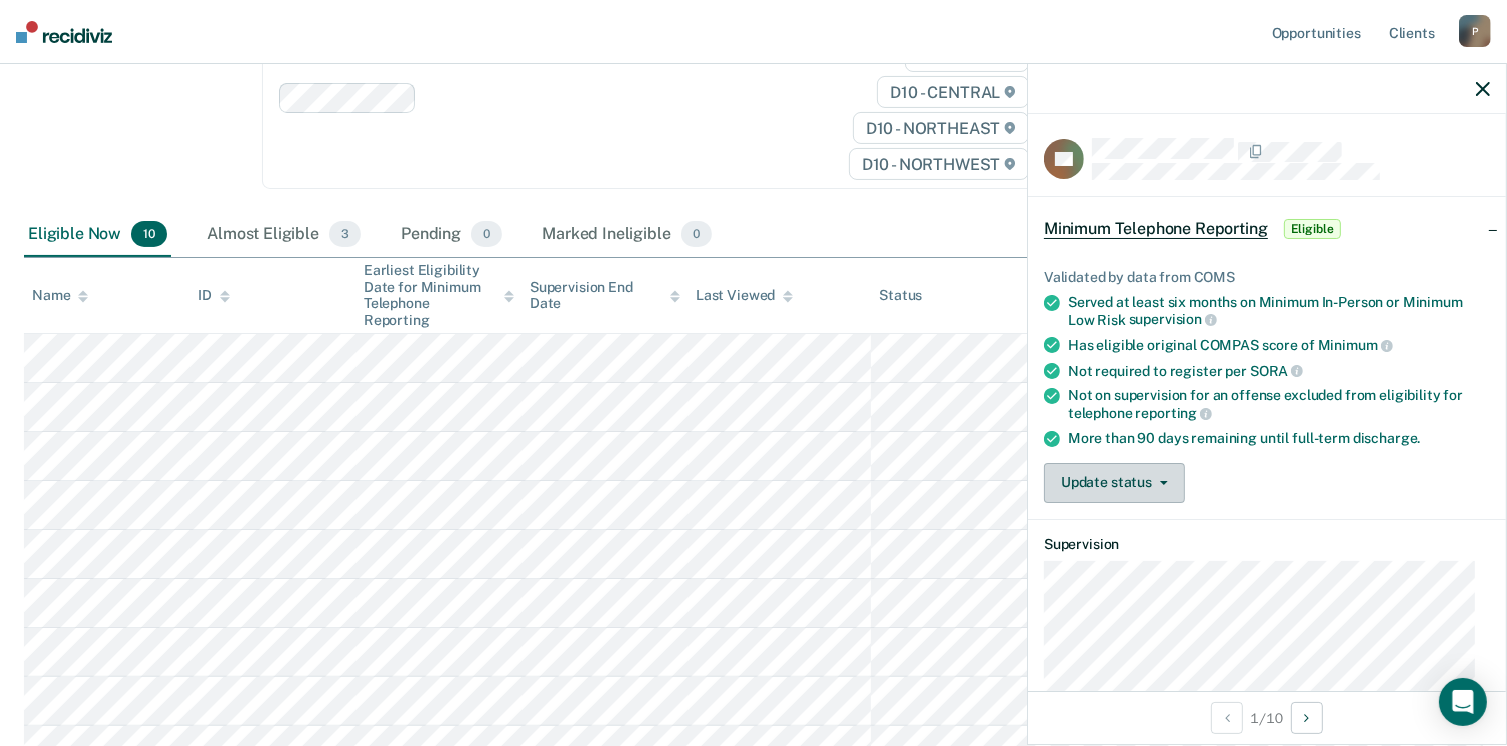 click on "Update status" at bounding box center [1114, 483] 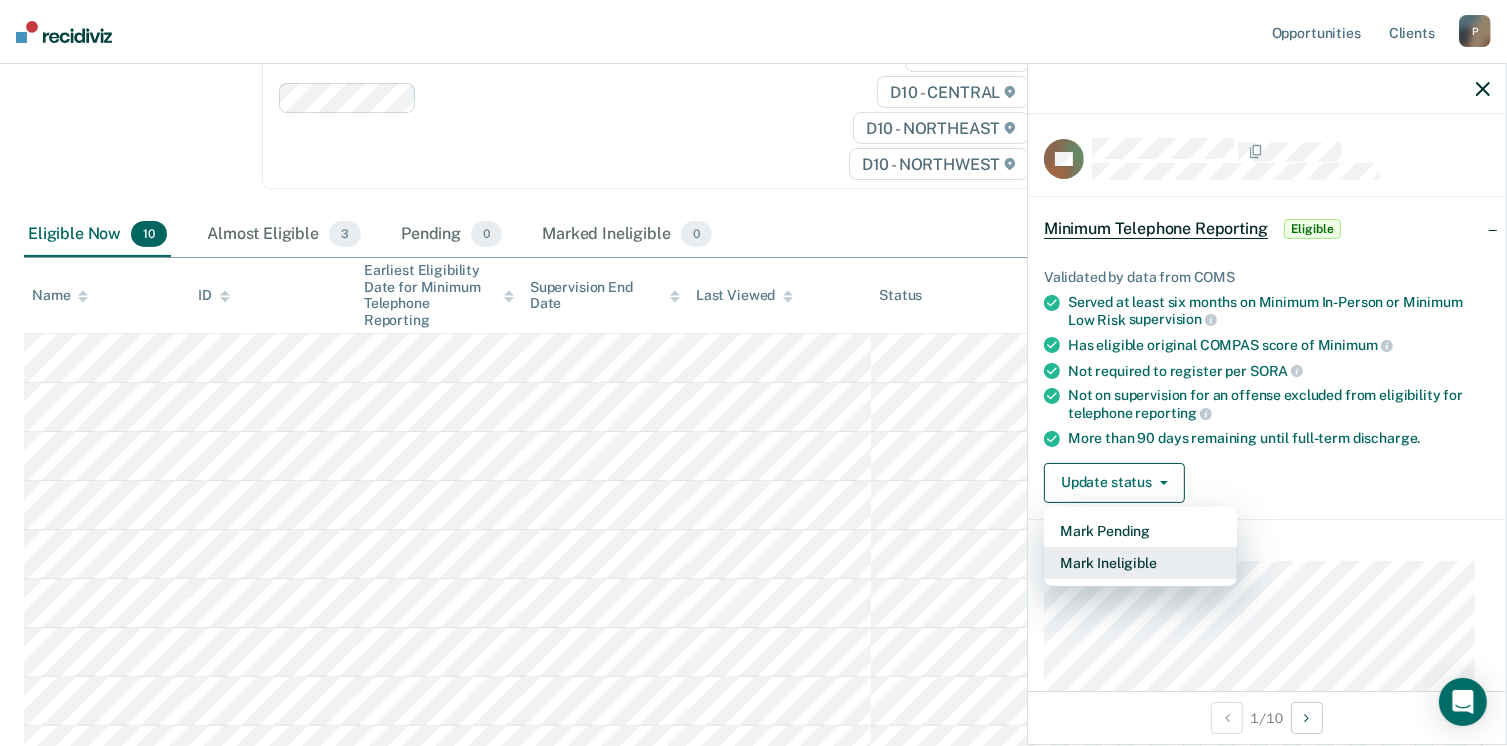 click on "Mark Ineligible" at bounding box center (1140, 563) 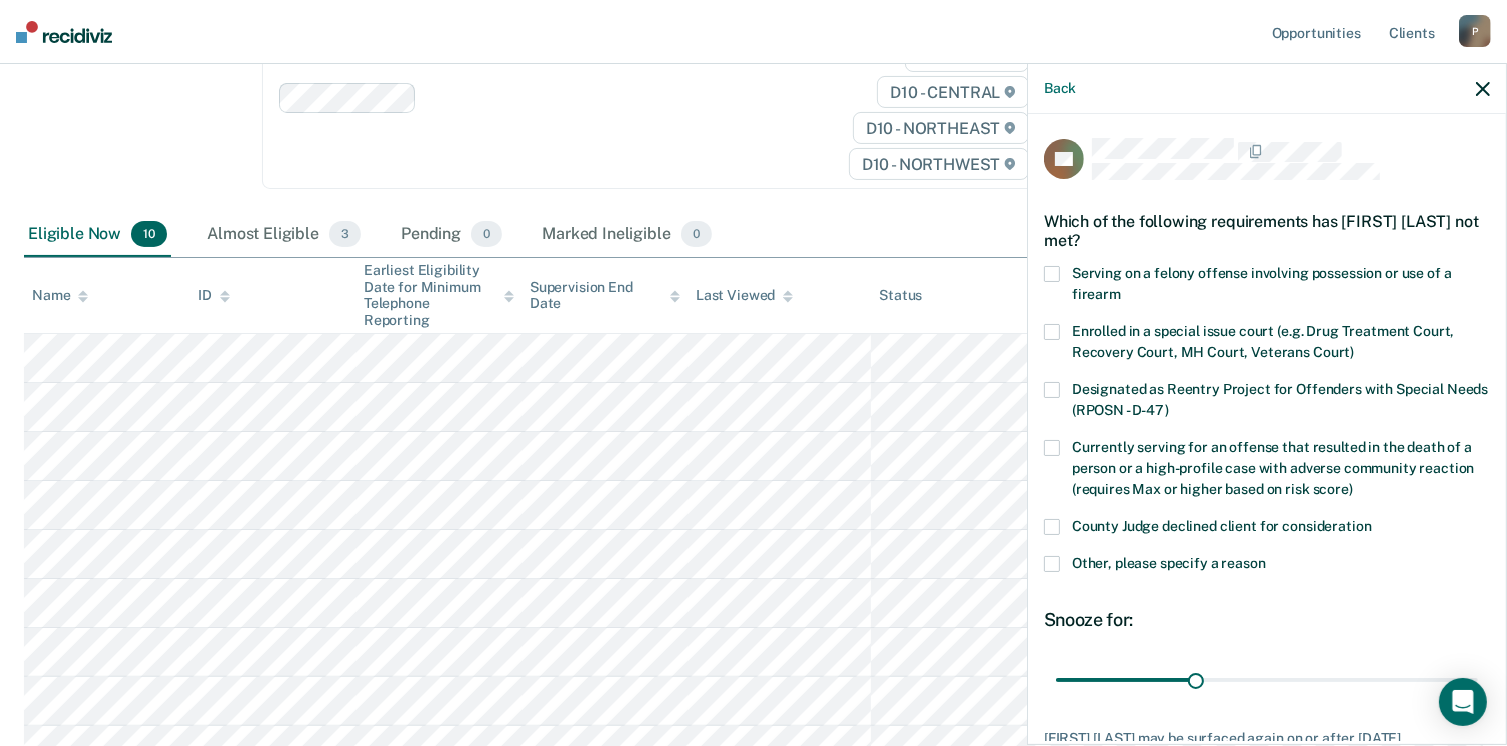 click on "Other, please specify a reason" at bounding box center [1267, 566] 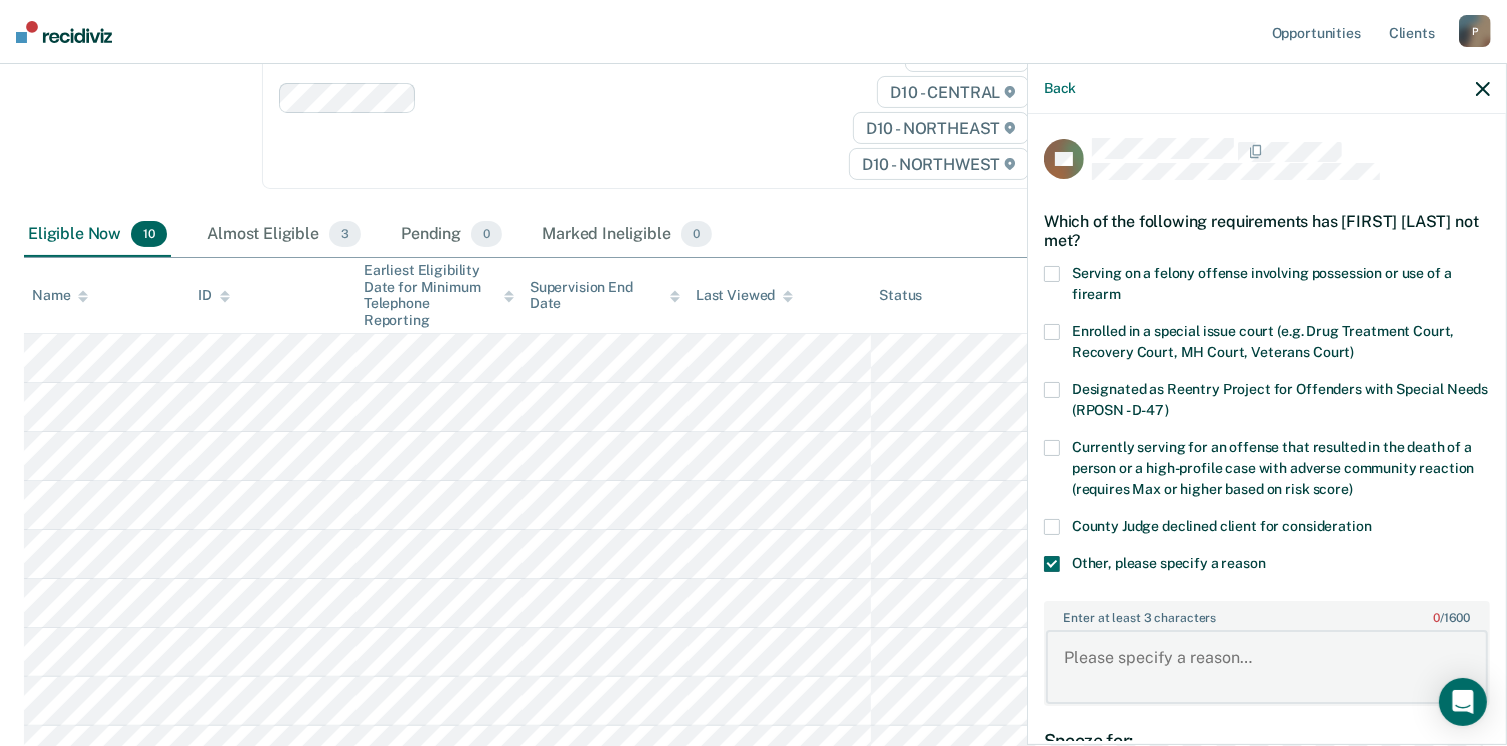 click on "Enter at least 3 characters 0  /  1600" at bounding box center [1267, 667] 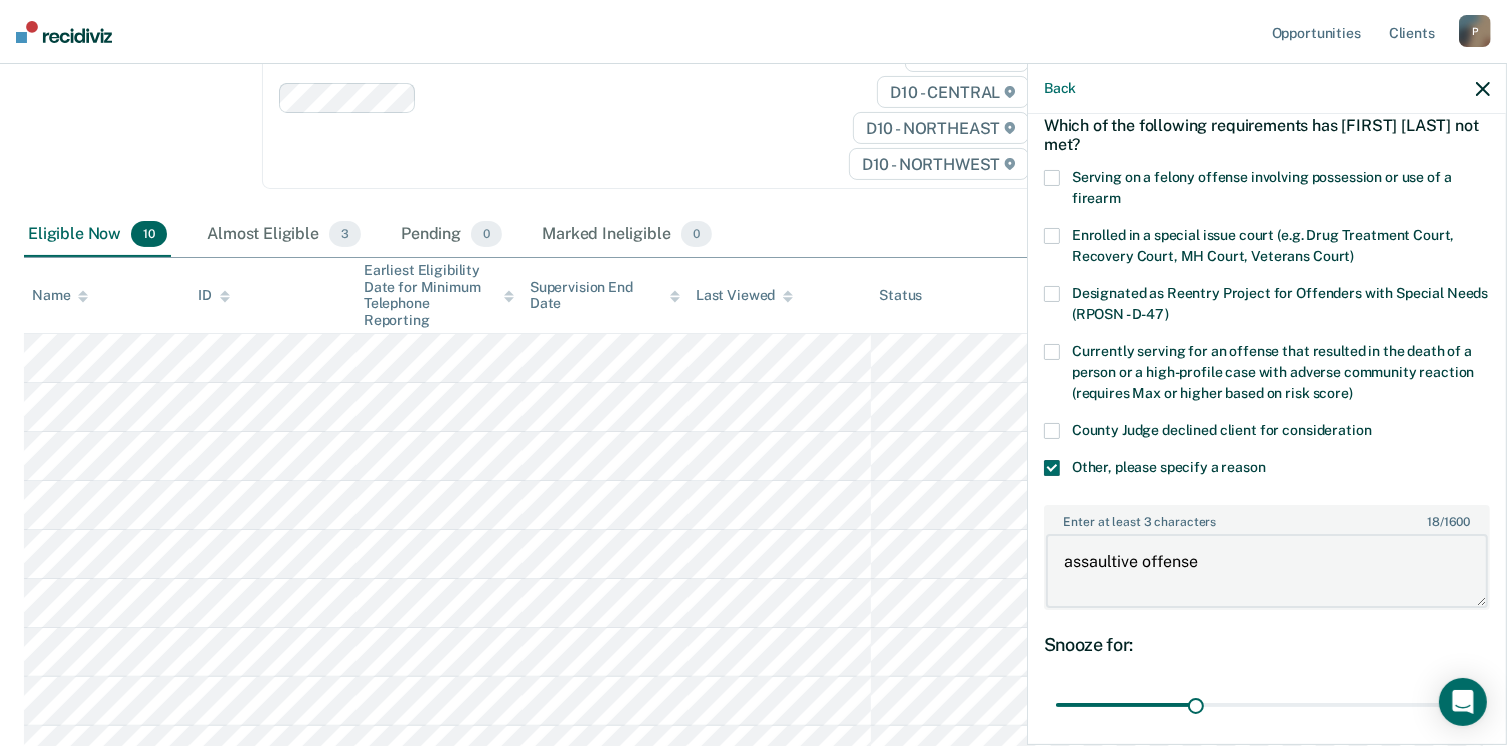 scroll, scrollTop: 265, scrollLeft: 0, axis: vertical 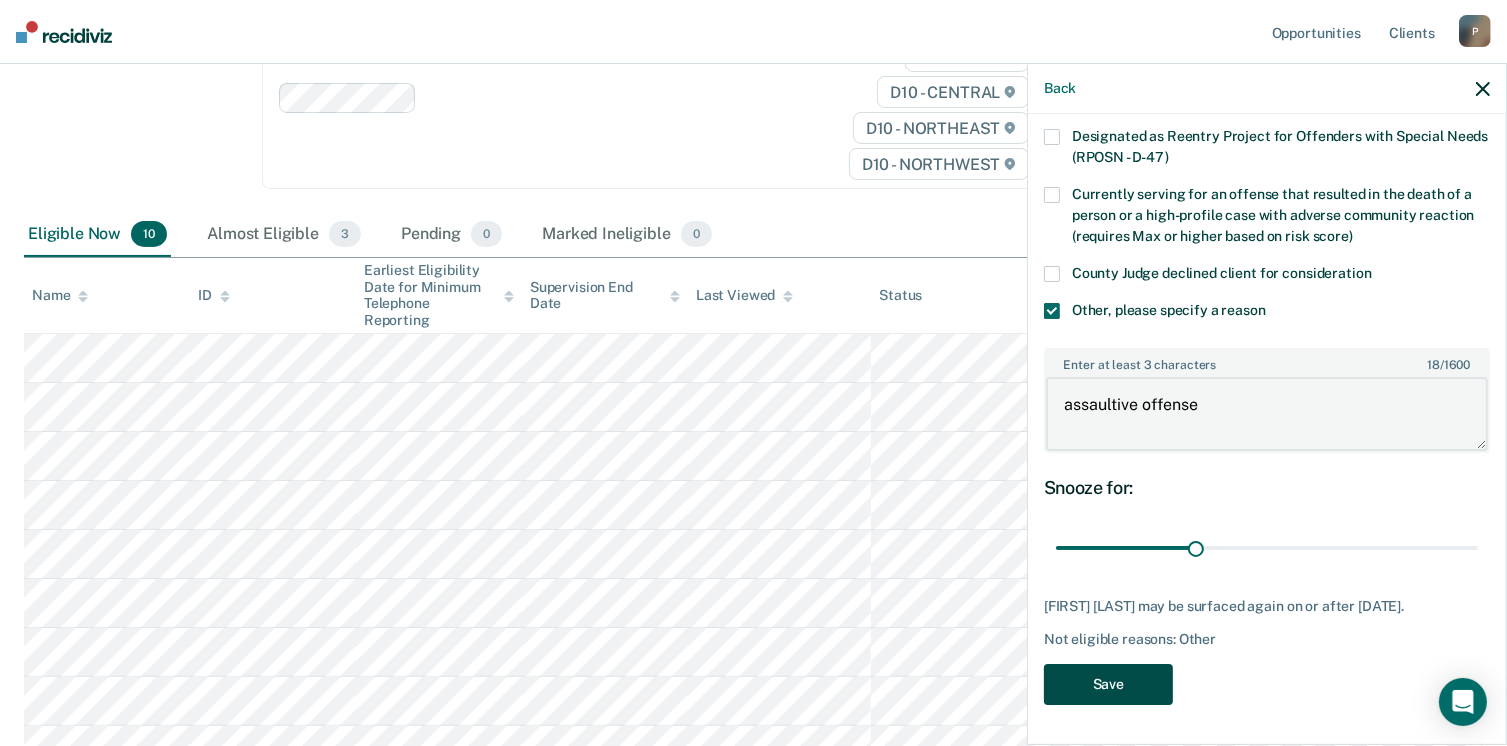 type on "assaultive offense" 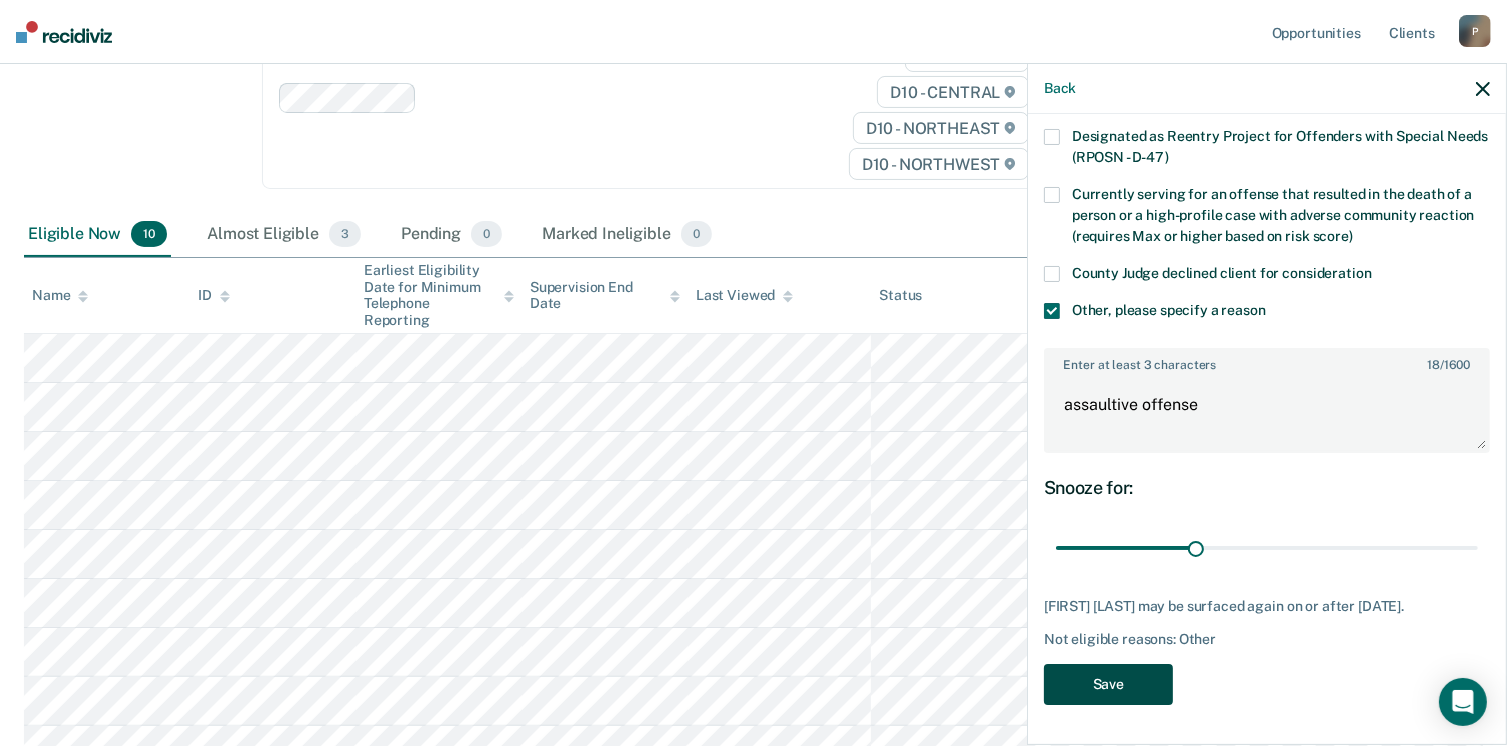 click on "Save" at bounding box center [1108, 684] 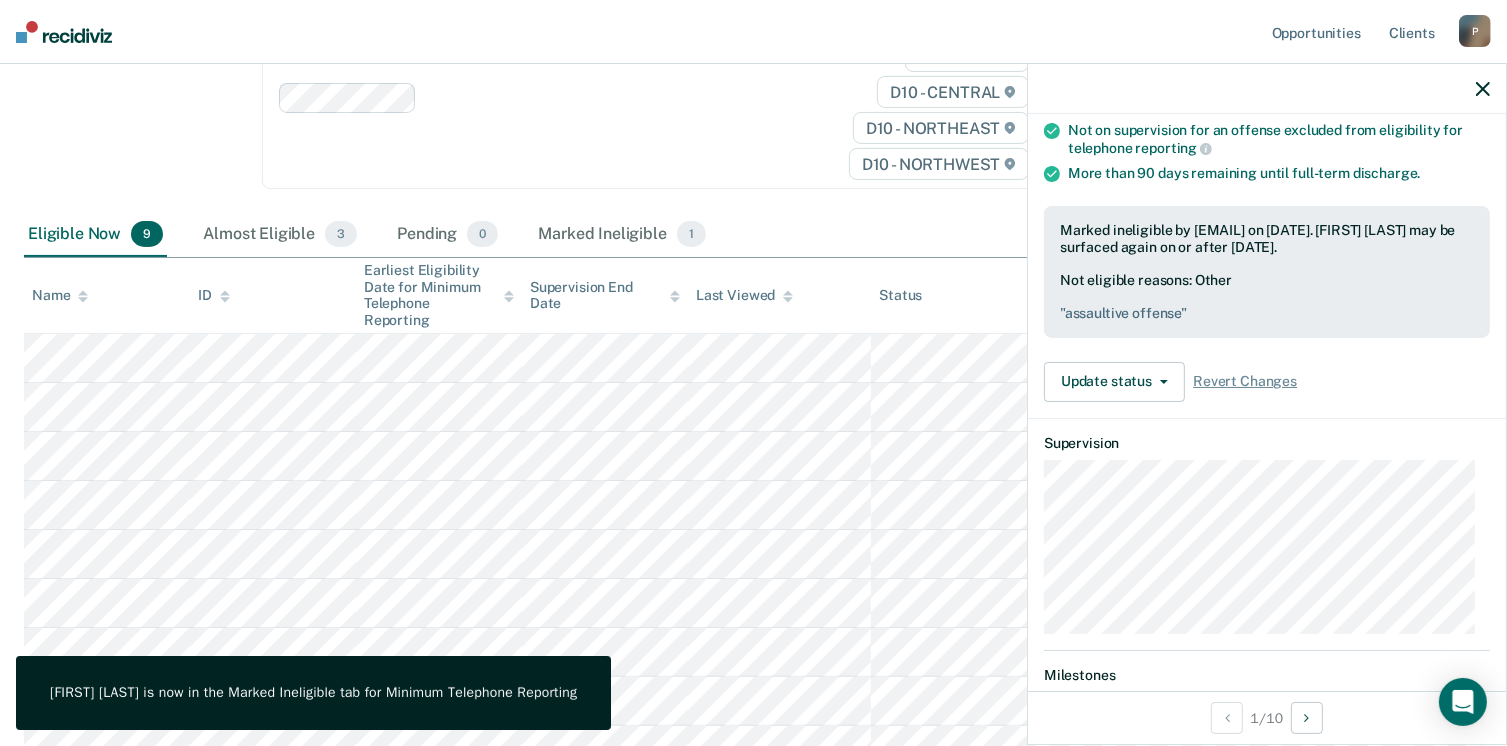 scroll, scrollTop: 247, scrollLeft: 0, axis: vertical 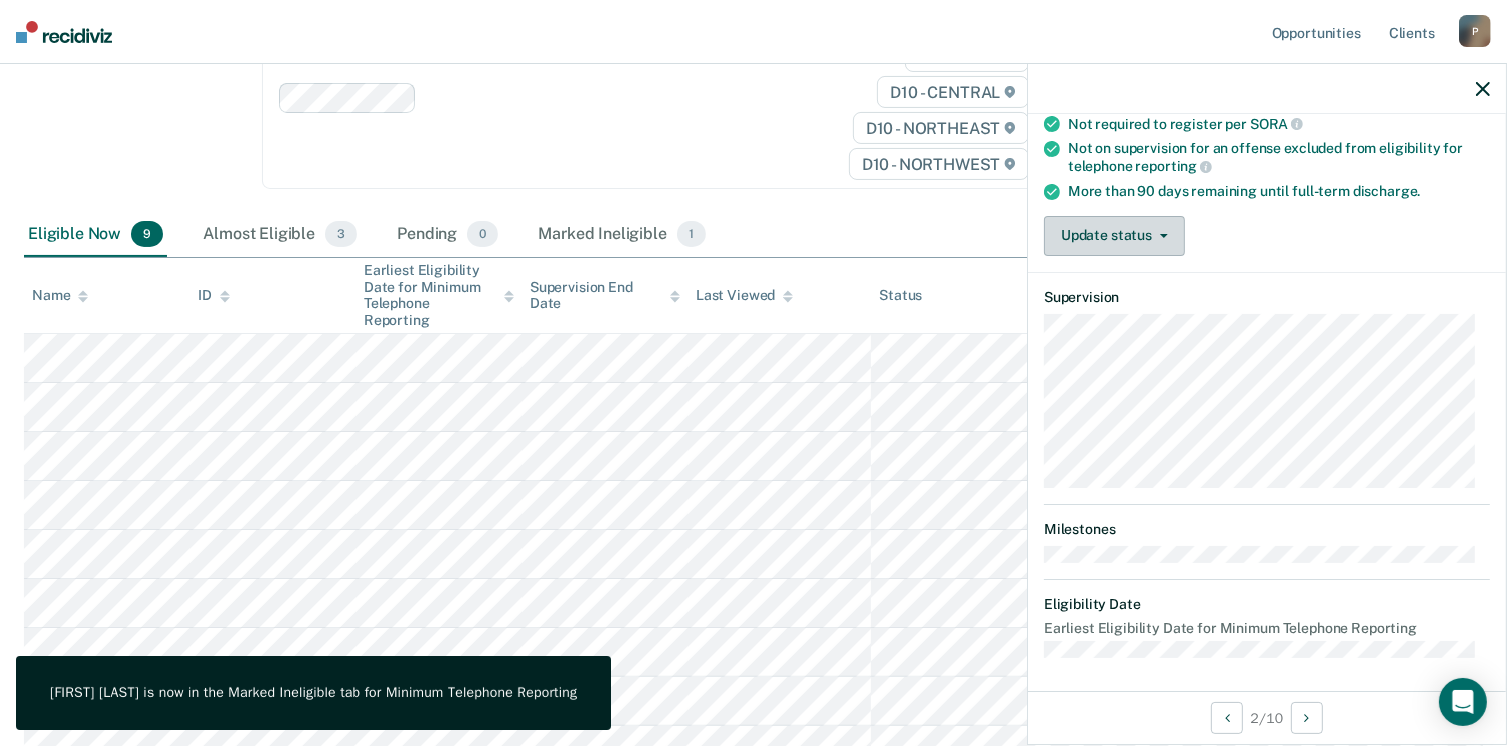 click on "Update status" at bounding box center (1114, 236) 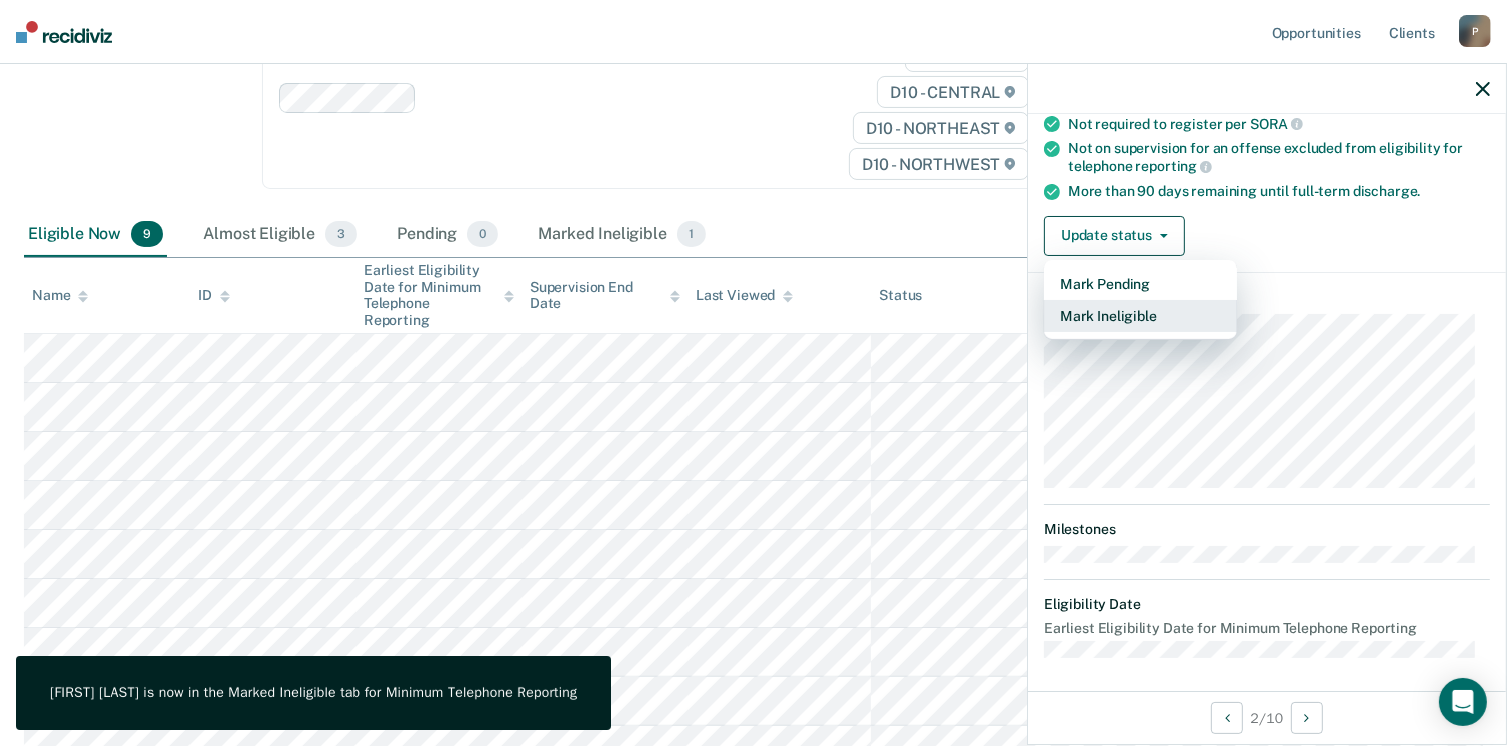 click on "Mark Ineligible" at bounding box center (1140, 316) 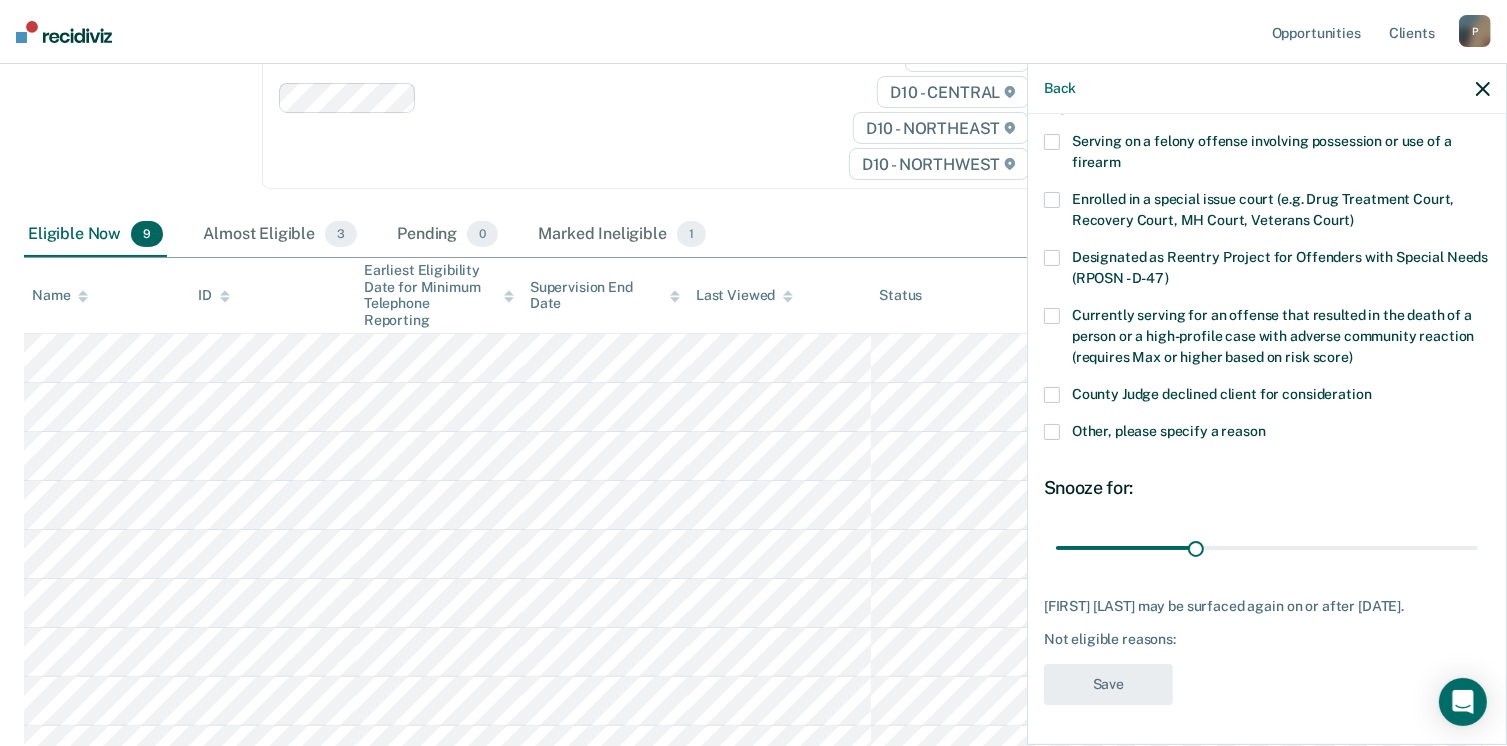 scroll, scrollTop: 146, scrollLeft: 0, axis: vertical 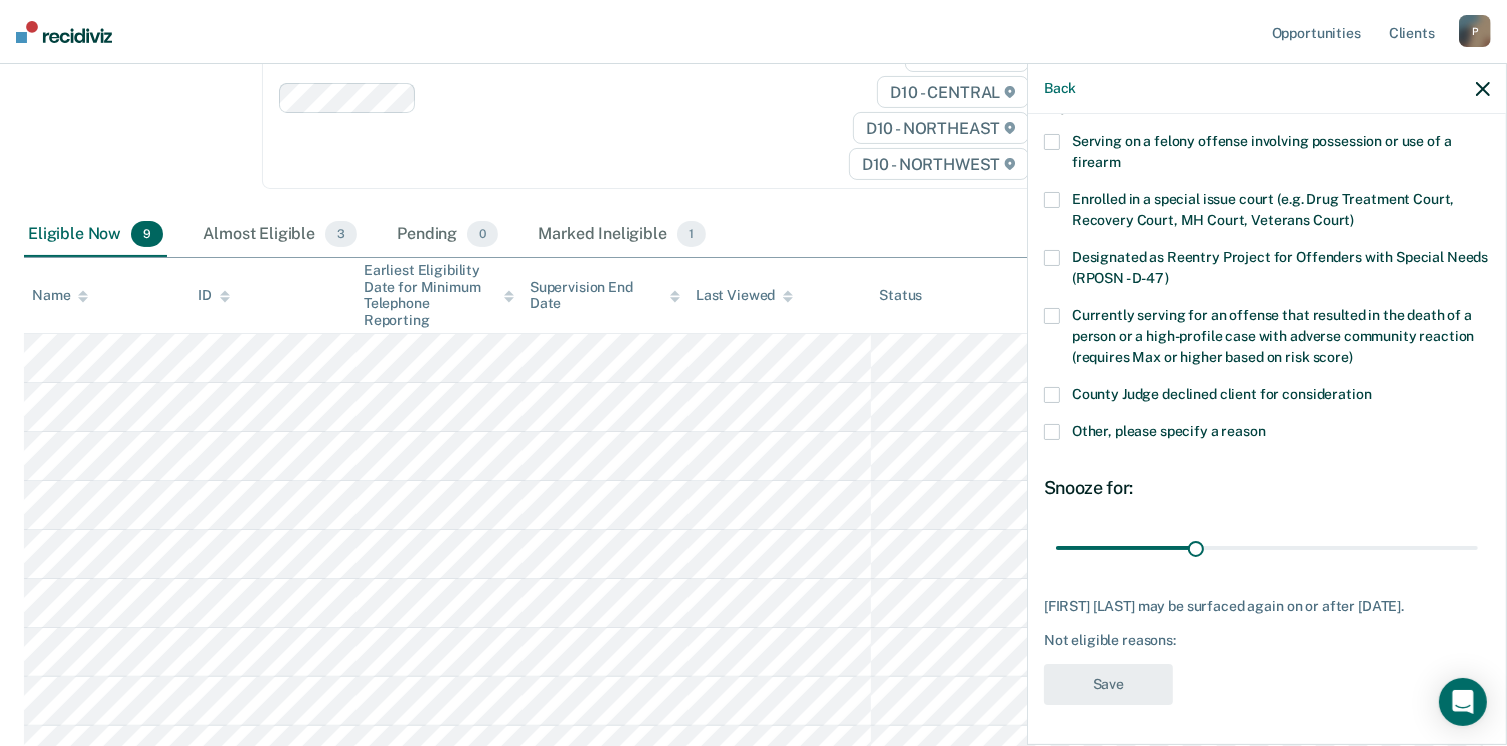 click at bounding box center [1052, 432] 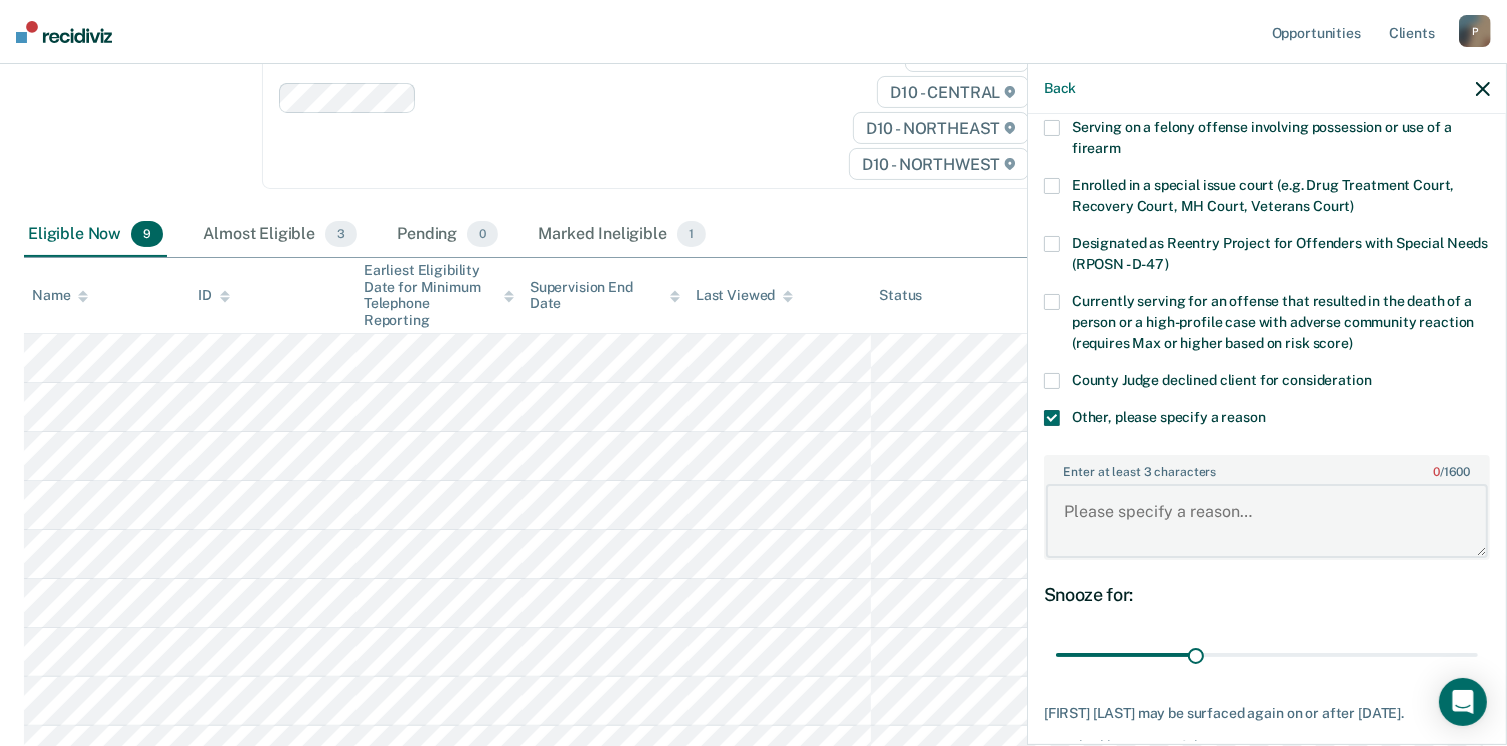click on "Enter at least 3 characters 0  /  1600" at bounding box center (1267, 521) 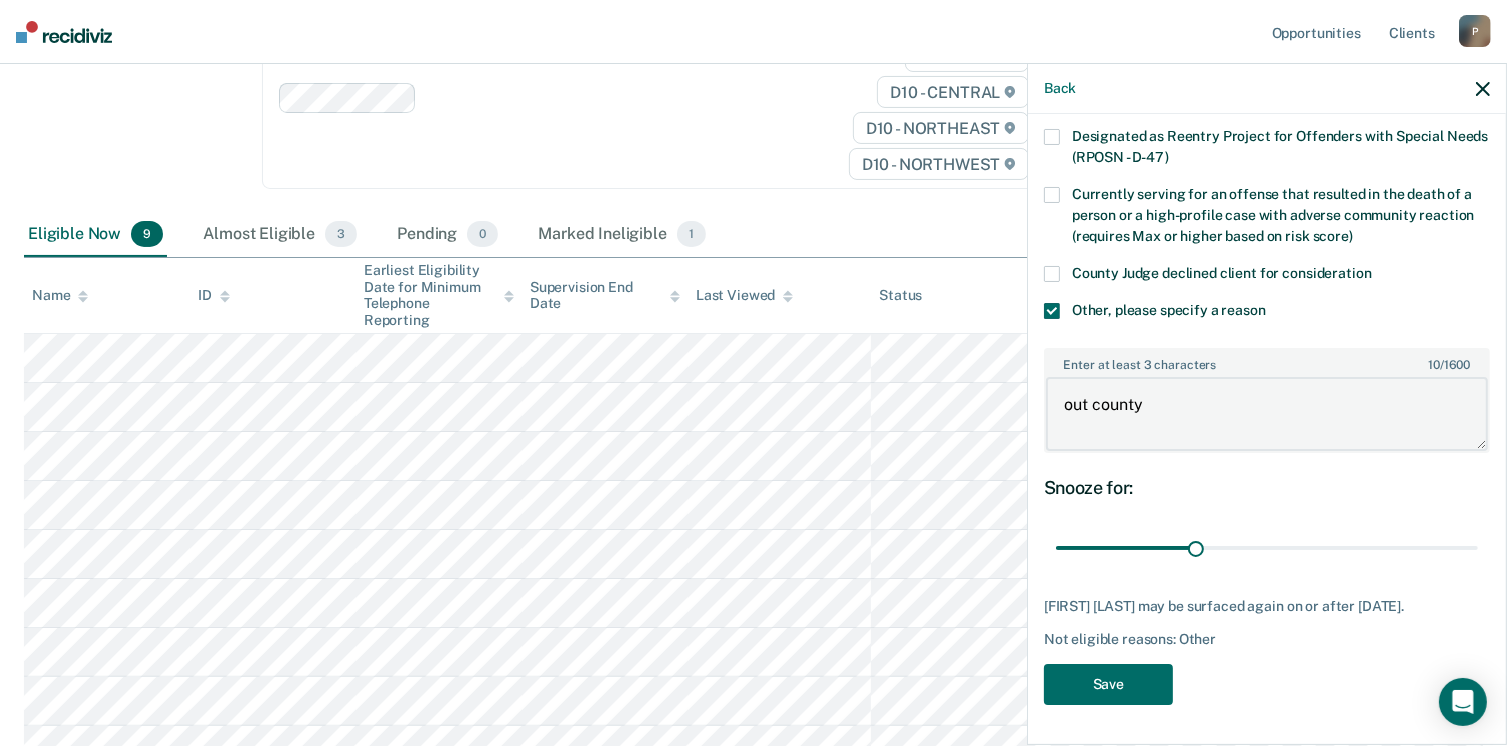 scroll, scrollTop: 265, scrollLeft: 0, axis: vertical 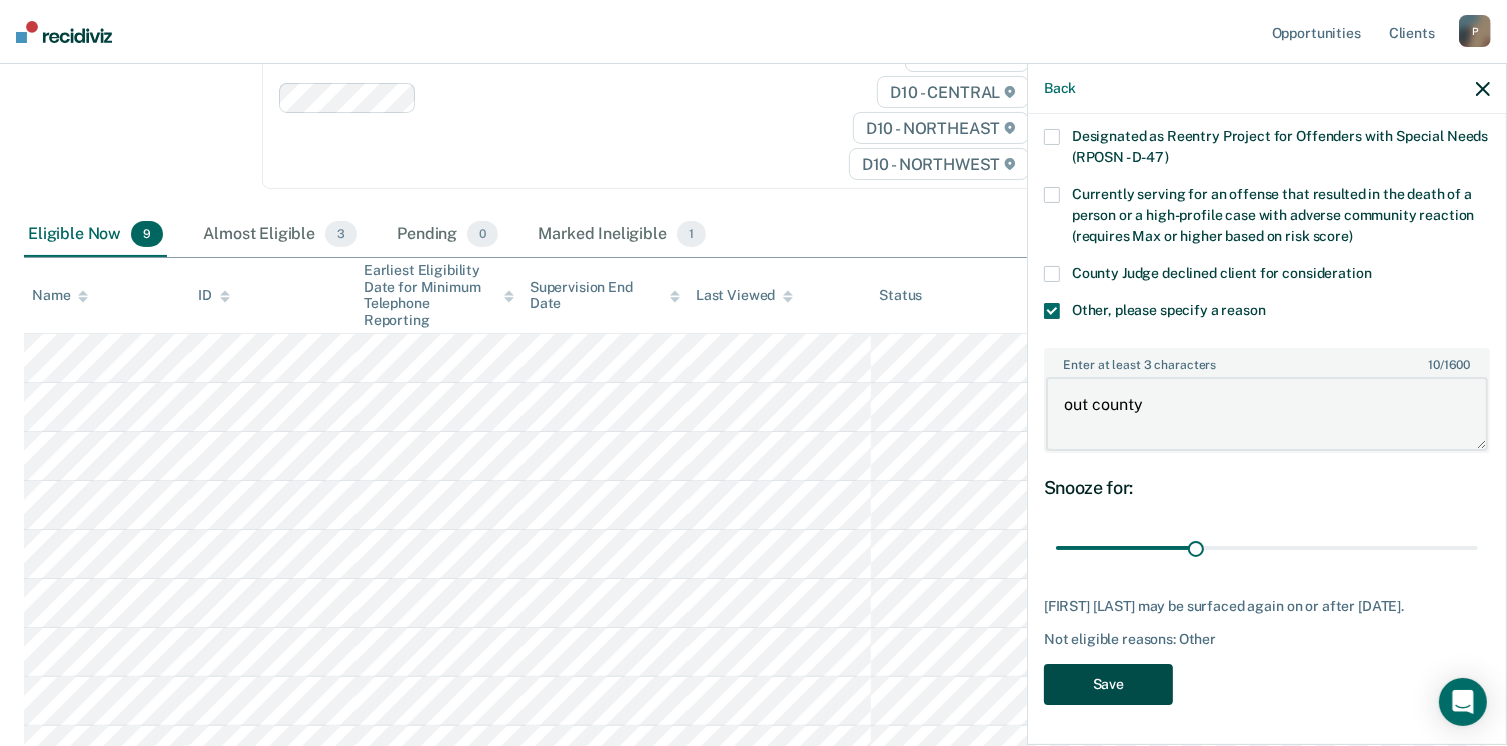 type on "out county" 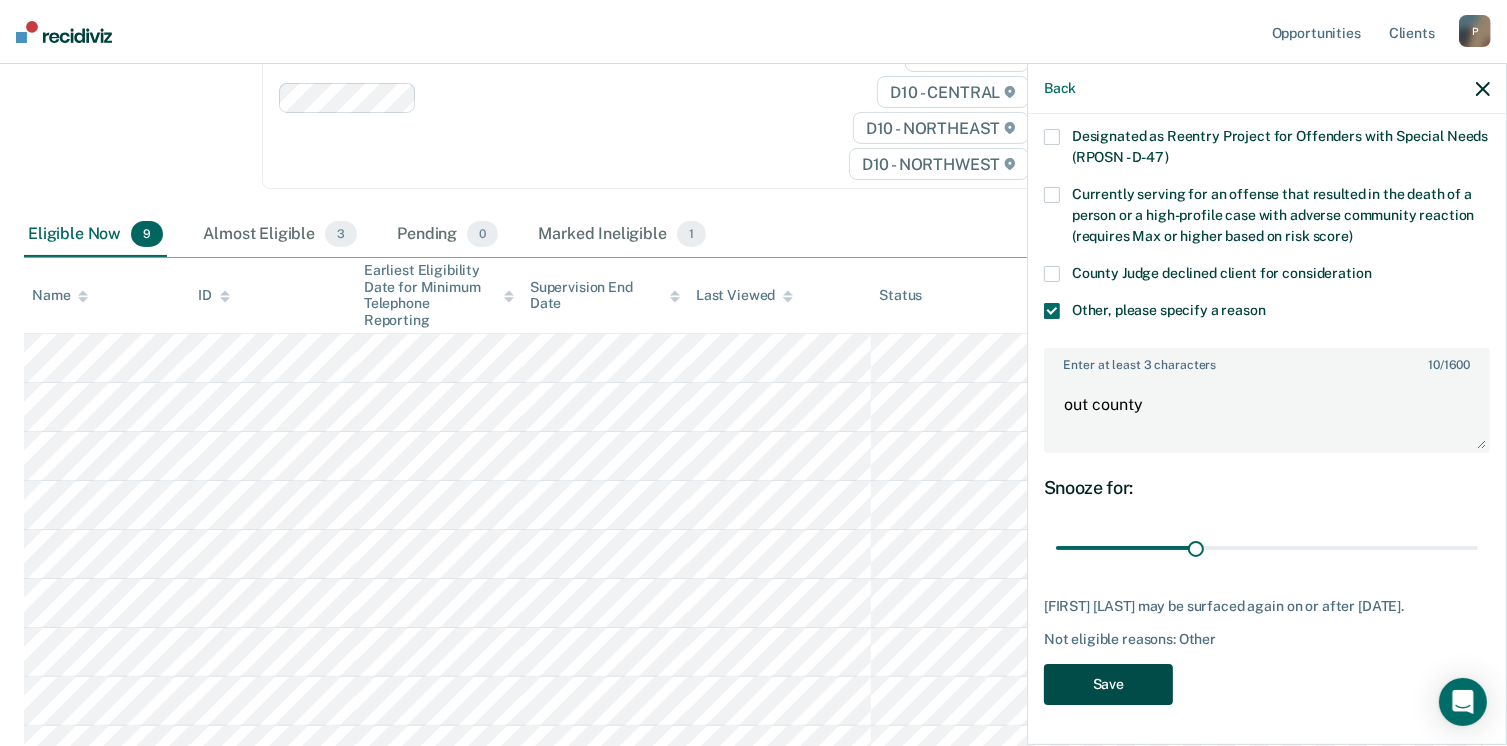 click on "Save" at bounding box center [1108, 684] 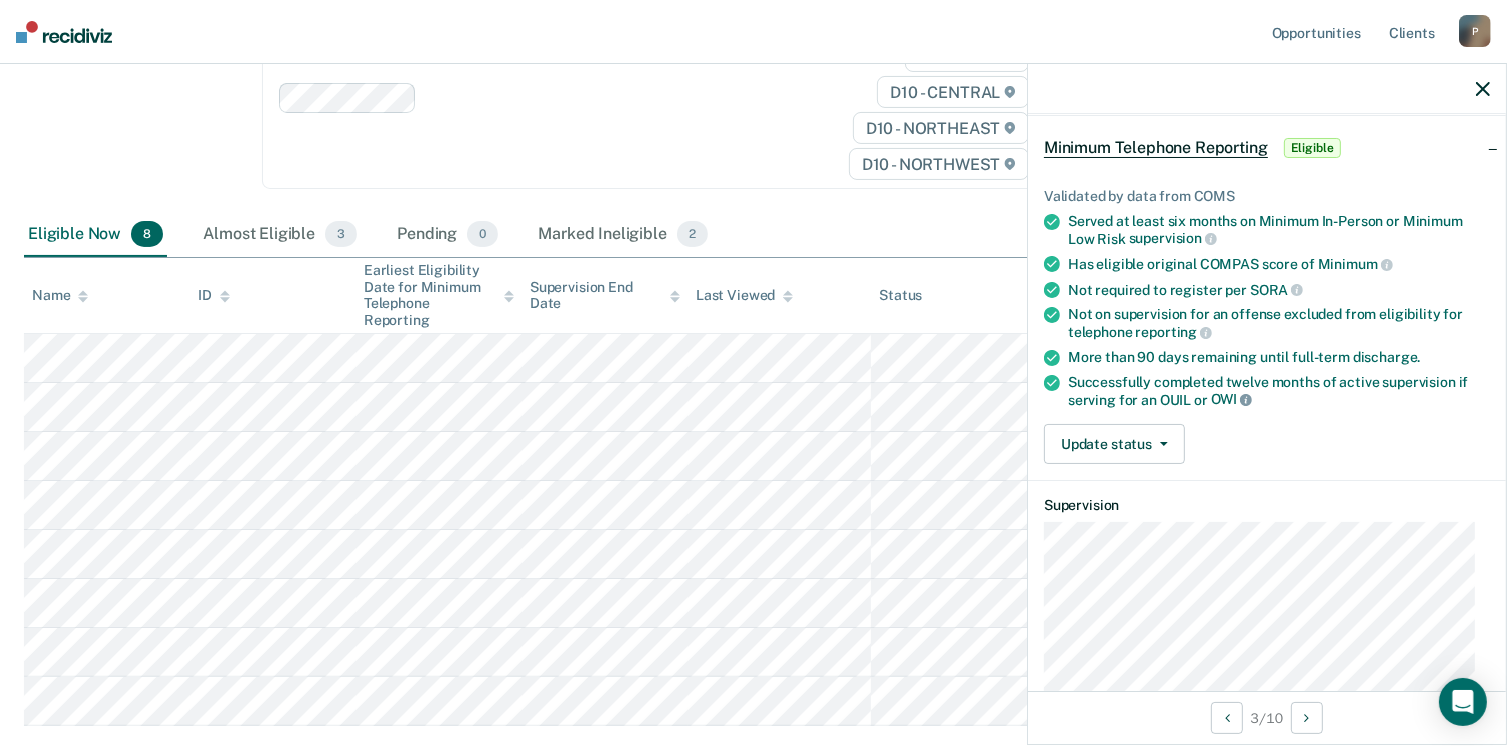 scroll, scrollTop: 200, scrollLeft: 0, axis: vertical 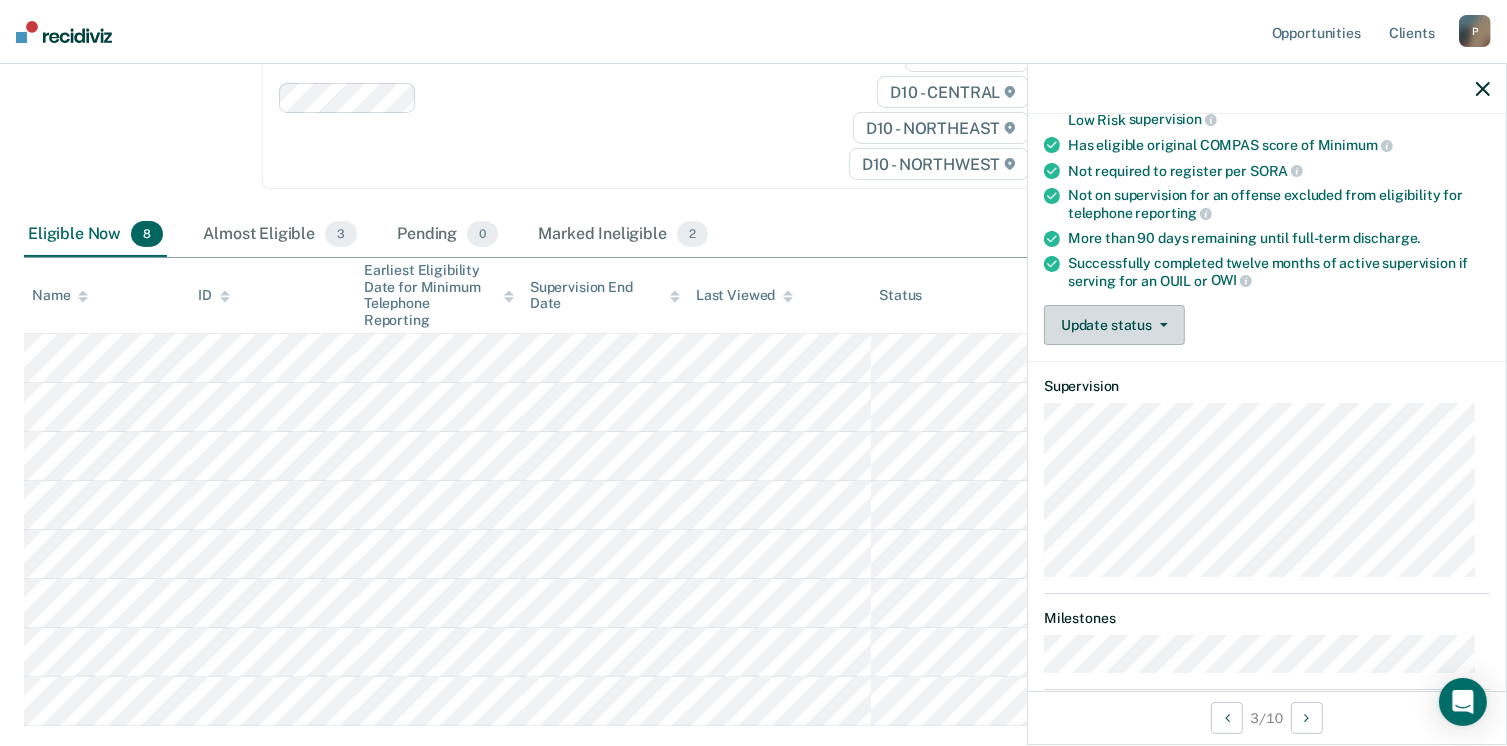 click on "Update status" at bounding box center (1114, 325) 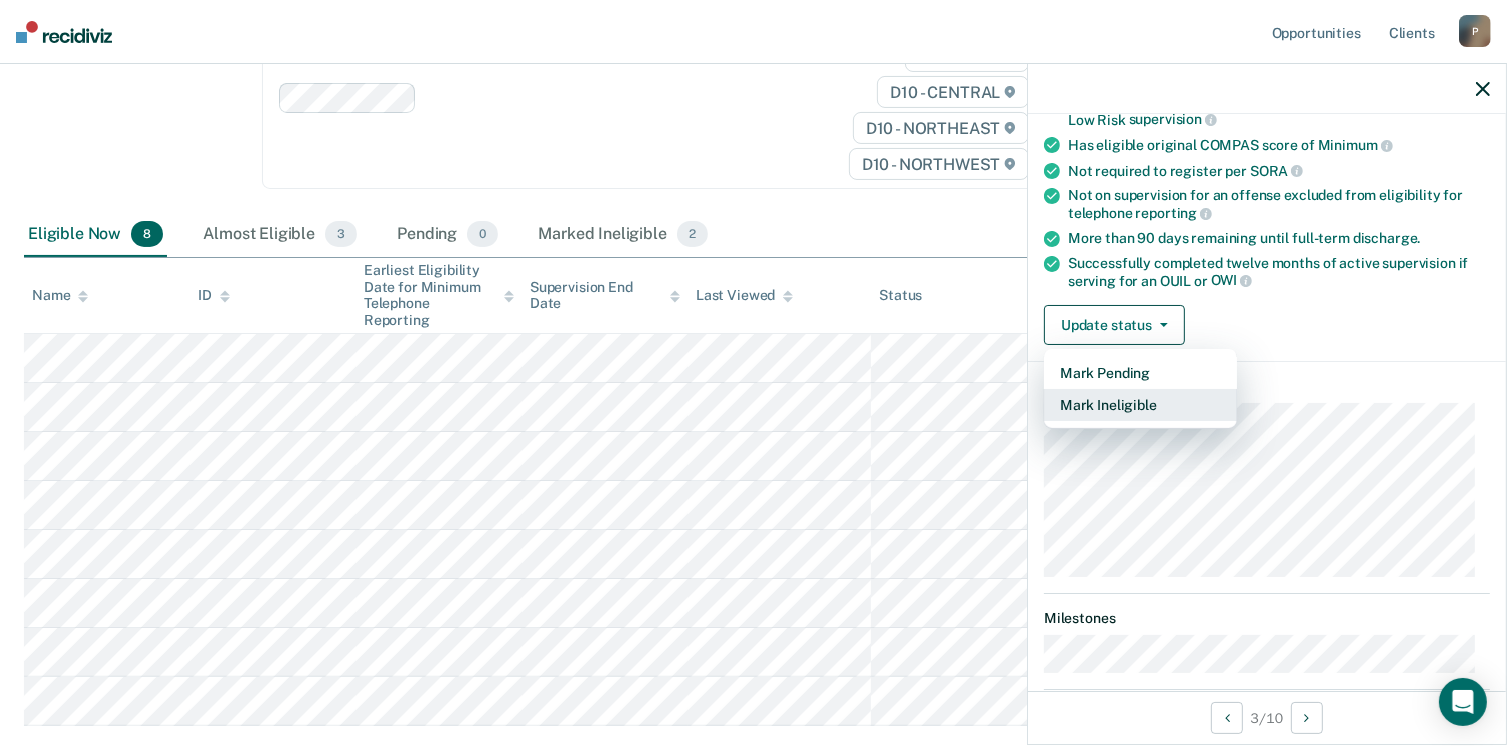 click on "Mark Ineligible" at bounding box center [1140, 405] 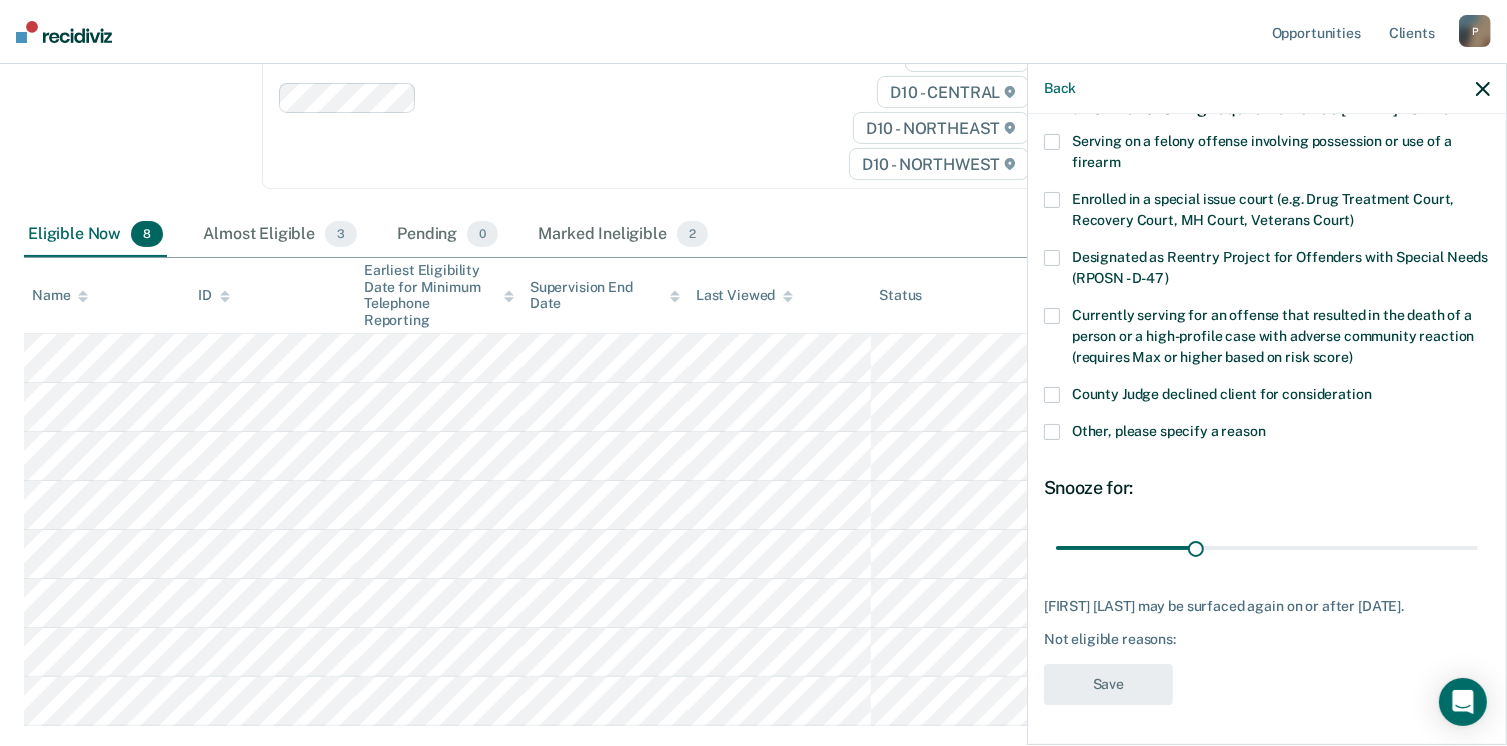 scroll, scrollTop: 29, scrollLeft: 0, axis: vertical 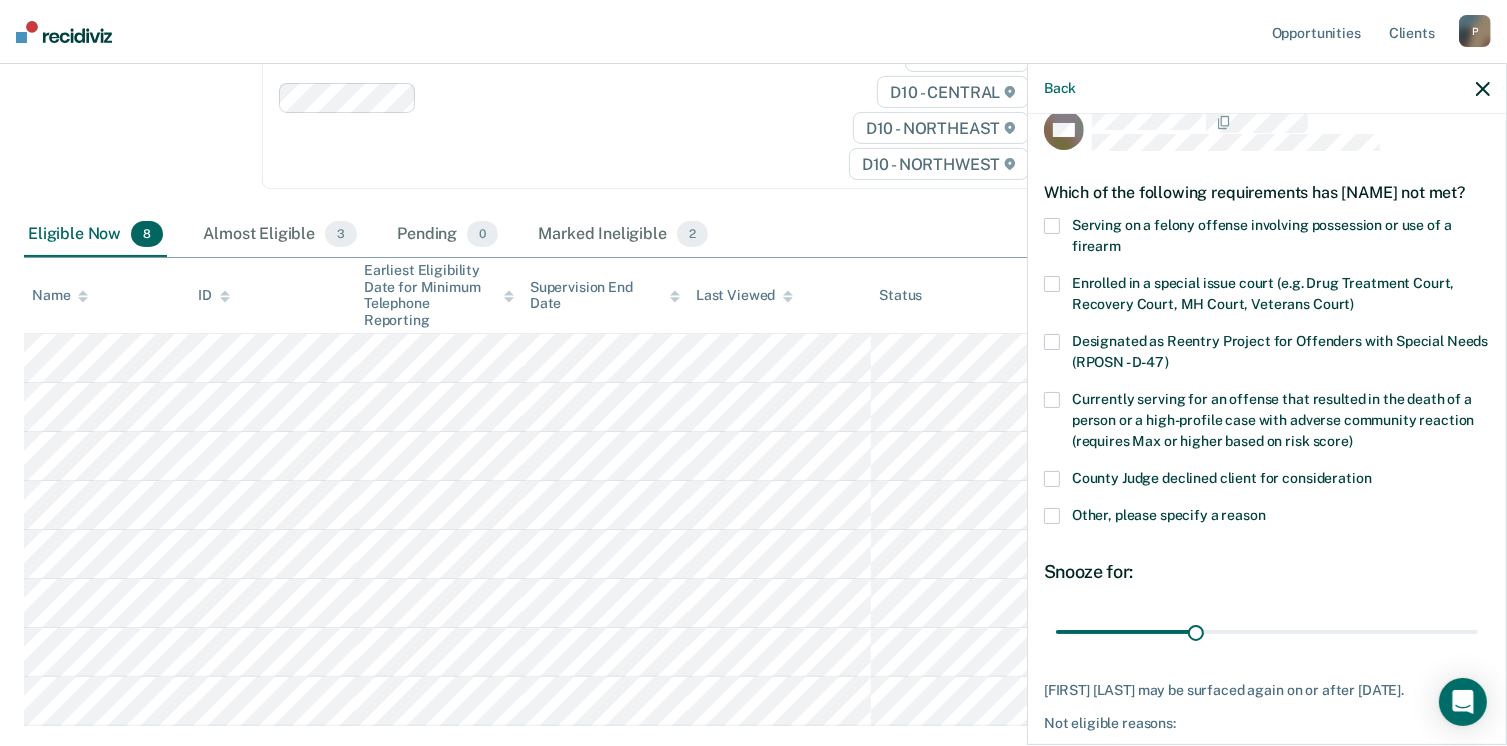 click at bounding box center (1052, 516) 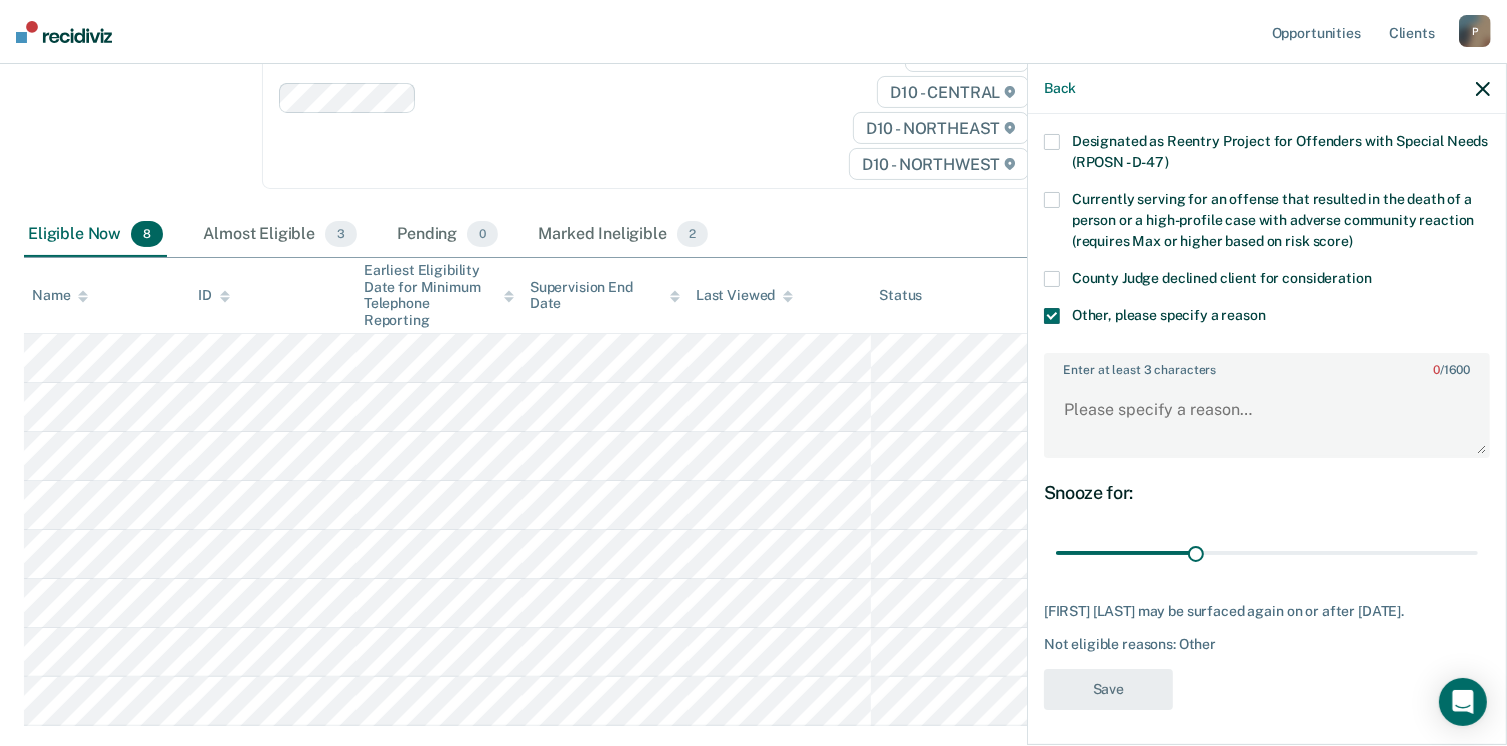 scroll, scrollTop: 248, scrollLeft: 0, axis: vertical 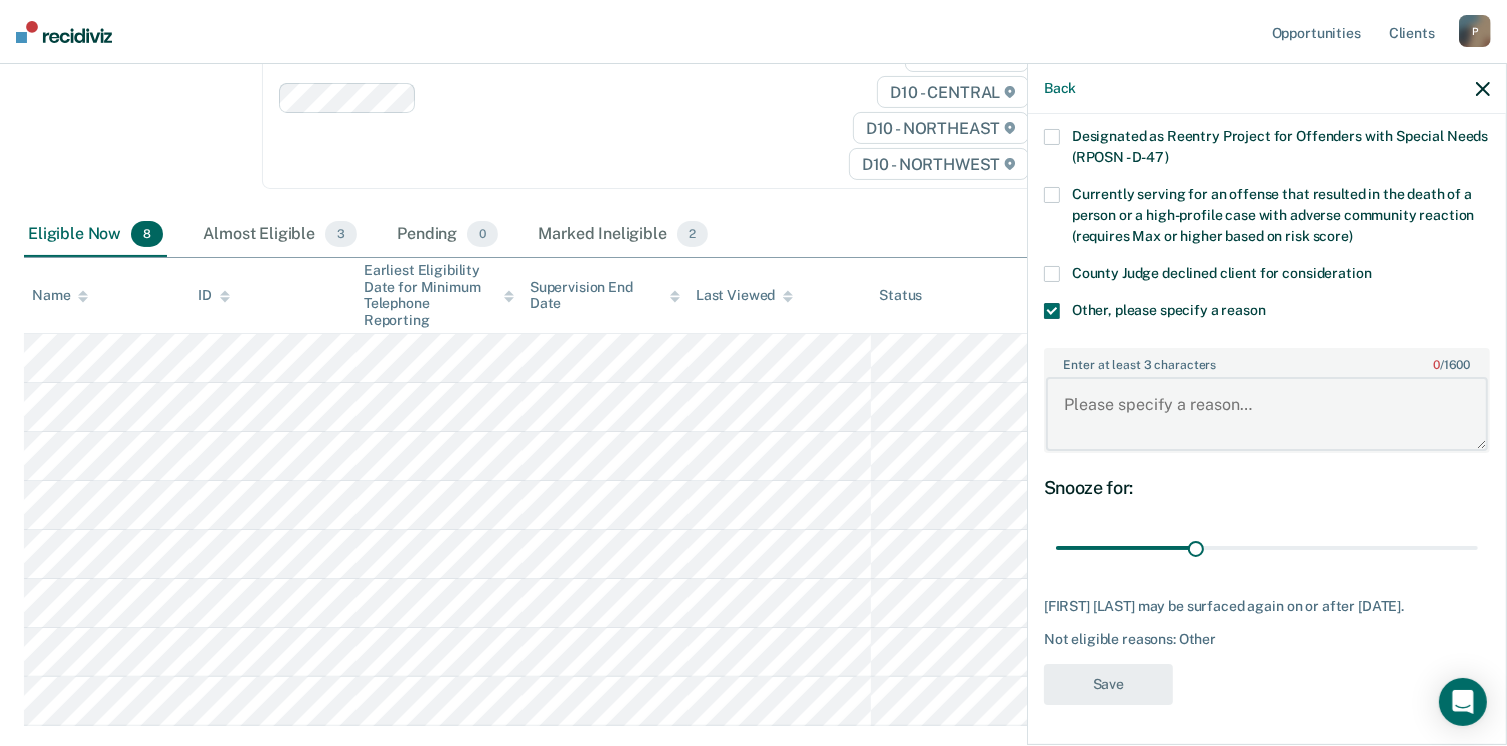 click on "Enter at least 3 characters 0  /  1600" at bounding box center [1267, 414] 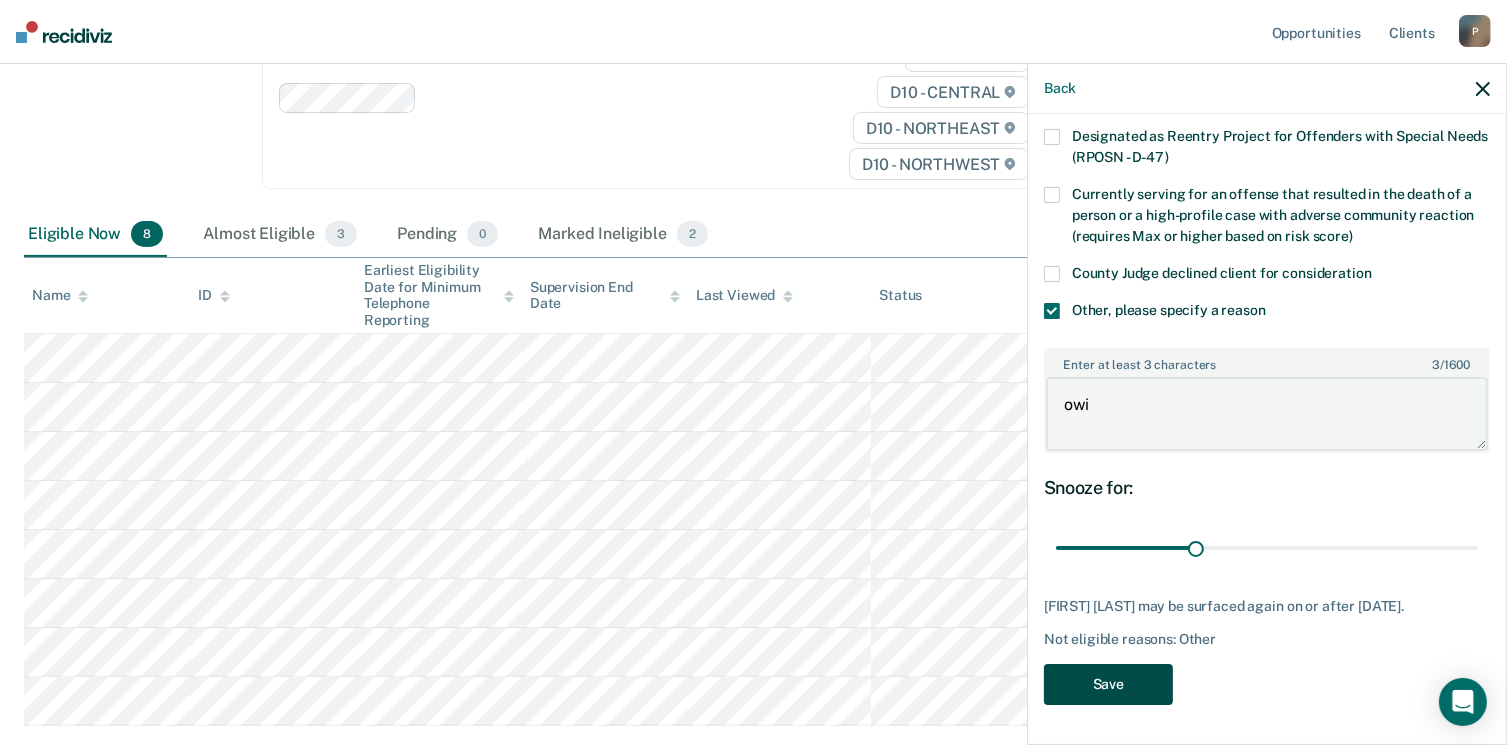 type on "owi" 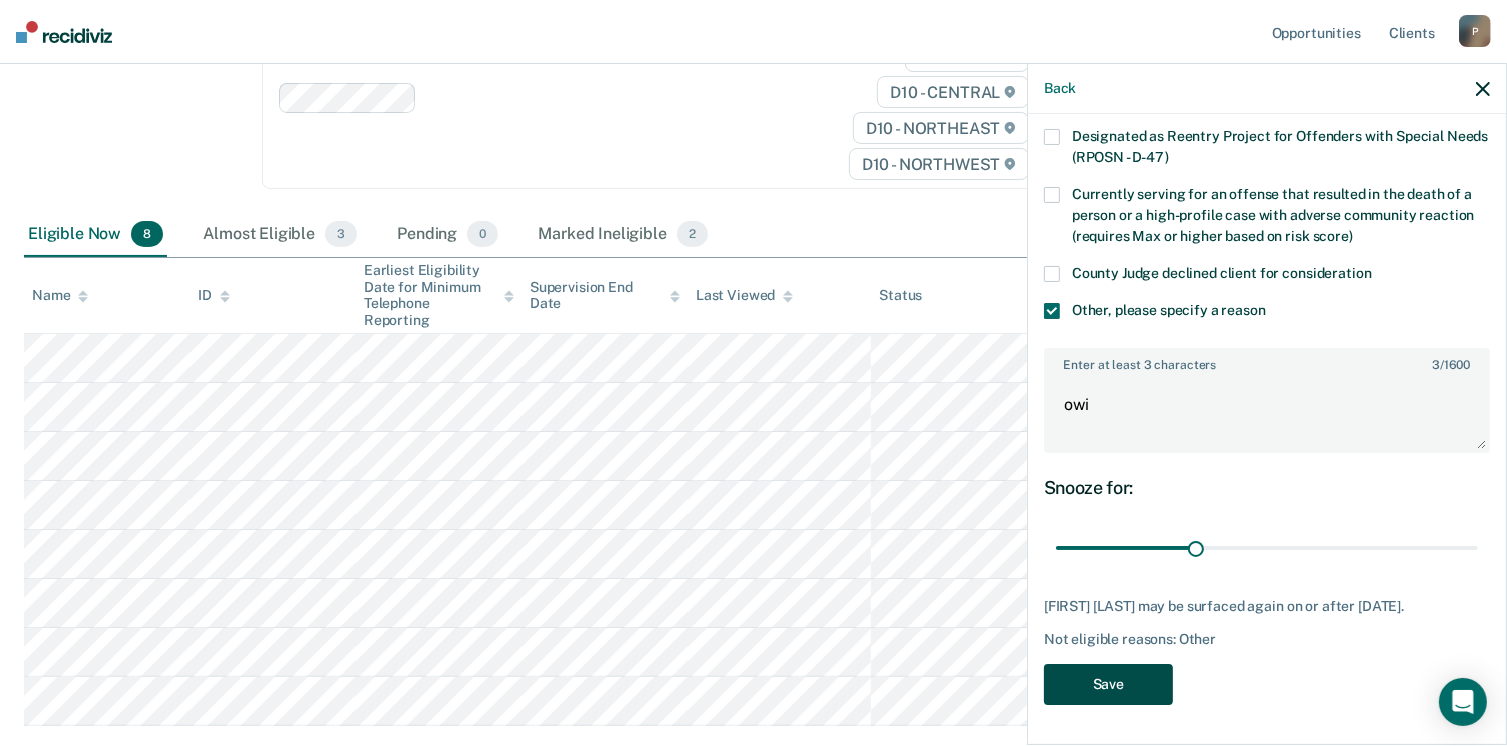 click on "Save" at bounding box center (1108, 684) 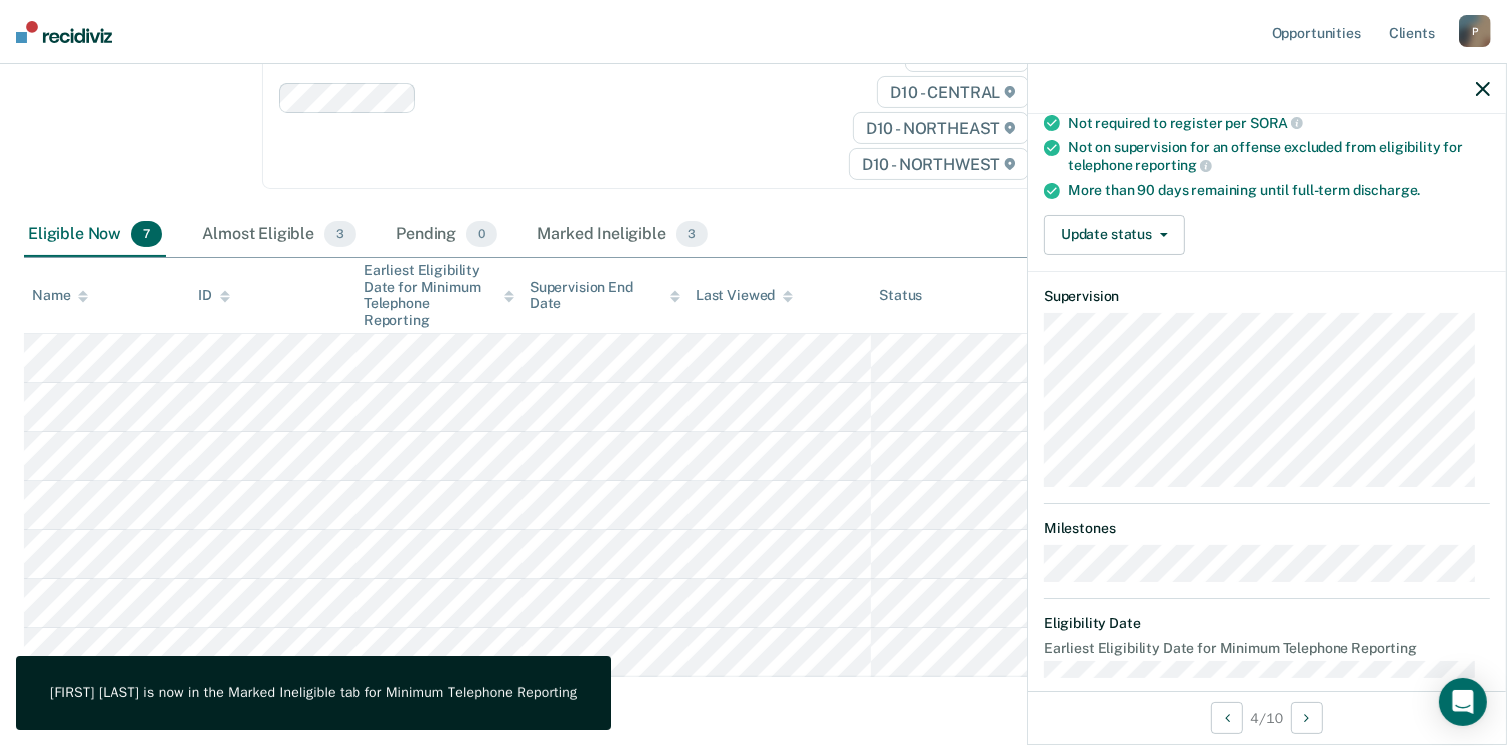 scroll, scrollTop: 247, scrollLeft: 0, axis: vertical 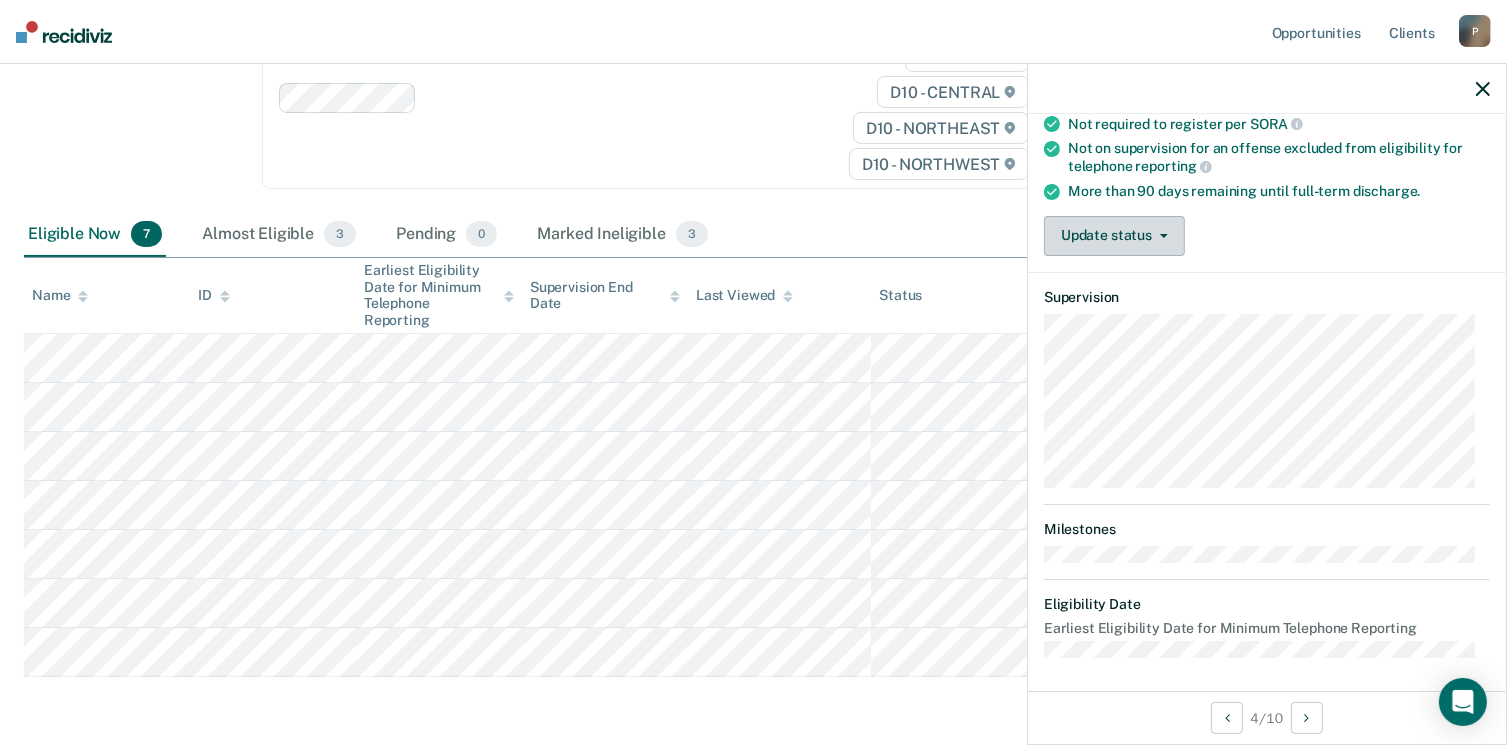 click on "Update status" at bounding box center (1114, 236) 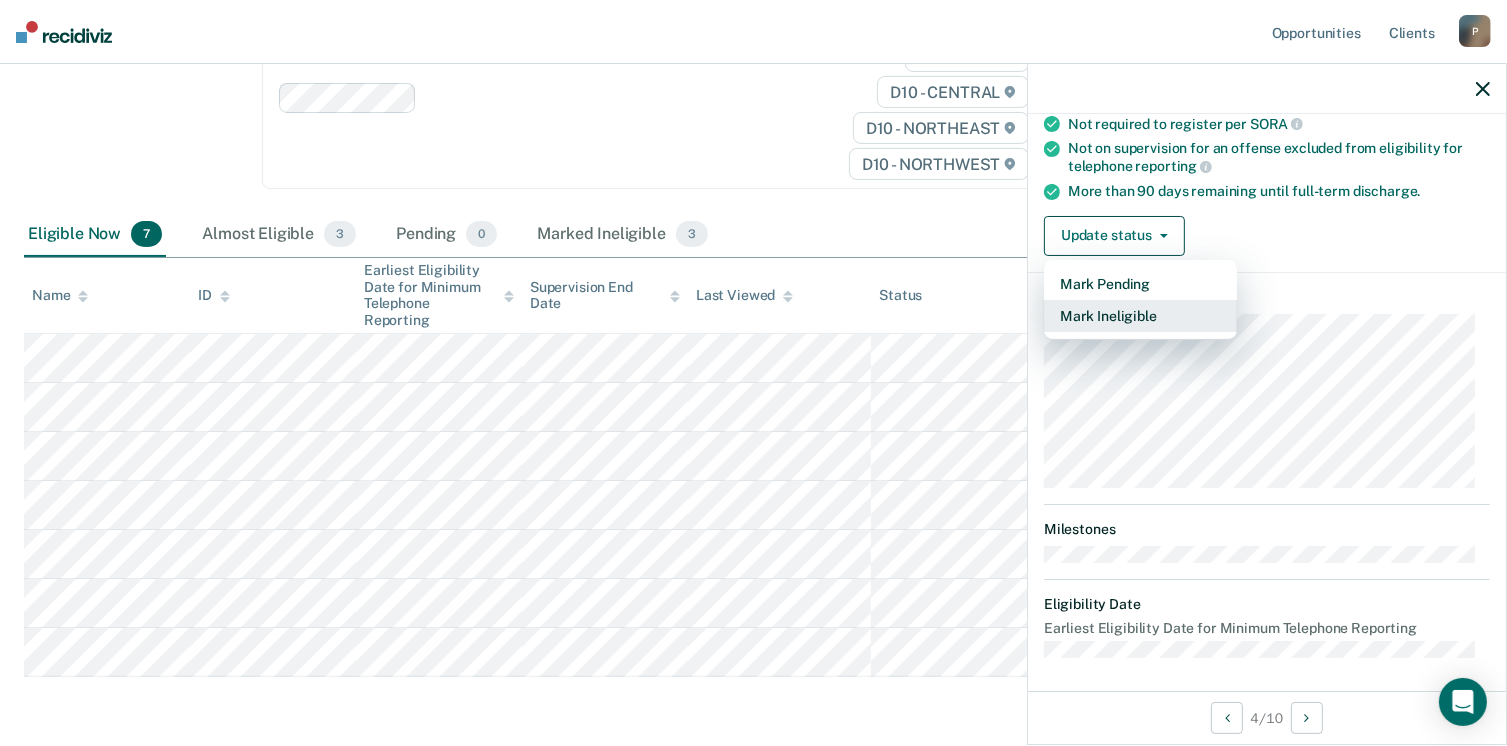 click on "Mark Ineligible" at bounding box center [1140, 316] 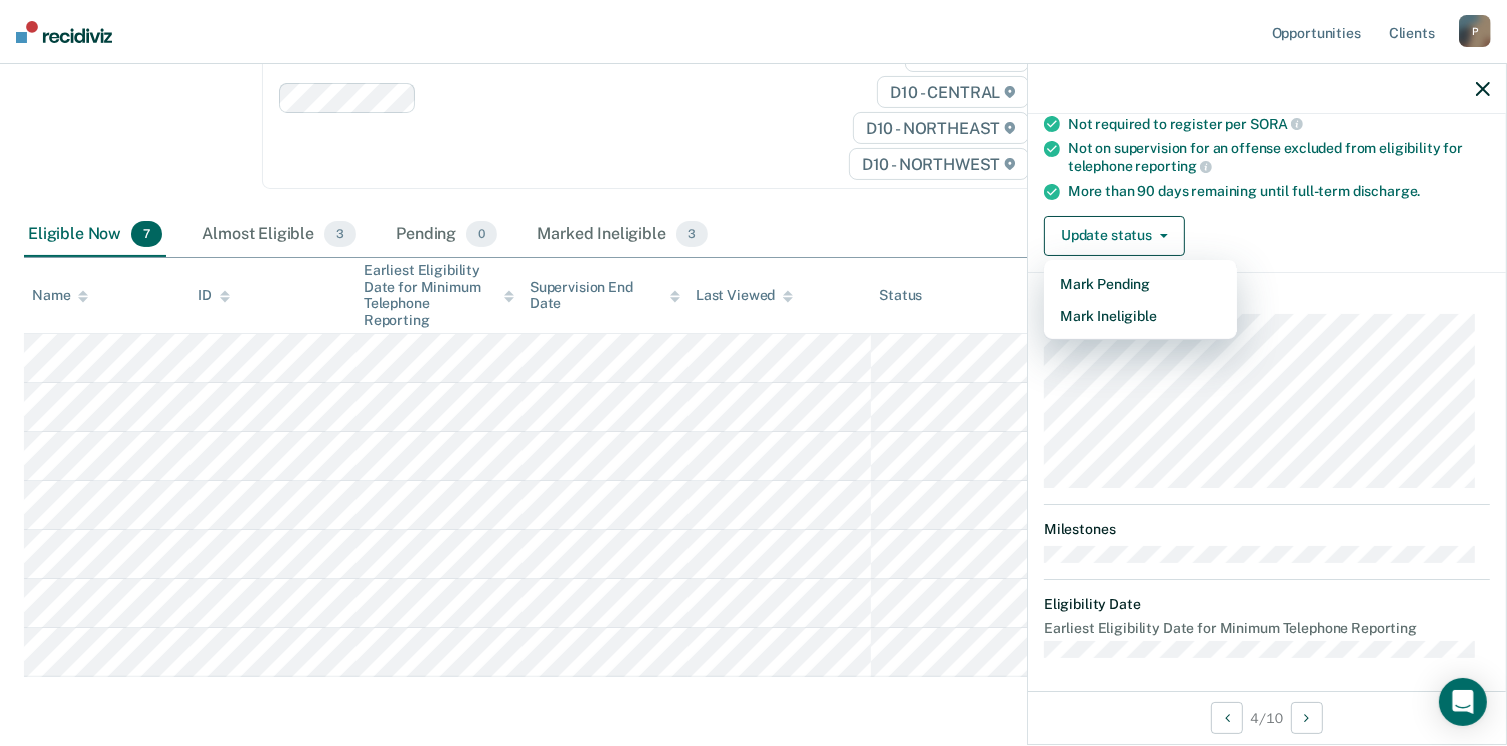 scroll, scrollTop: 129, scrollLeft: 0, axis: vertical 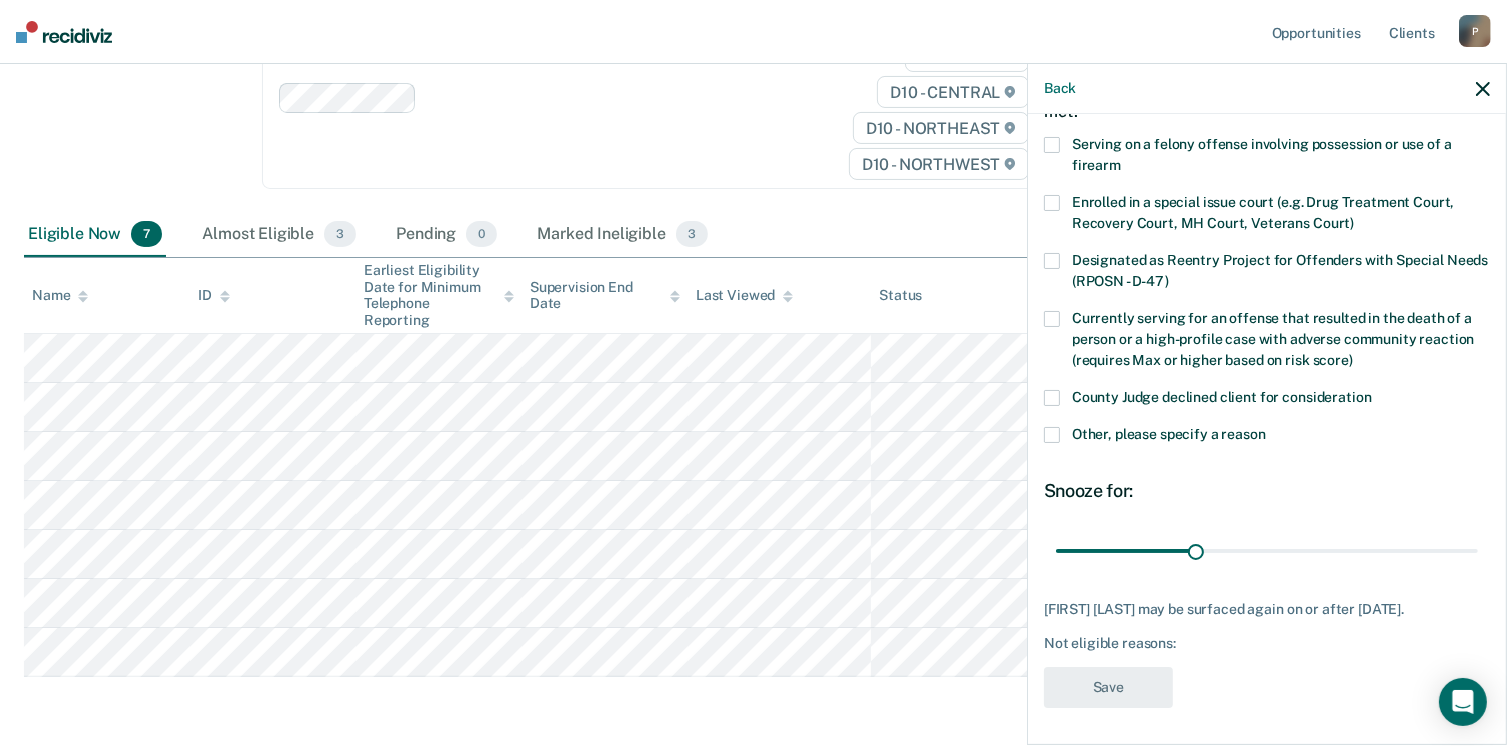 drag, startPoint x: 1059, startPoint y: 431, endPoint x: 1062, endPoint y: 445, distance: 14.3178215 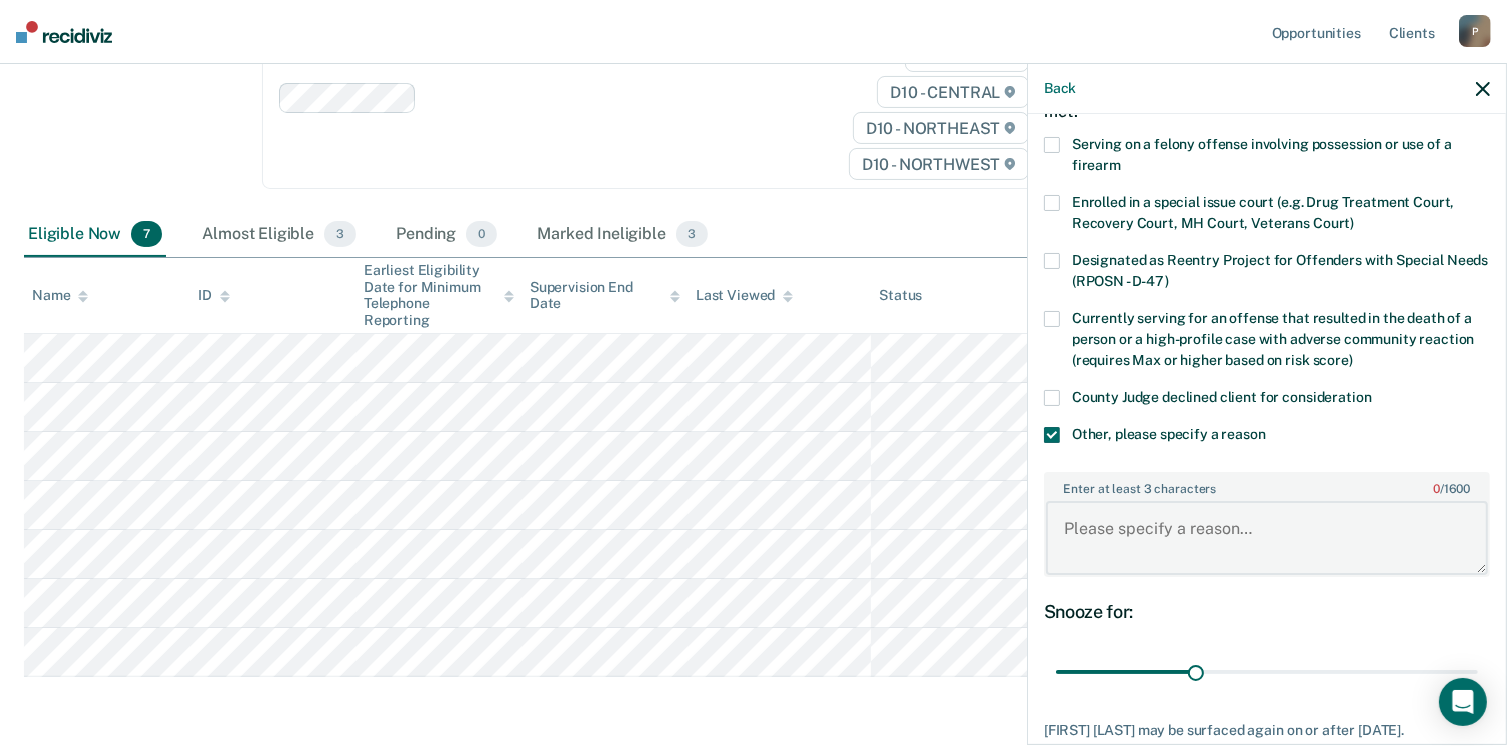 click on "Enter at least 3 characters 0  /  1600" at bounding box center [1267, 538] 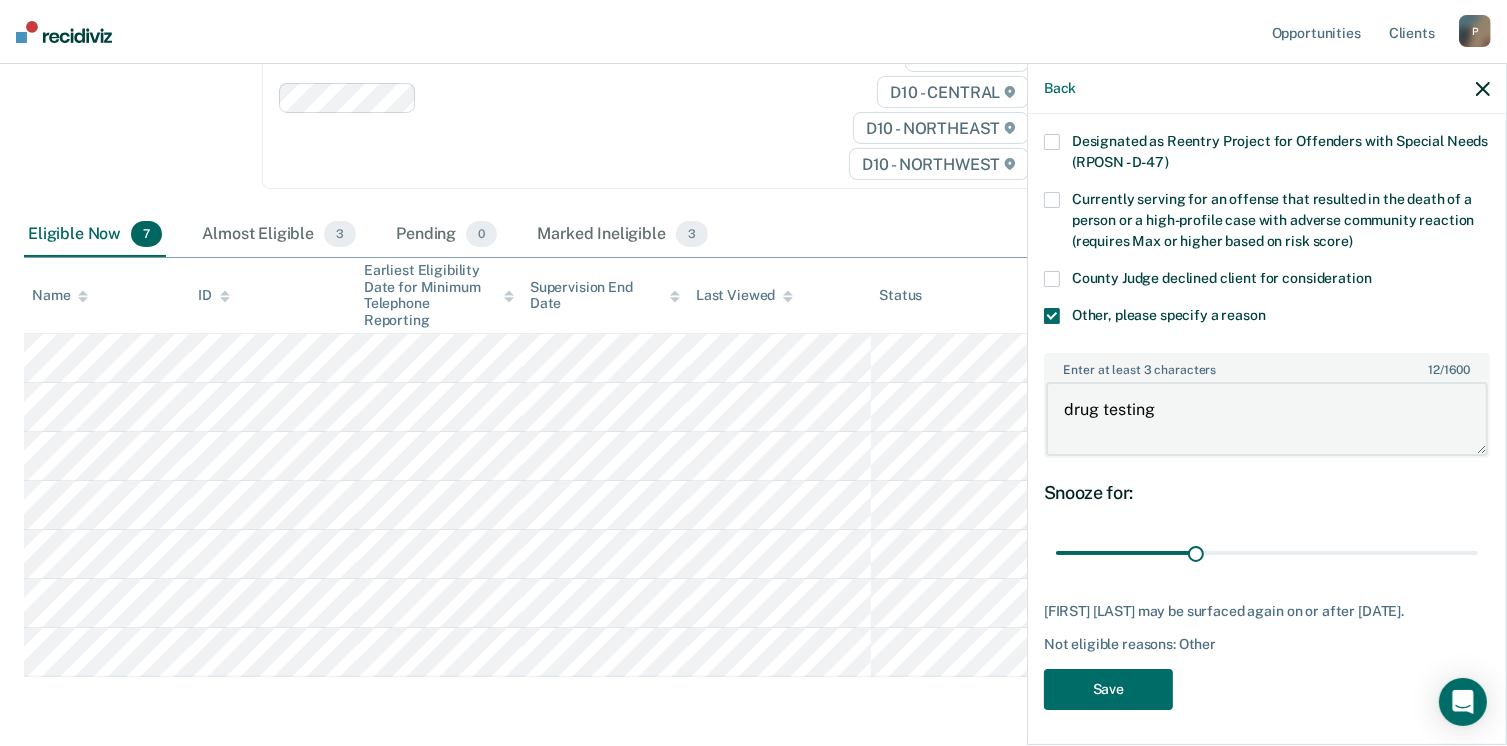 scroll, scrollTop: 248, scrollLeft: 0, axis: vertical 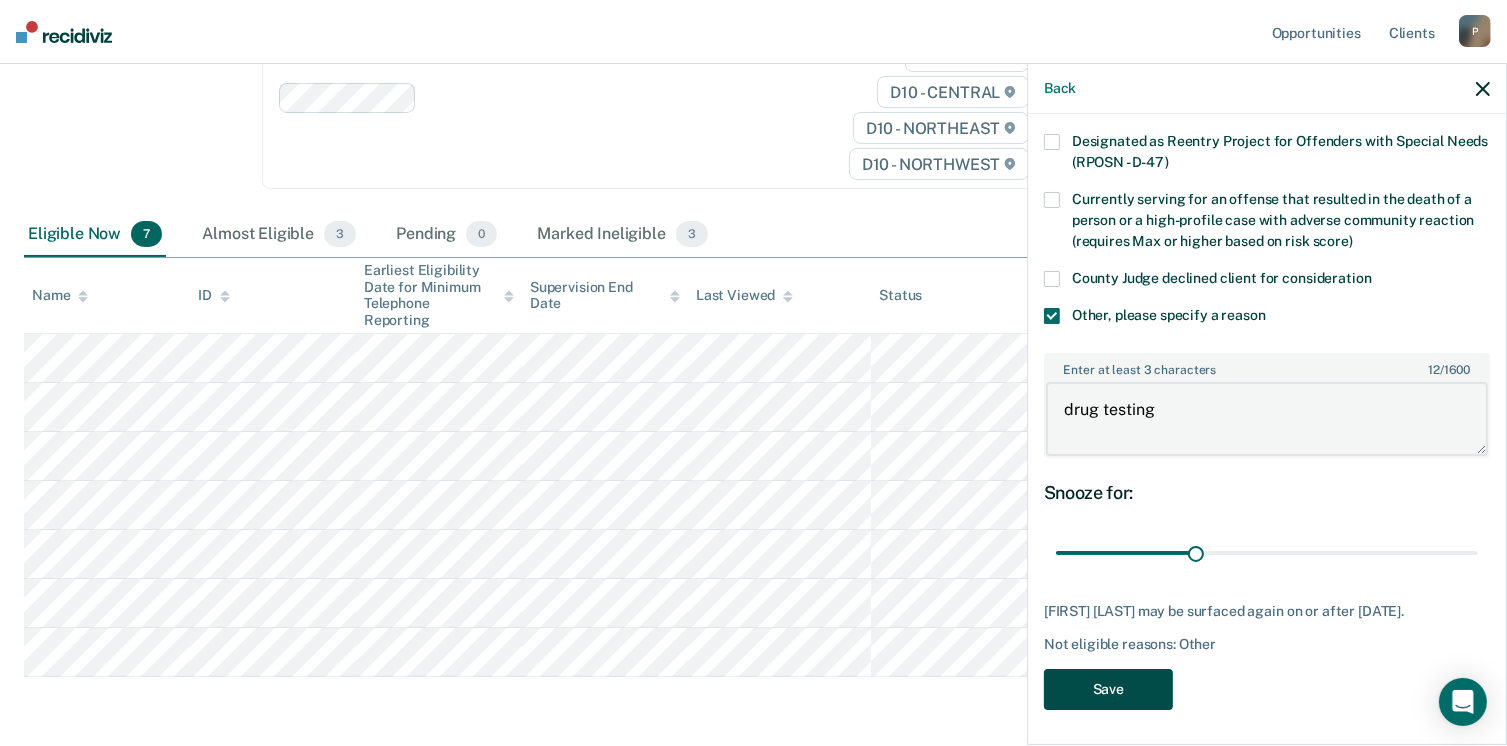 type on "drug testing" 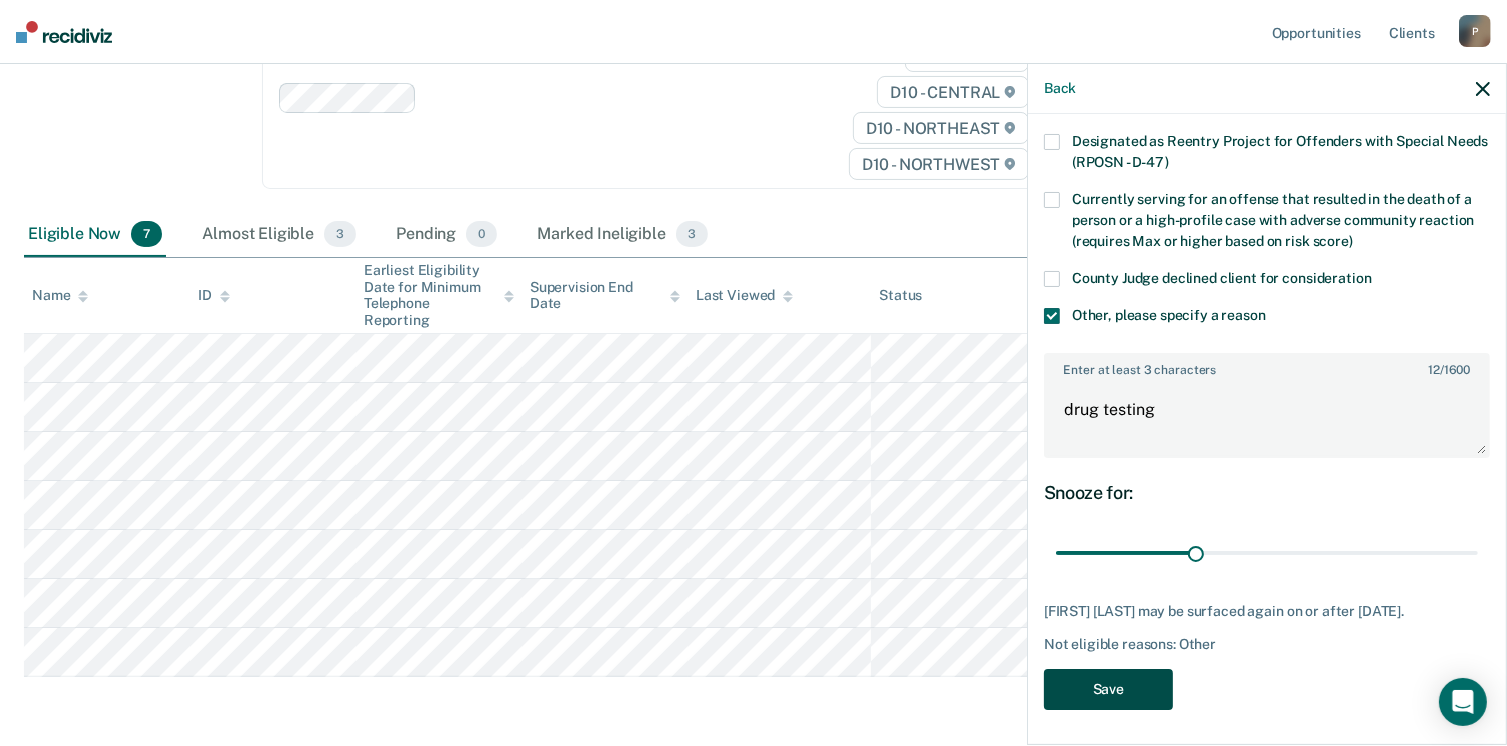click on "Save" at bounding box center [1108, 689] 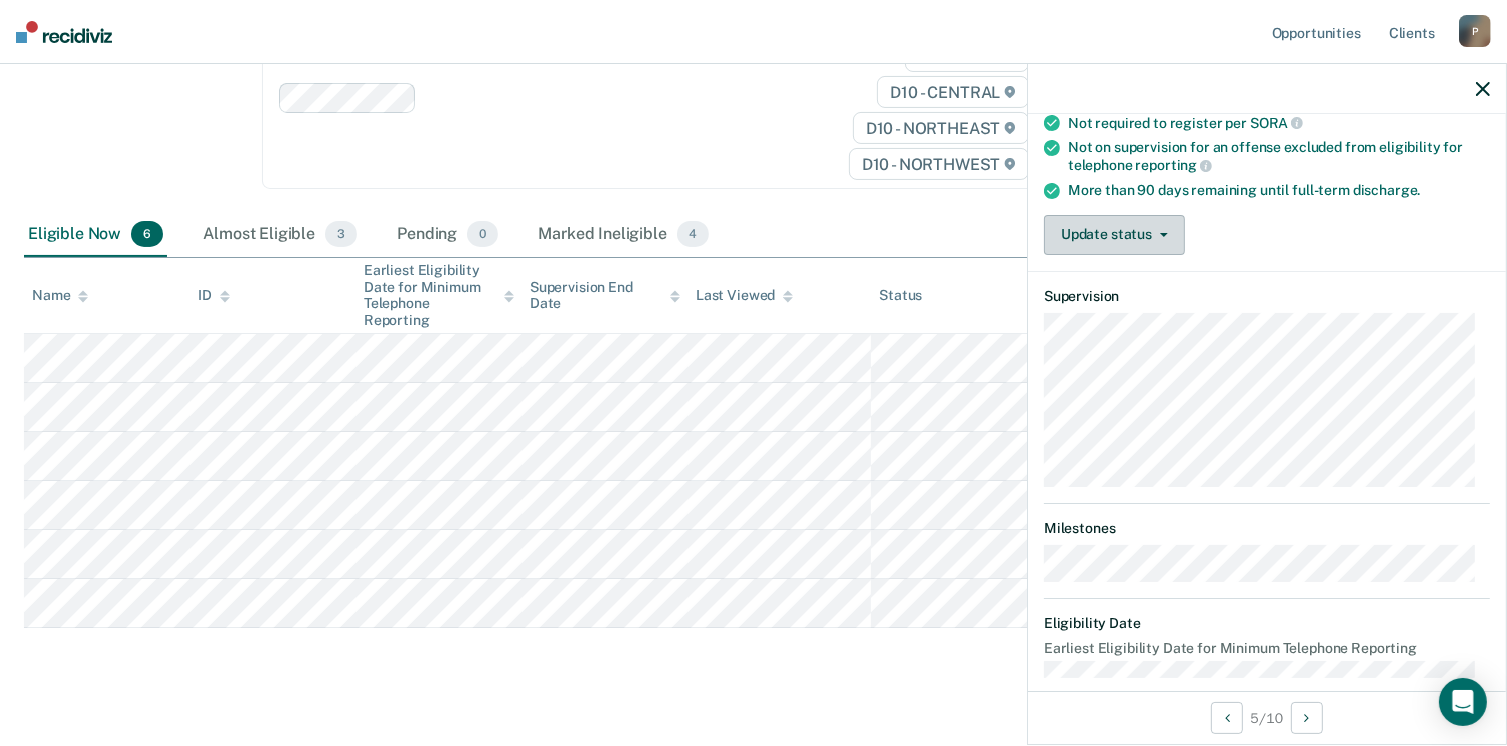 click on "Update status" at bounding box center (1114, 235) 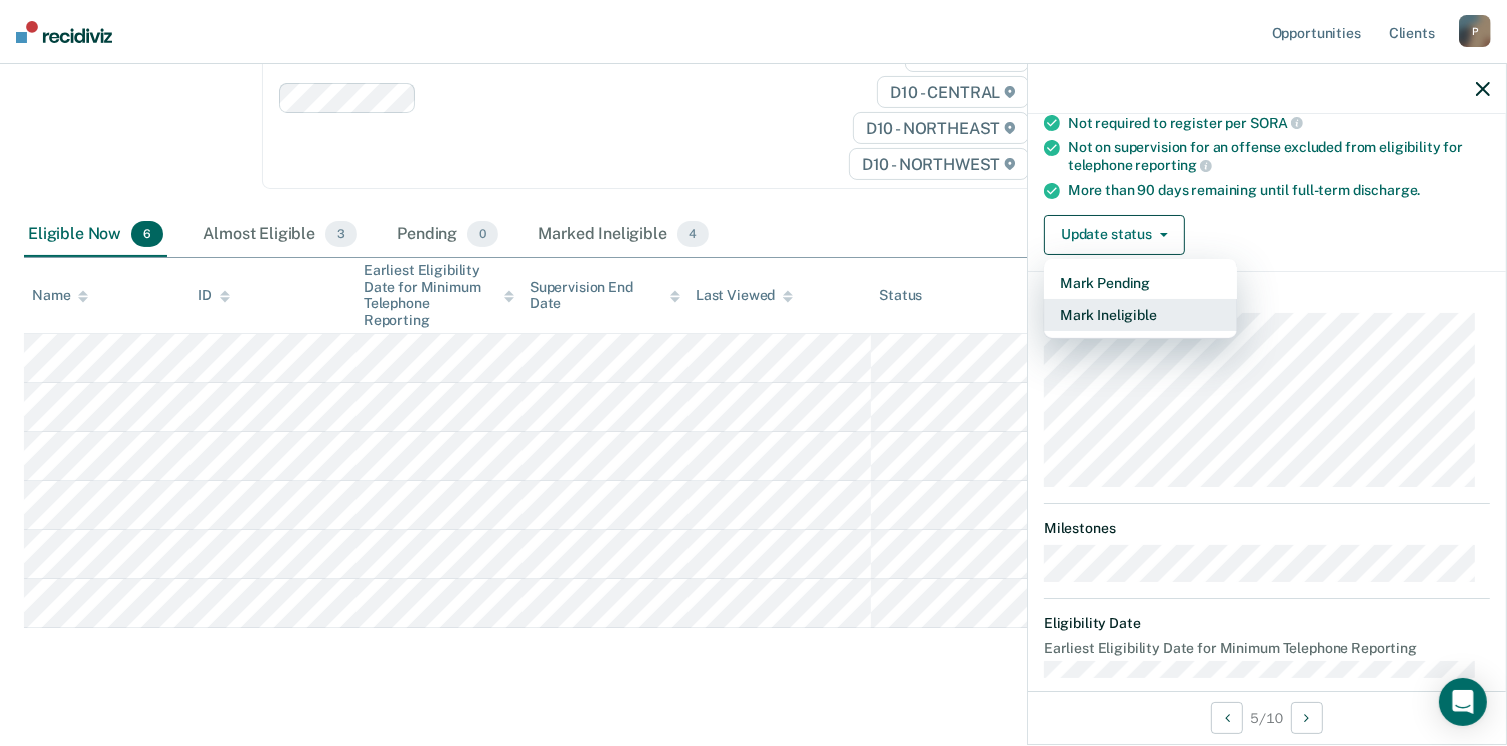 click on "Mark Ineligible" at bounding box center (1140, 315) 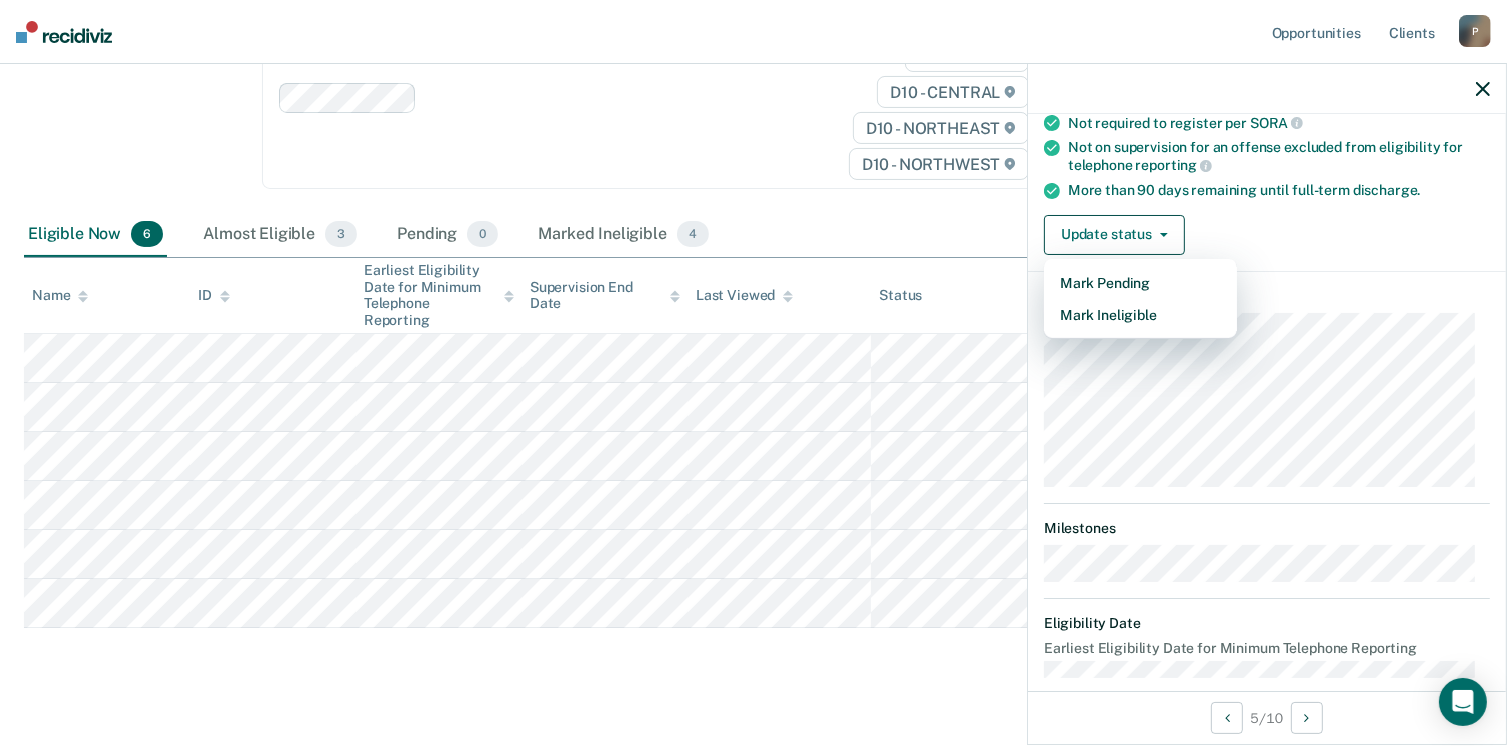 scroll, scrollTop: 129, scrollLeft: 0, axis: vertical 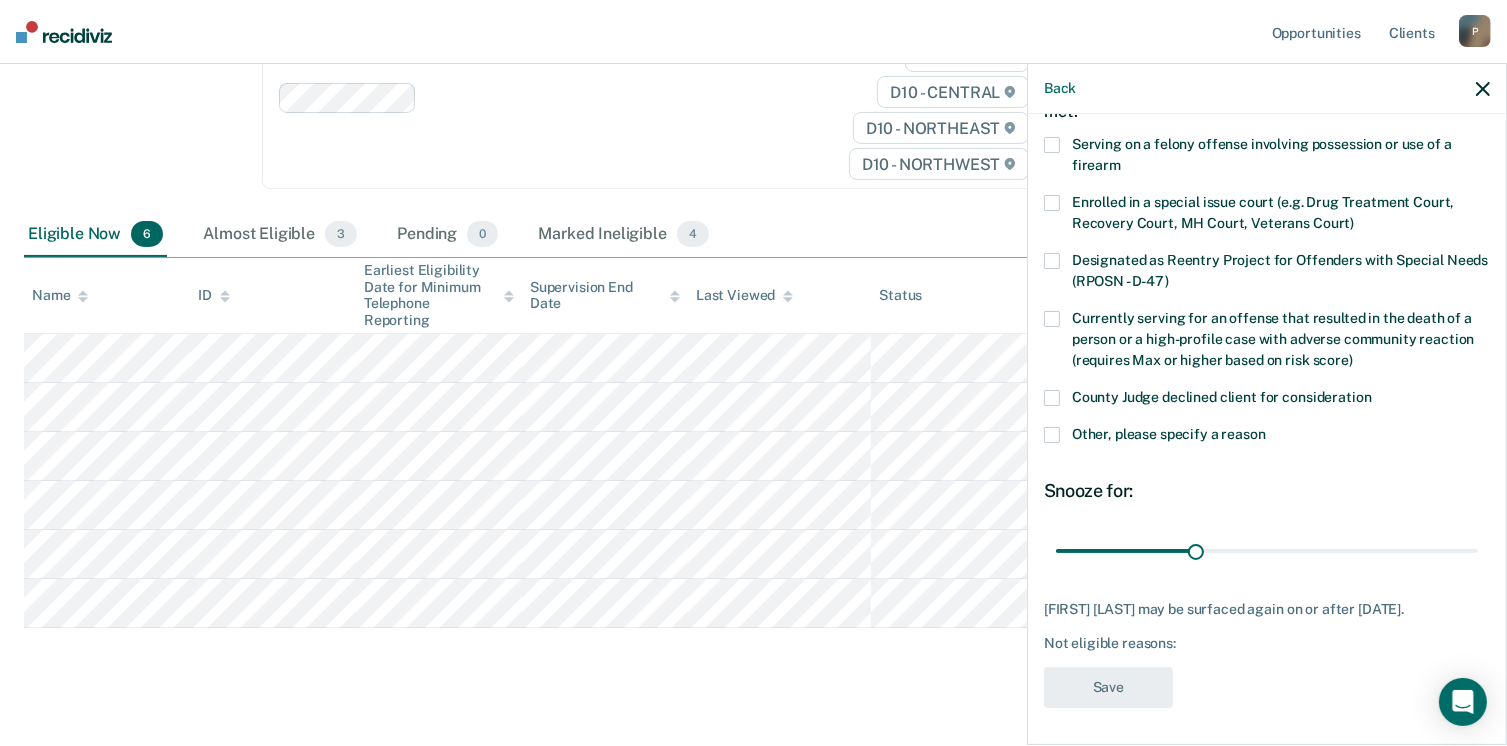 click at bounding box center [1052, 435] 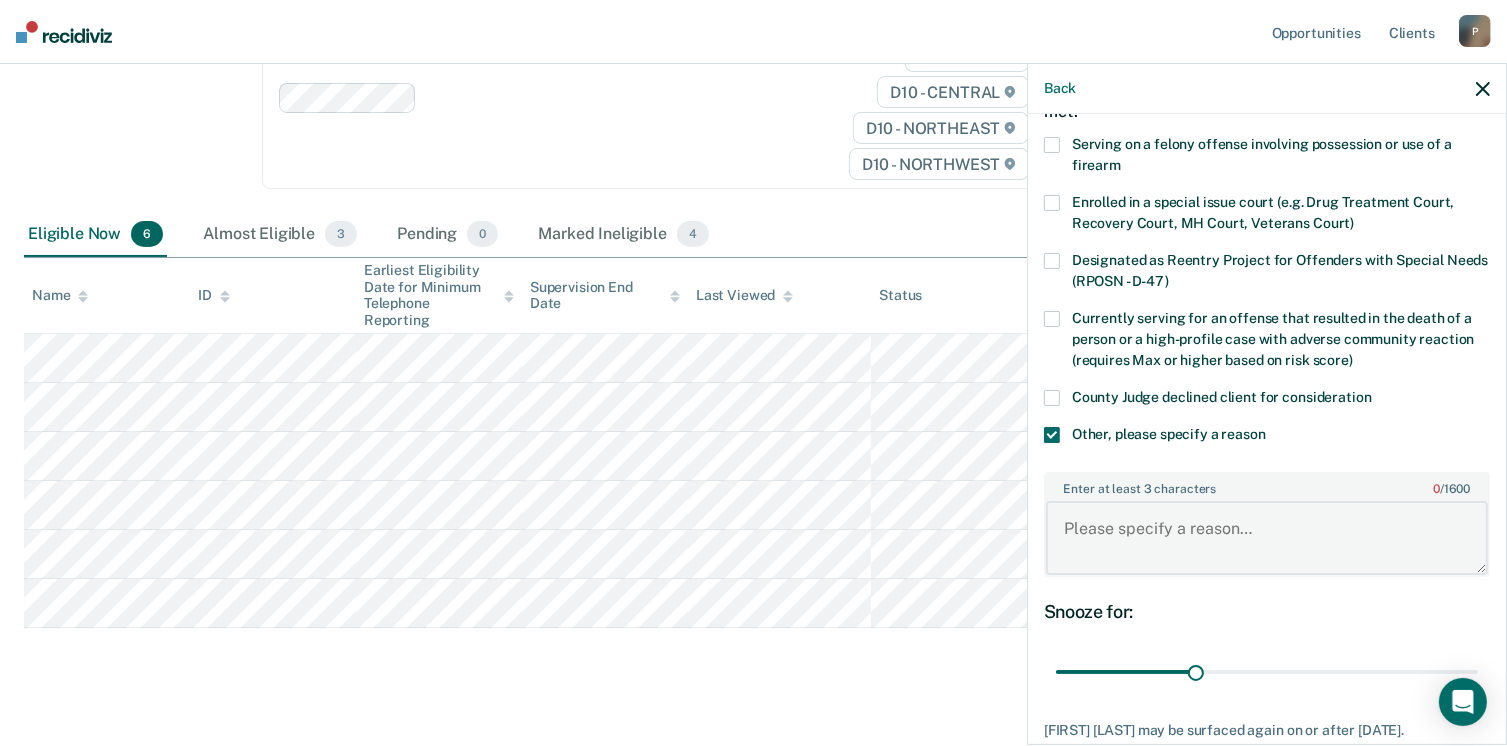 click on "Enter at least 3 characters 0  /  1600" at bounding box center [1267, 538] 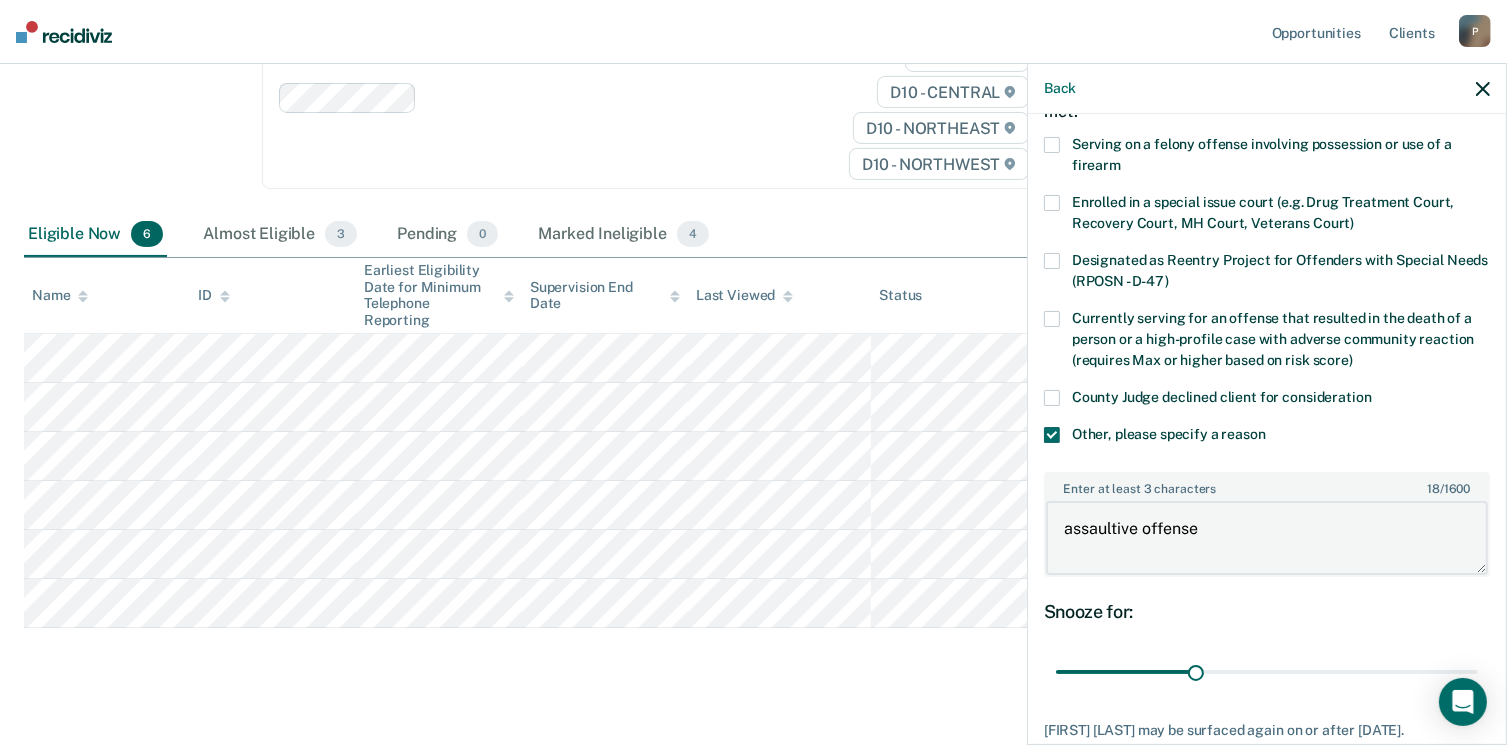 scroll, scrollTop: 248, scrollLeft: 0, axis: vertical 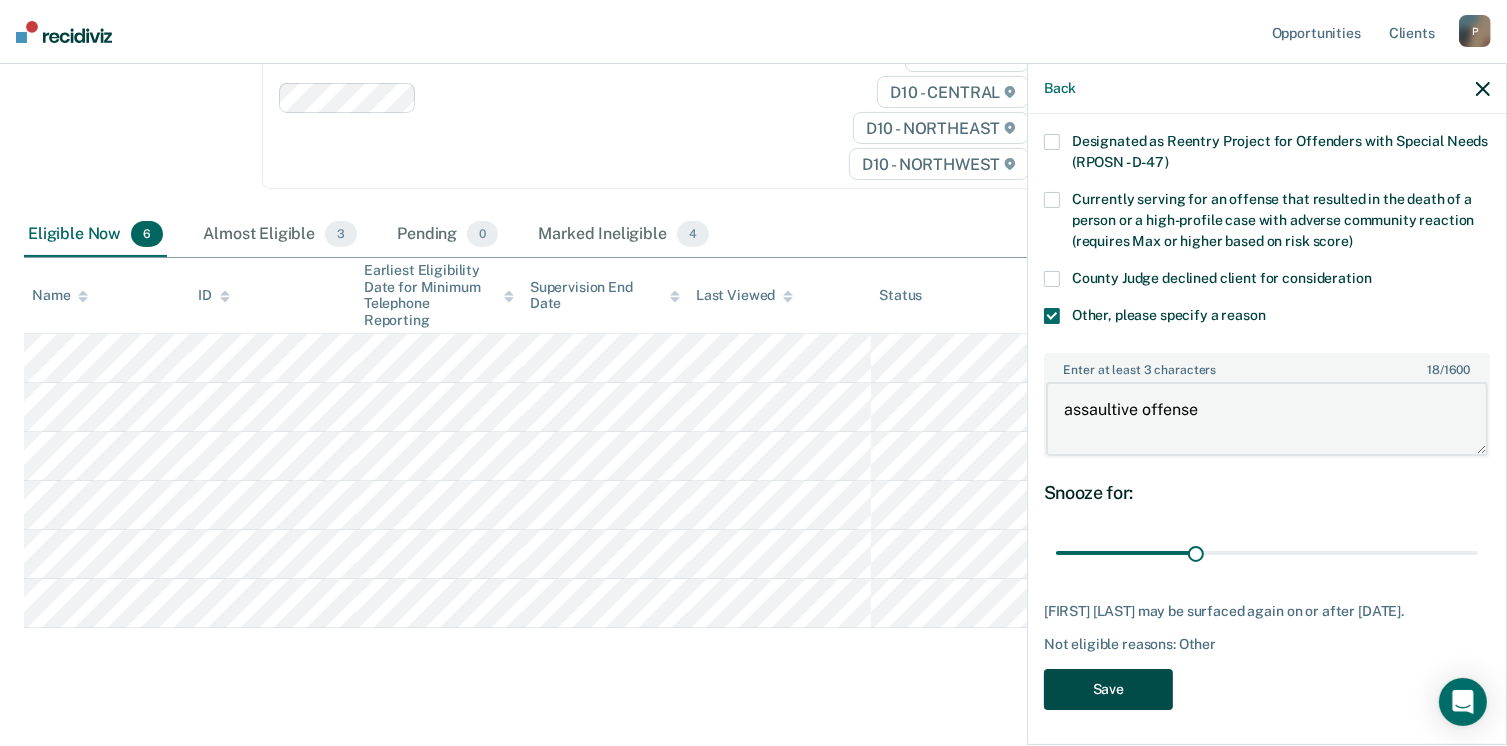 type on "assaultive offense" 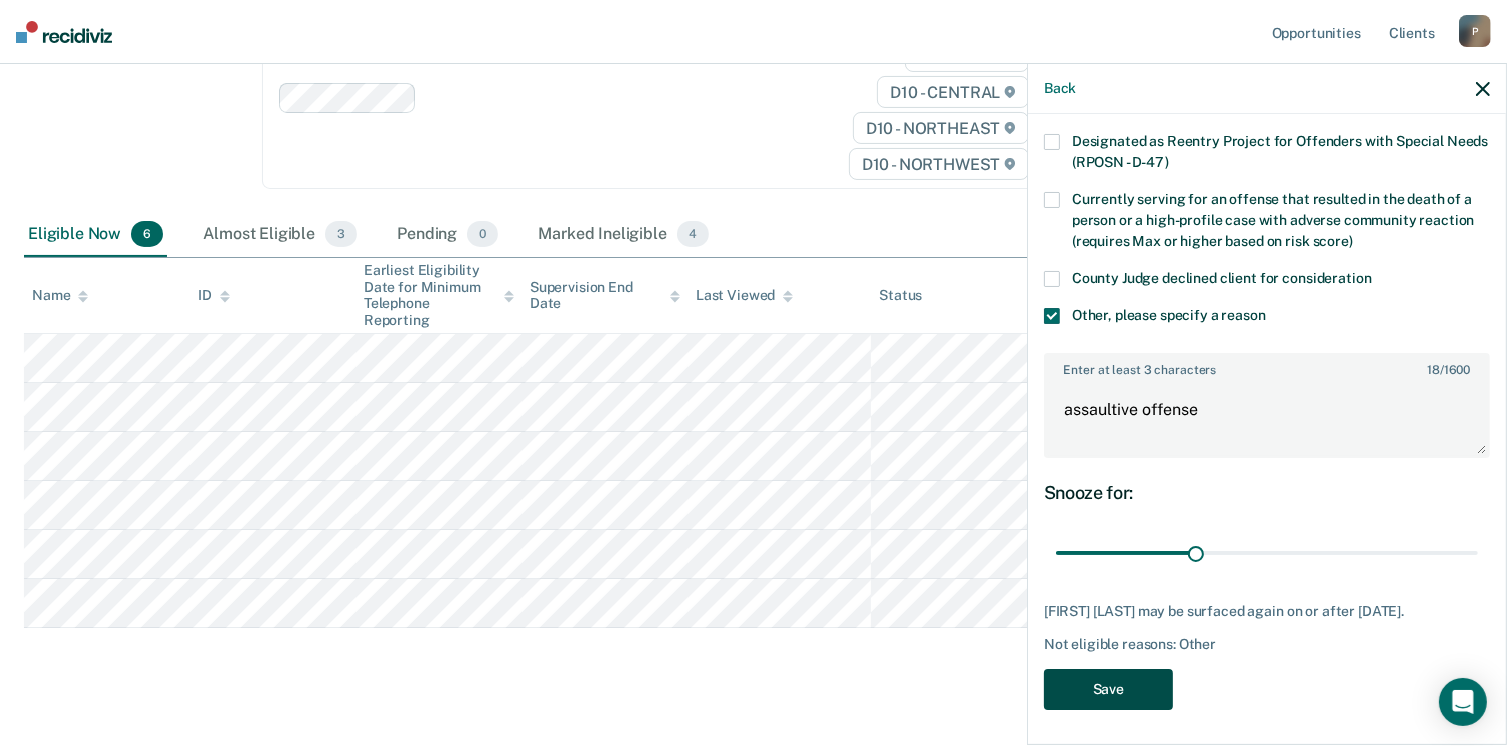 click on "Save" at bounding box center (1108, 689) 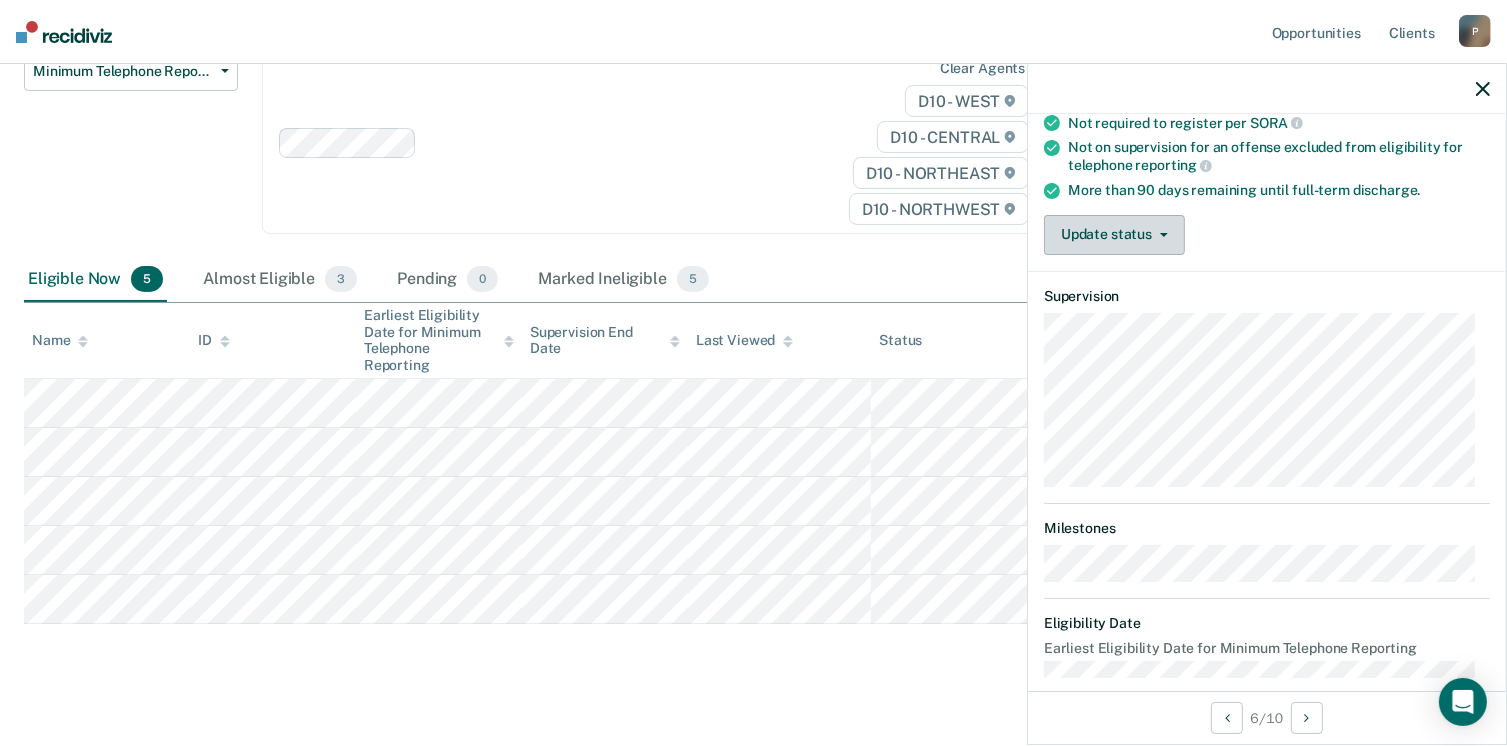 click on "Update status" at bounding box center (1114, 235) 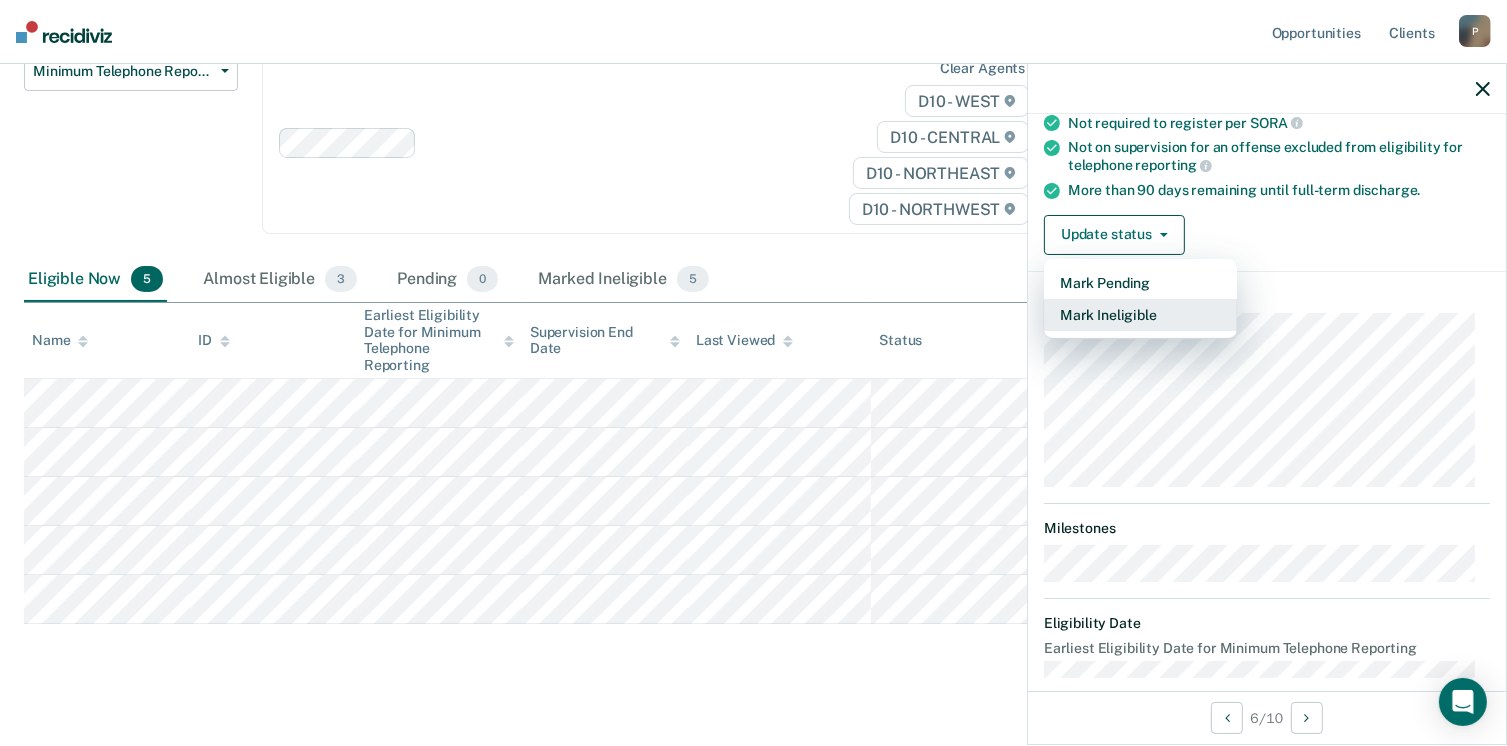 click on "Mark Ineligible" at bounding box center (1140, 315) 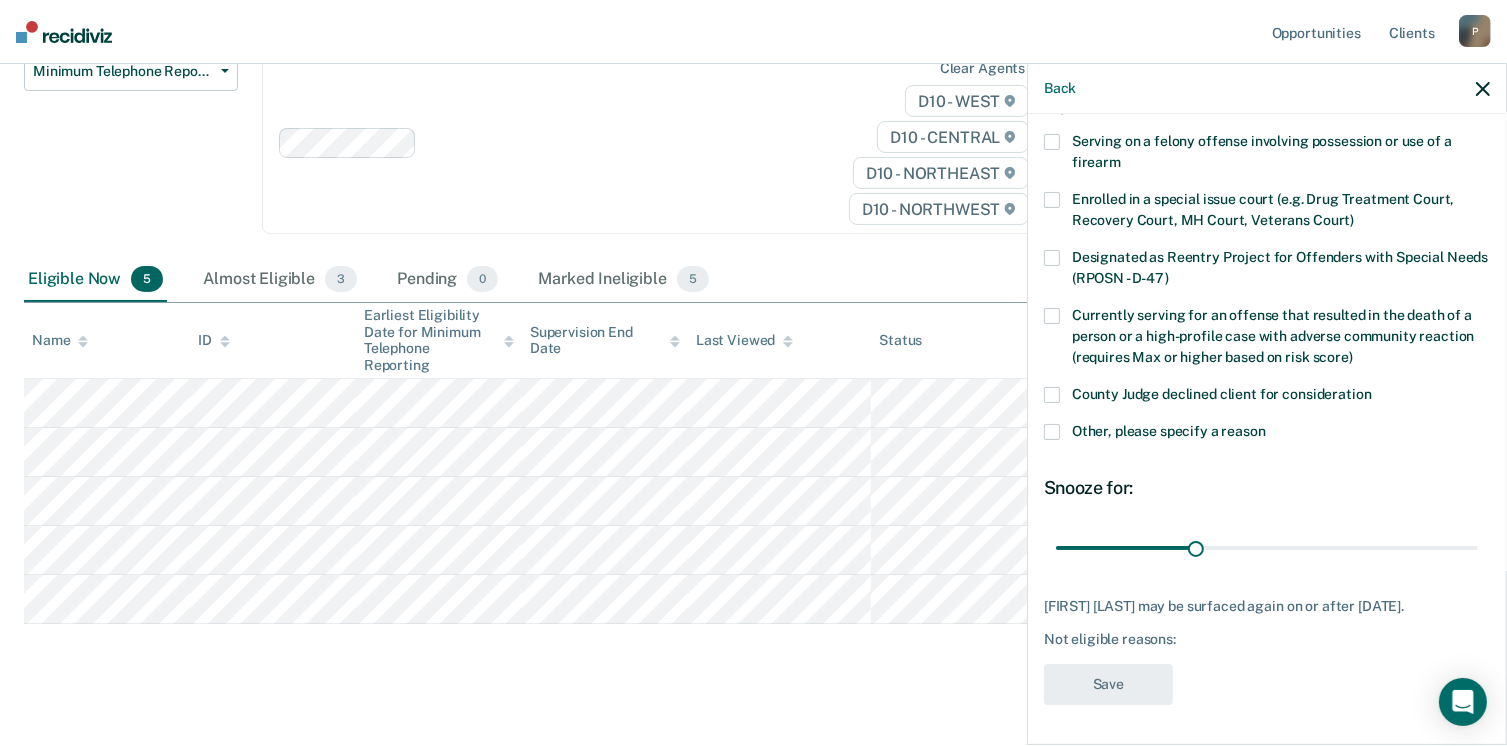 scroll, scrollTop: 129, scrollLeft: 0, axis: vertical 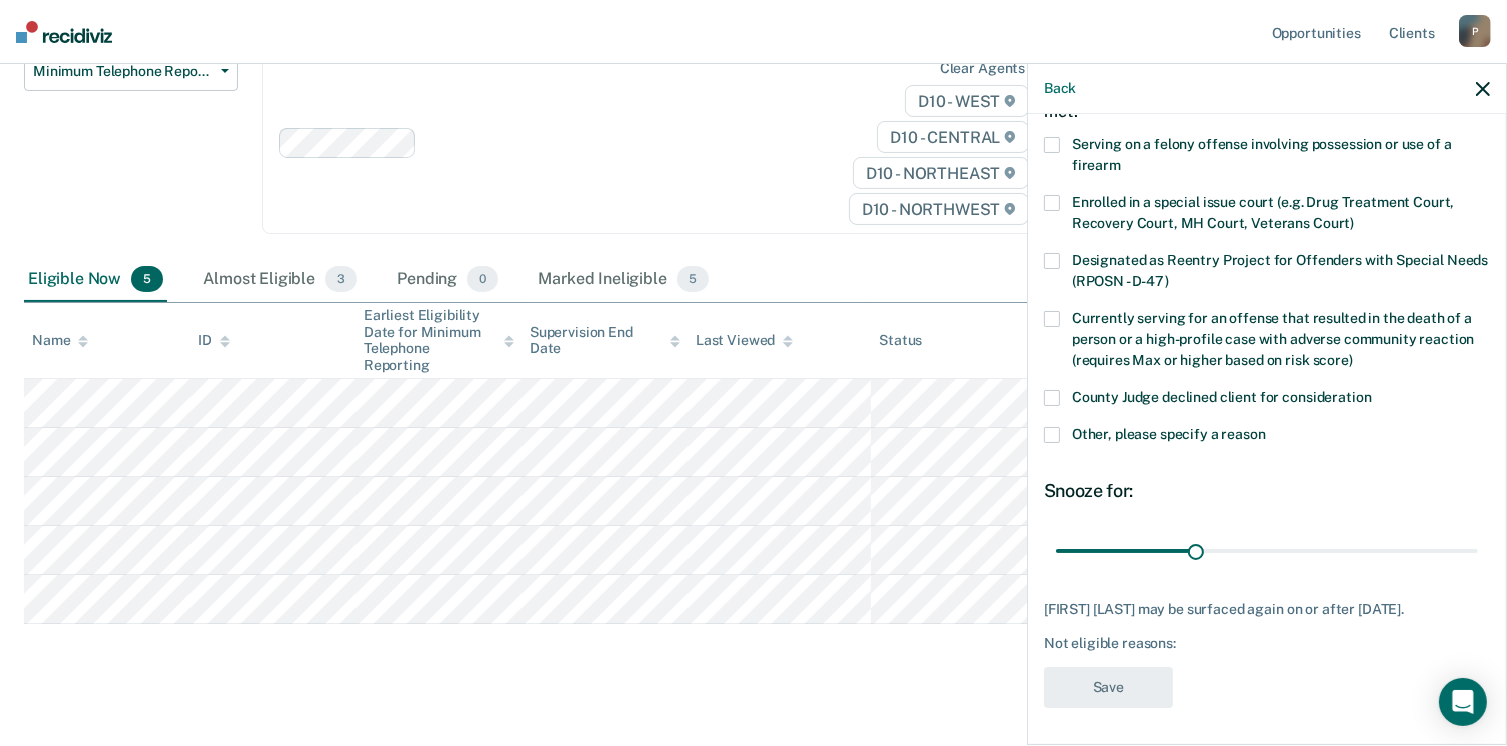 click at bounding box center (1052, 435) 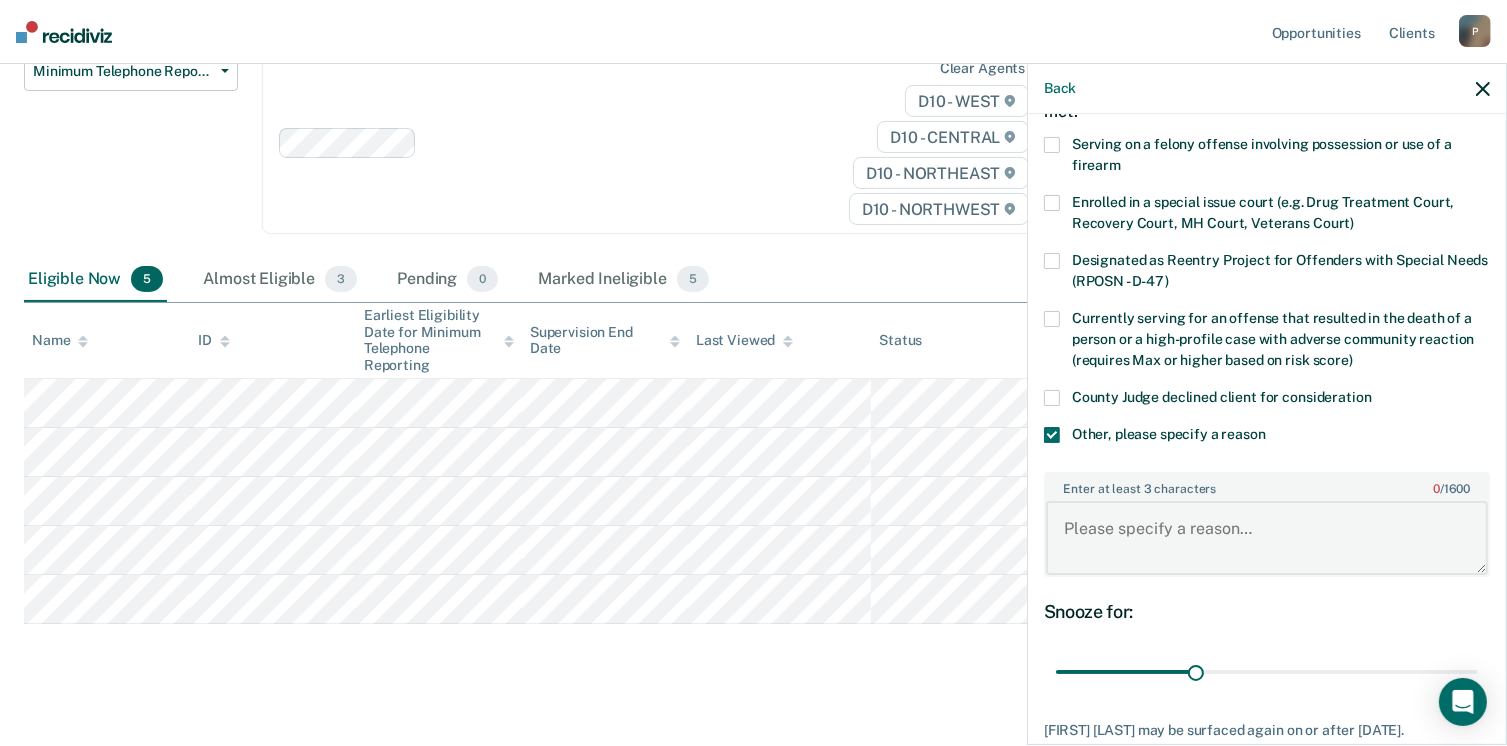 click on "Enter at least 3 characters 0  /  1600" at bounding box center (1267, 538) 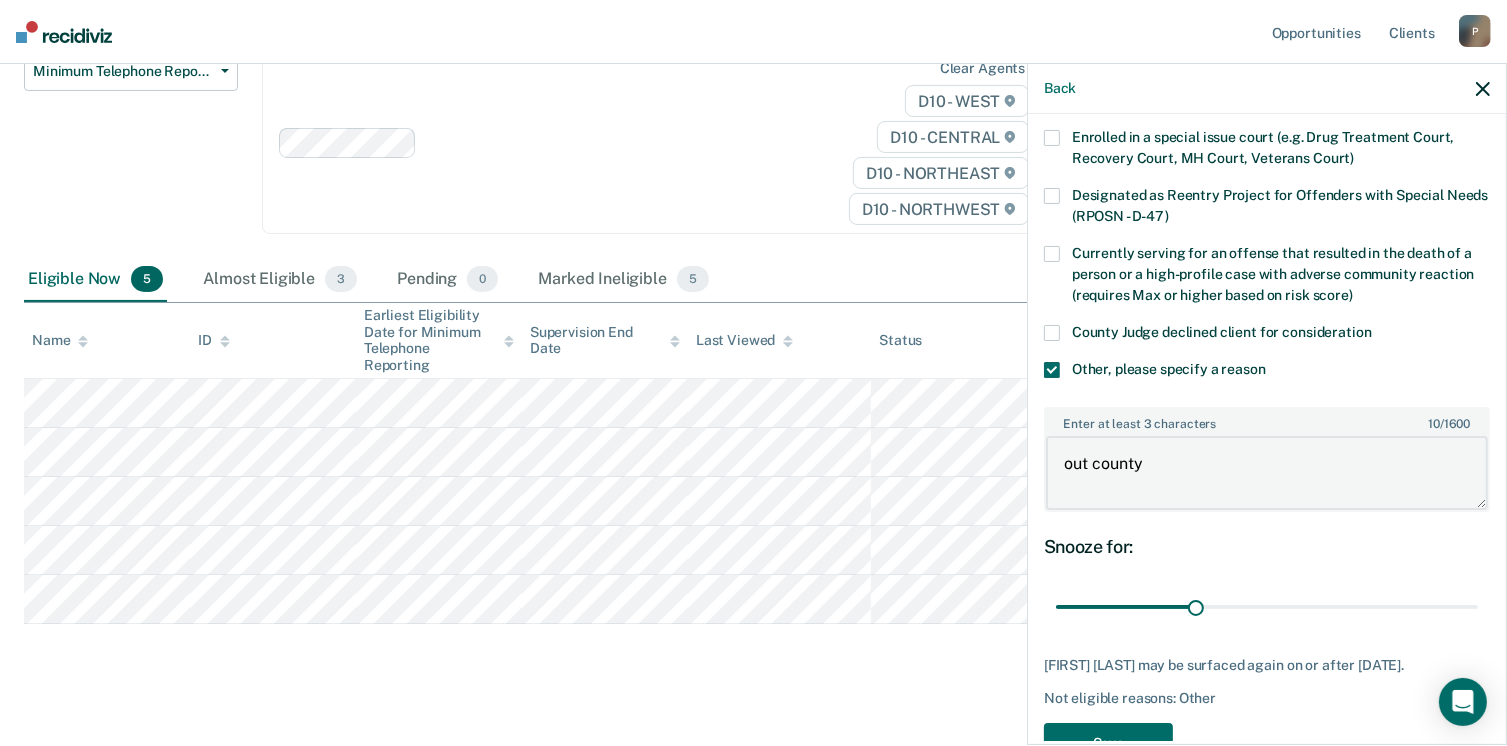 scroll, scrollTop: 248, scrollLeft: 0, axis: vertical 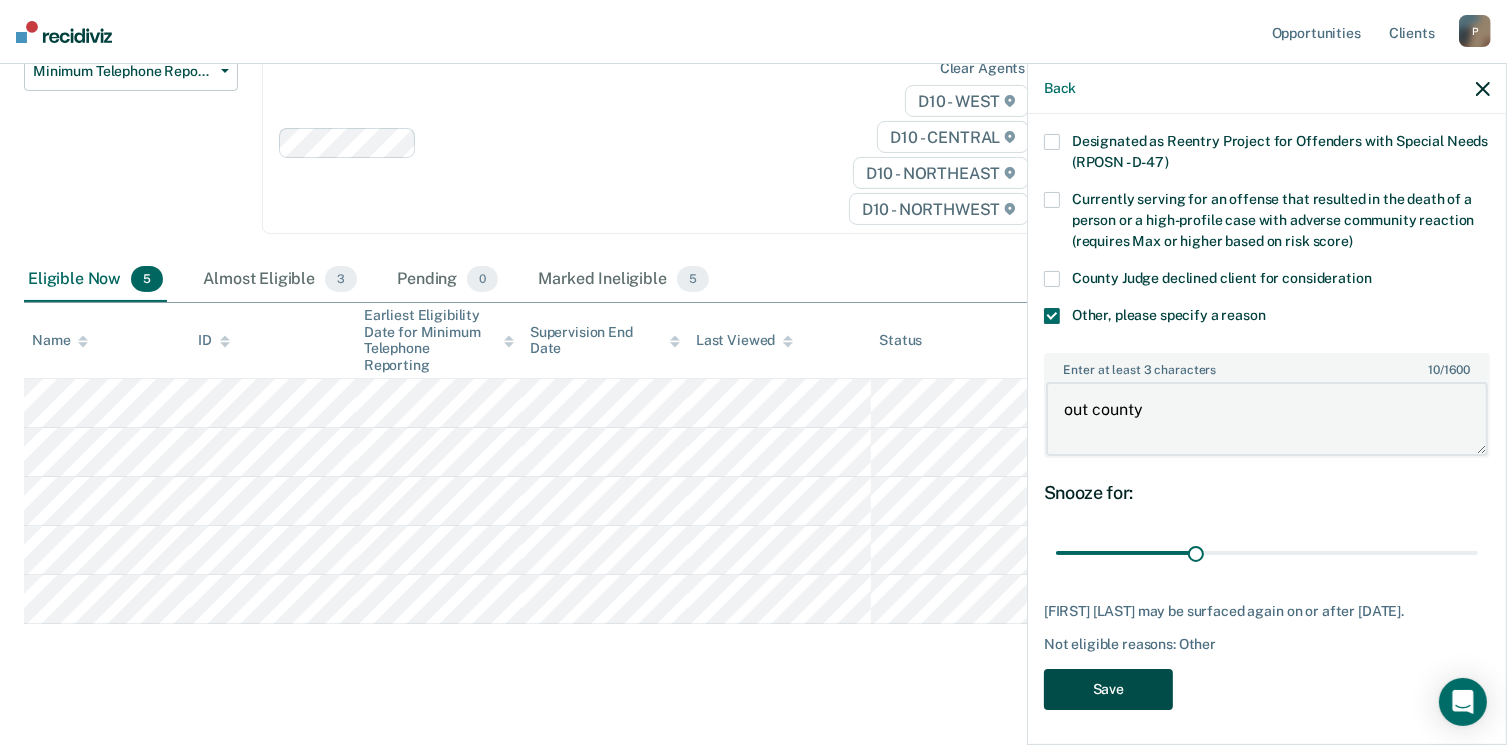 type on "out county" 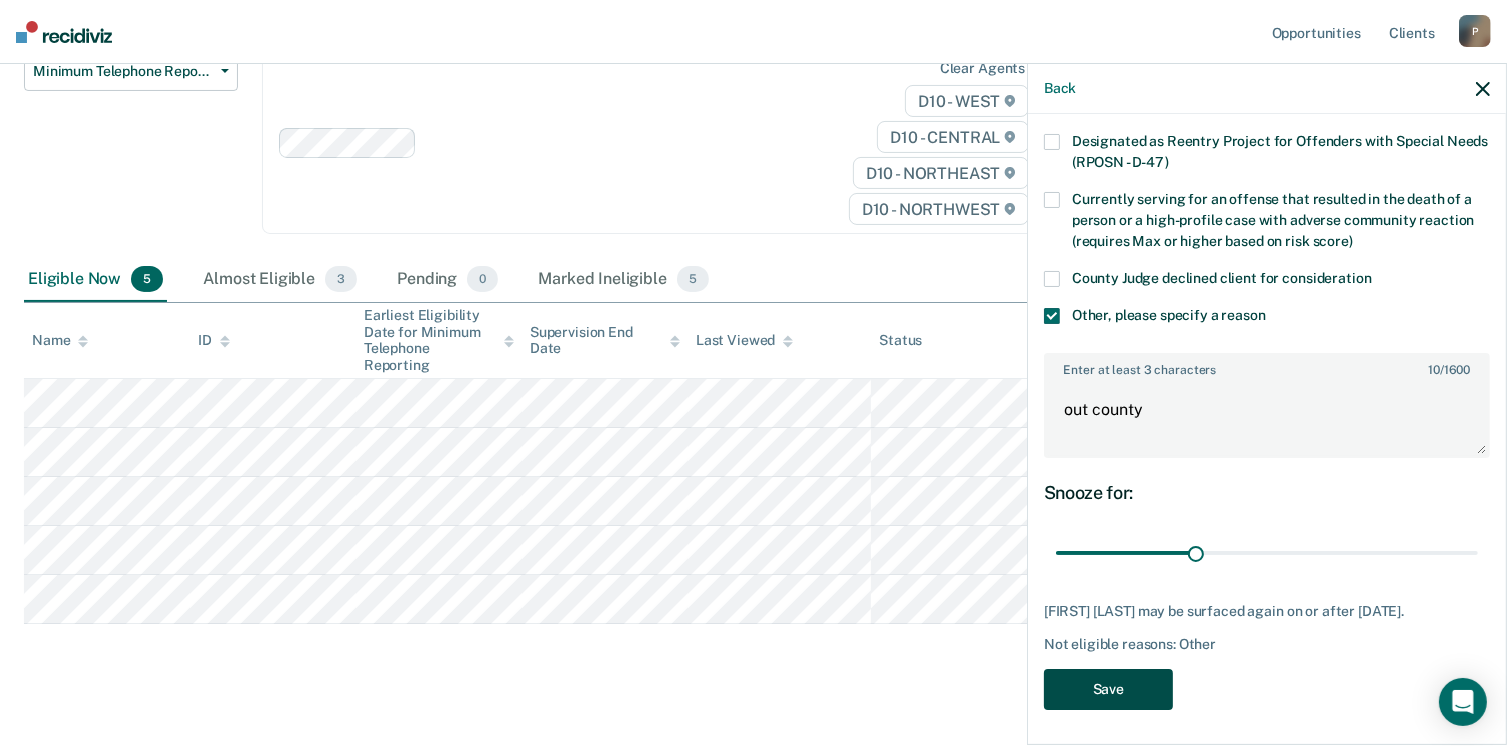 click on "Save" at bounding box center [1108, 689] 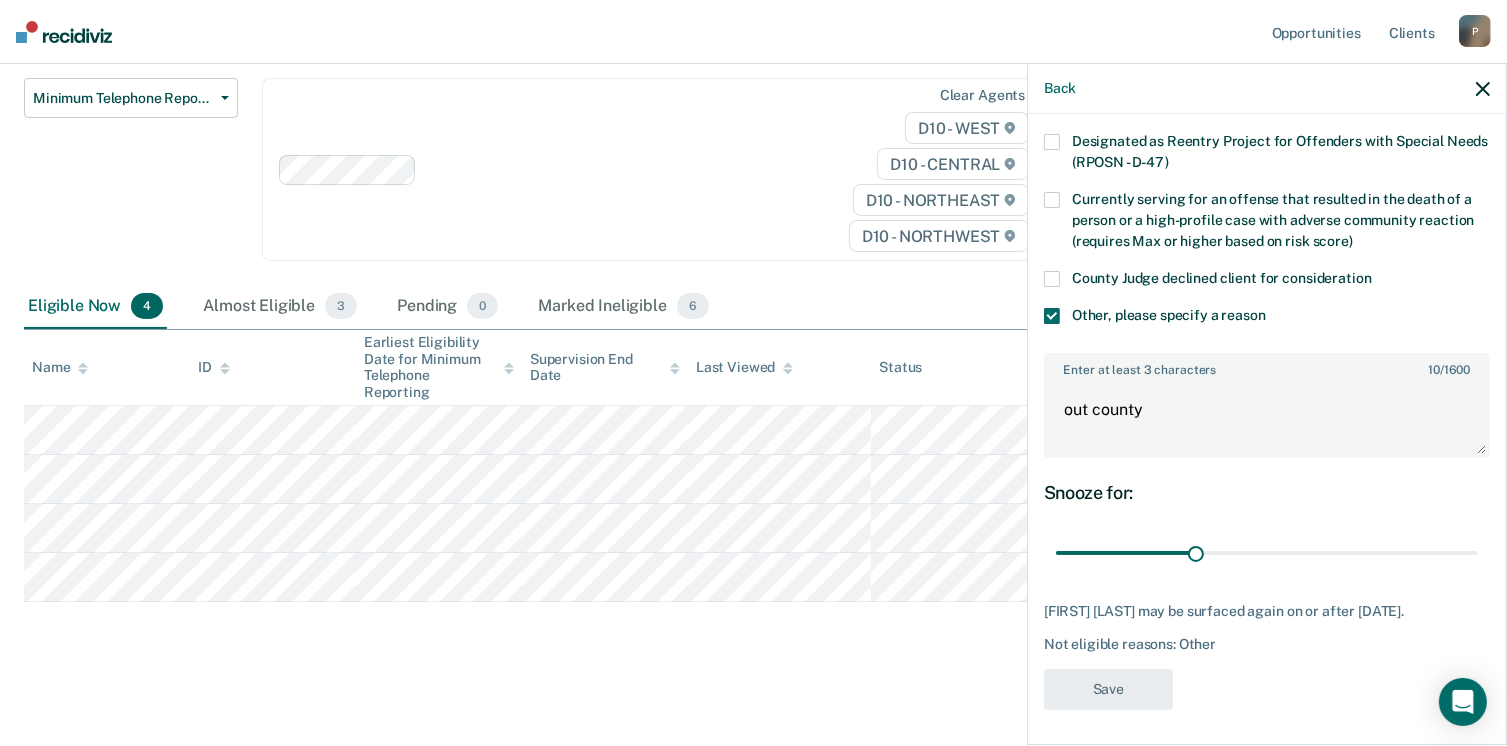 scroll, scrollTop: 187, scrollLeft: 0, axis: vertical 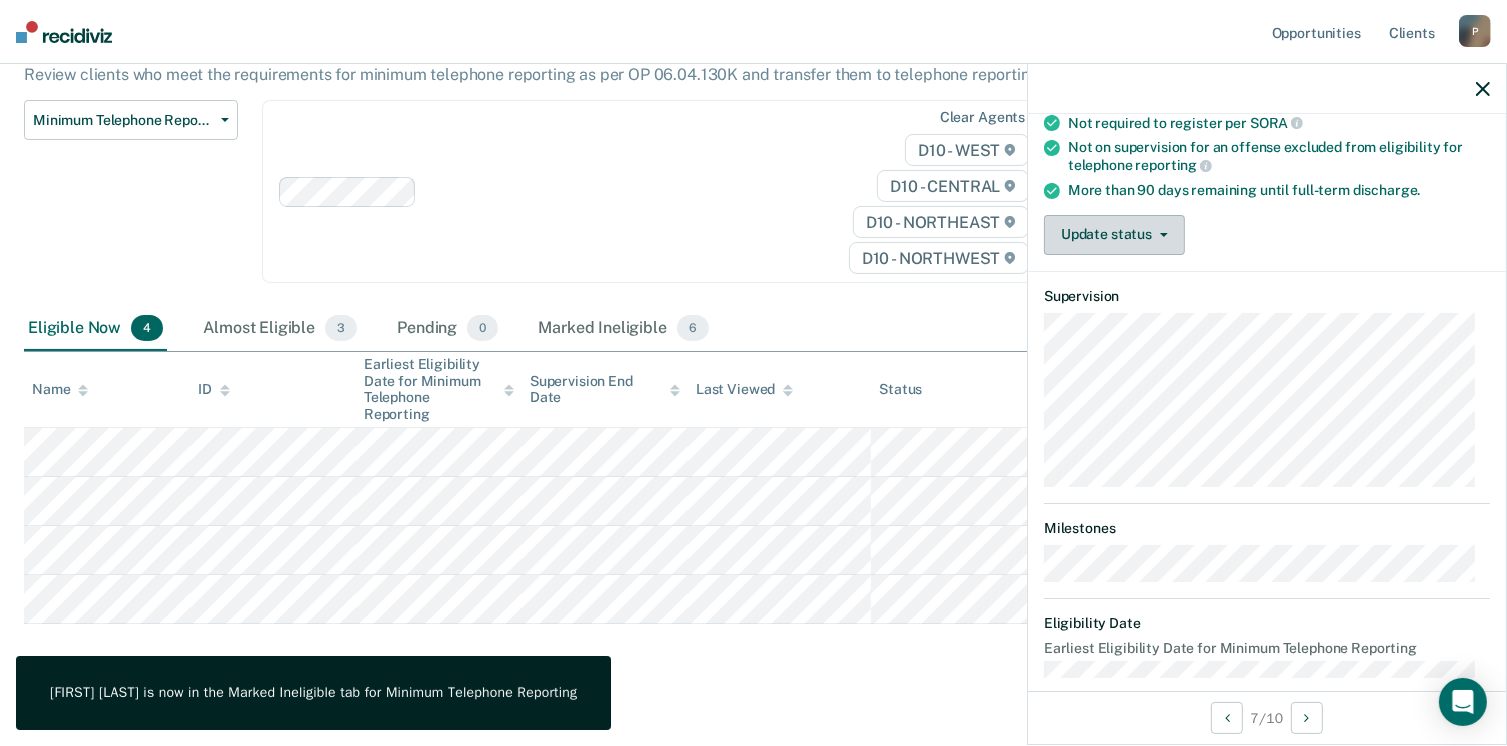 click on "Update status" at bounding box center [1114, 235] 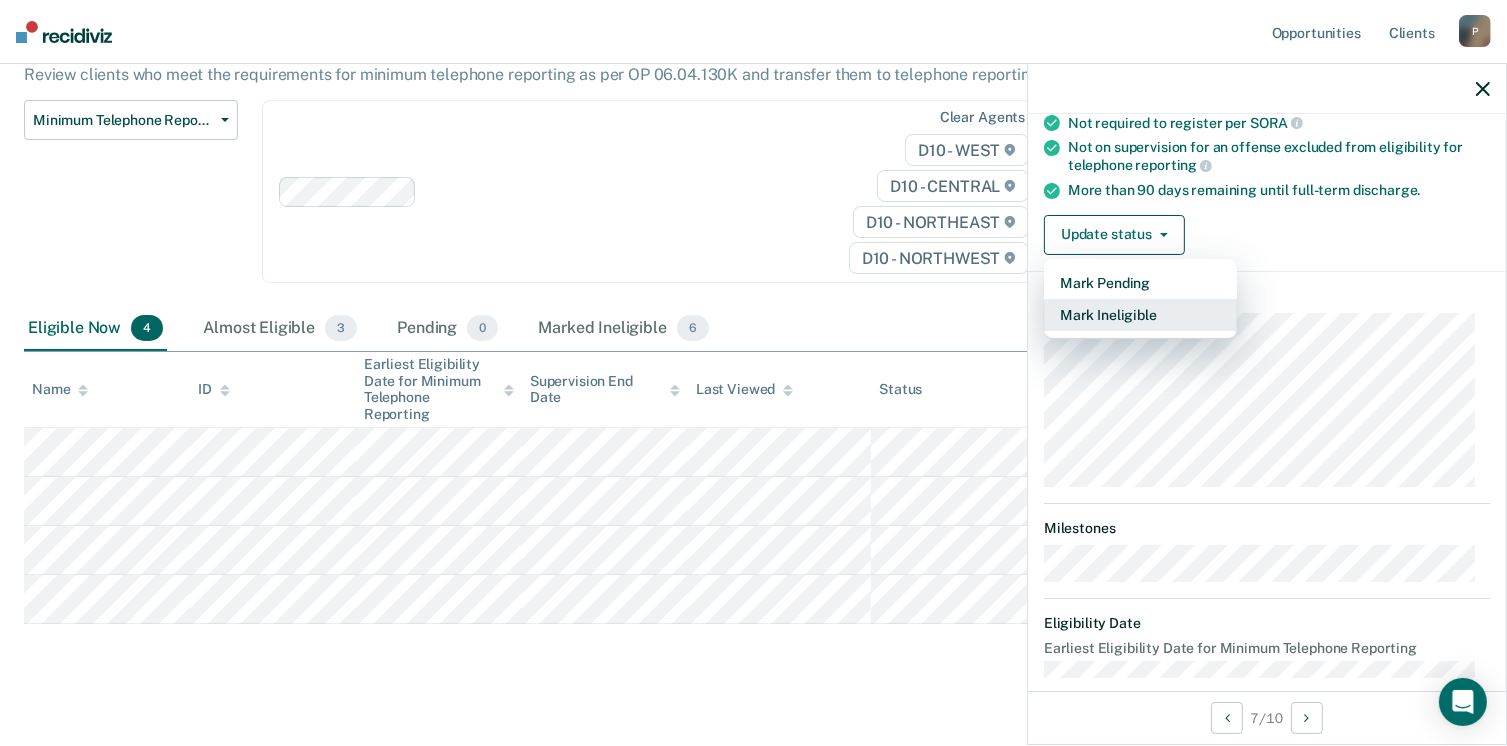 click on "Mark Ineligible" at bounding box center (1140, 315) 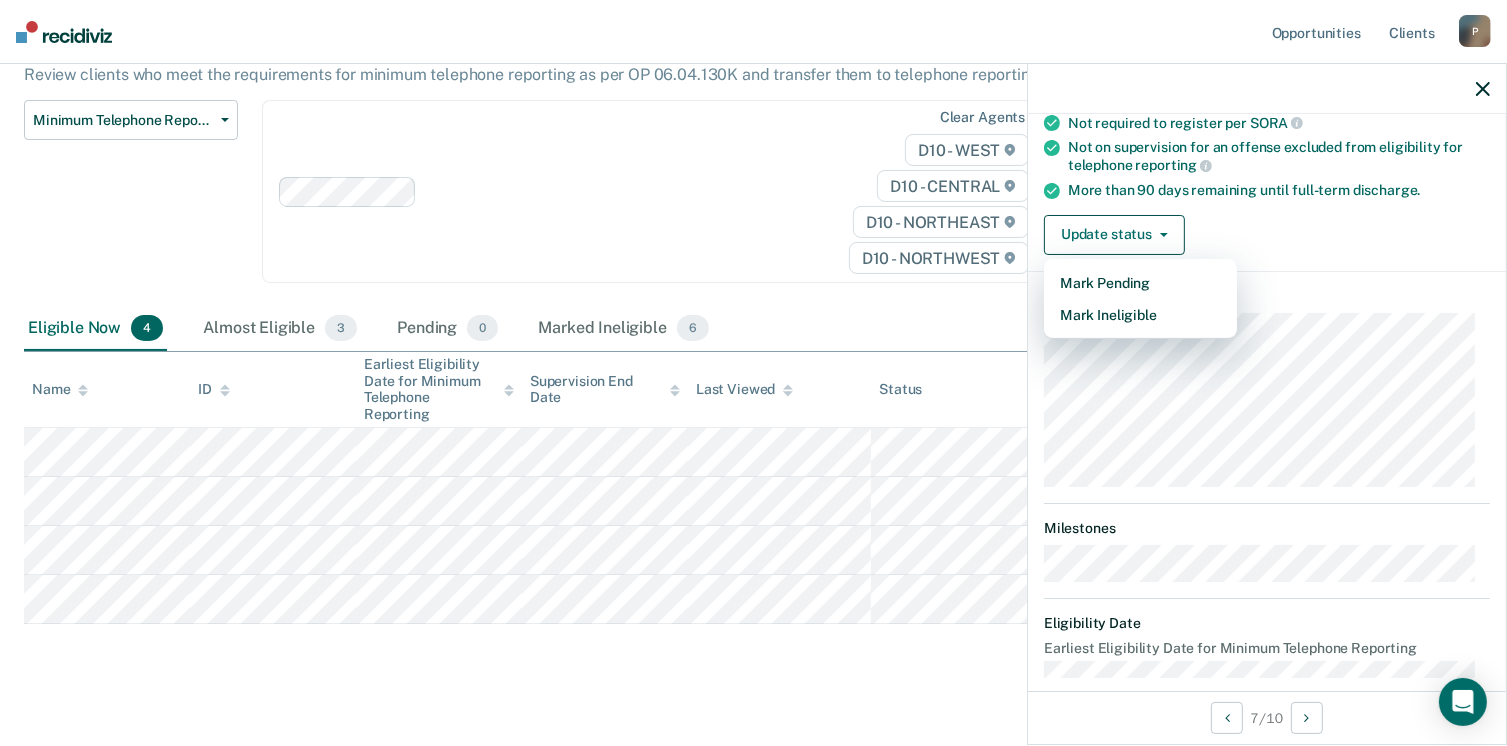 scroll, scrollTop: 129, scrollLeft: 0, axis: vertical 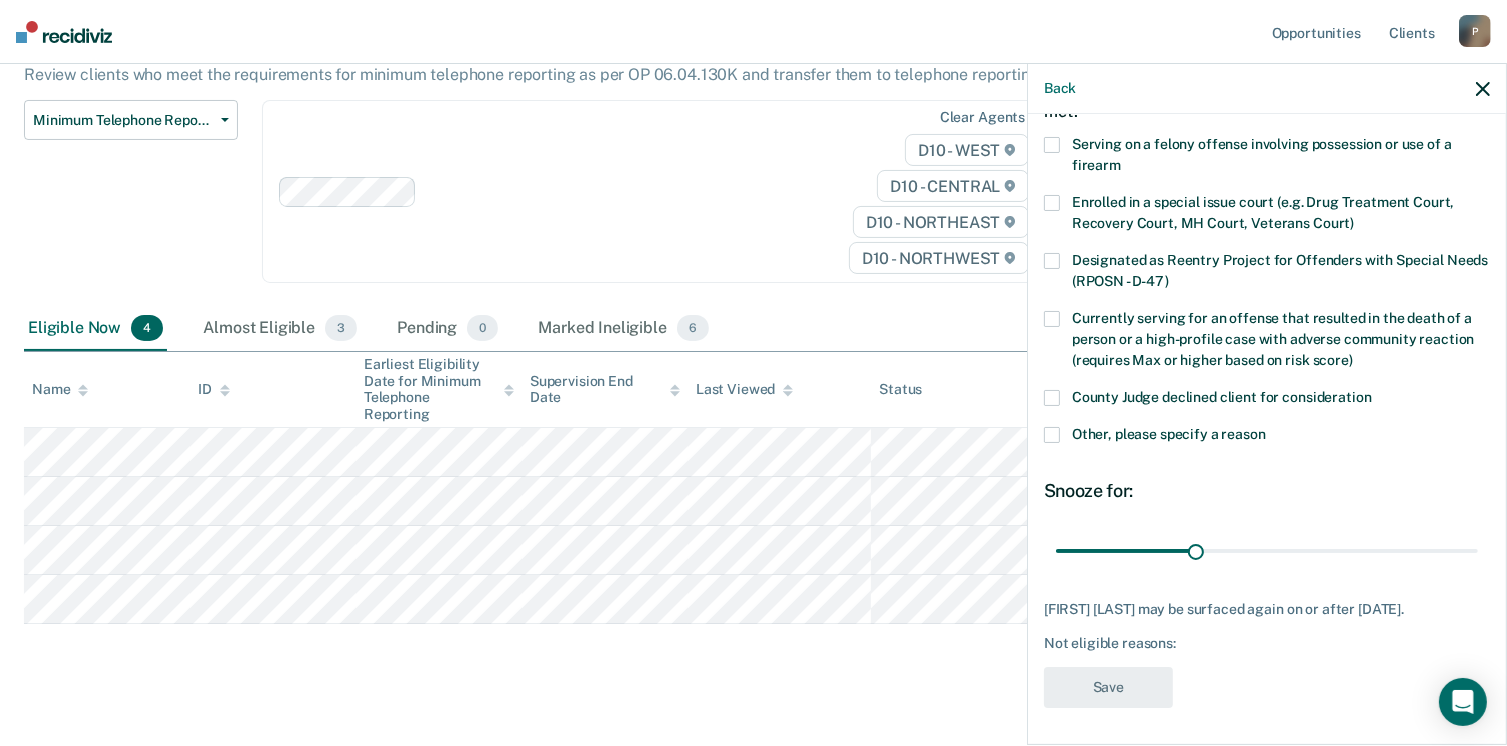 click at bounding box center (1052, 435) 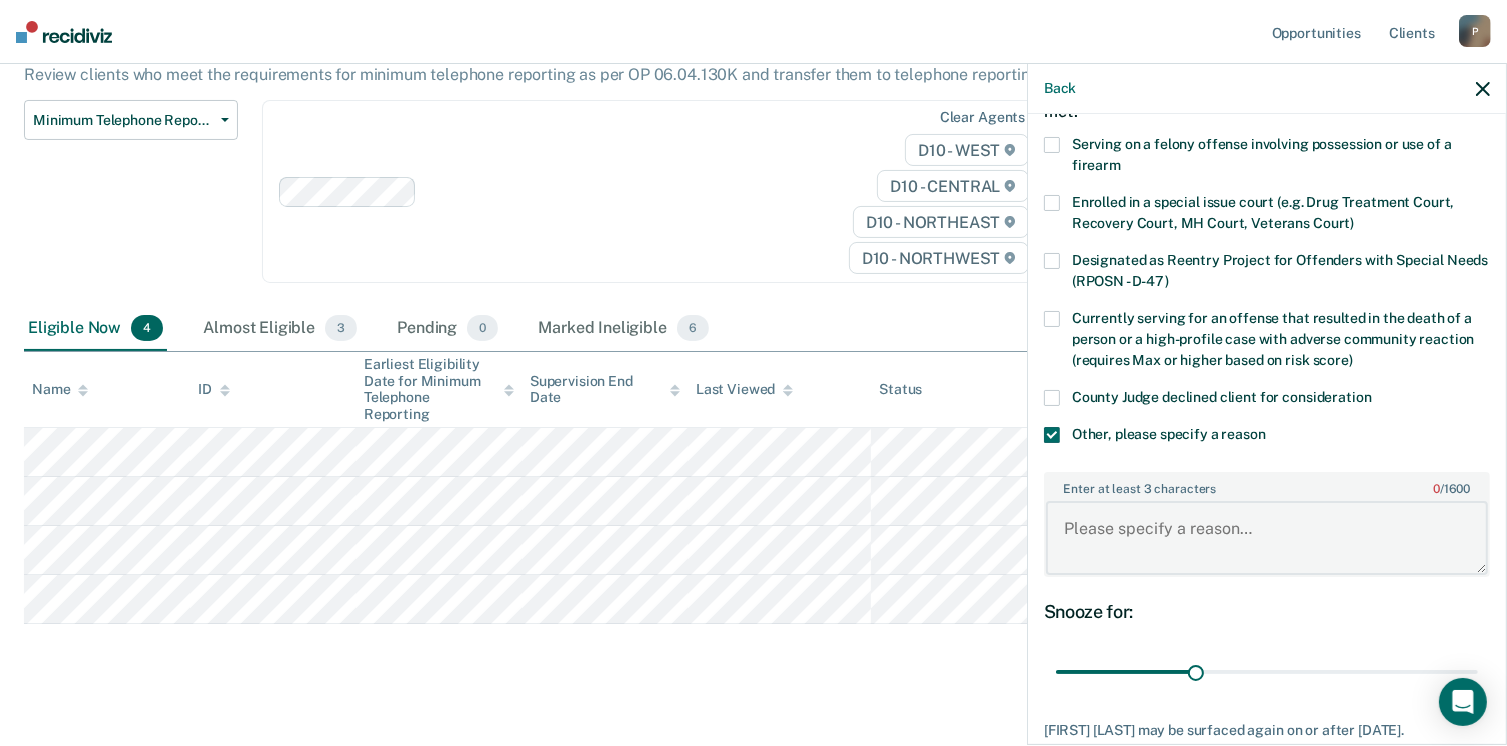 click on "Enter at least 3 characters 0  /  1600" at bounding box center [1267, 538] 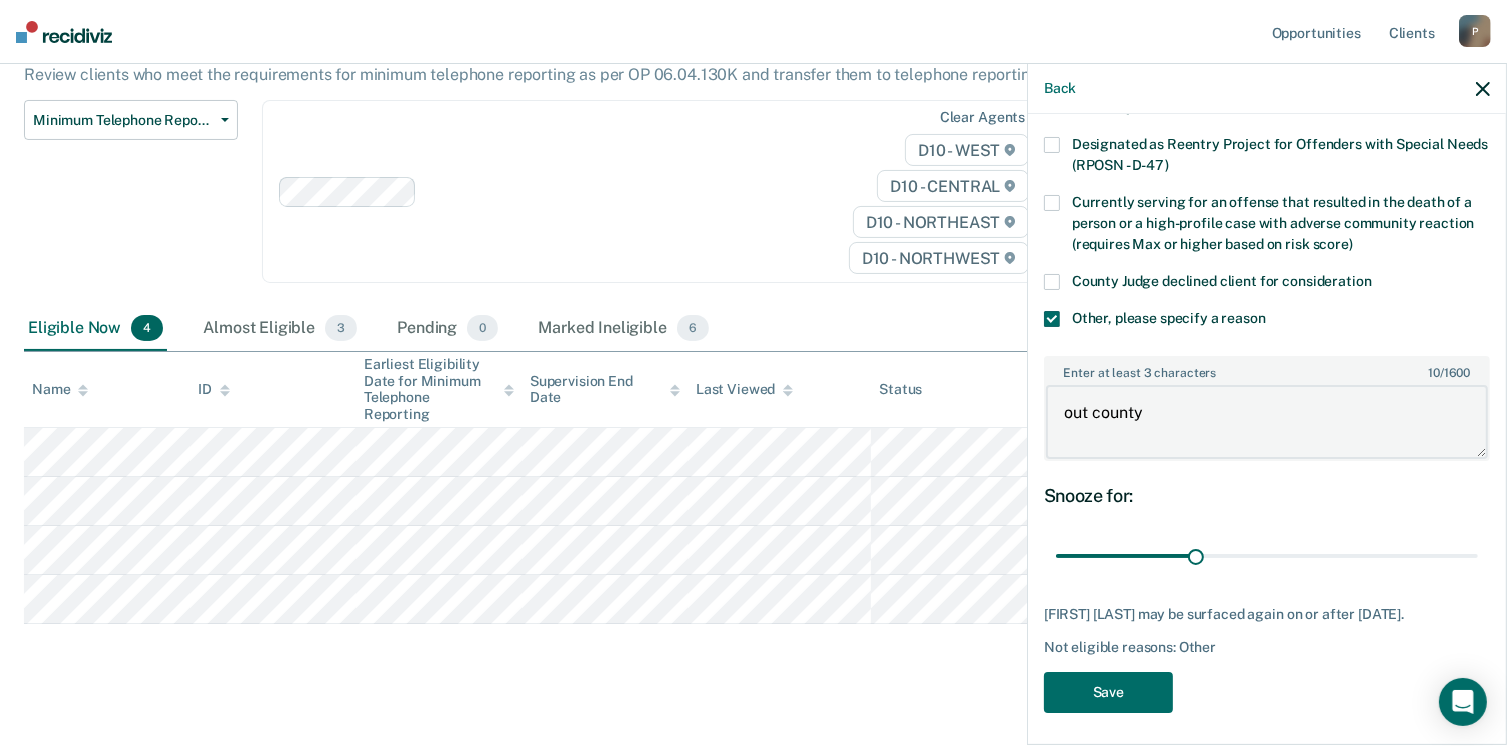 scroll, scrollTop: 248, scrollLeft: 0, axis: vertical 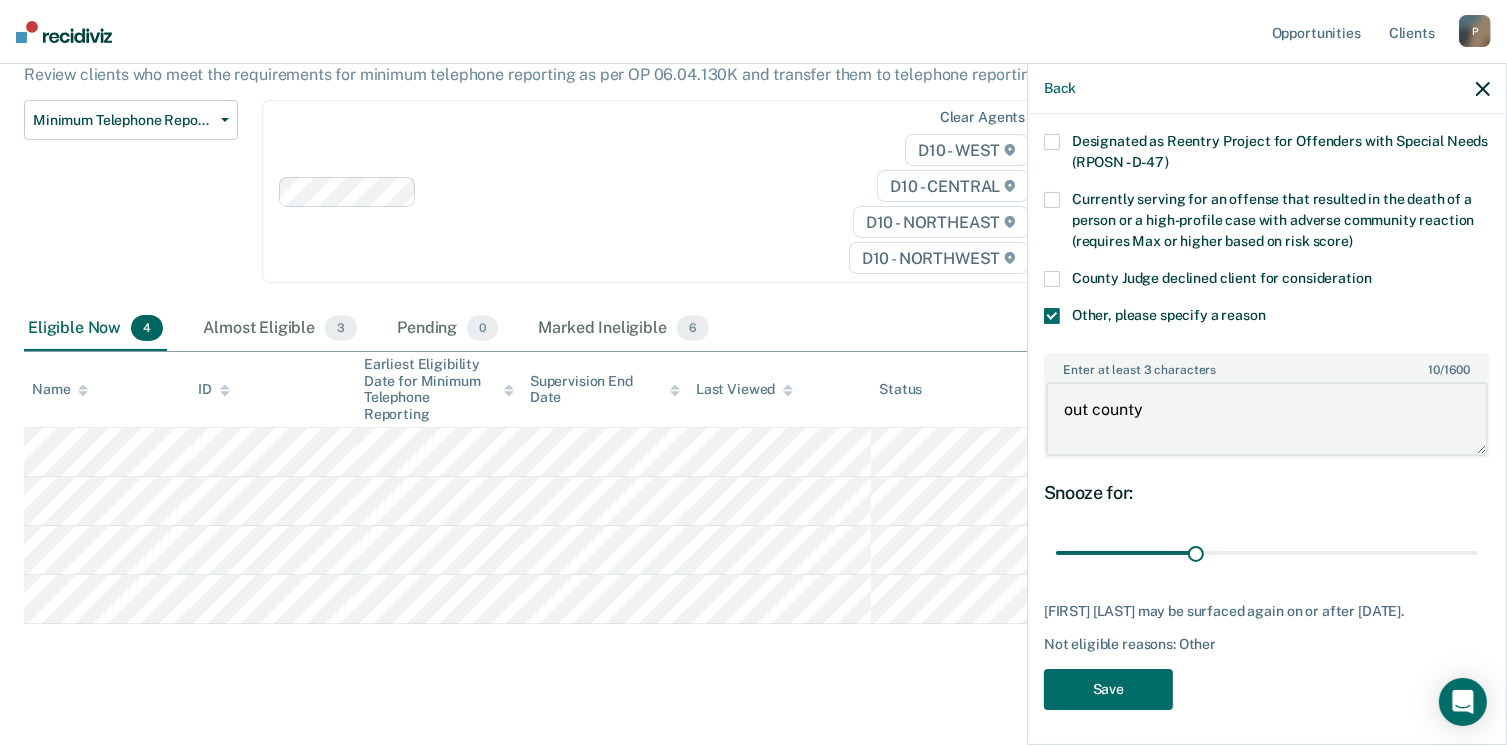 type on "out county" 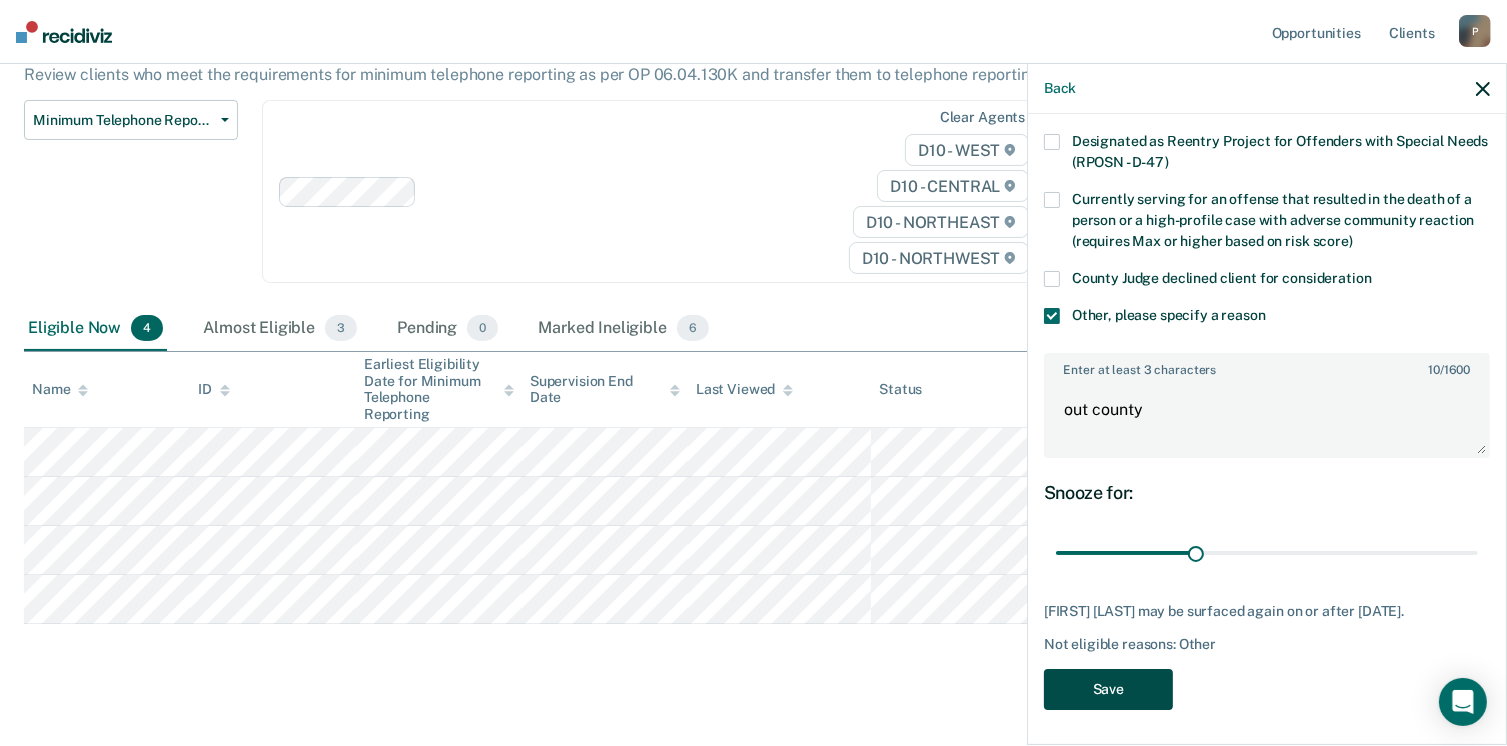 click on "Save" at bounding box center [1108, 689] 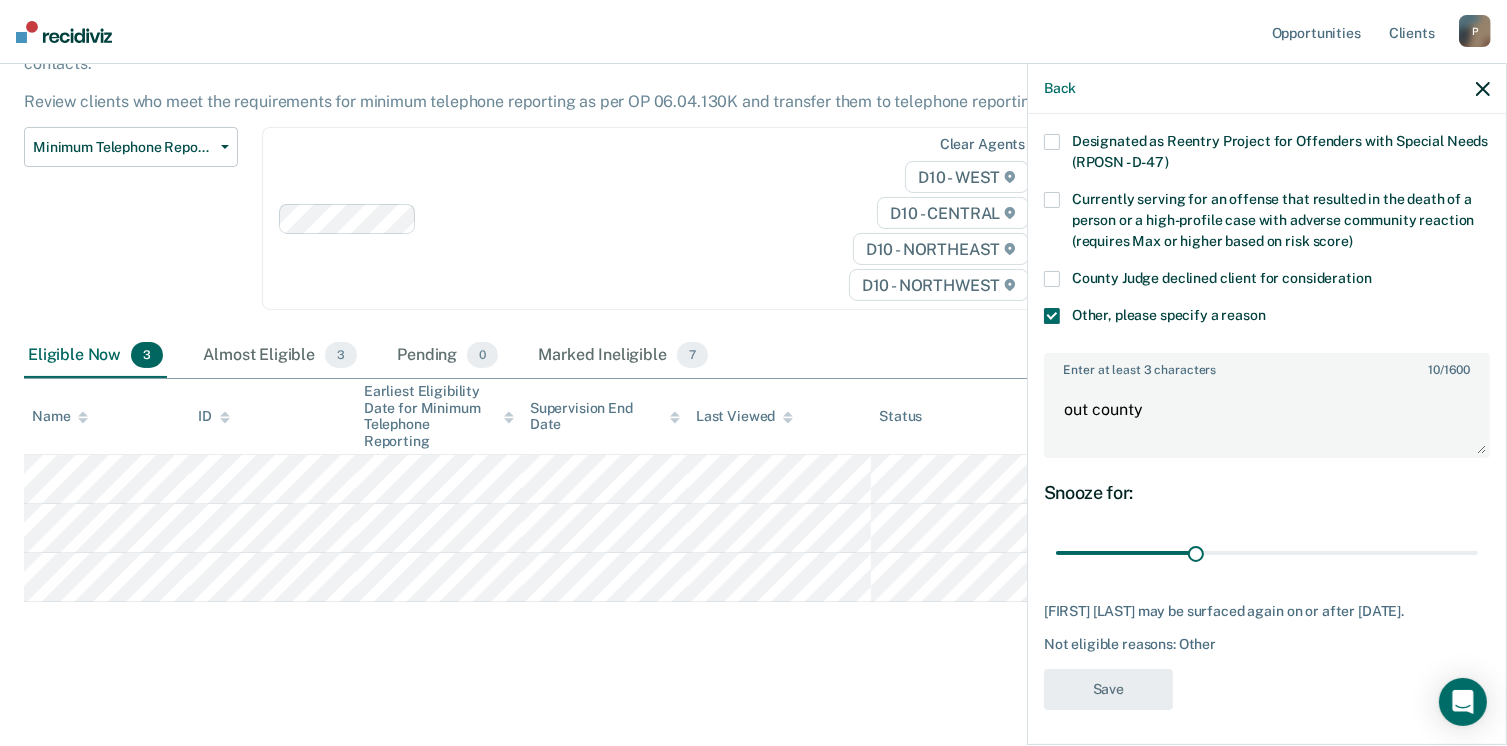 scroll, scrollTop: 138, scrollLeft: 0, axis: vertical 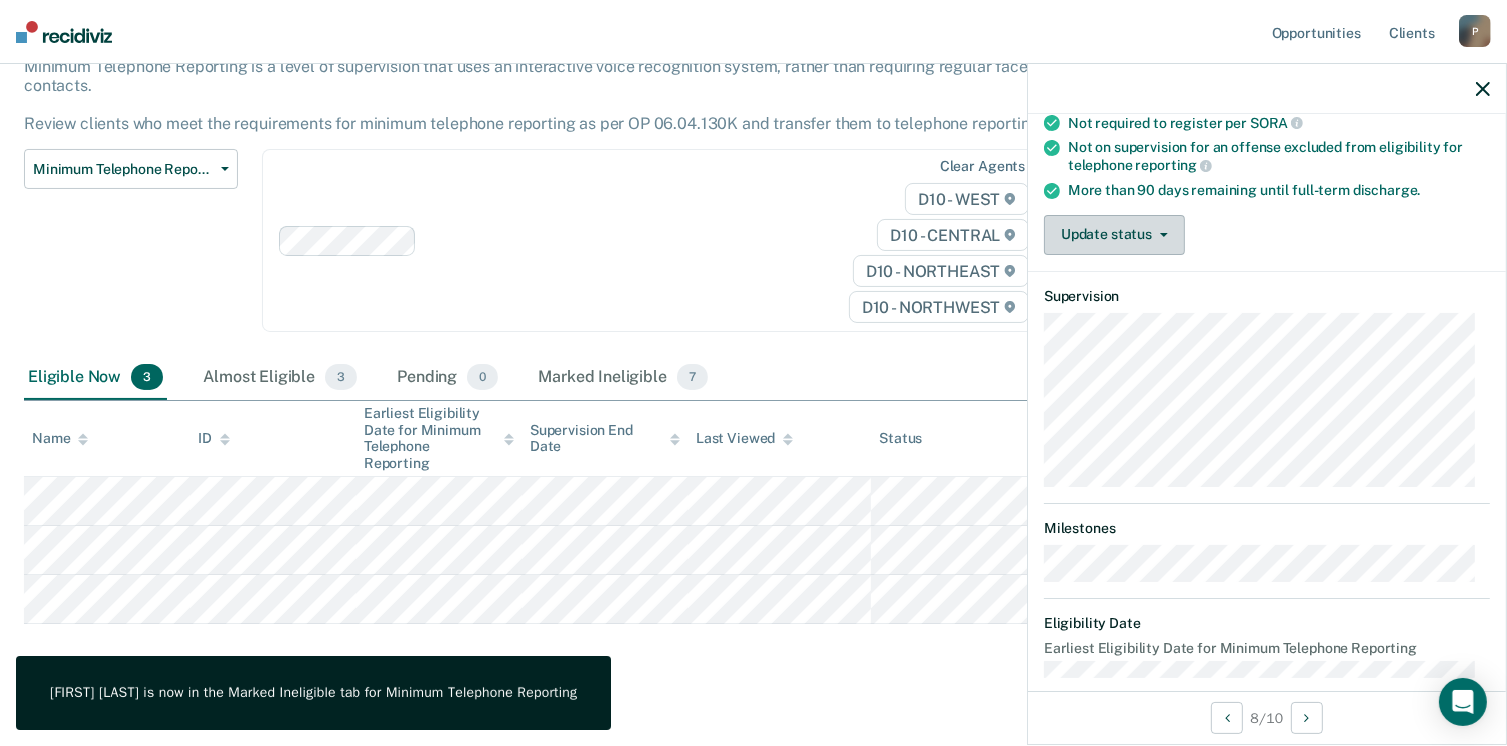 click on "Update status" at bounding box center [1114, 235] 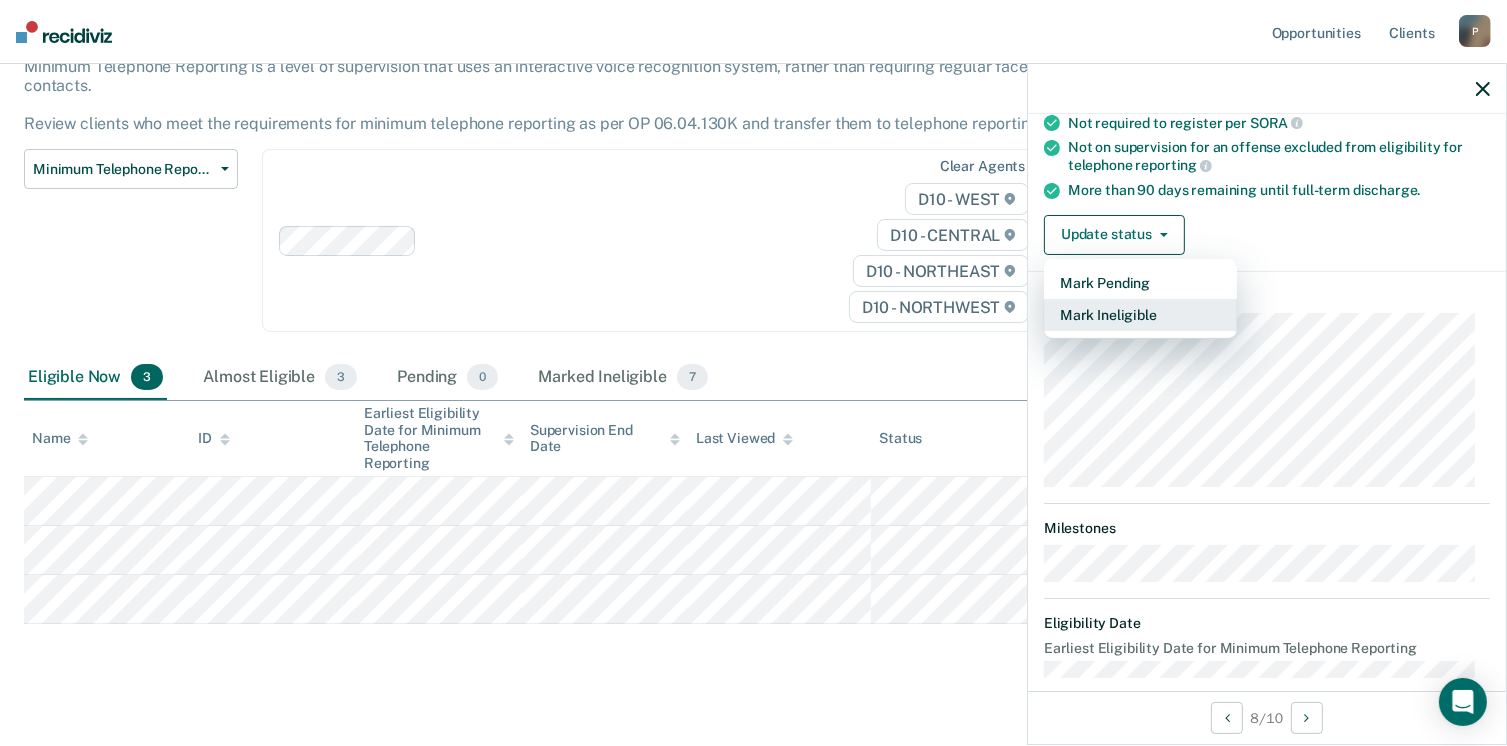 click on "Mark Ineligible" at bounding box center [1140, 315] 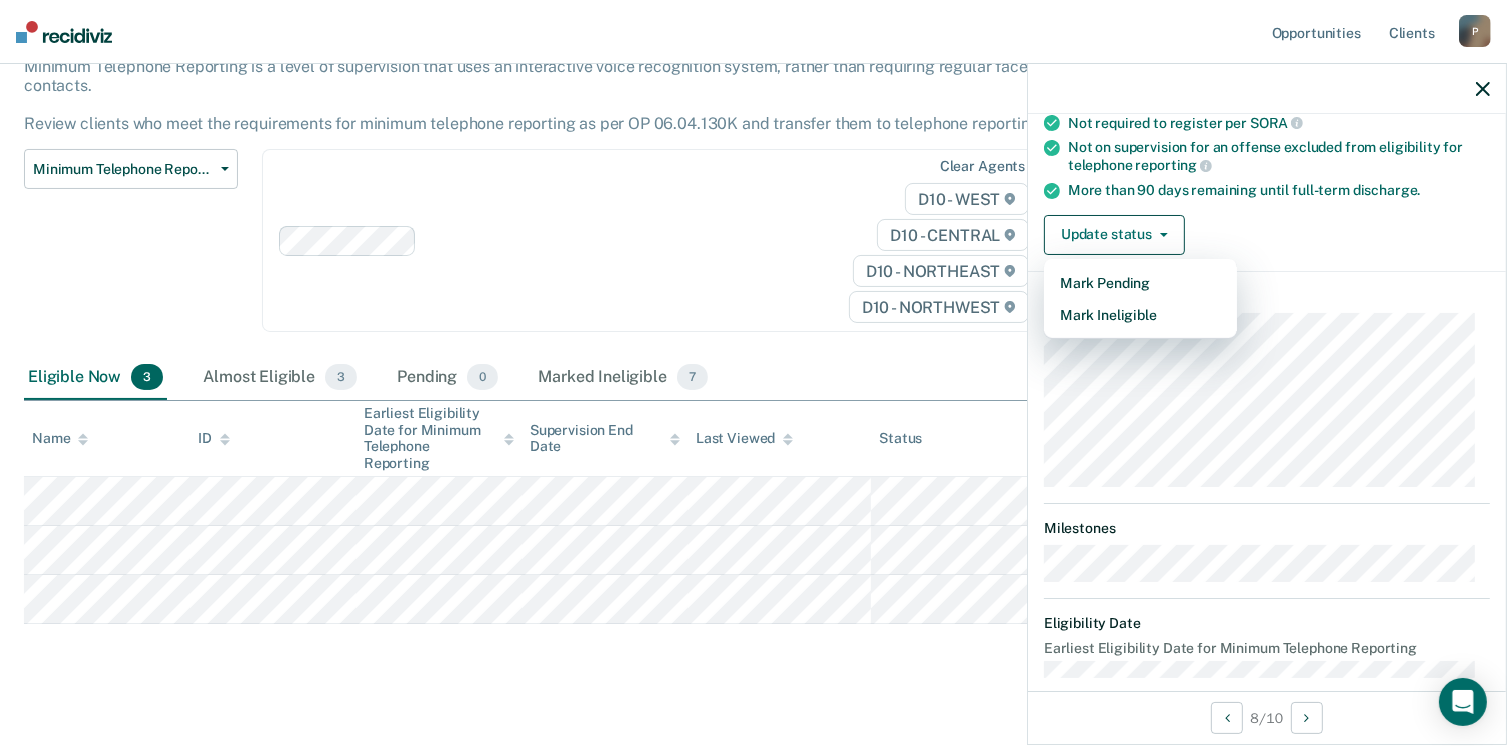 scroll, scrollTop: 129, scrollLeft: 0, axis: vertical 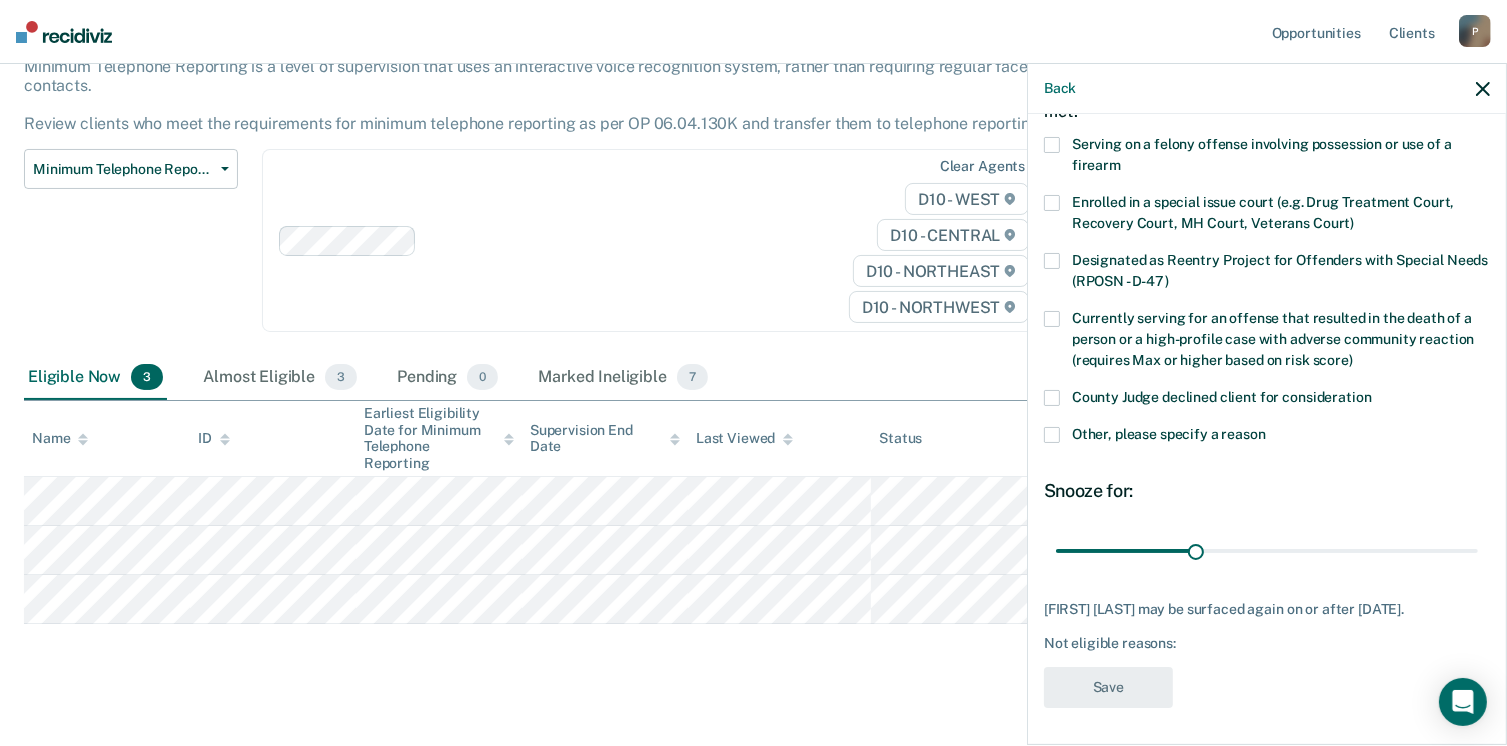 click at bounding box center [1052, 435] 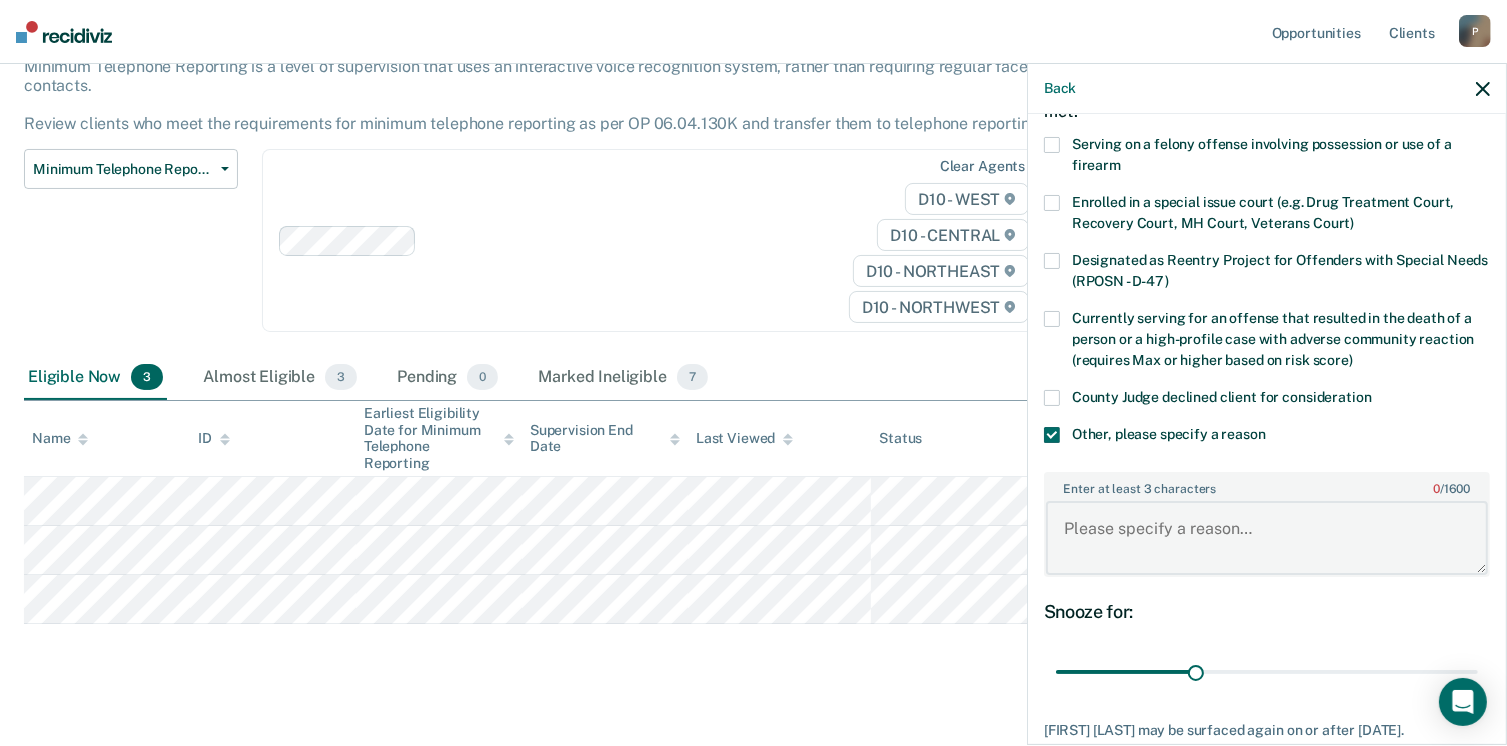 click on "Enter at least 3 characters 0  /  1600" at bounding box center (1267, 538) 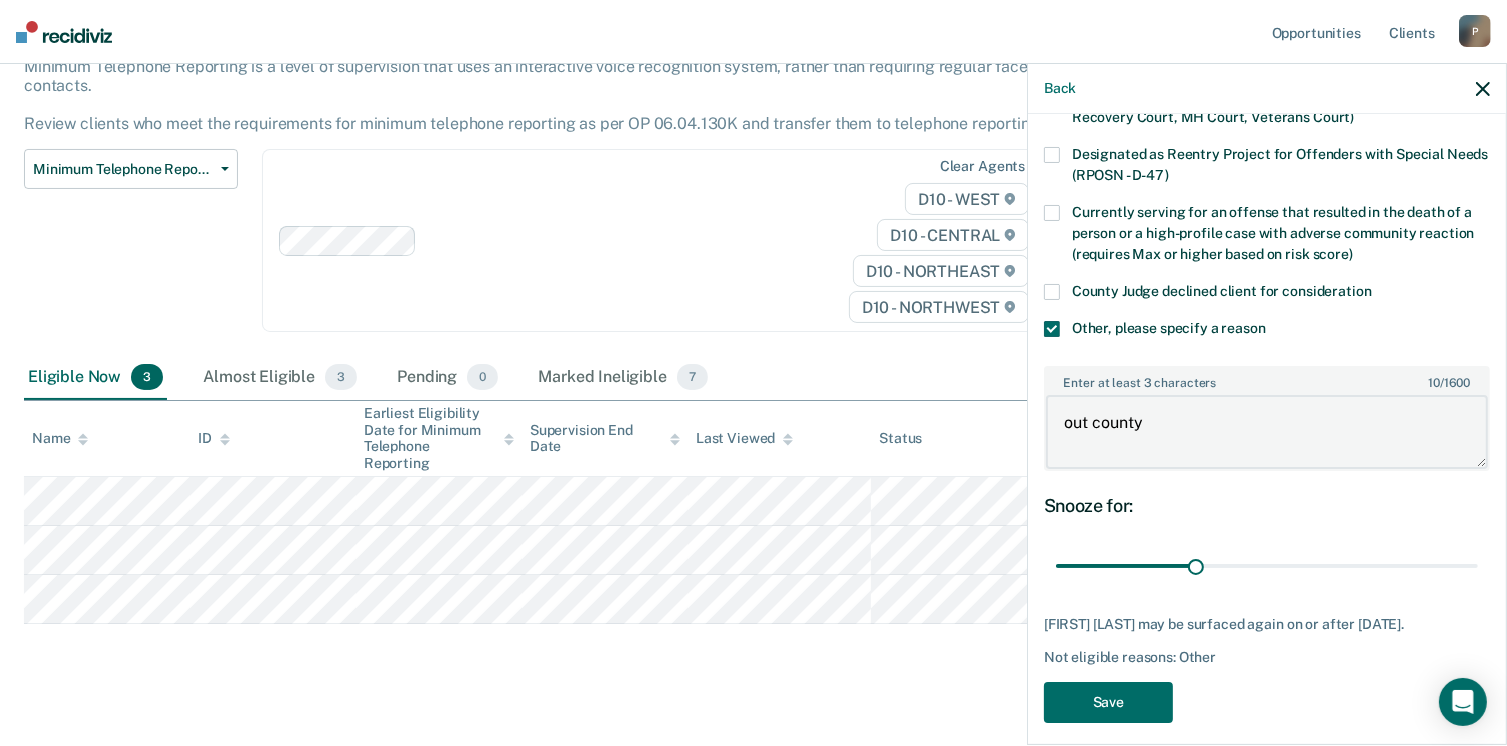 scroll, scrollTop: 248, scrollLeft: 0, axis: vertical 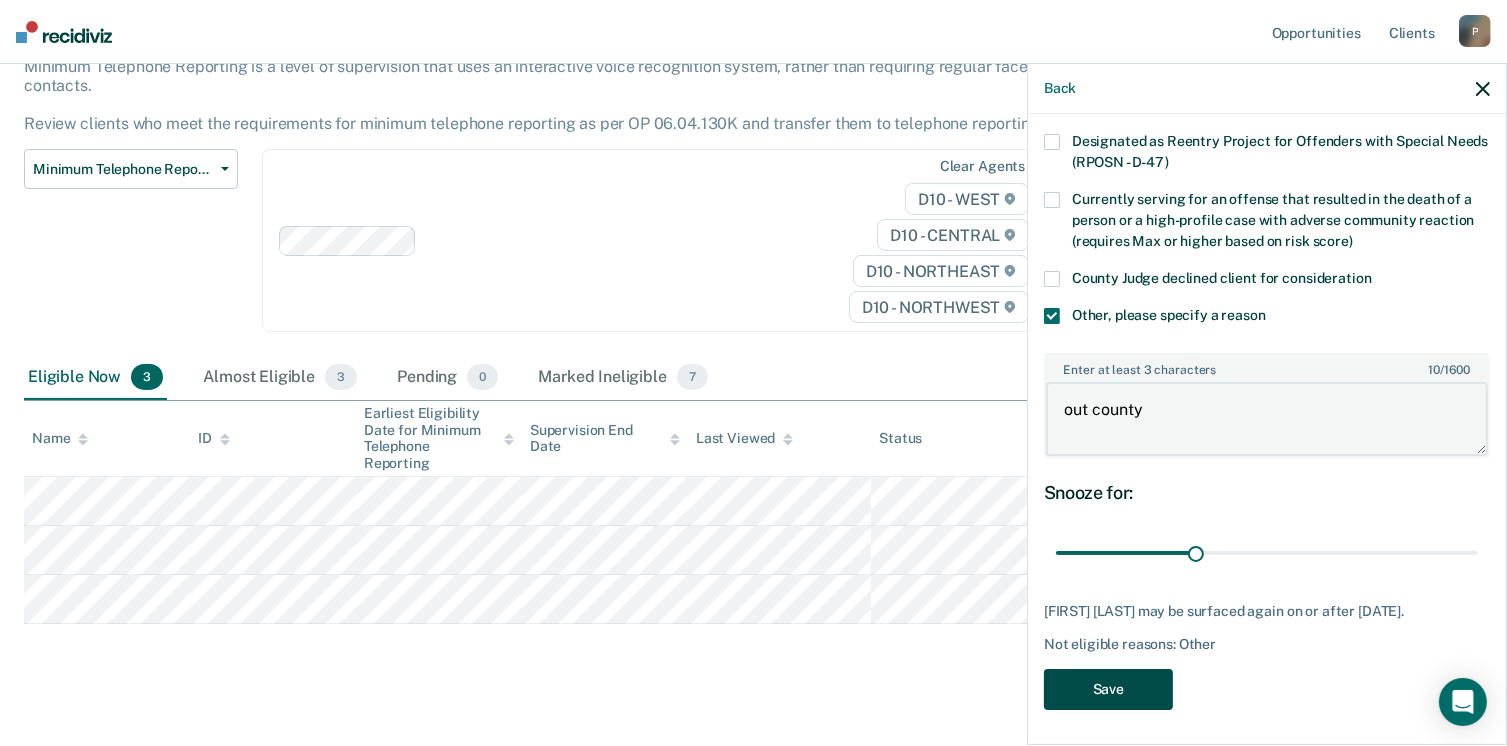type on "out county" 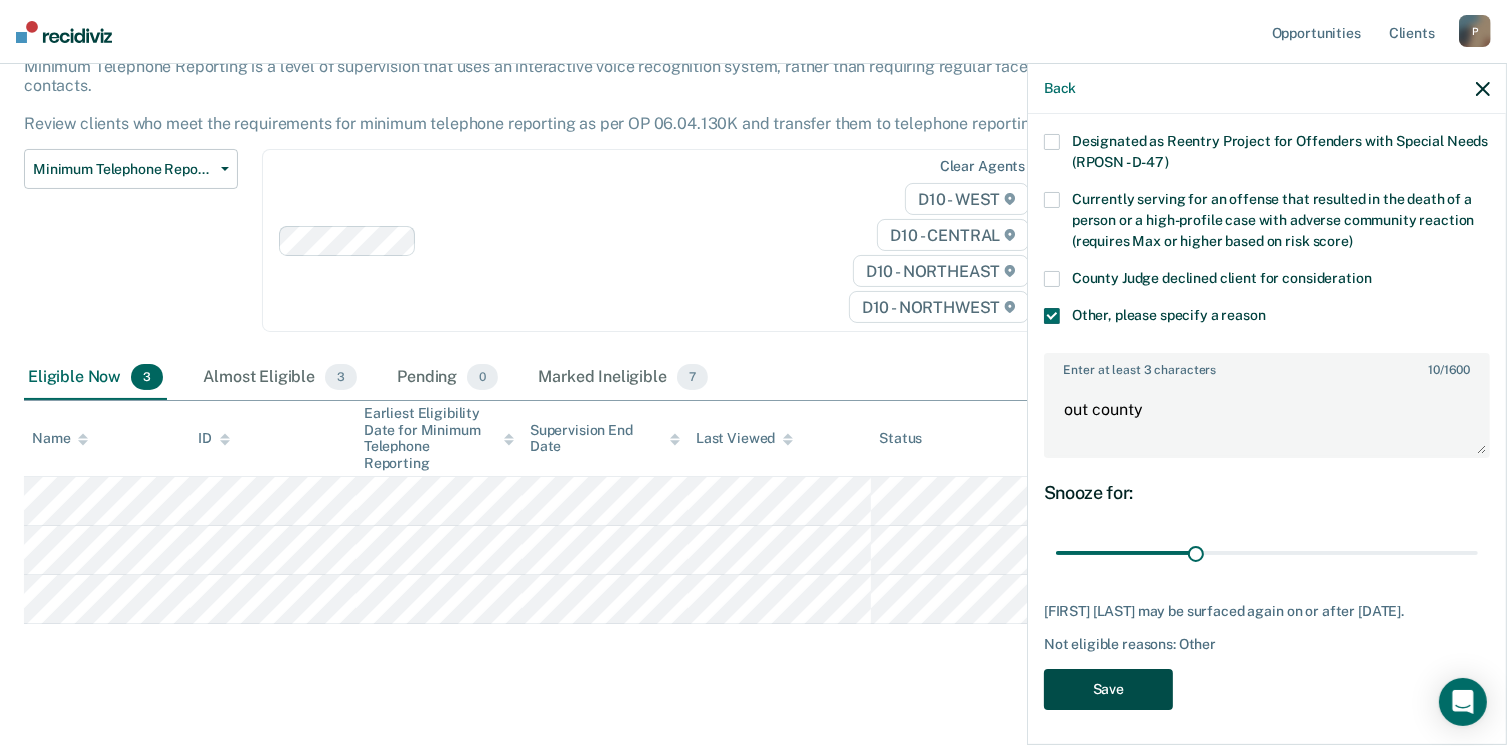 click on "Save" at bounding box center [1108, 689] 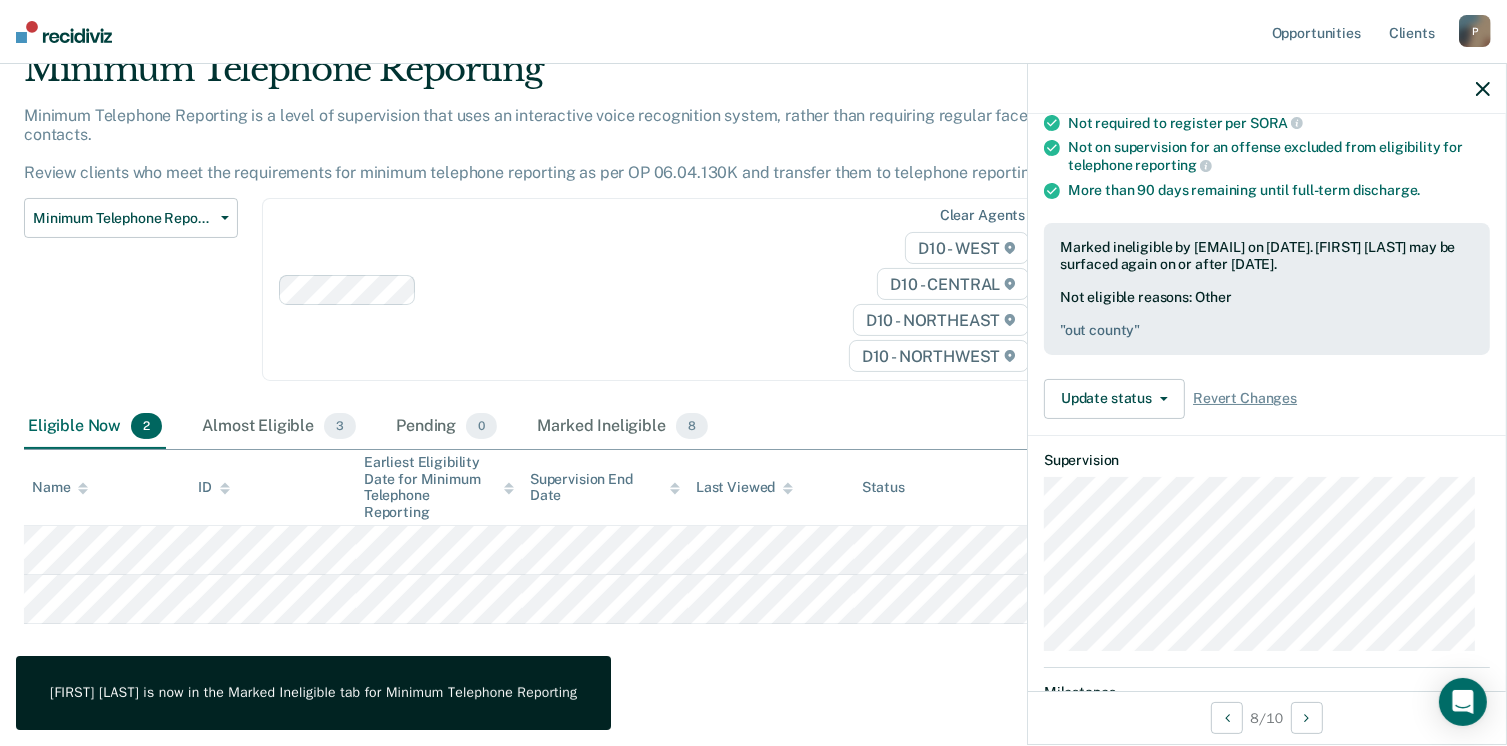 scroll, scrollTop: 247, scrollLeft: 0, axis: vertical 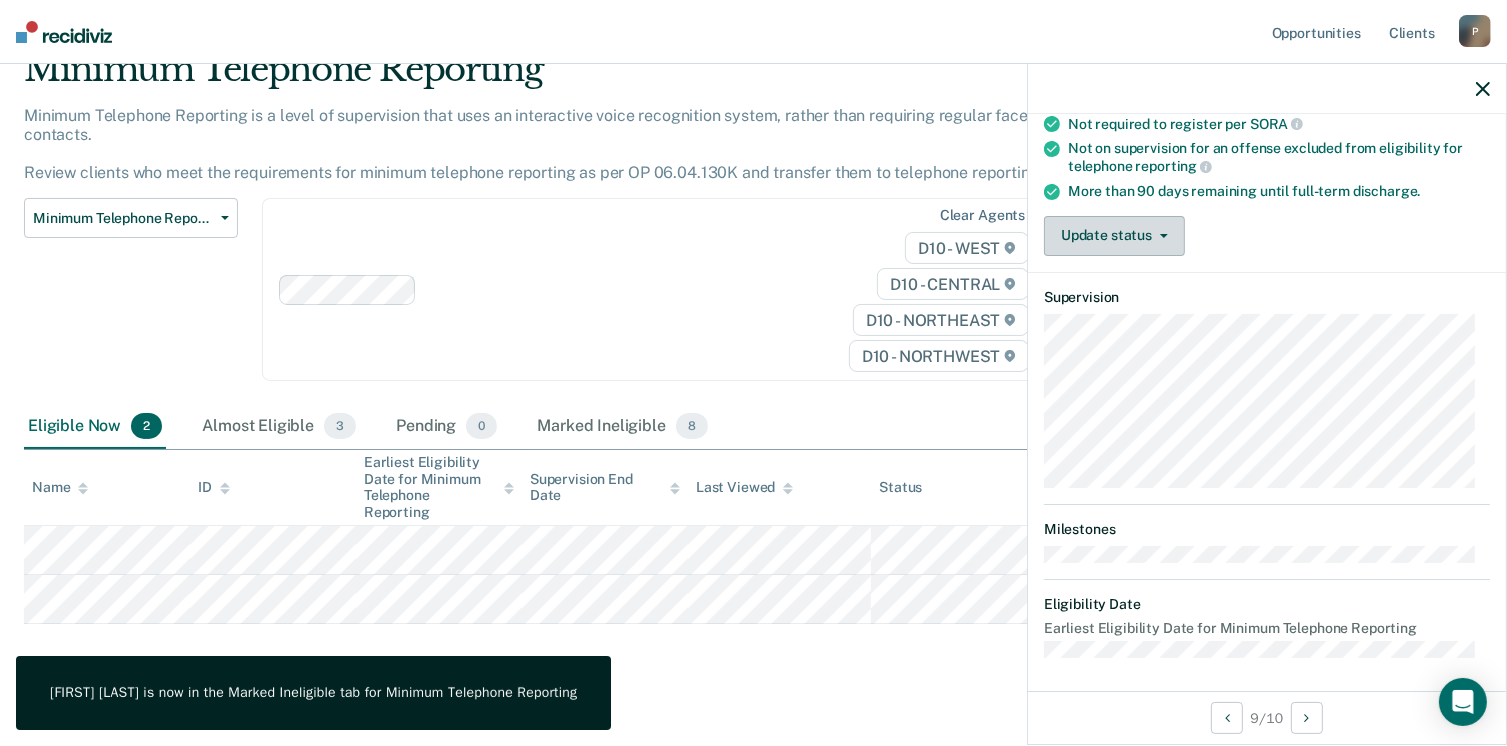 click 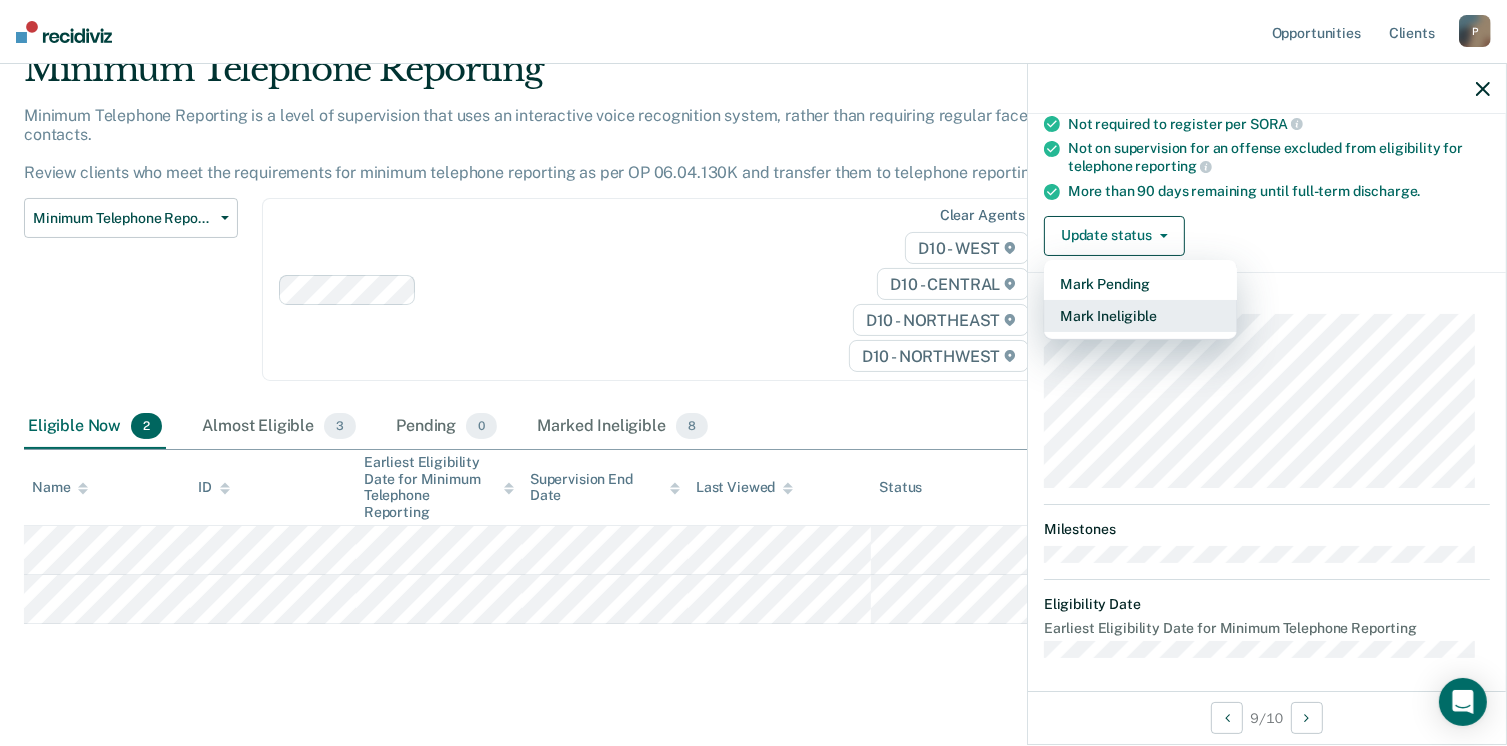click on "Mark Ineligible" at bounding box center [1140, 316] 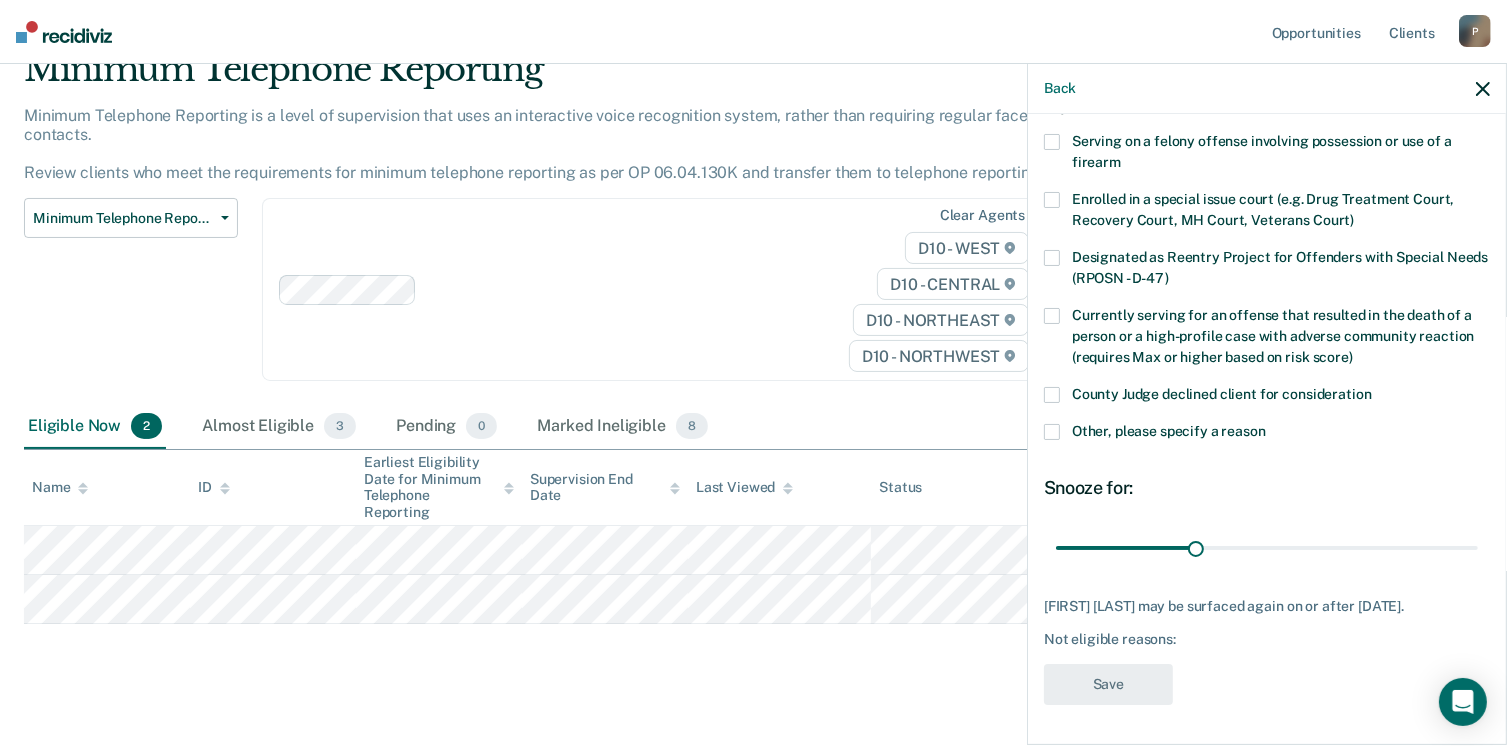 scroll, scrollTop: 146, scrollLeft: 0, axis: vertical 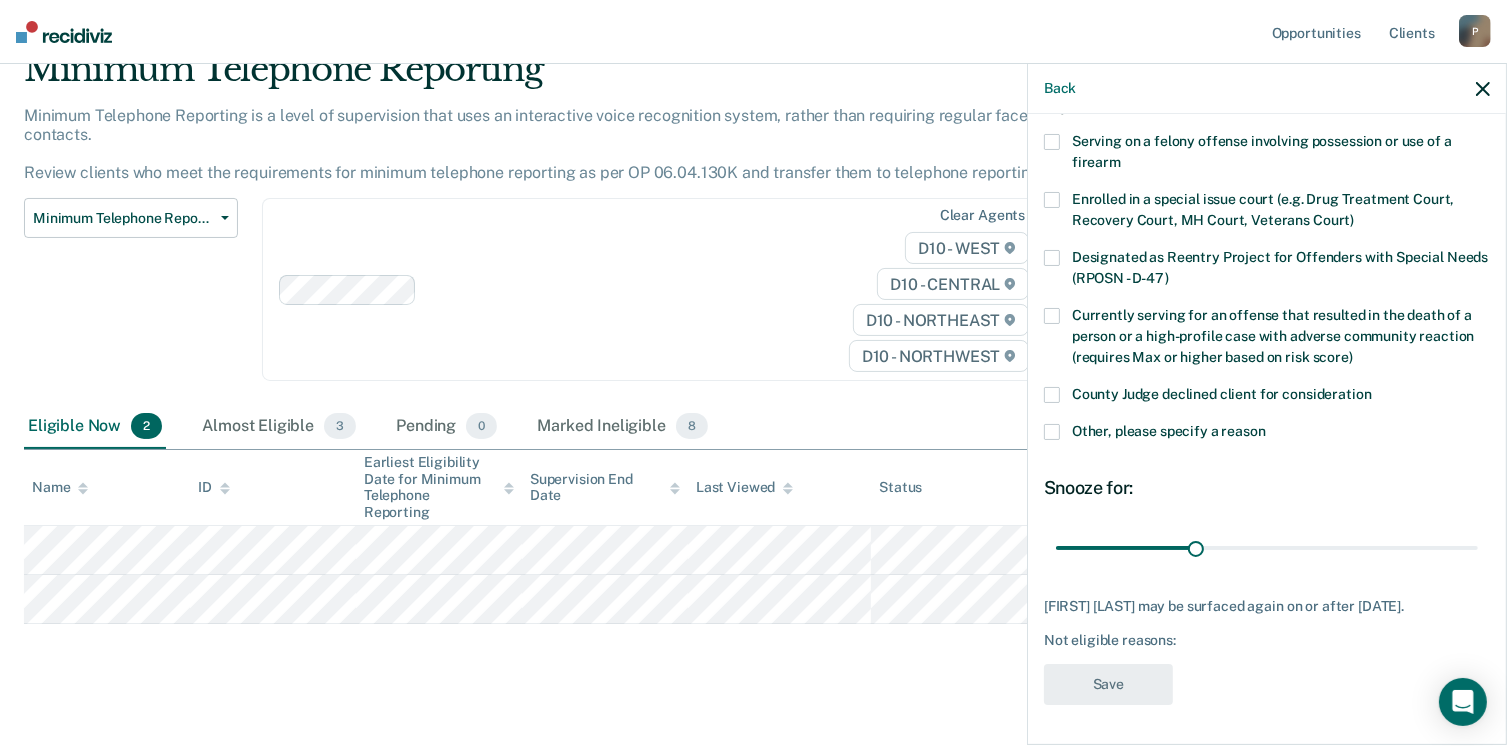 click at bounding box center (1052, 432) 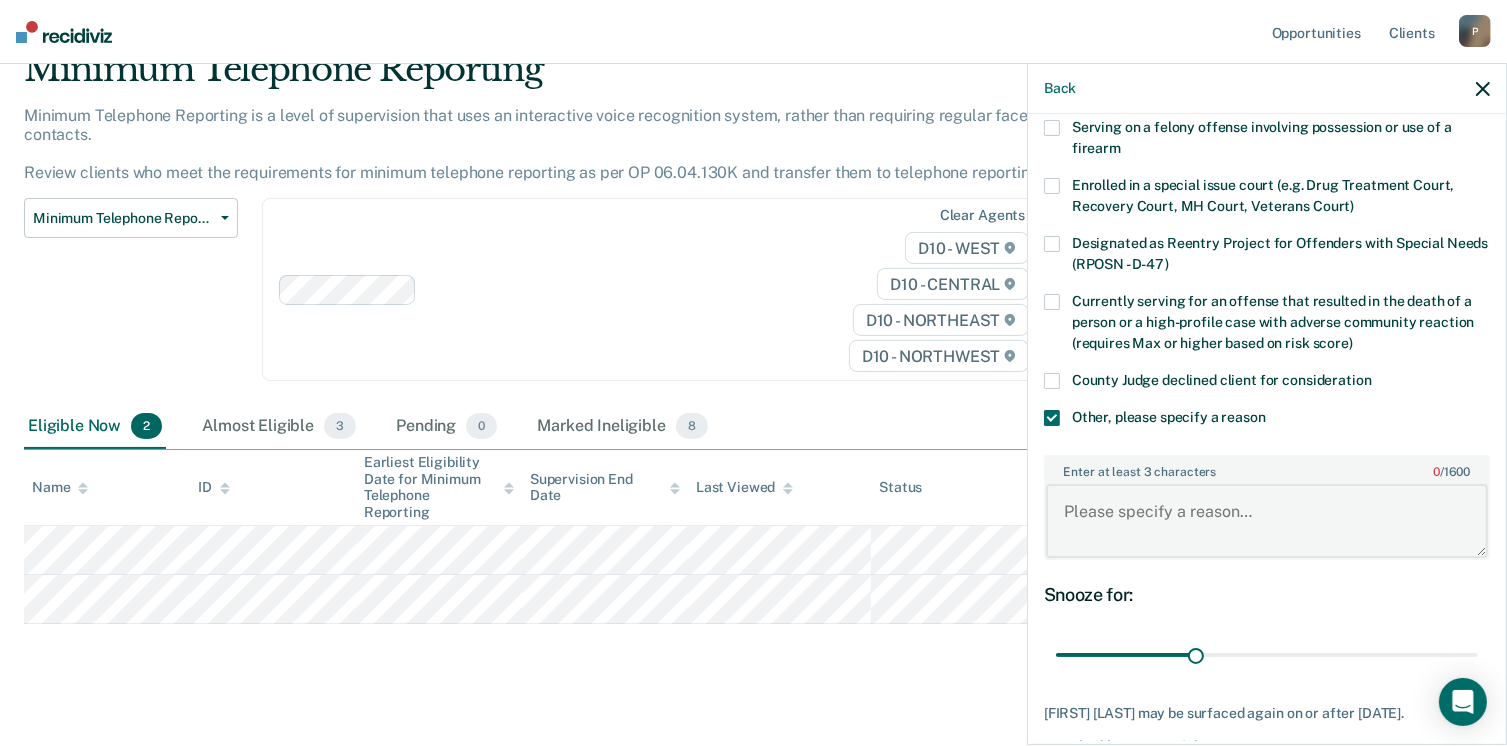 click on "Enter at least 3 characters 0  /  1600" at bounding box center (1267, 521) 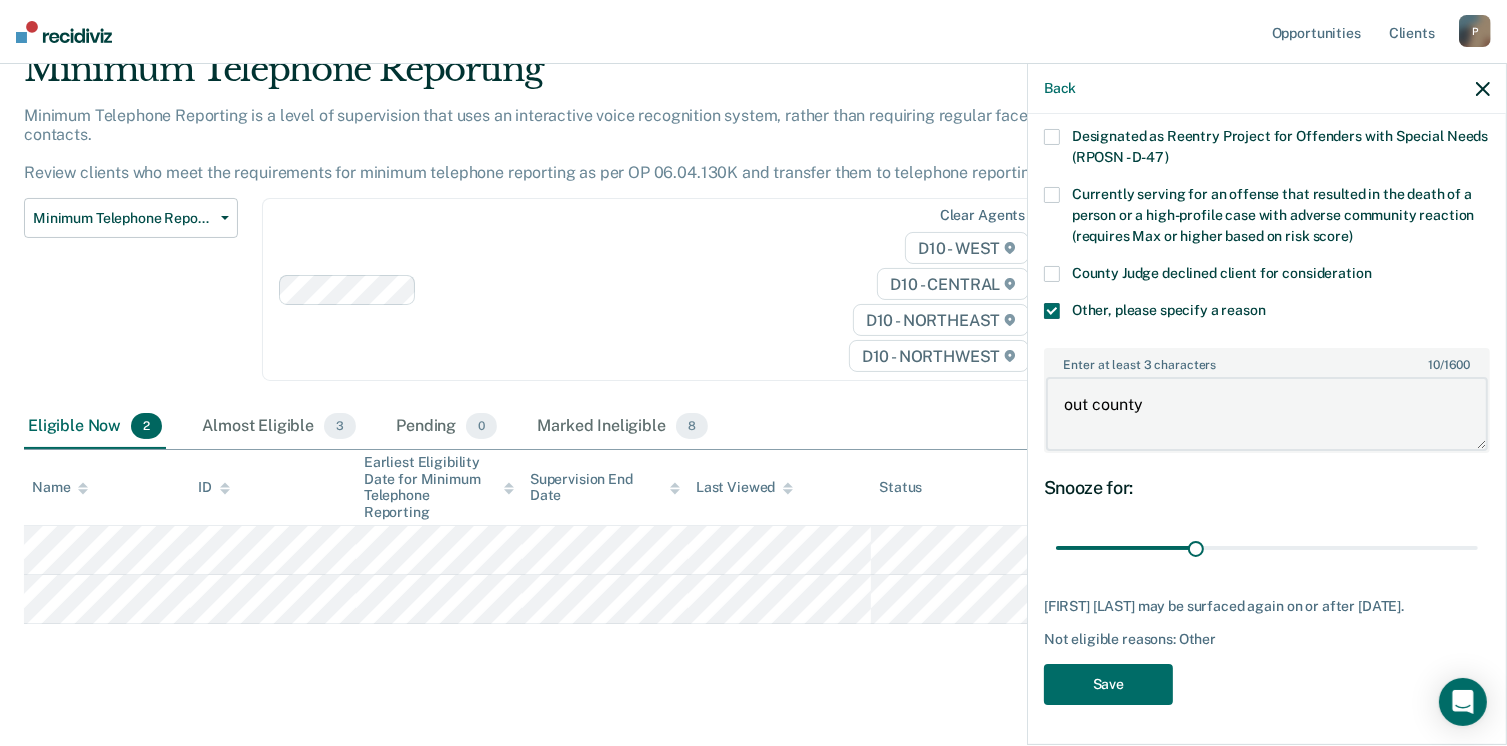 scroll, scrollTop: 265, scrollLeft: 0, axis: vertical 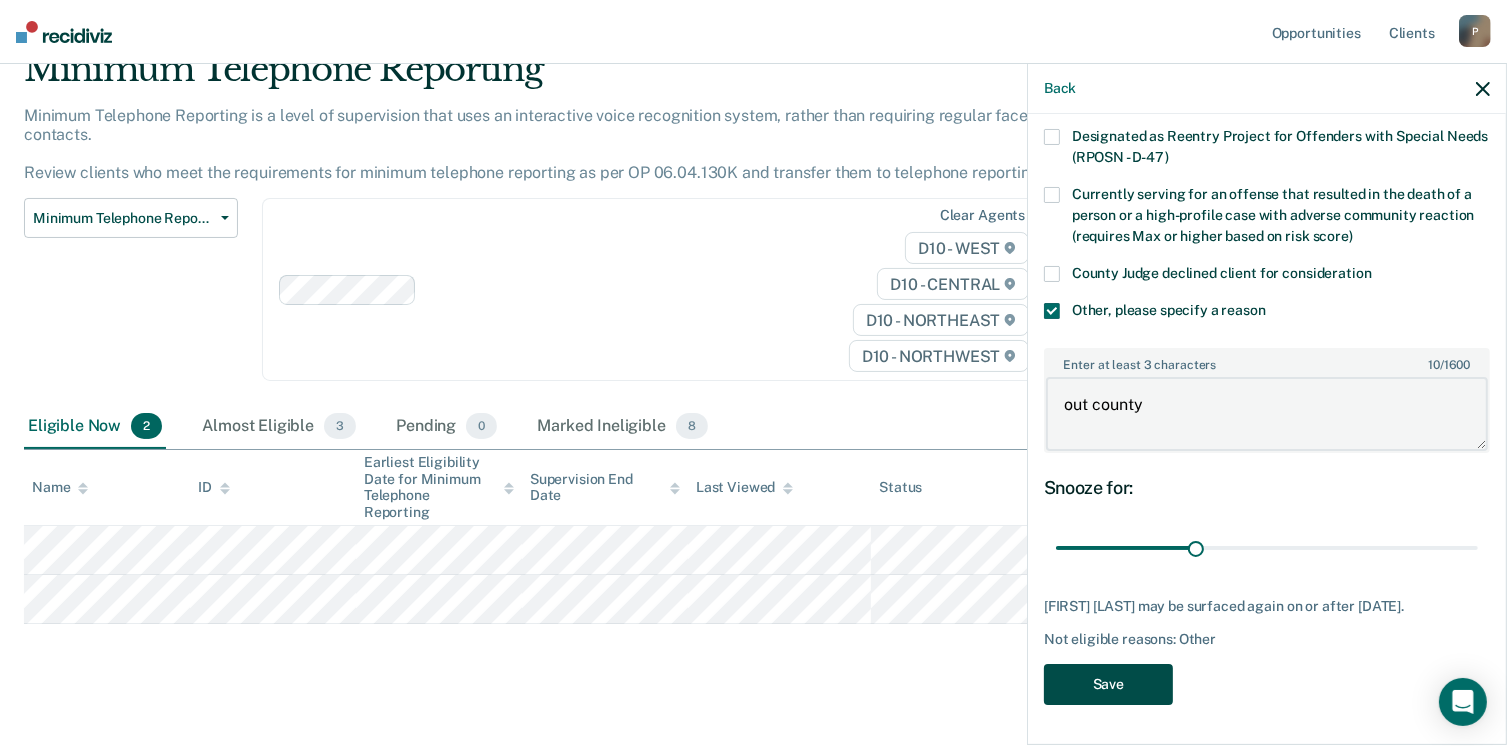 type on "out county" 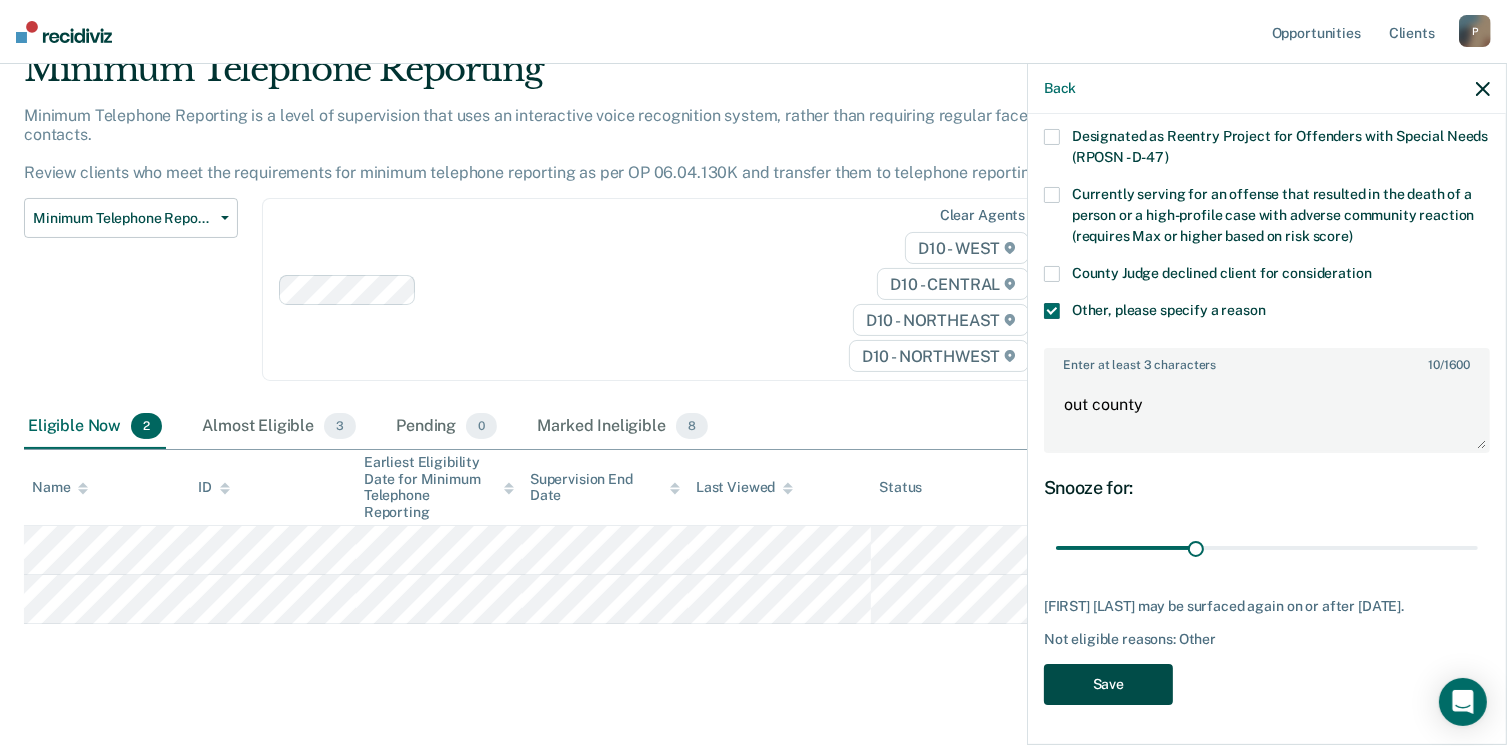click on "Save" at bounding box center (1108, 684) 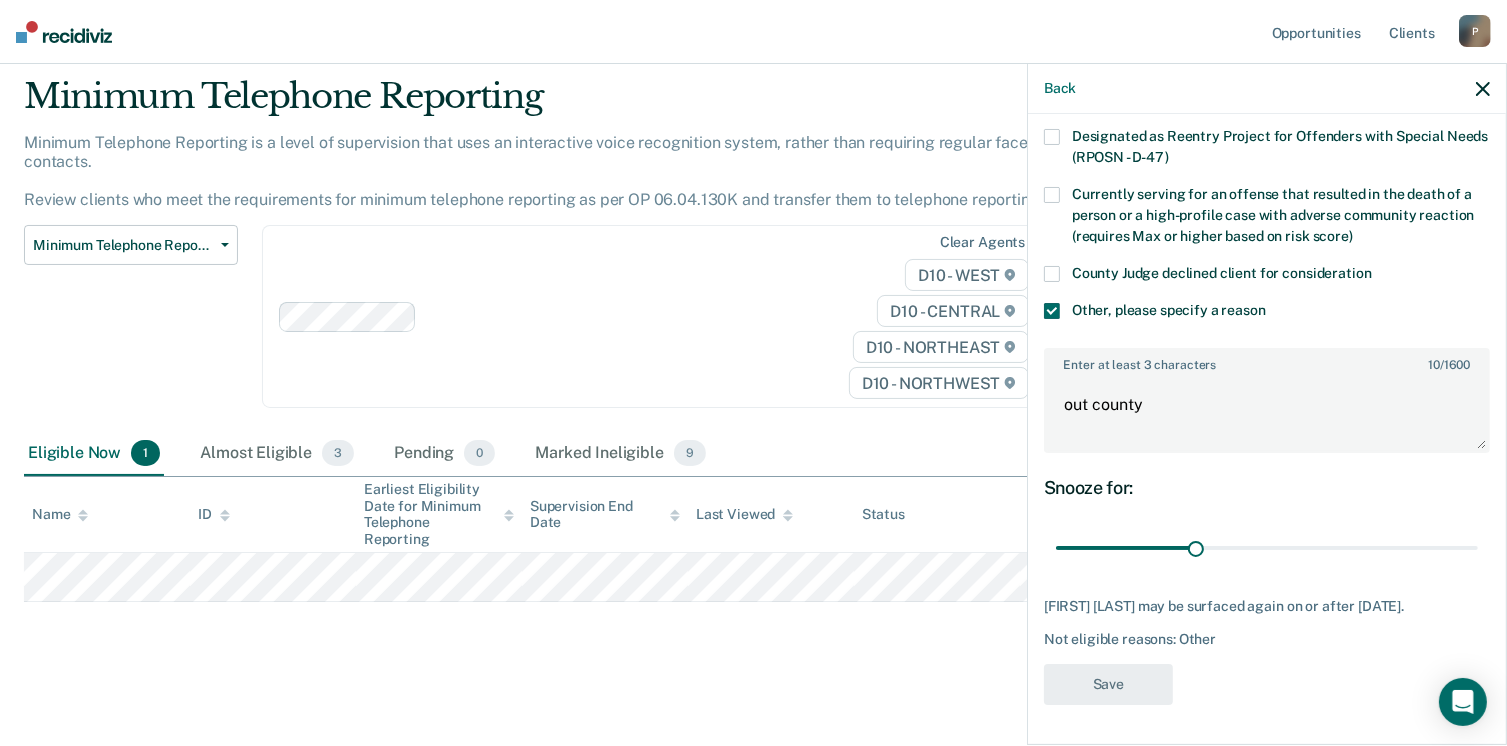 scroll, scrollTop: 40, scrollLeft: 0, axis: vertical 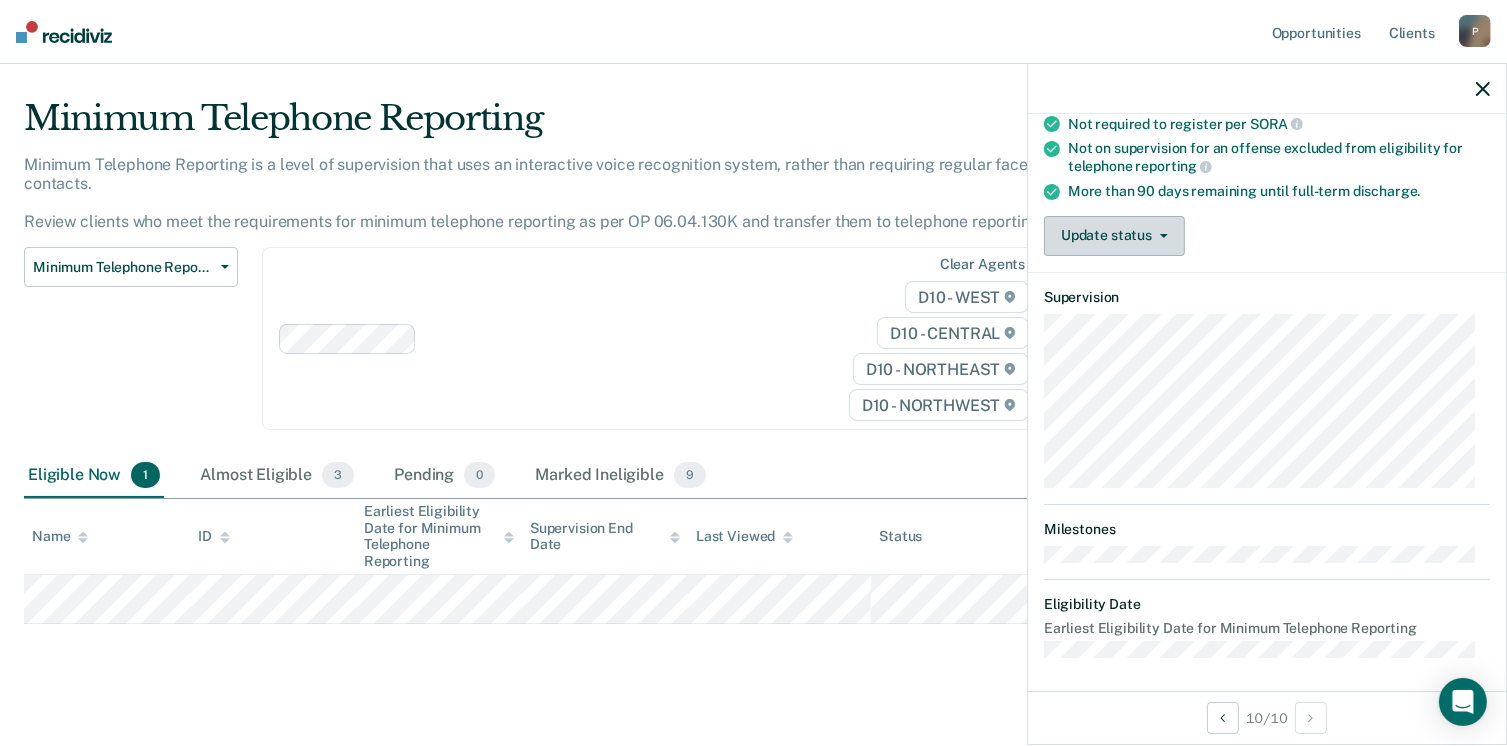 click on "Update status" at bounding box center (1114, 236) 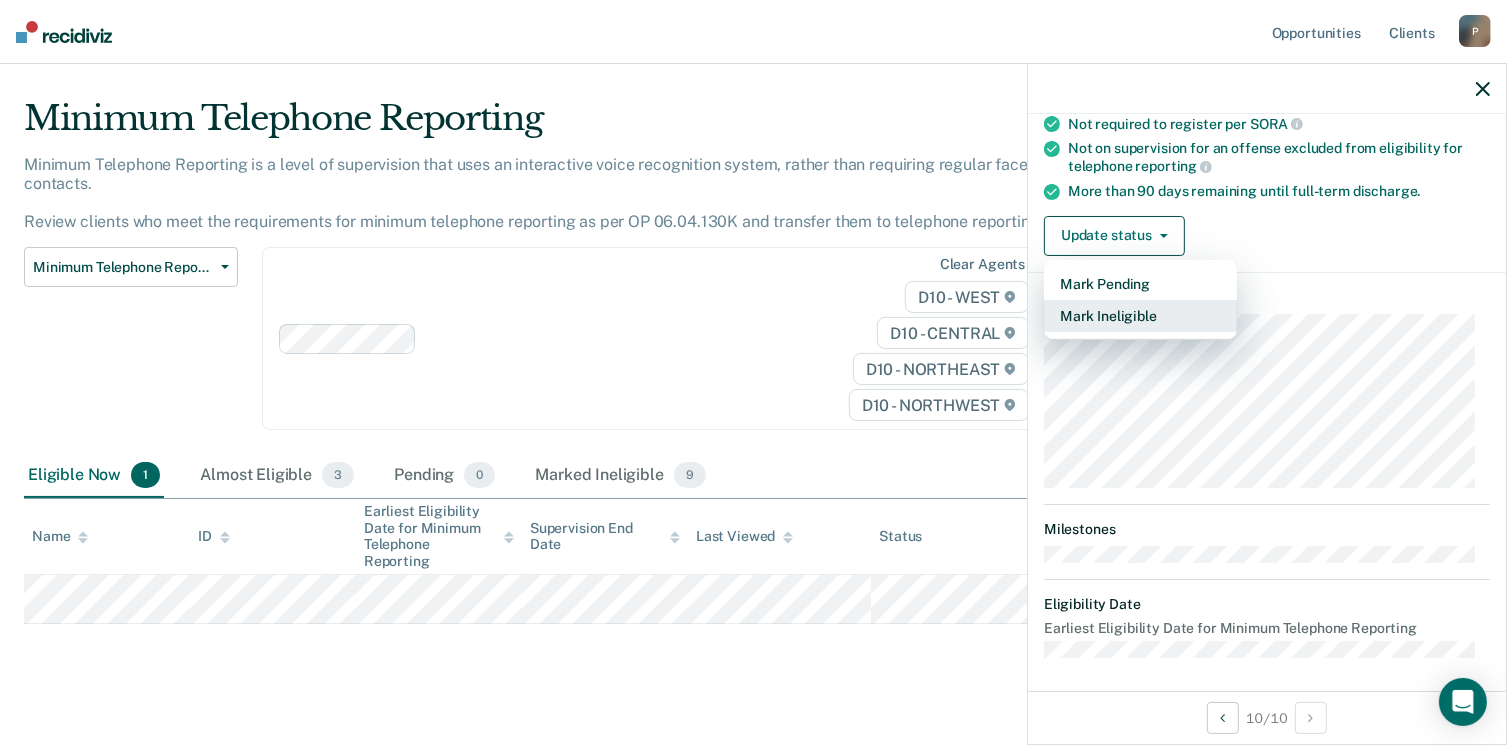 click on "Mark Ineligible" at bounding box center [1140, 316] 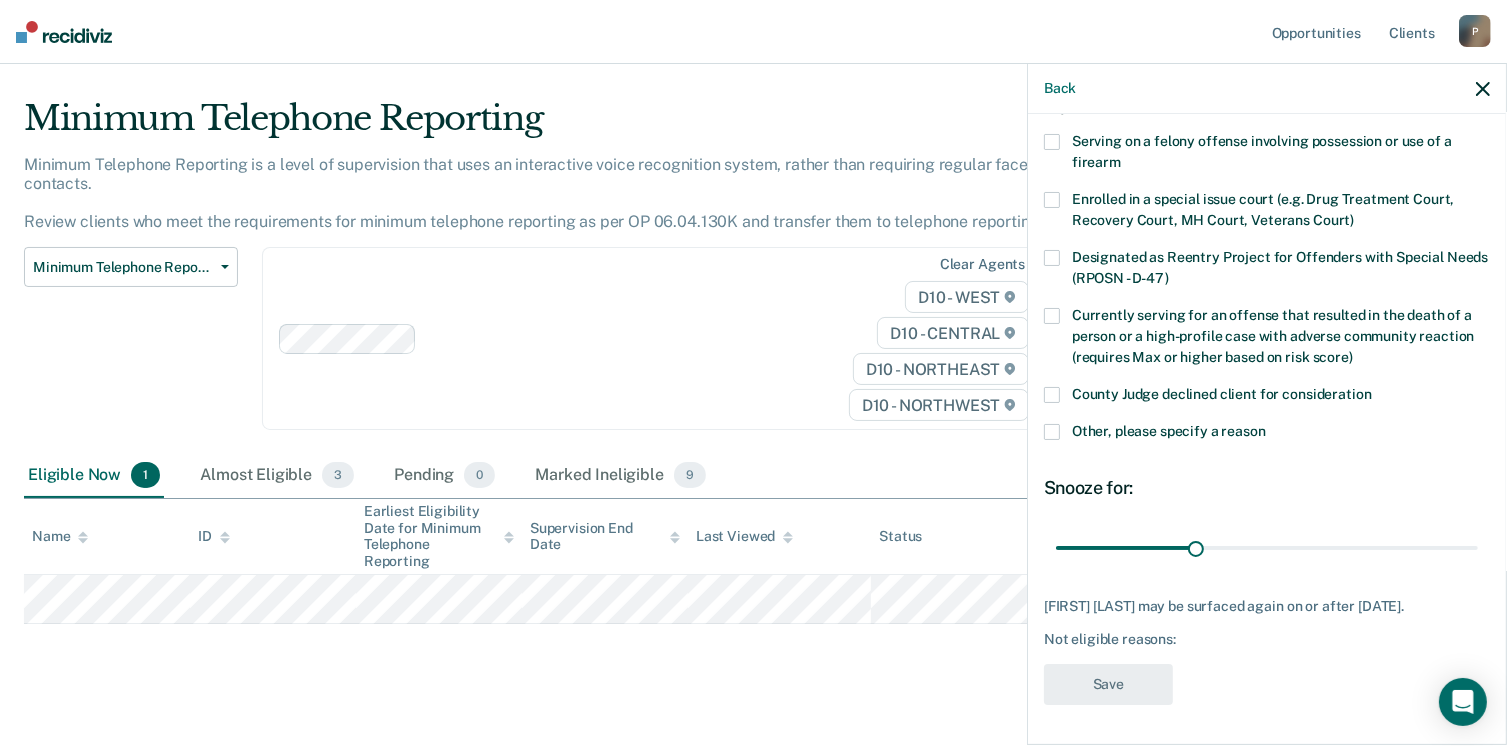 scroll, scrollTop: 129, scrollLeft: 0, axis: vertical 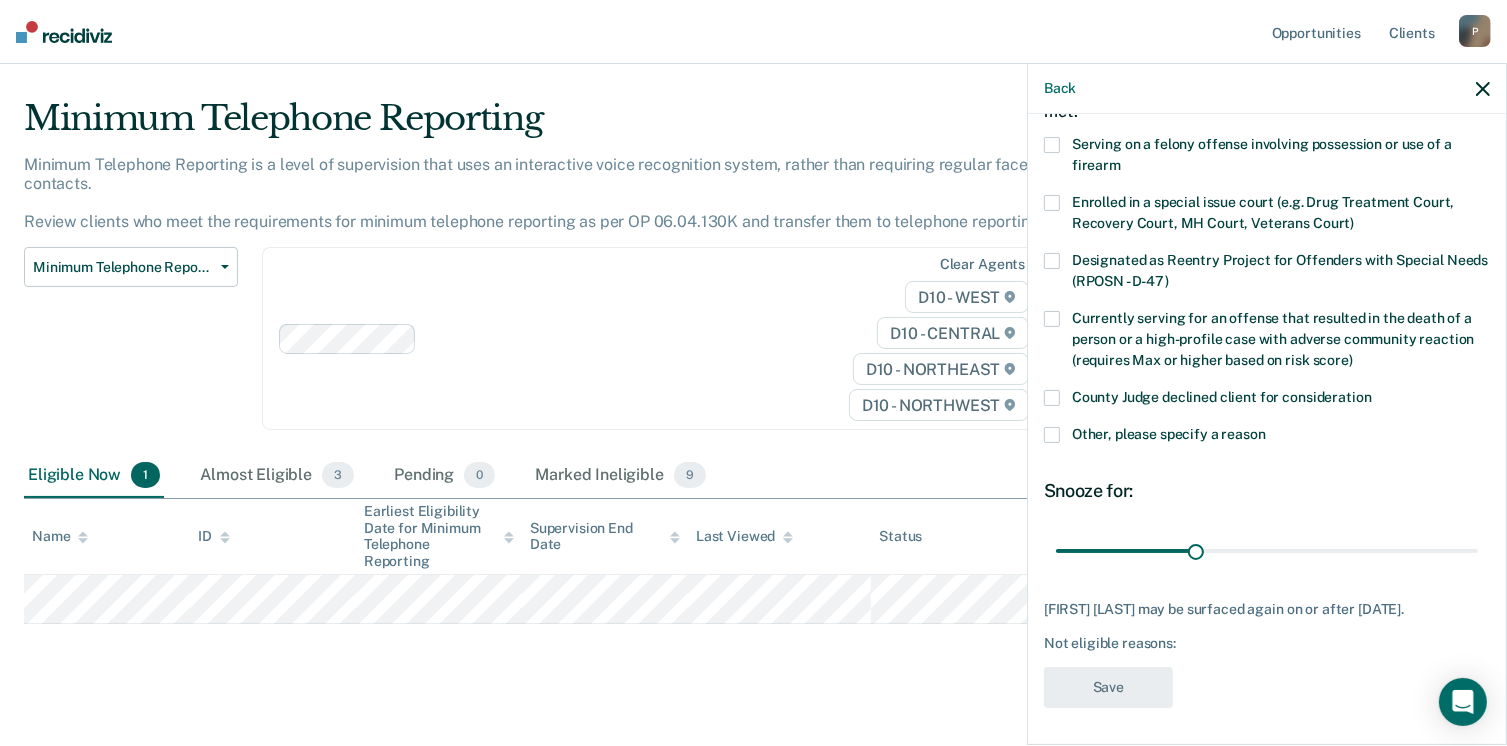 click at bounding box center [1052, 435] 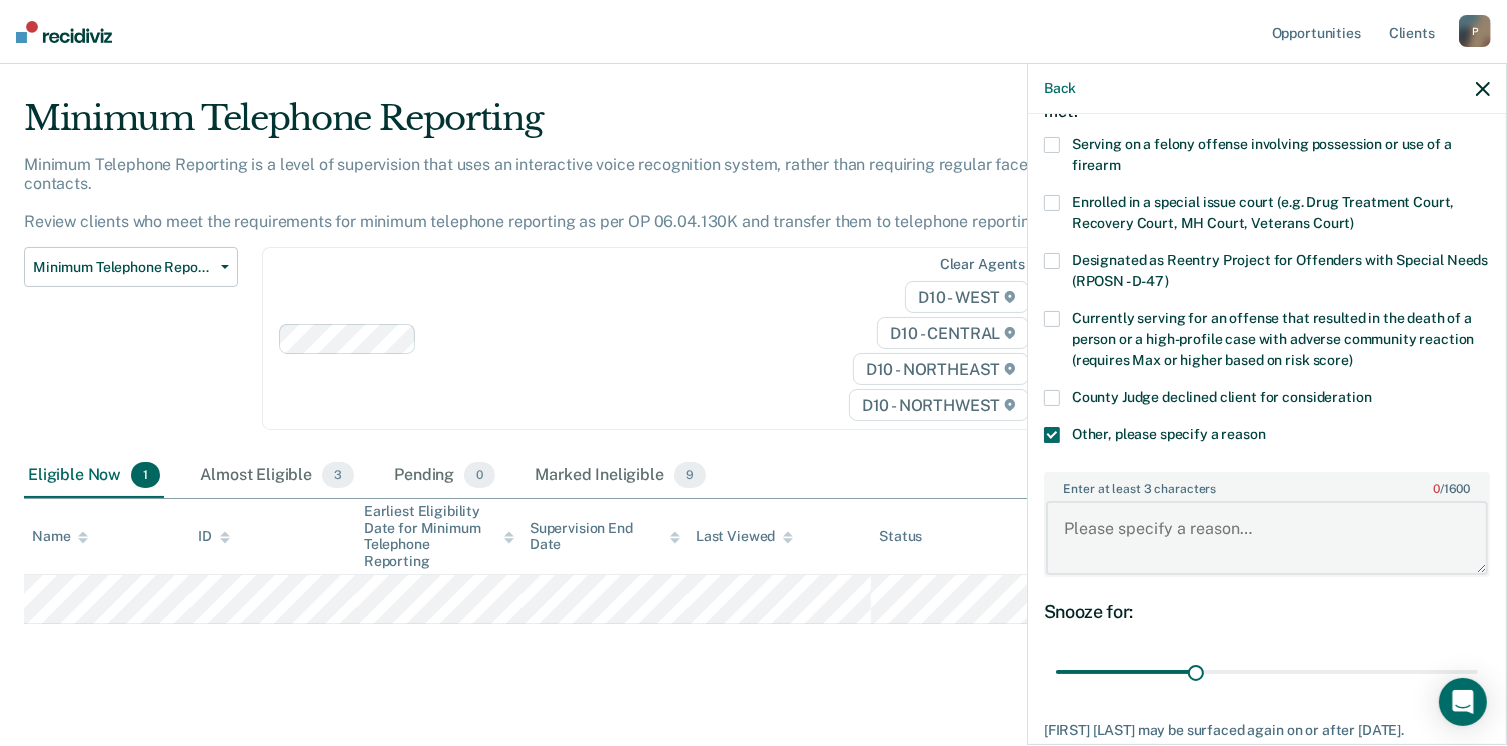 click on "Enter at least 3 characters 0  /  1600" at bounding box center [1267, 538] 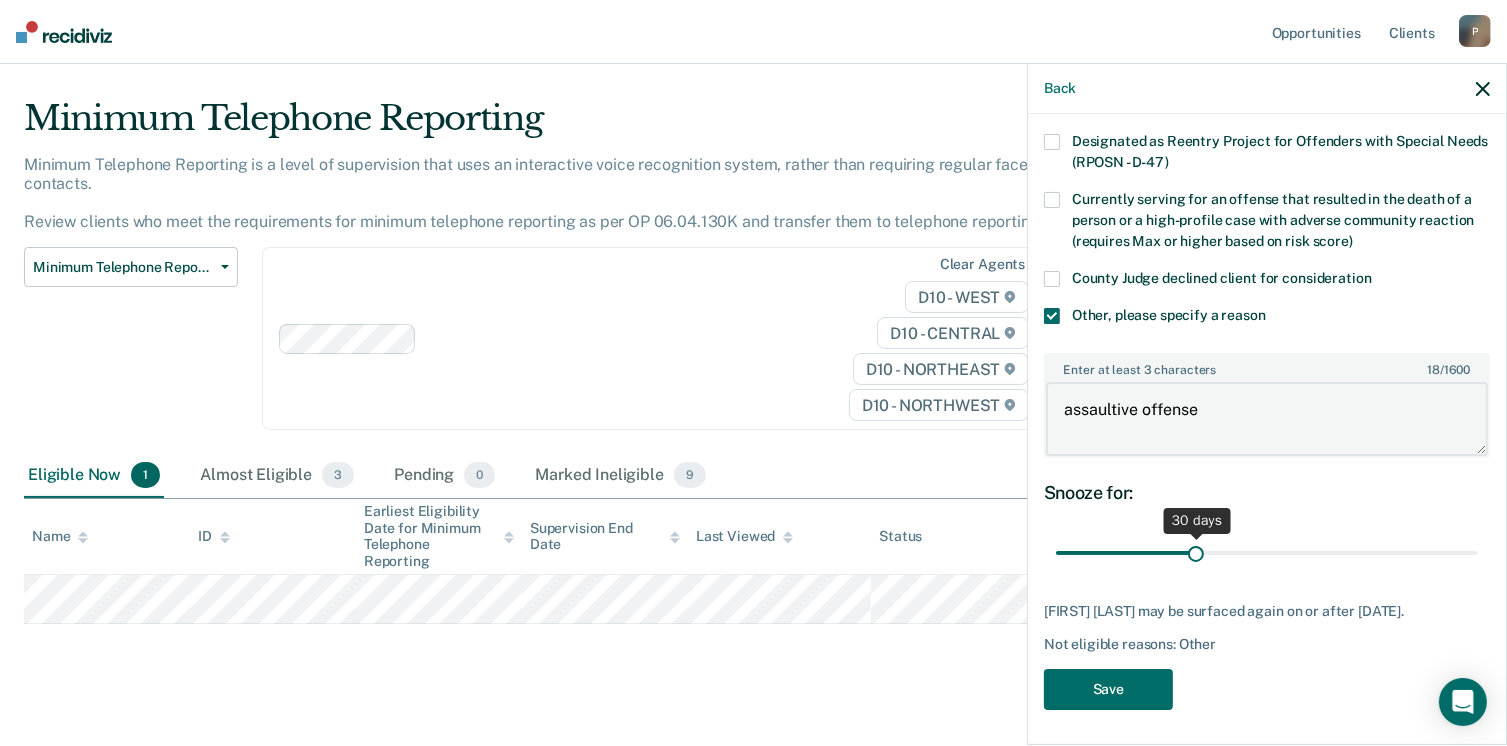 scroll, scrollTop: 248, scrollLeft: 0, axis: vertical 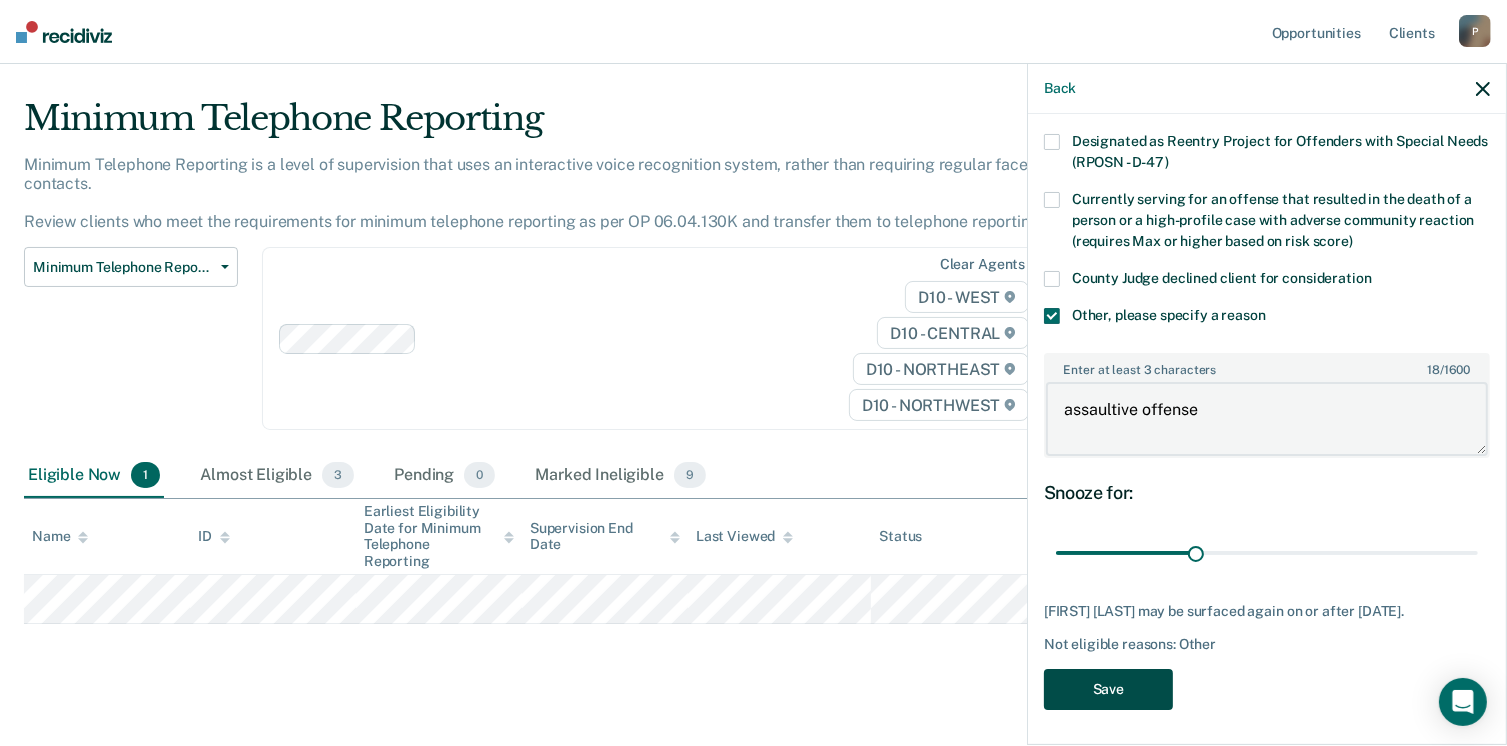 type on "assaultive offense" 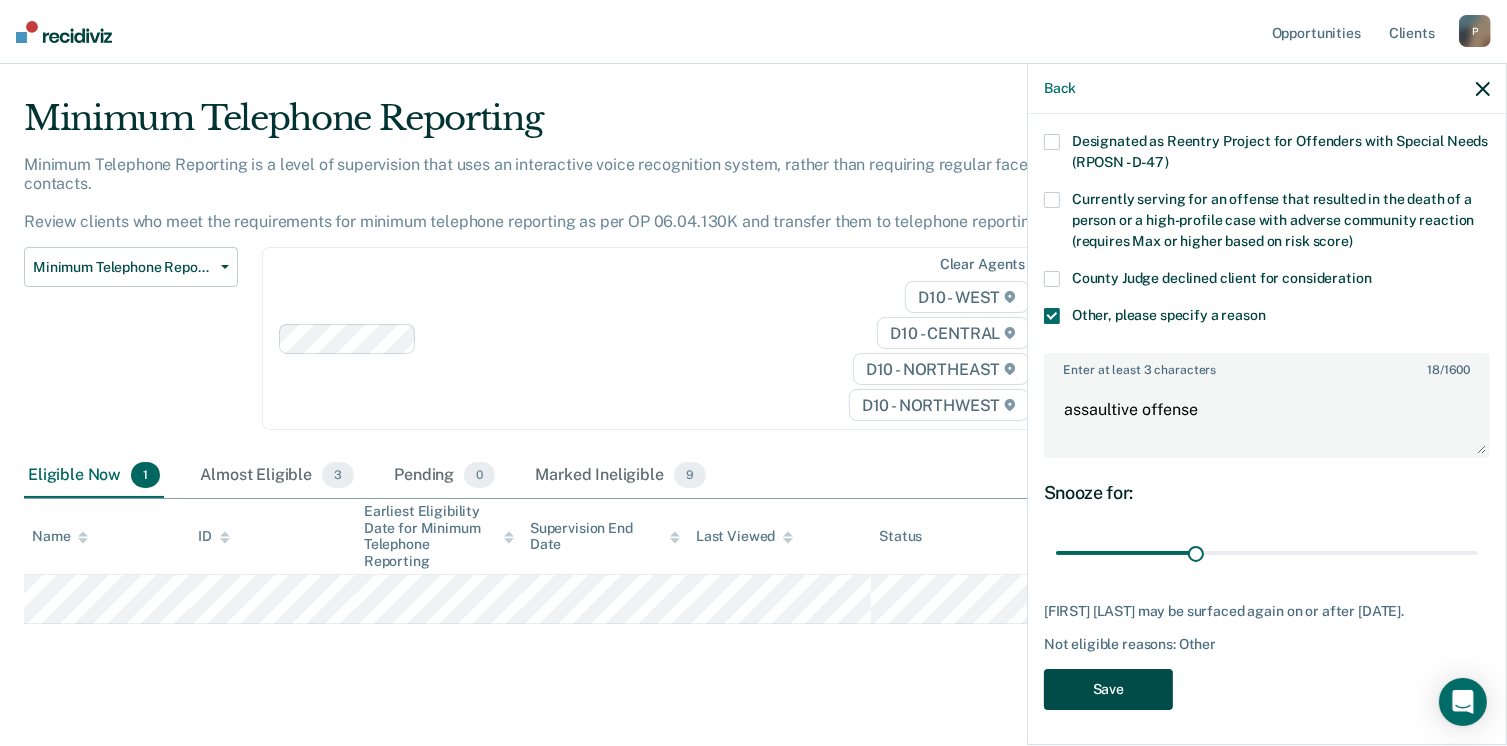 click on "Save" at bounding box center [1108, 689] 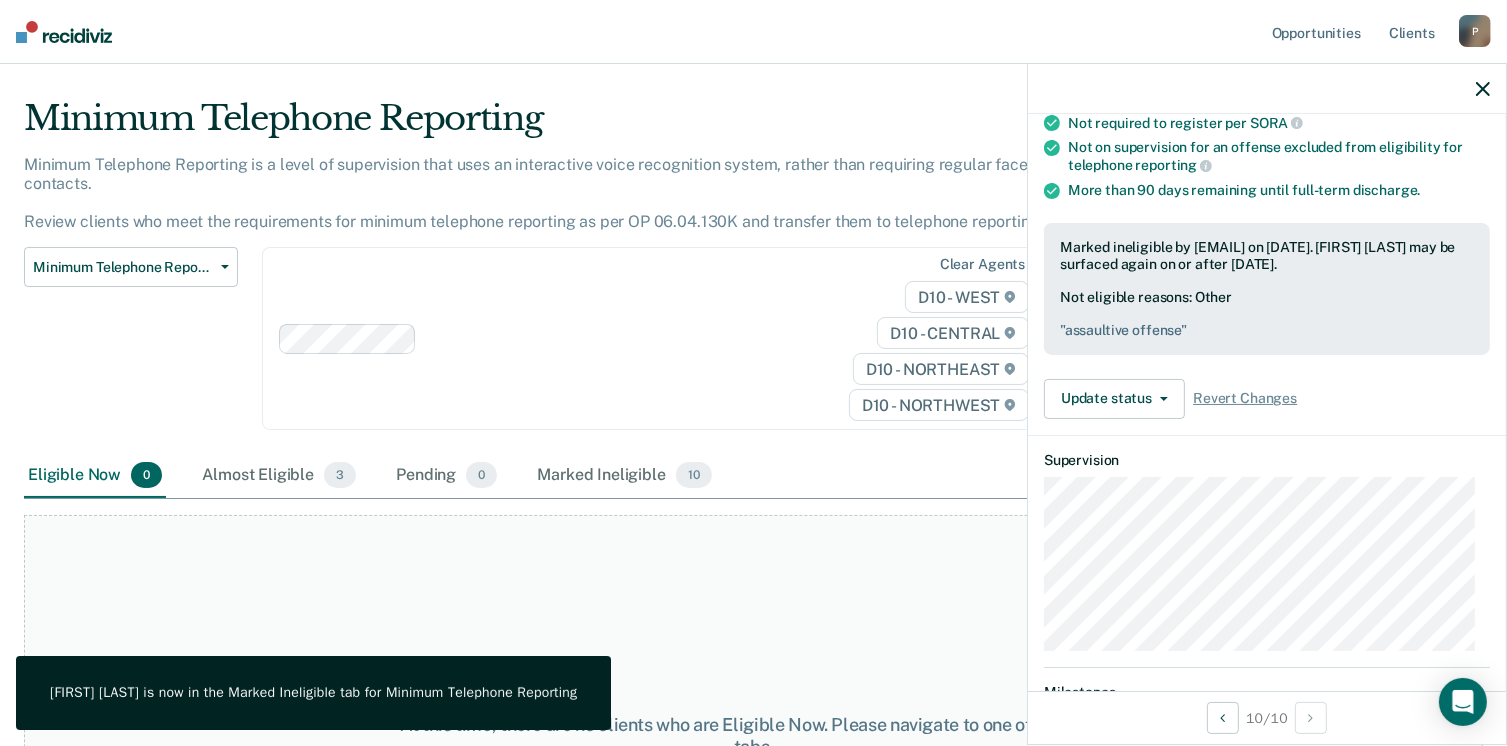 click 